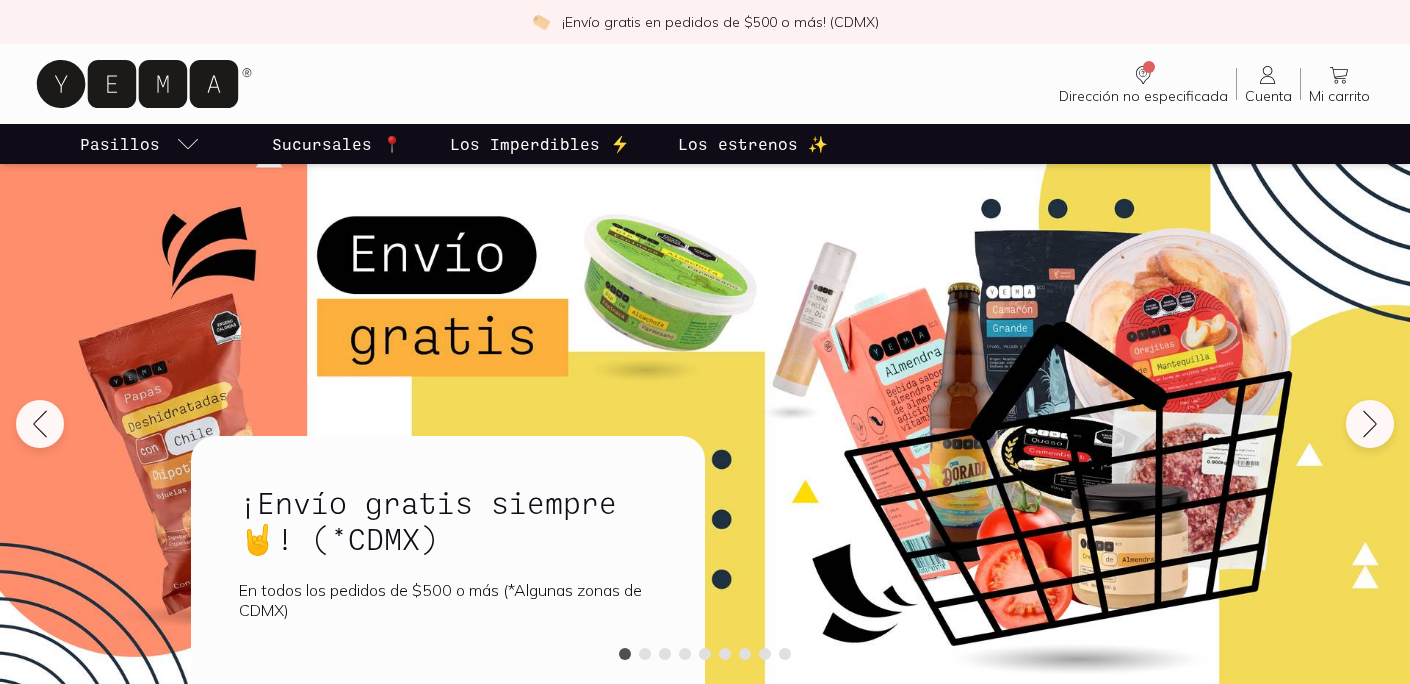 scroll, scrollTop: 0, scrollLeft: 0, axis: both 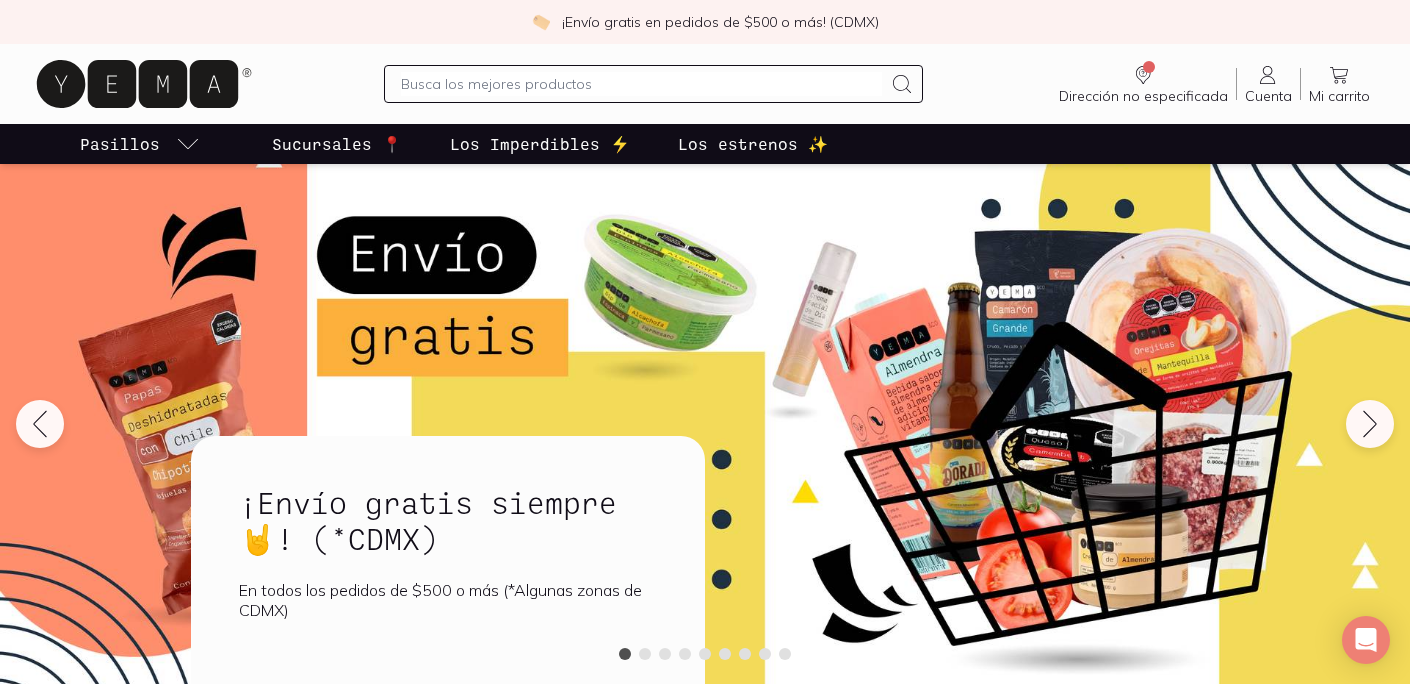 click on "Cuenta" at bounding box center (1268, 96) 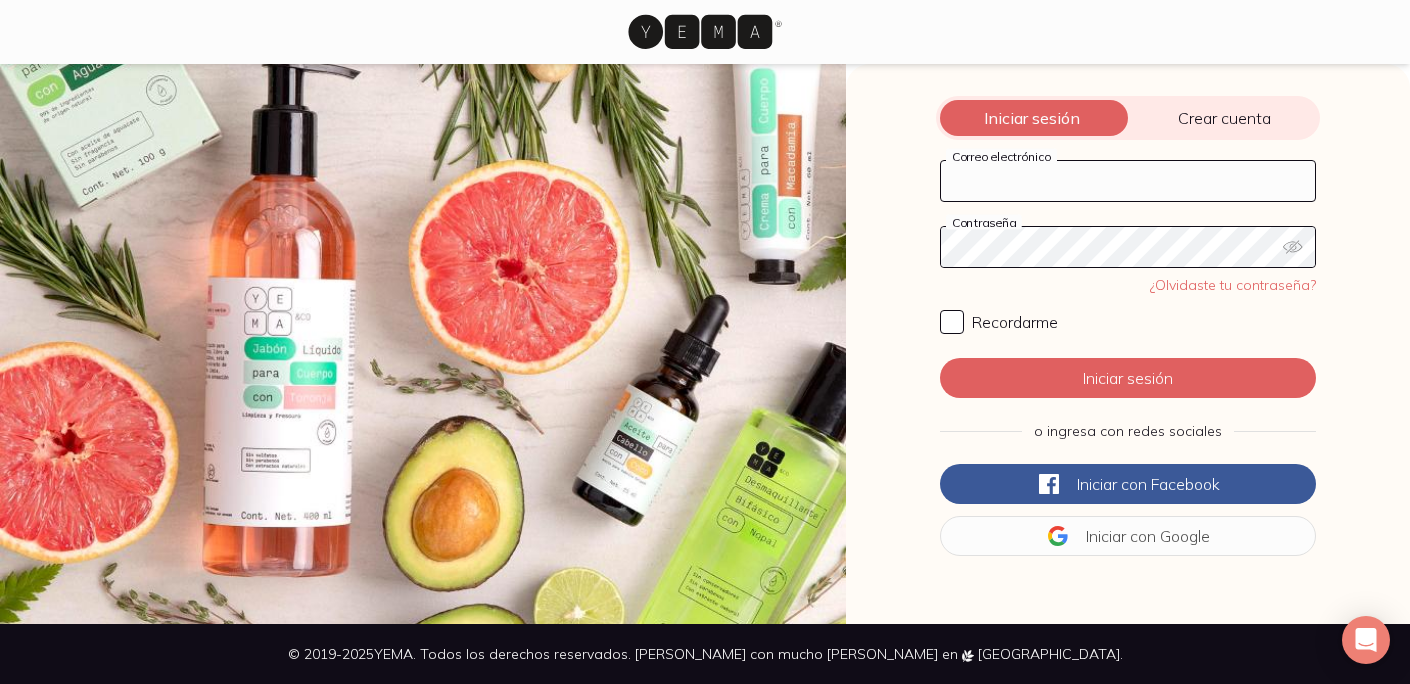 click on "Correo electrónico" at bounding box center [1128, 181] 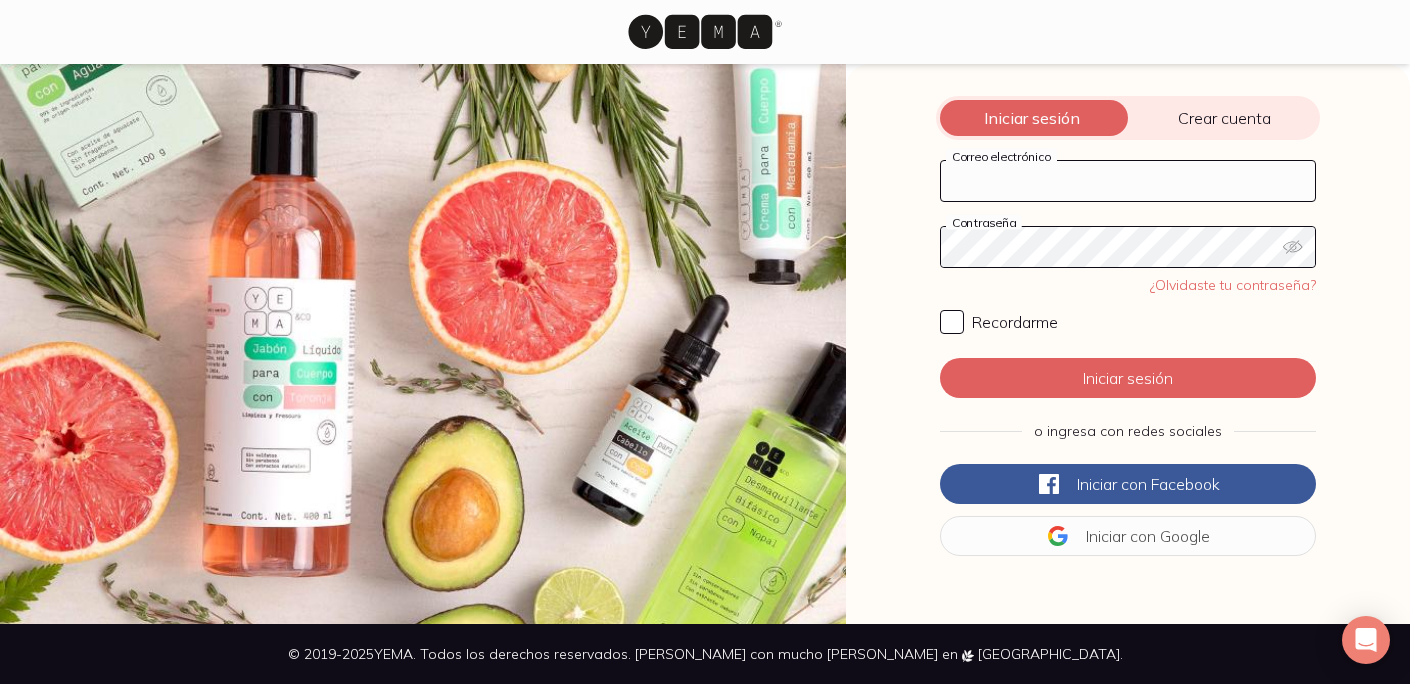 type on "[EMAIL_ADDRESS][DOMAIN_NAME]" 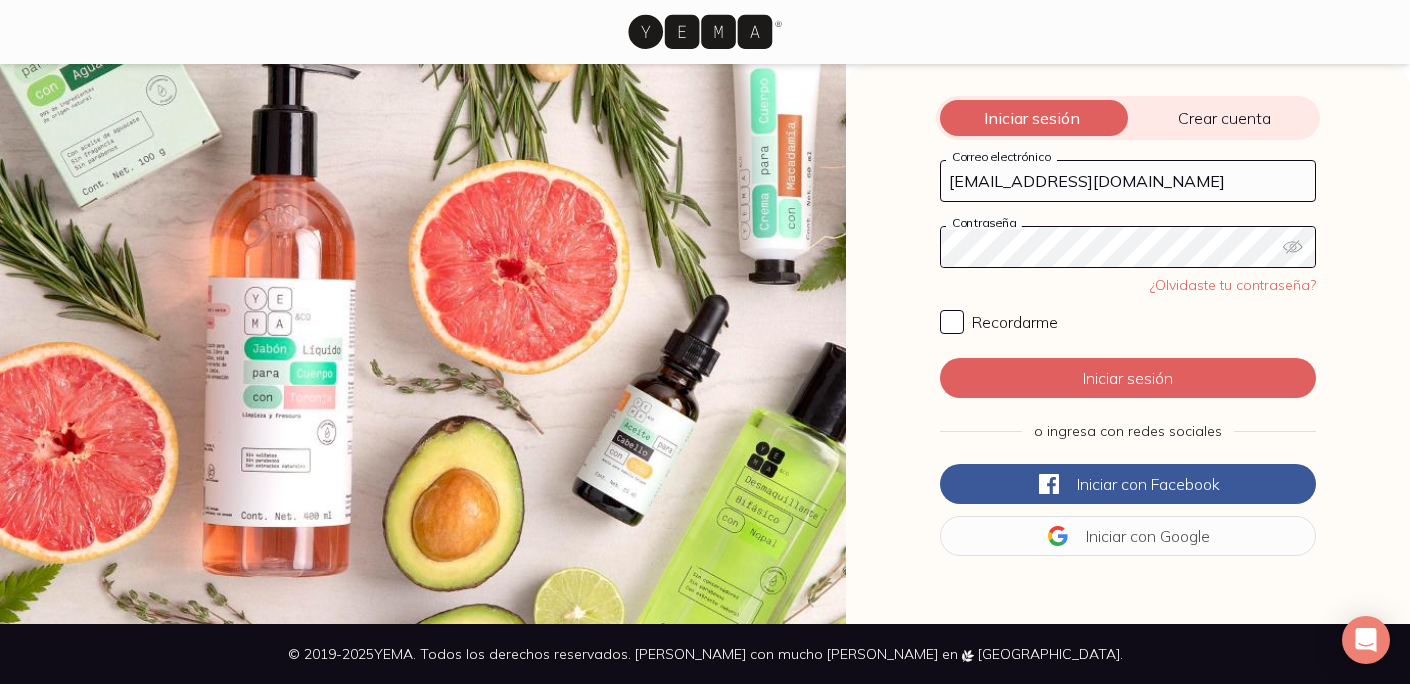 click on "Contraseña" at bounding box center [1128, 247] 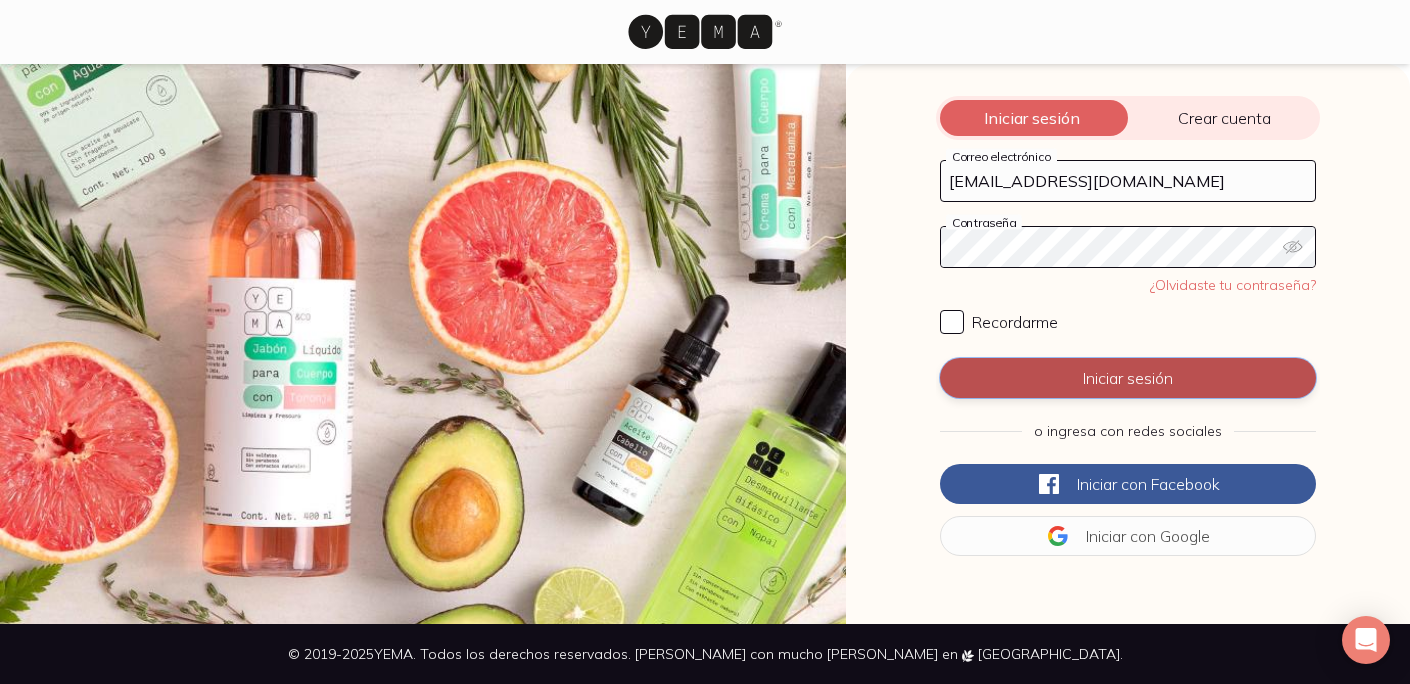 click on "Iniciar sesión" at bounding box center [1128, 378] 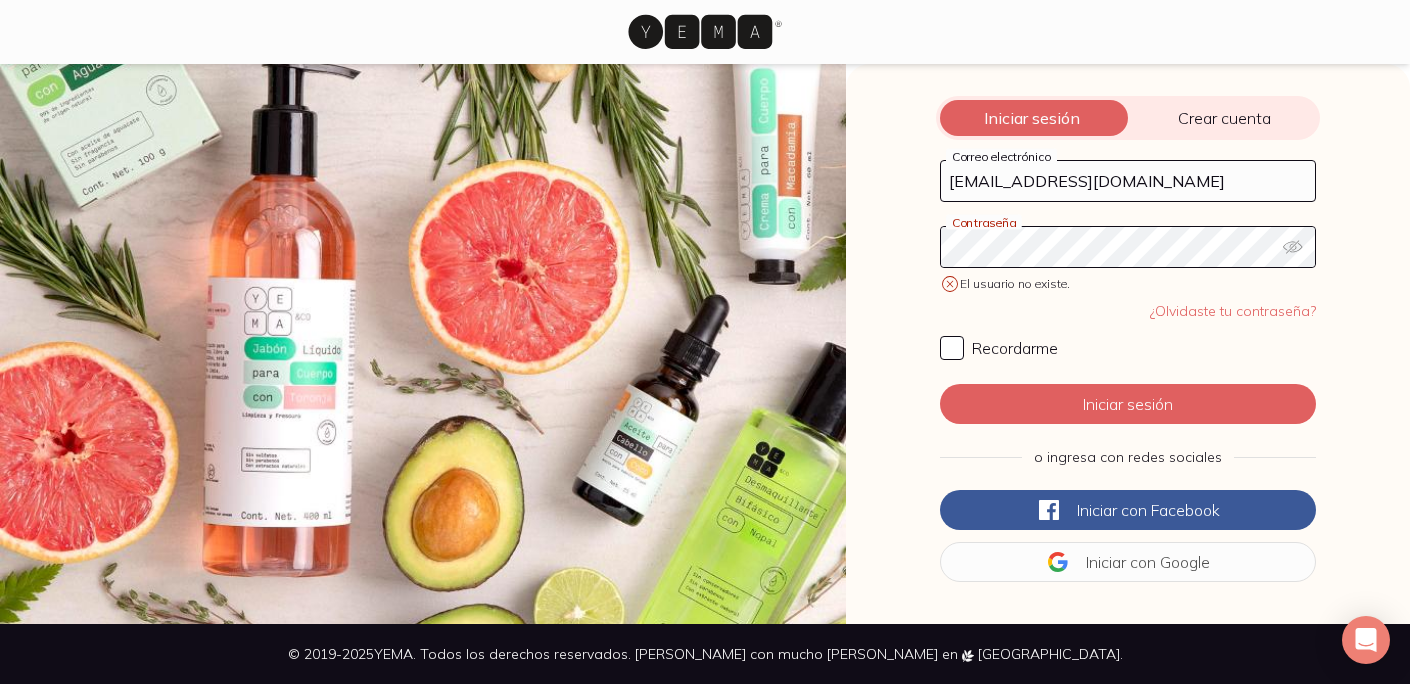 click on "Iniciar sesión Crear cuenta" at bounding box center [1128, 118] 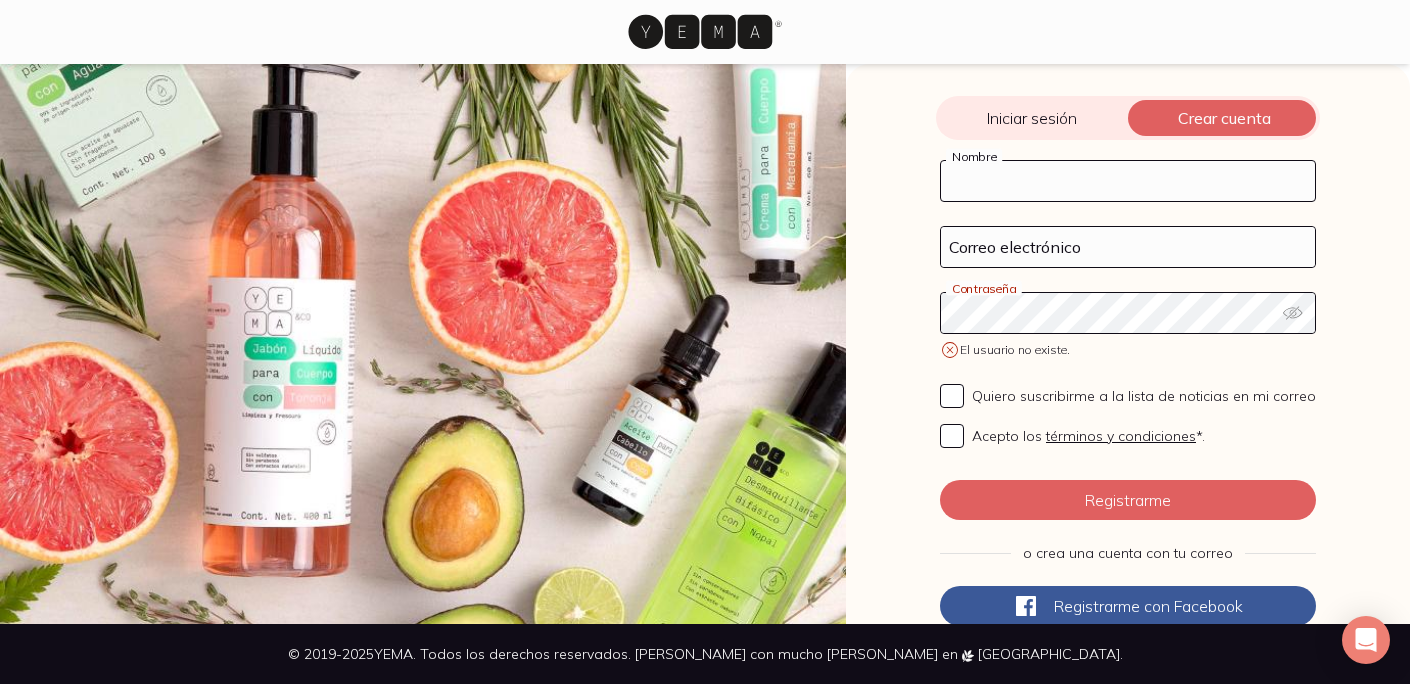 click on "Nombre" at bounding box center [1128, 181] 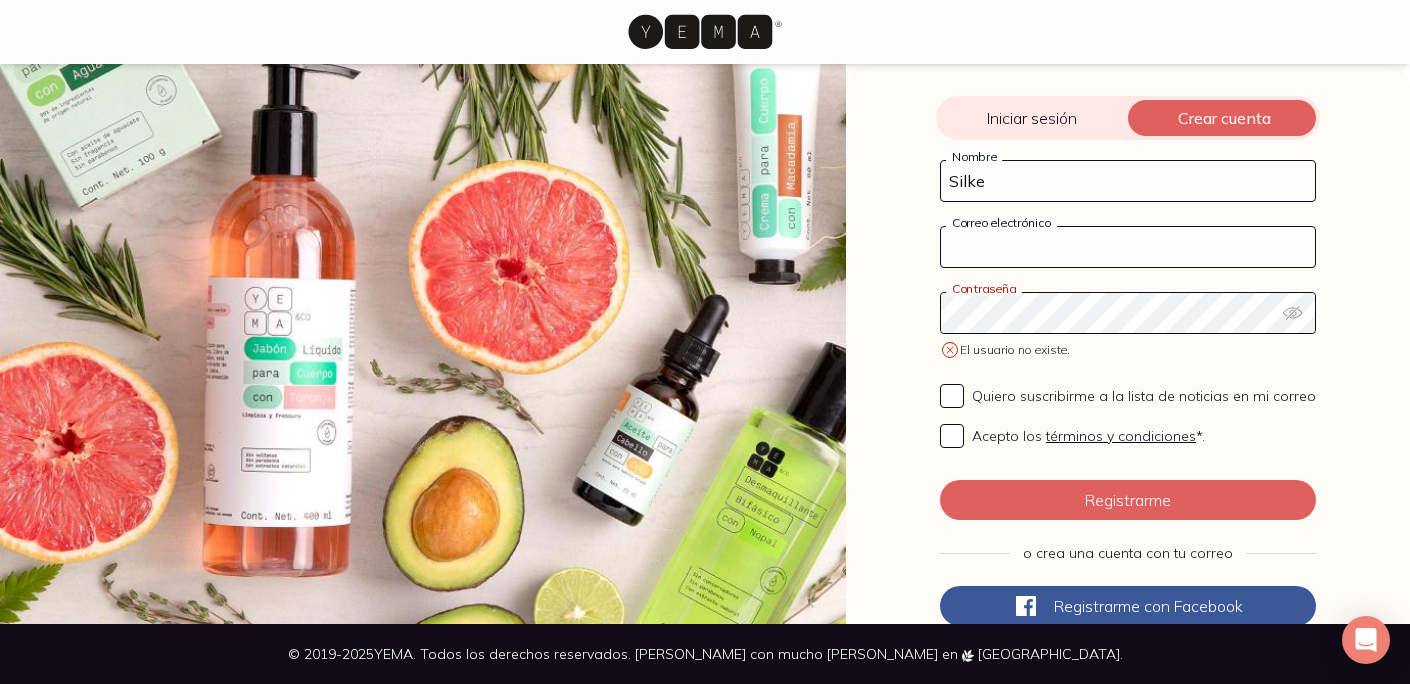 click on "Correo electrónico" at bounding box center (1128, 247) 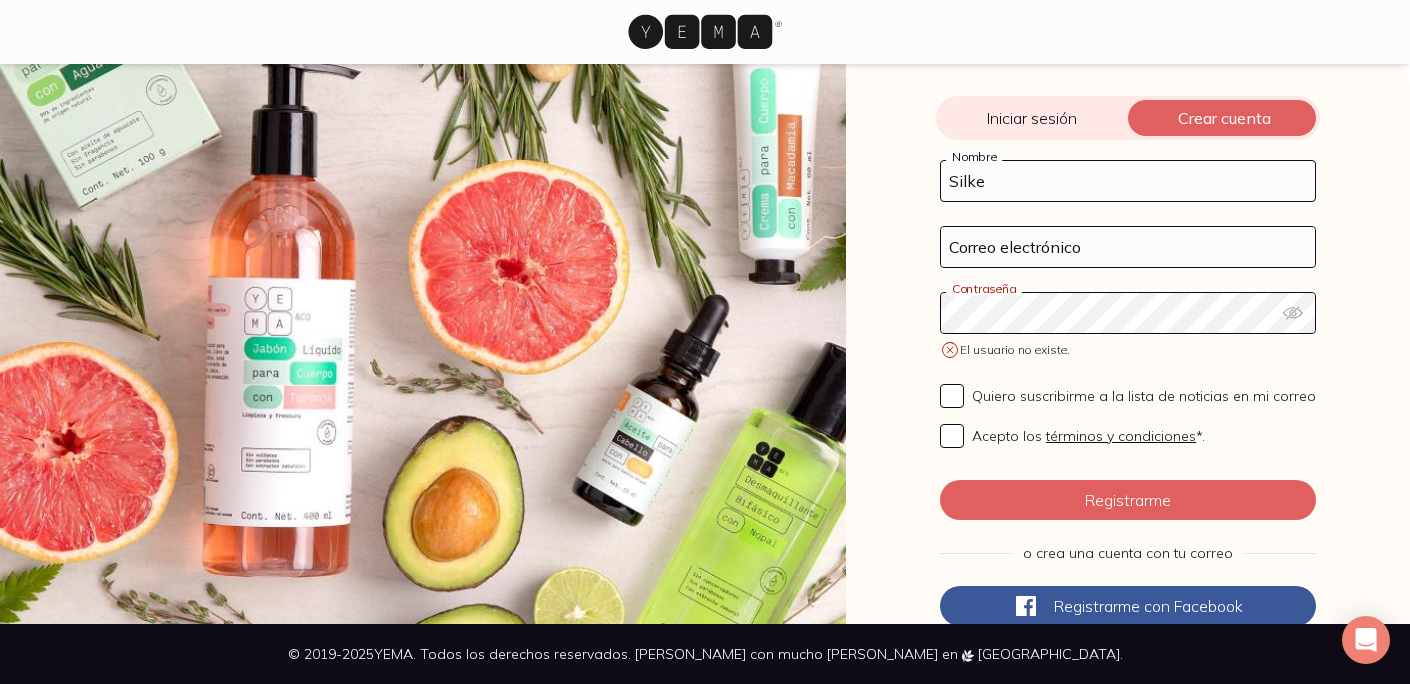 click on "Silke" at bounding box center [1128, 181] 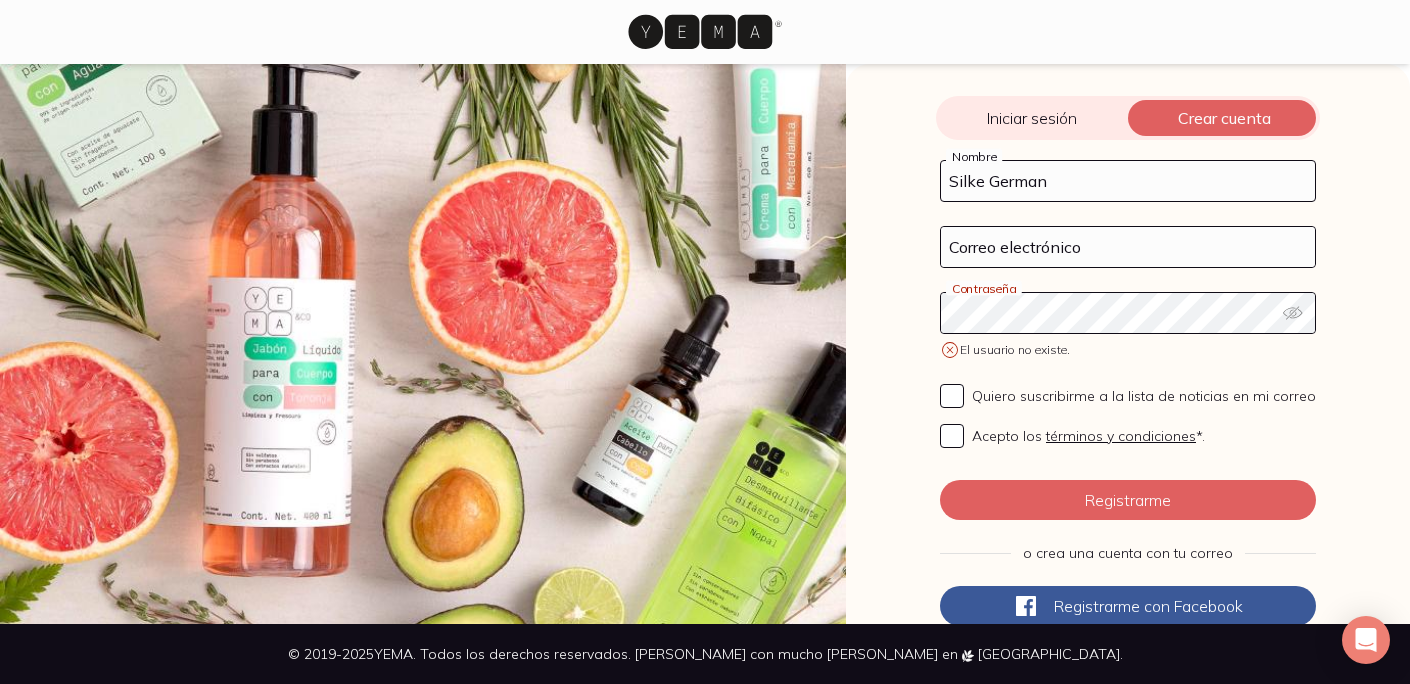 type on "Silke German" 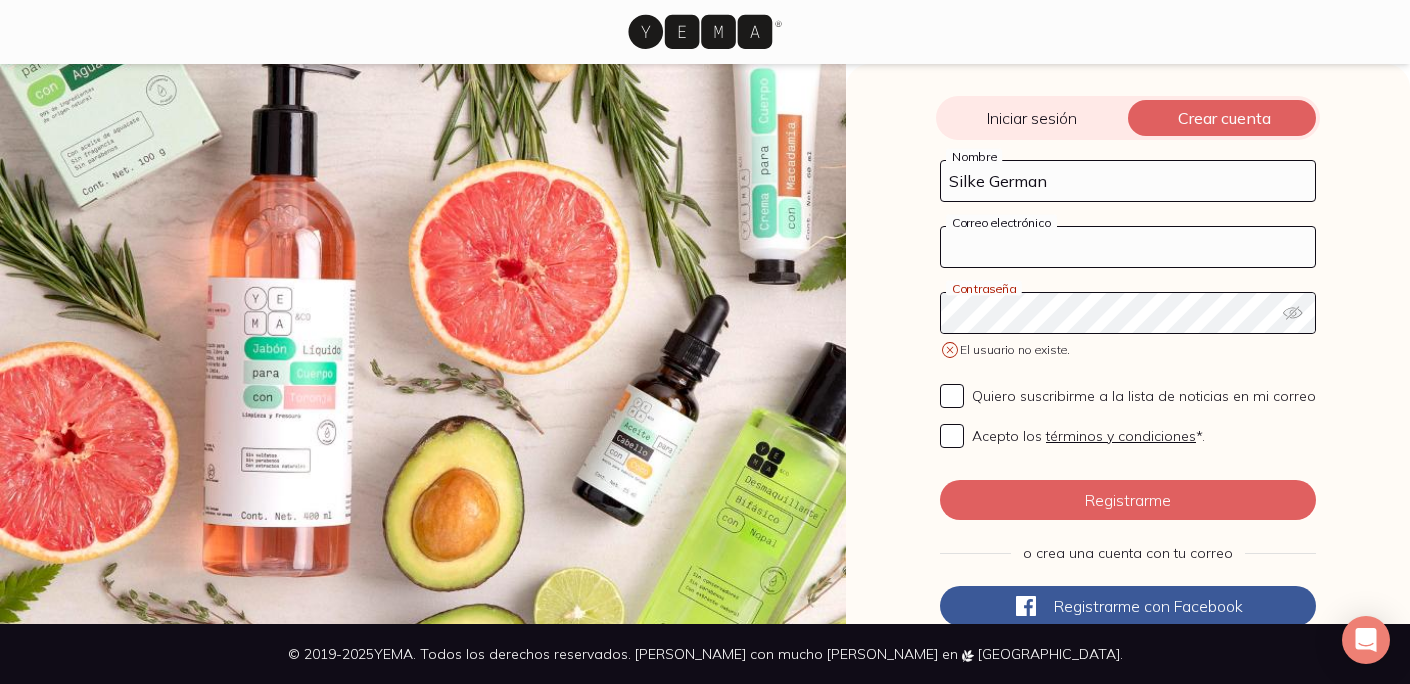 click on "Correo electrónico" at bounding box center [1128, 247] 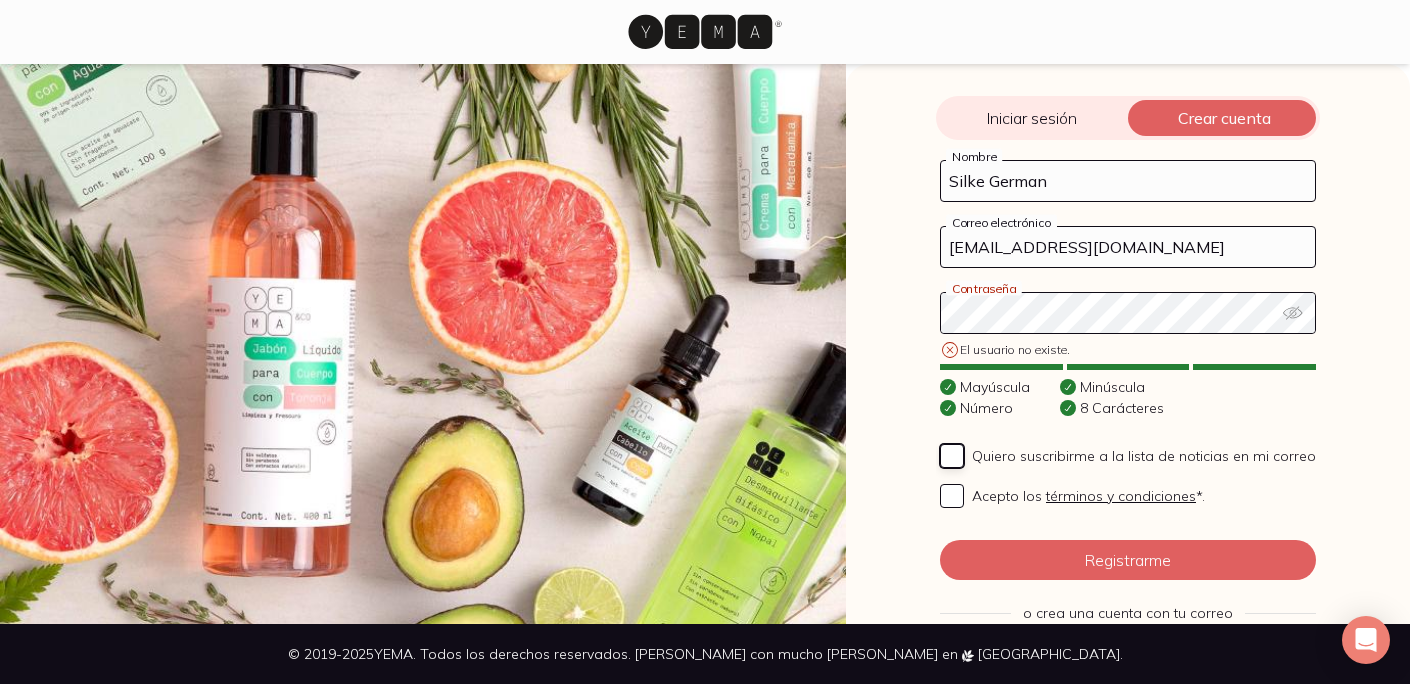 click on "Quiero suscribirme a la lista de noticias en mi correo" at bounding box center (952, 456) 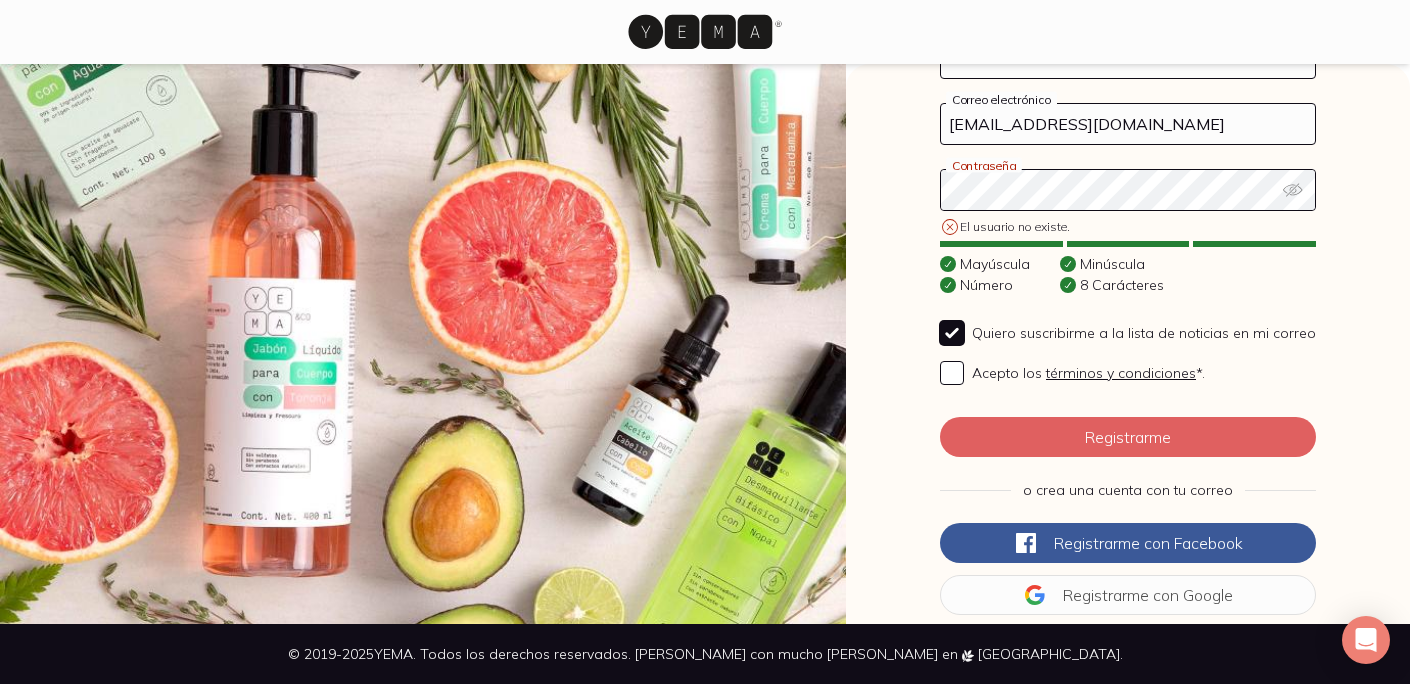 scroll, scrollTop: 131, scrollLeft: 0, axis: vertical 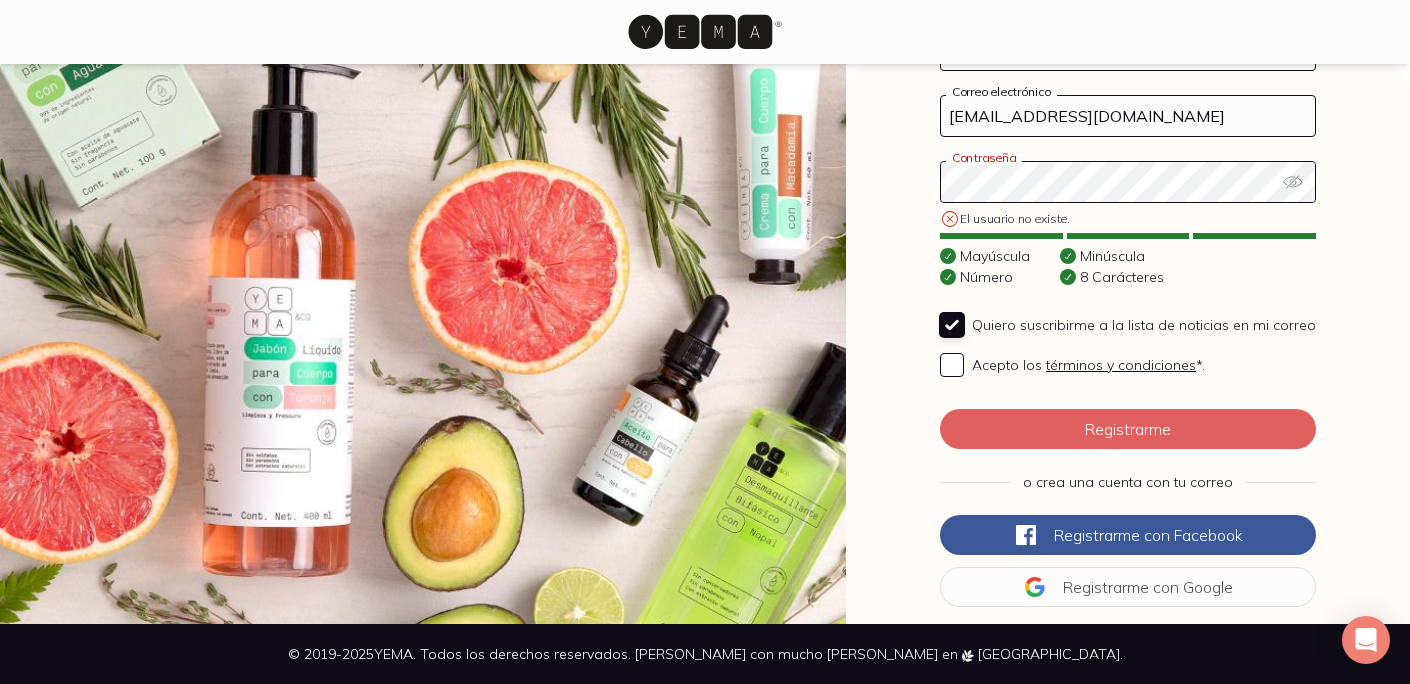 click on "Quiero suscribirme a la lista de noticias en mi correo" at bounding box center (952, 325) 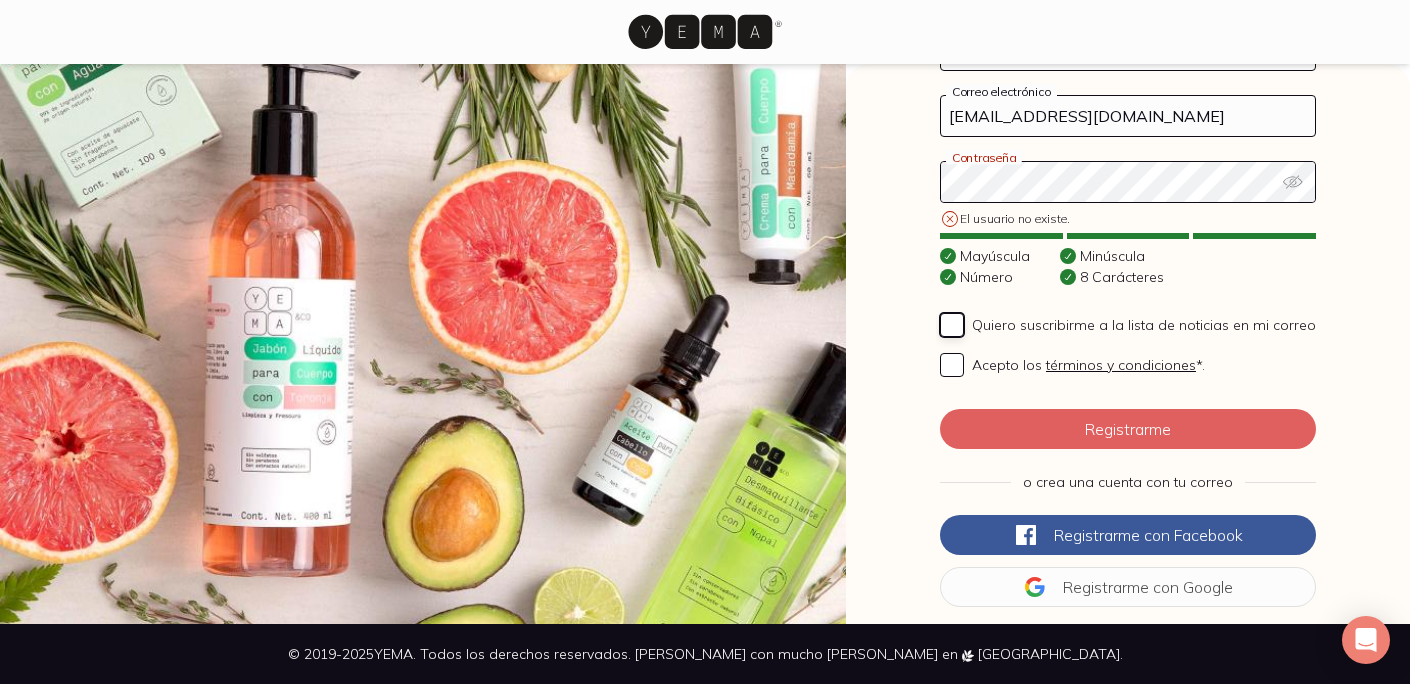checkbox on "false" 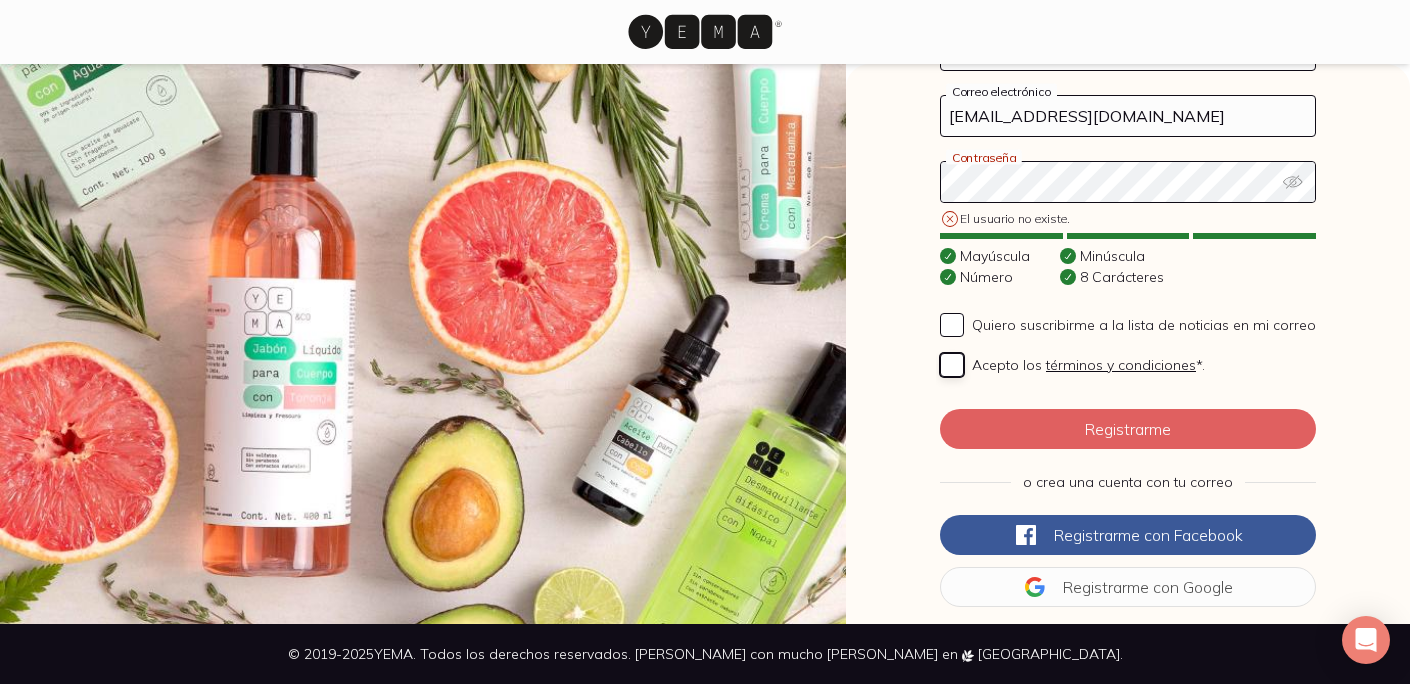 click on "Acepto los    términos y condiciones *." at bounding box center (952, 365) 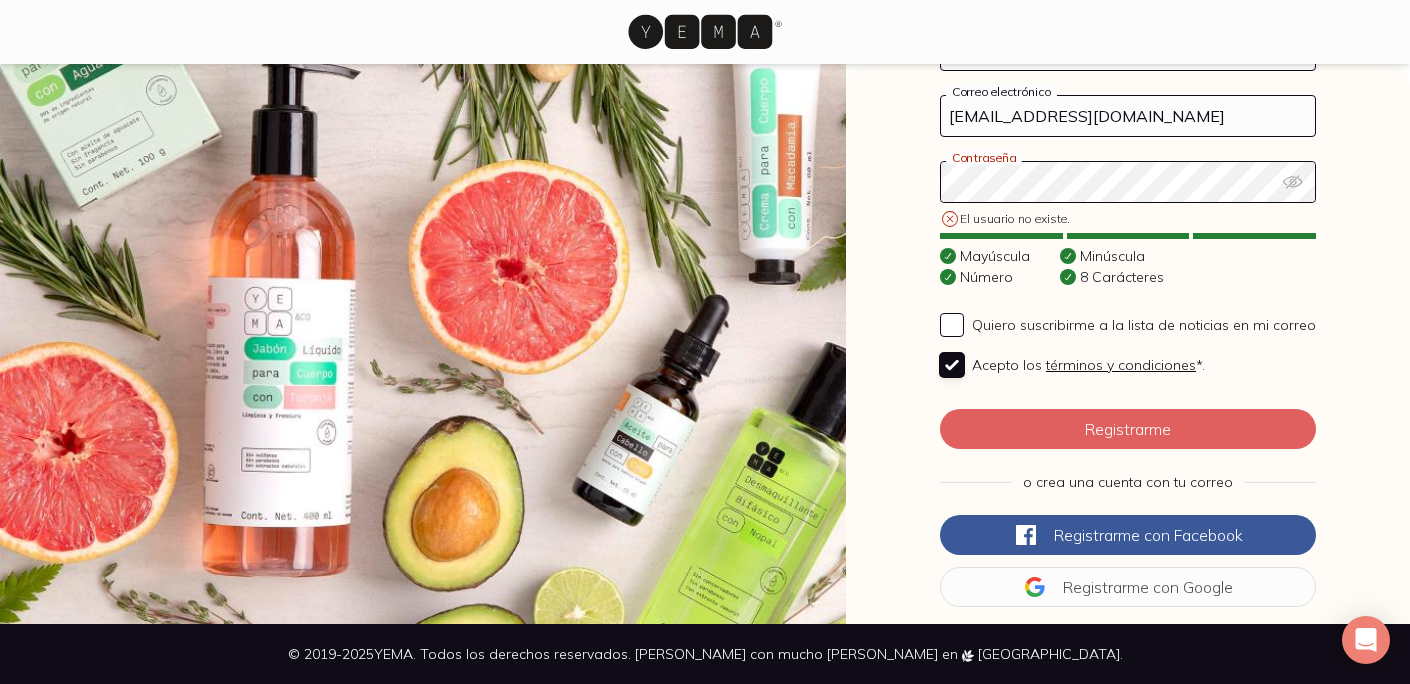 checkbox on "true" 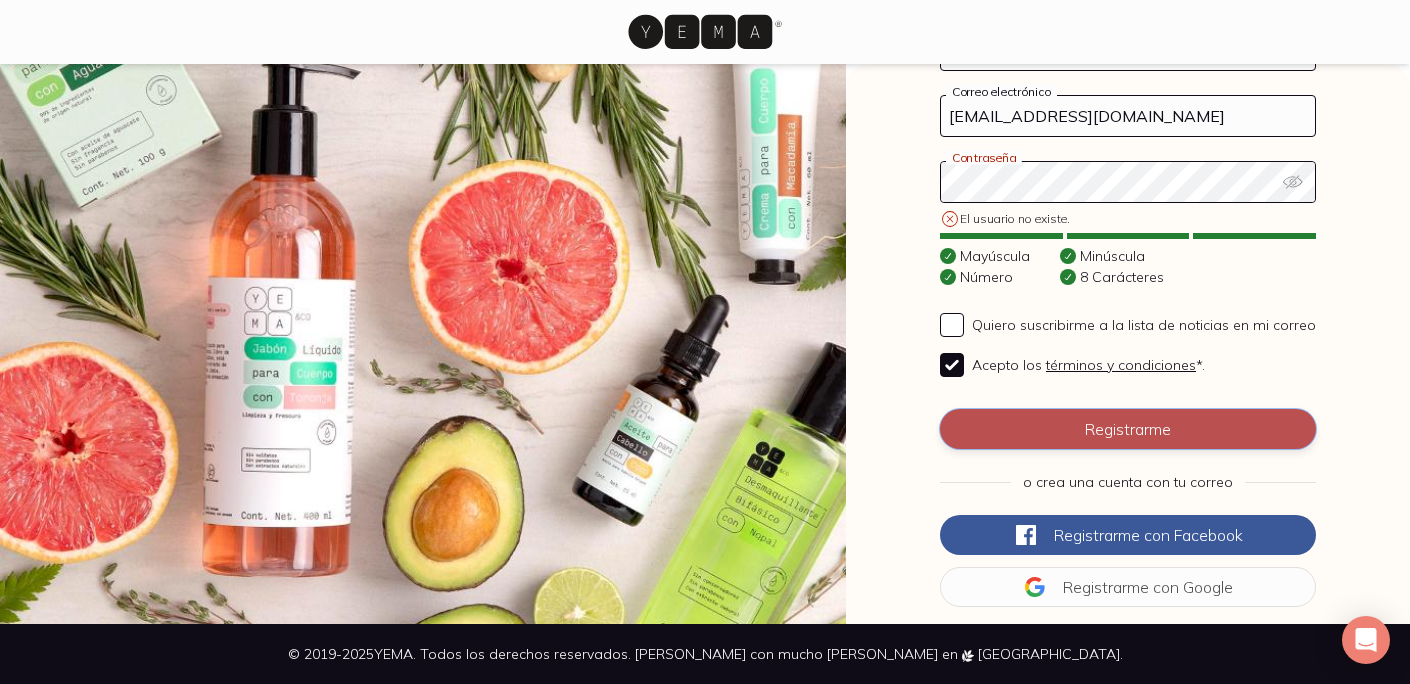 click on "Registrarme" at bounding box center (1128, 429) 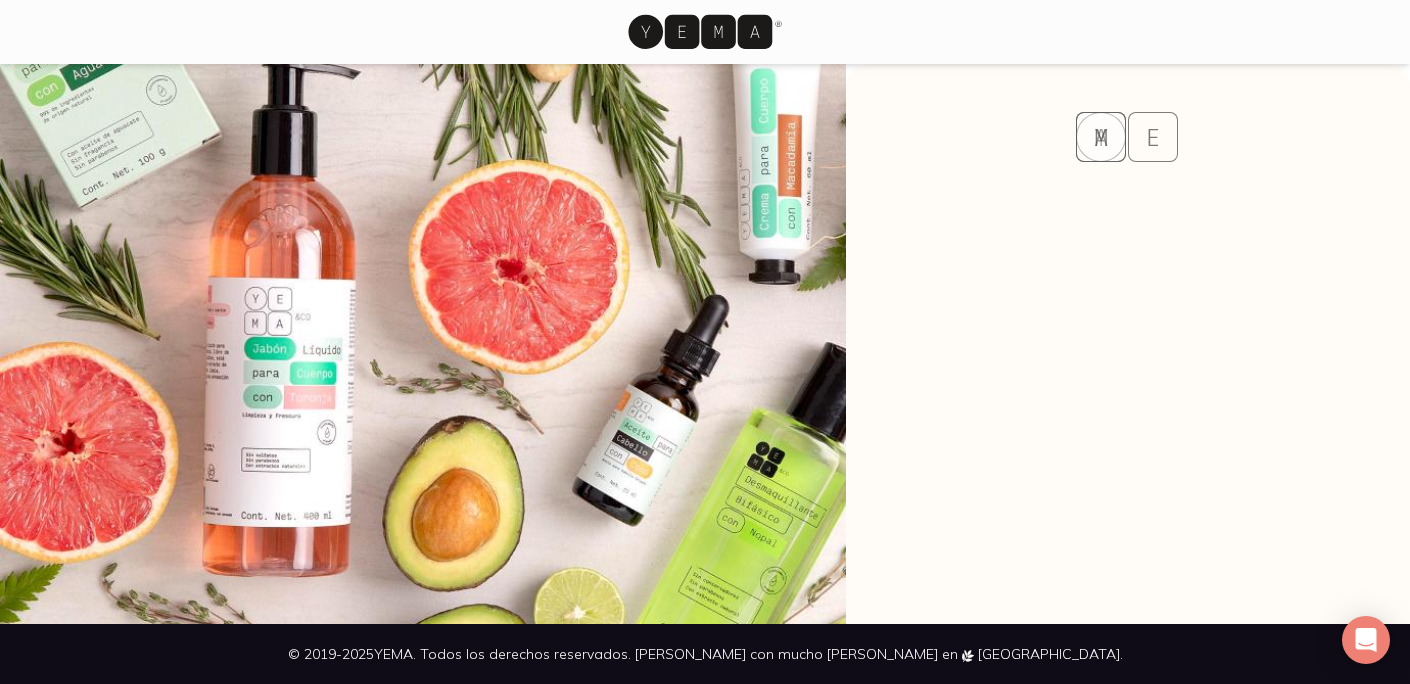 scroll, scrollTop: 0, scrollLeft: 0, axis: both 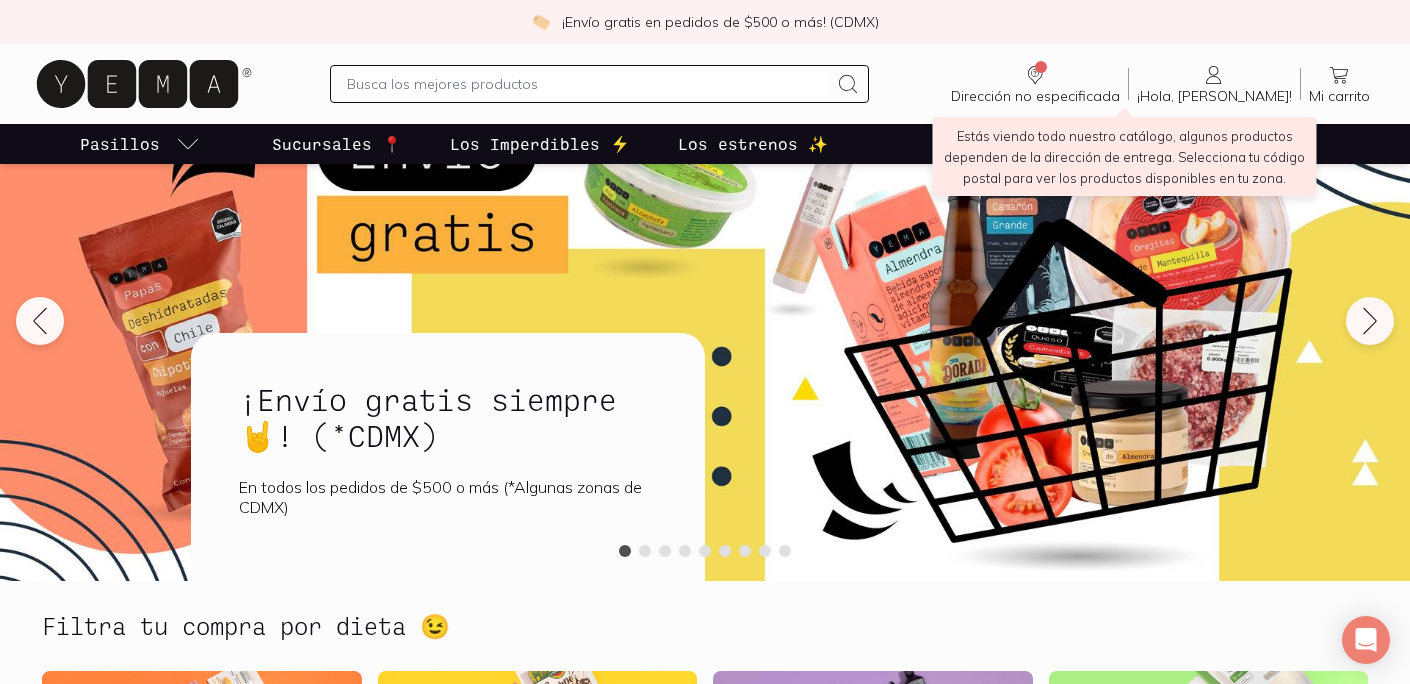 click on "Dirección no especificada" at bounding box center (1035, 96) 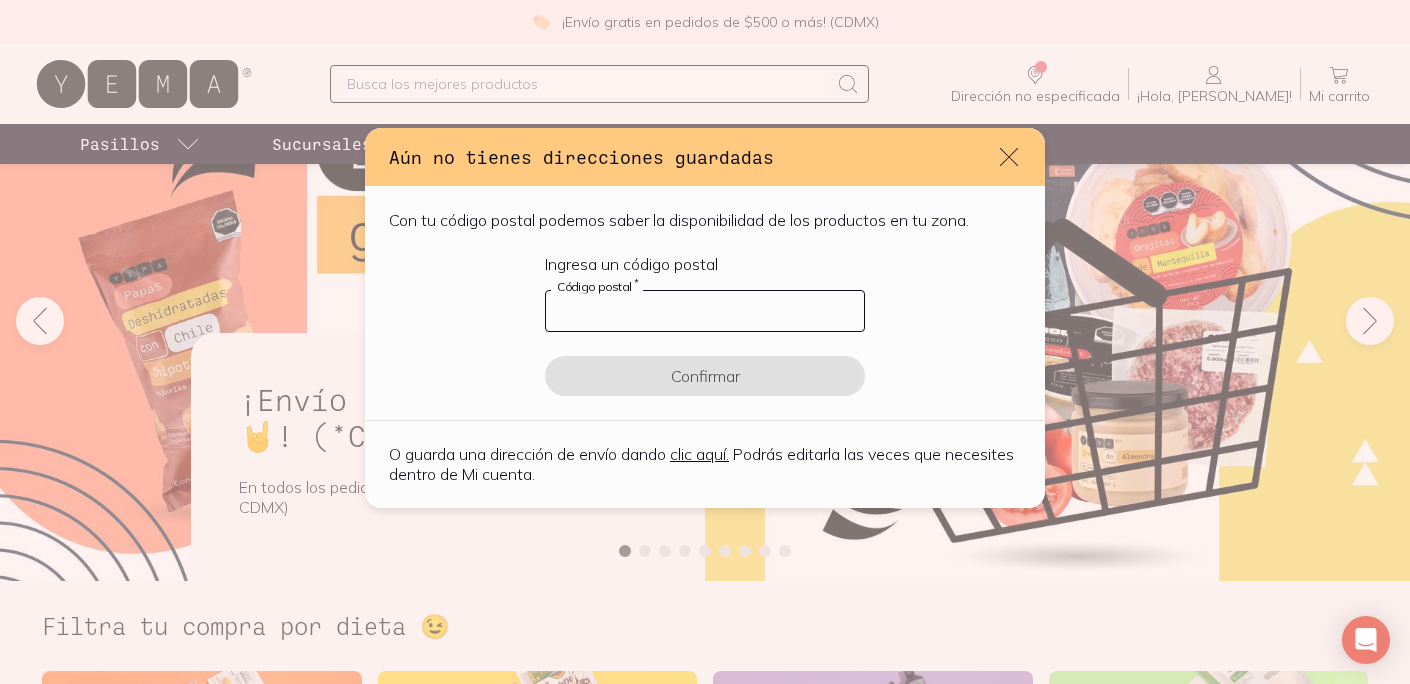 click at bounding box center (705, 311) 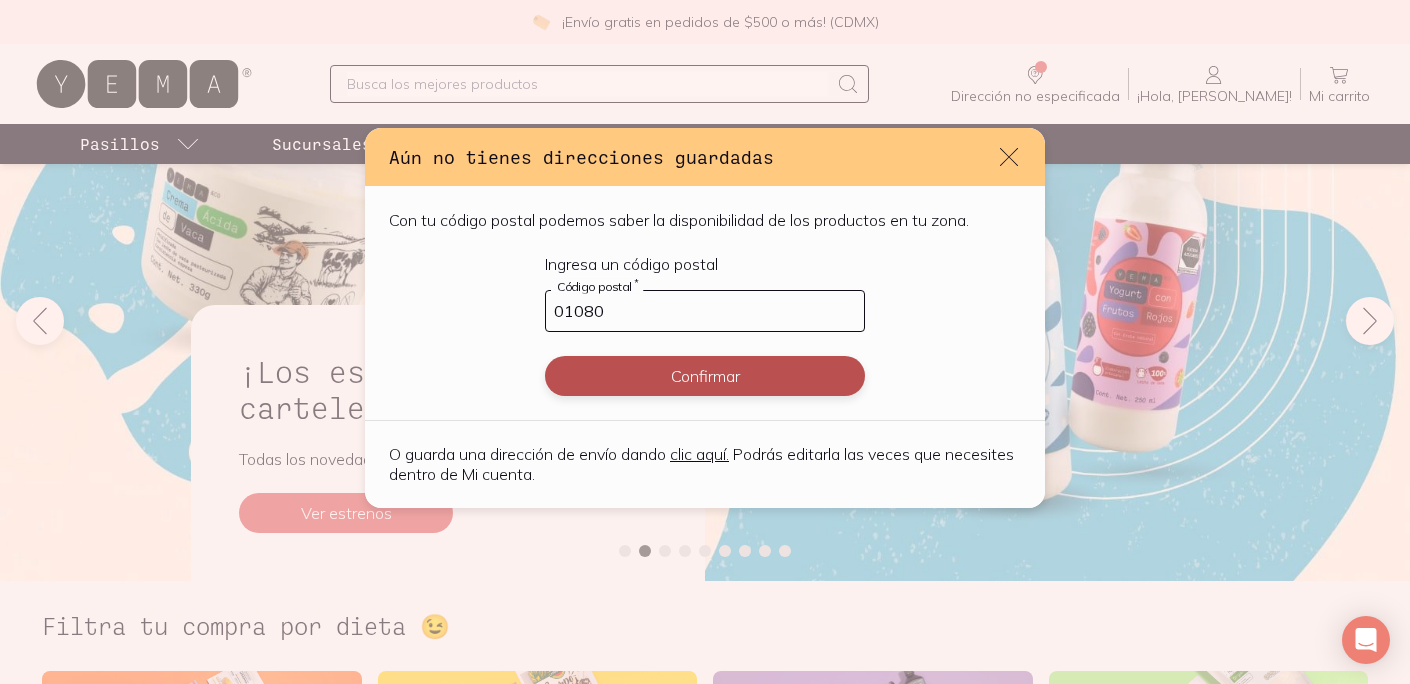 type on "01080" 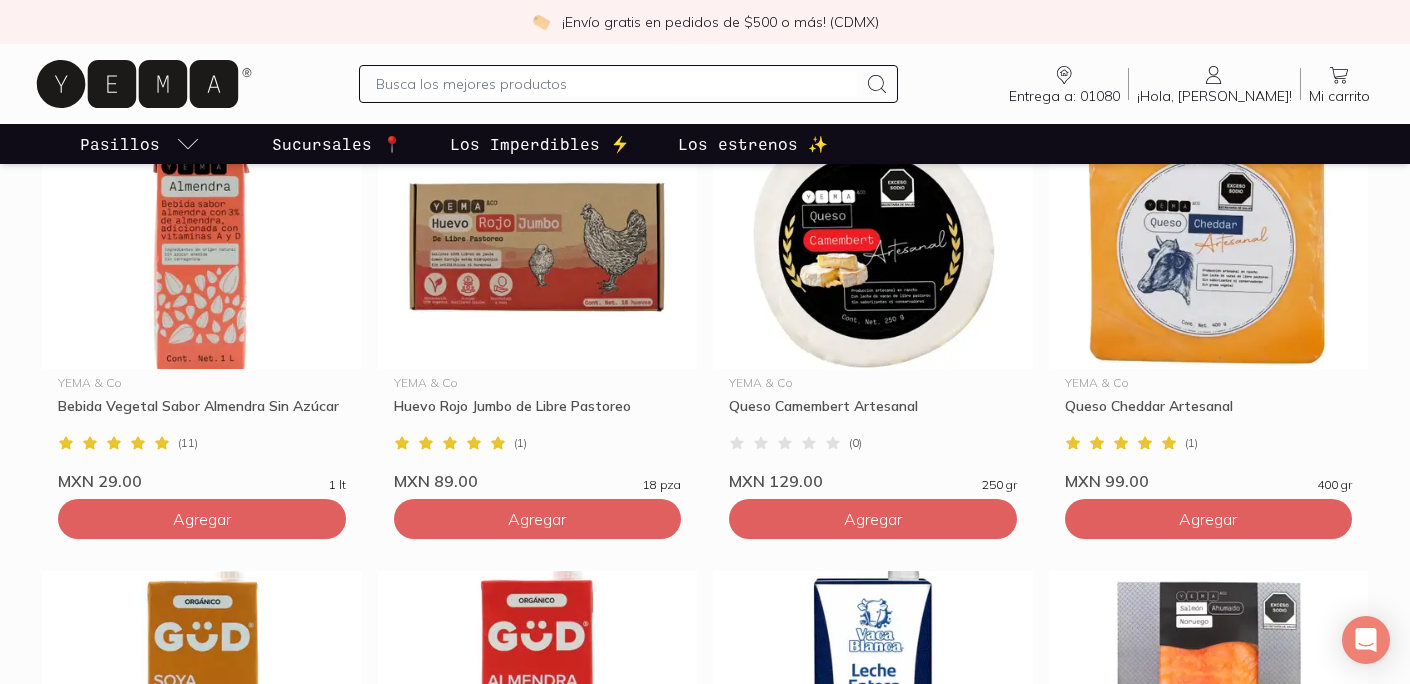 scroll, scrollTop: 1088, scrollLeft: 0, axis: vertical 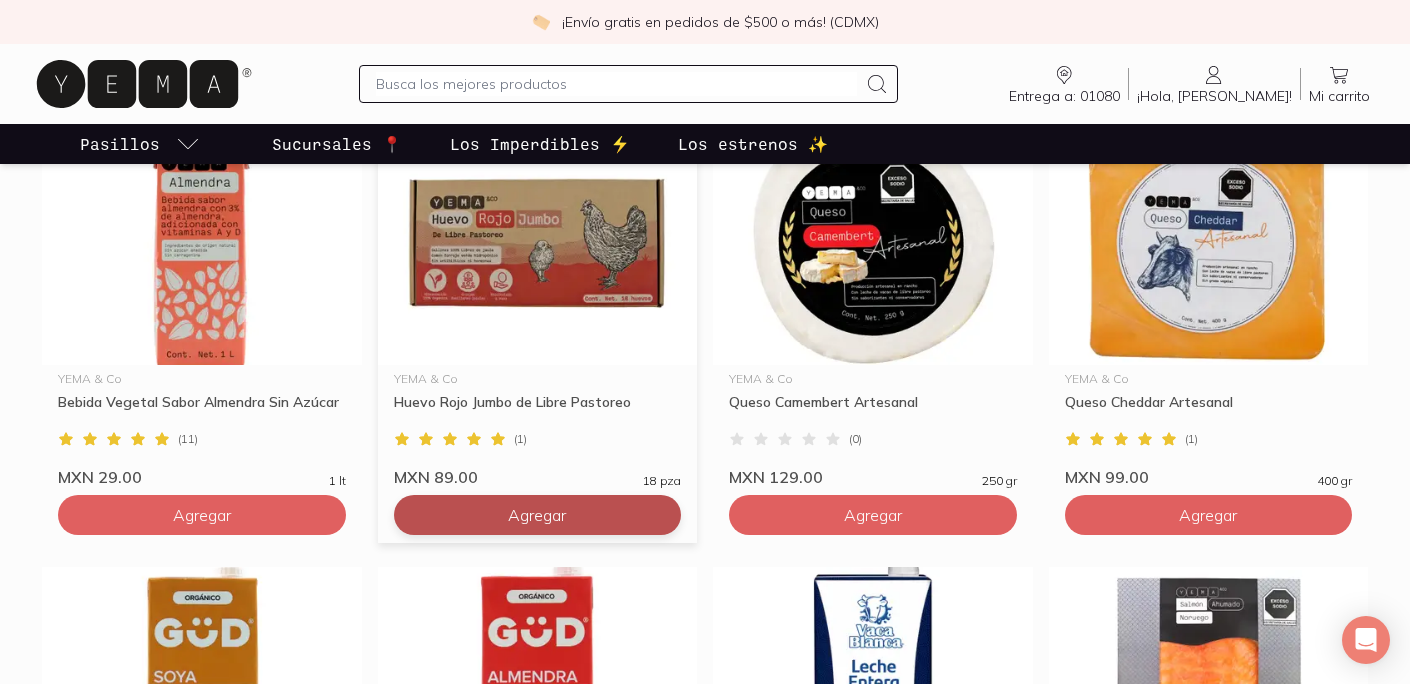 click on "Agregar" at bounding box center (538, 515) 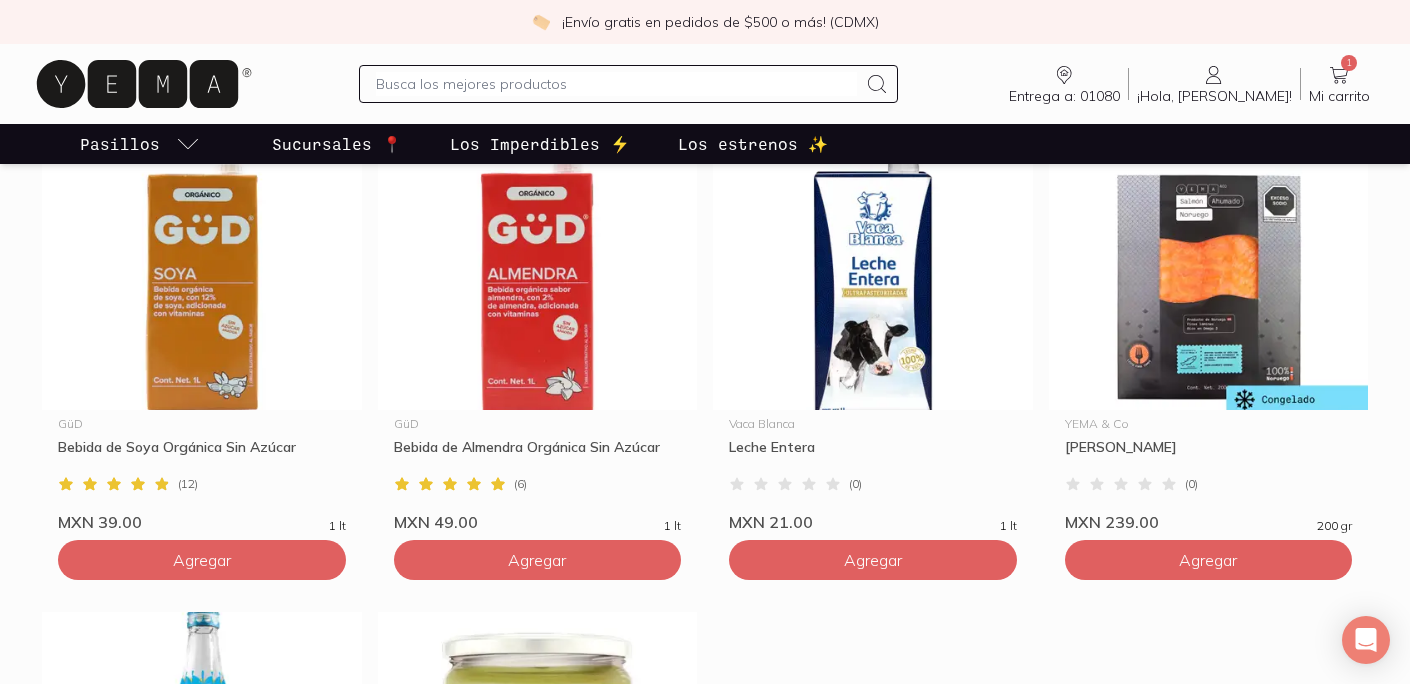 scroll, scrollTop: 1484, scrollLeft: 0, axis: vertical 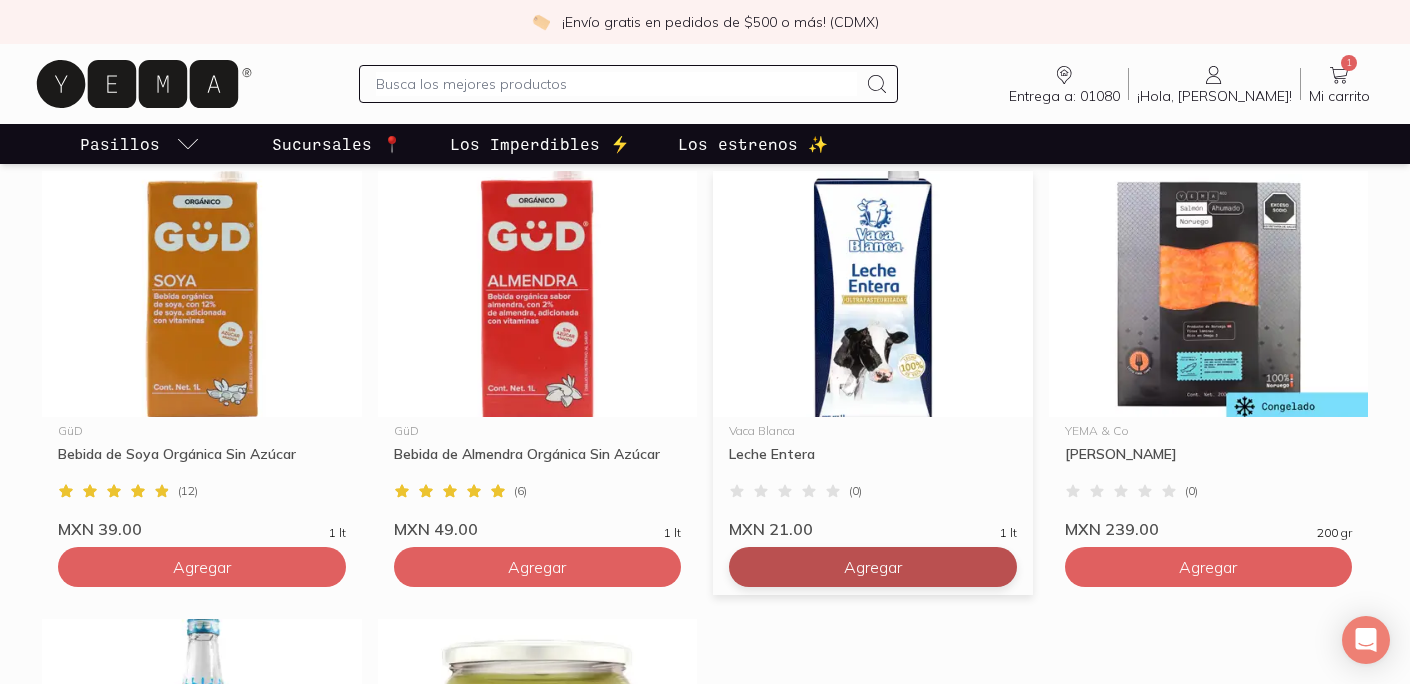 click on "Agregar" at bounding box center [873, 567] 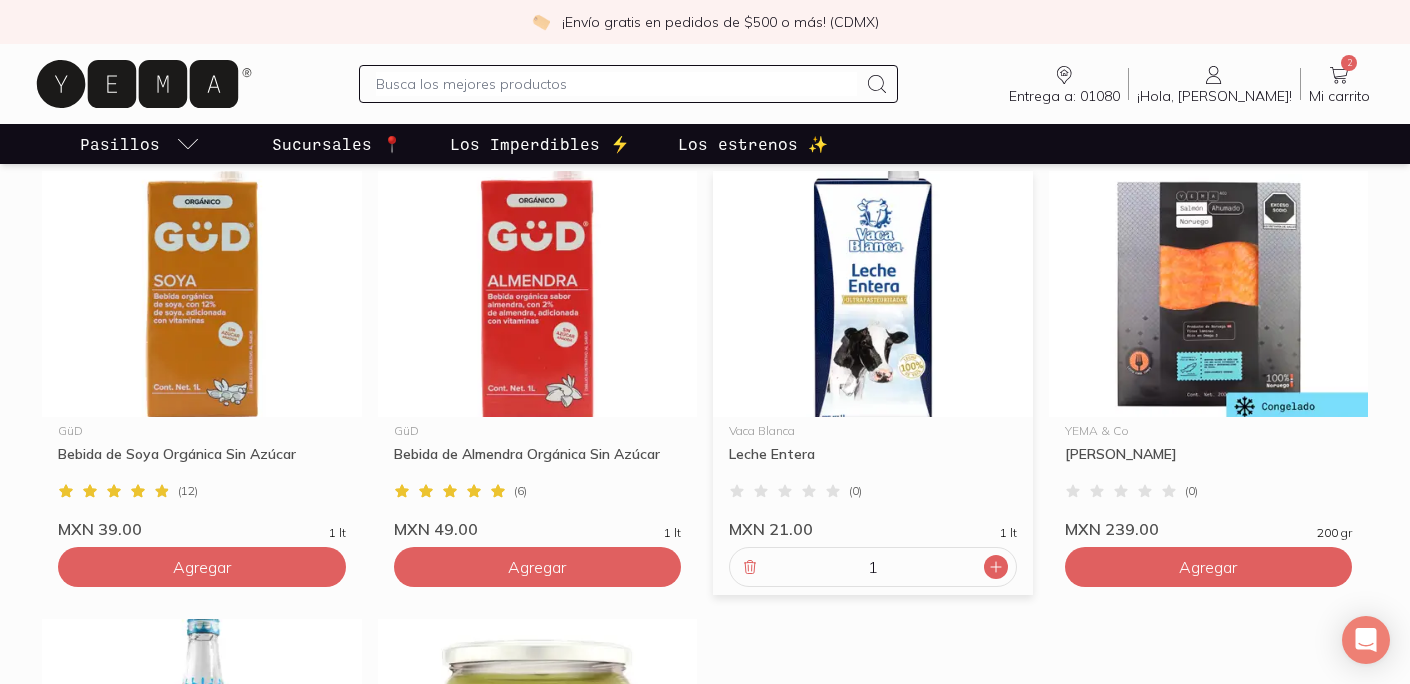 click 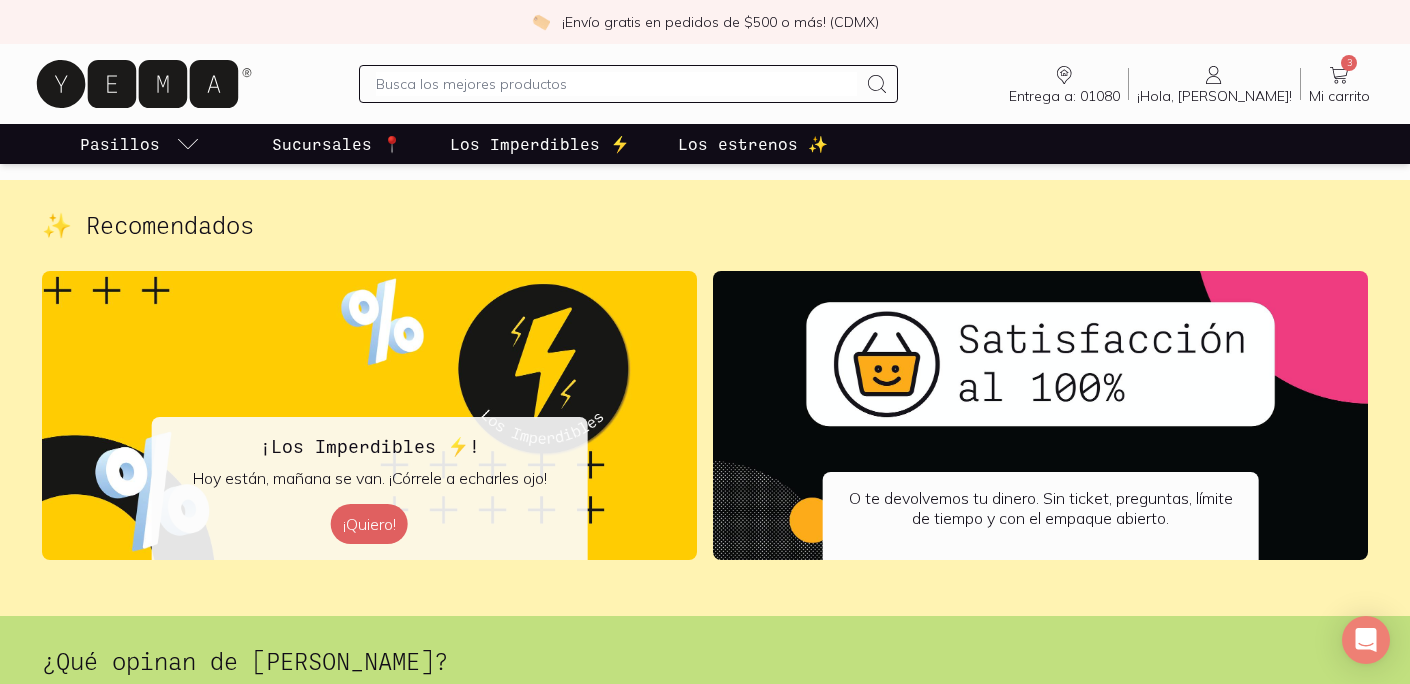 scroll, scrollTop: 3389, scrollLeft: 0, axis: vertical 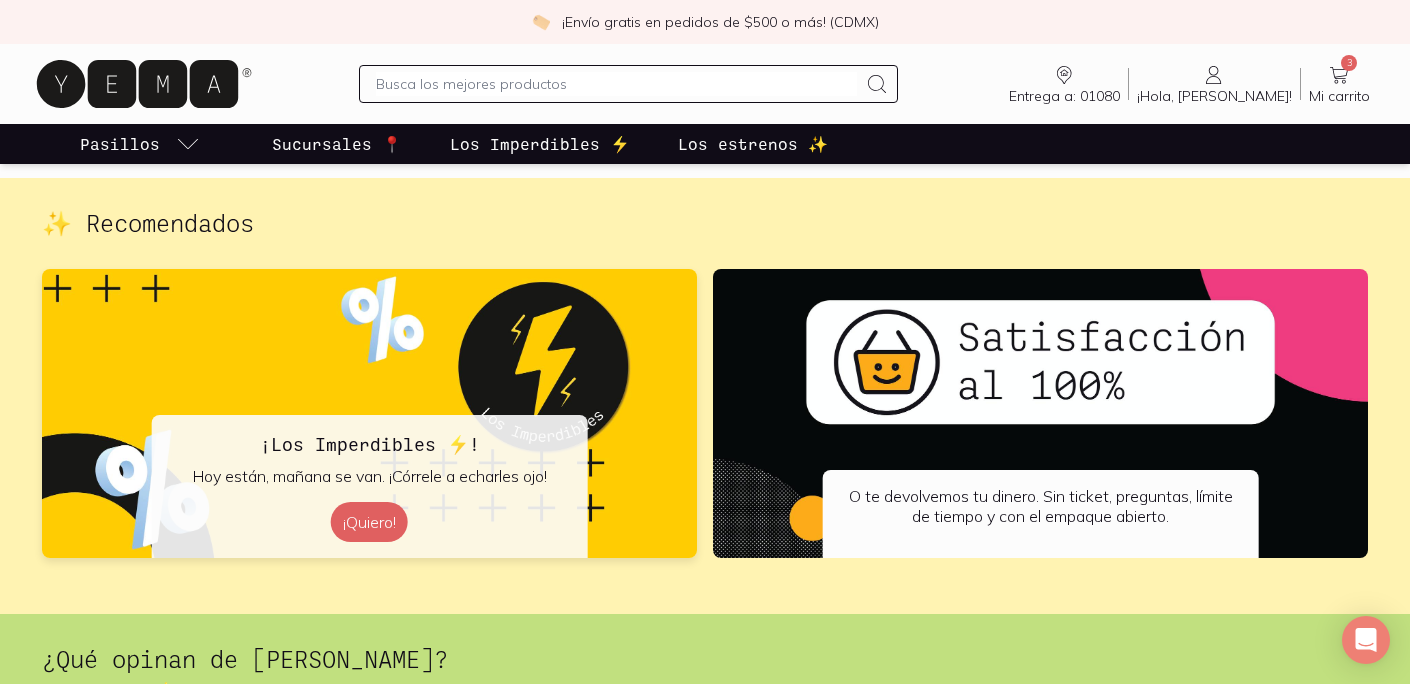 click on "¡Los Imperdibles ⚡️! Hoy están, mañana se van. ¡Córrele a echarles ojo! ¡Quiero!" at bounding box center [369, 486] 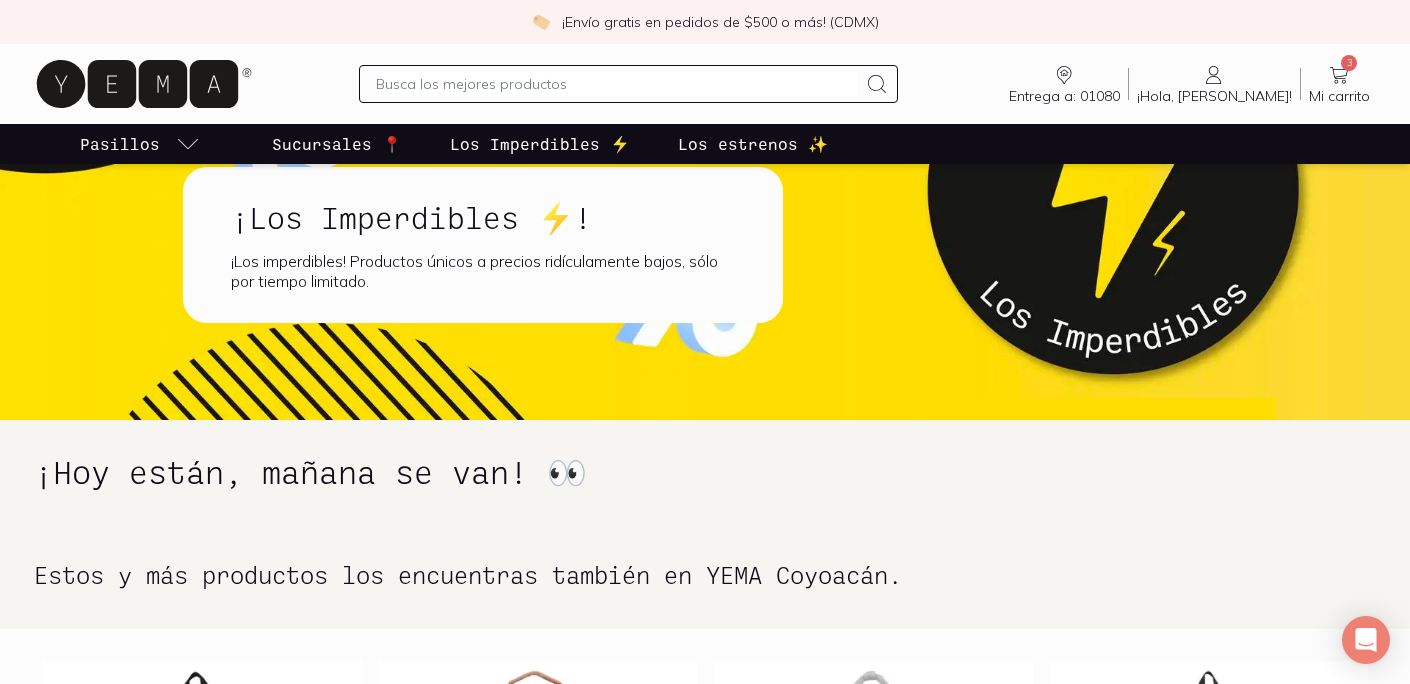 scroll, scrollTop: 0, scrollLeft: 0, axis: both 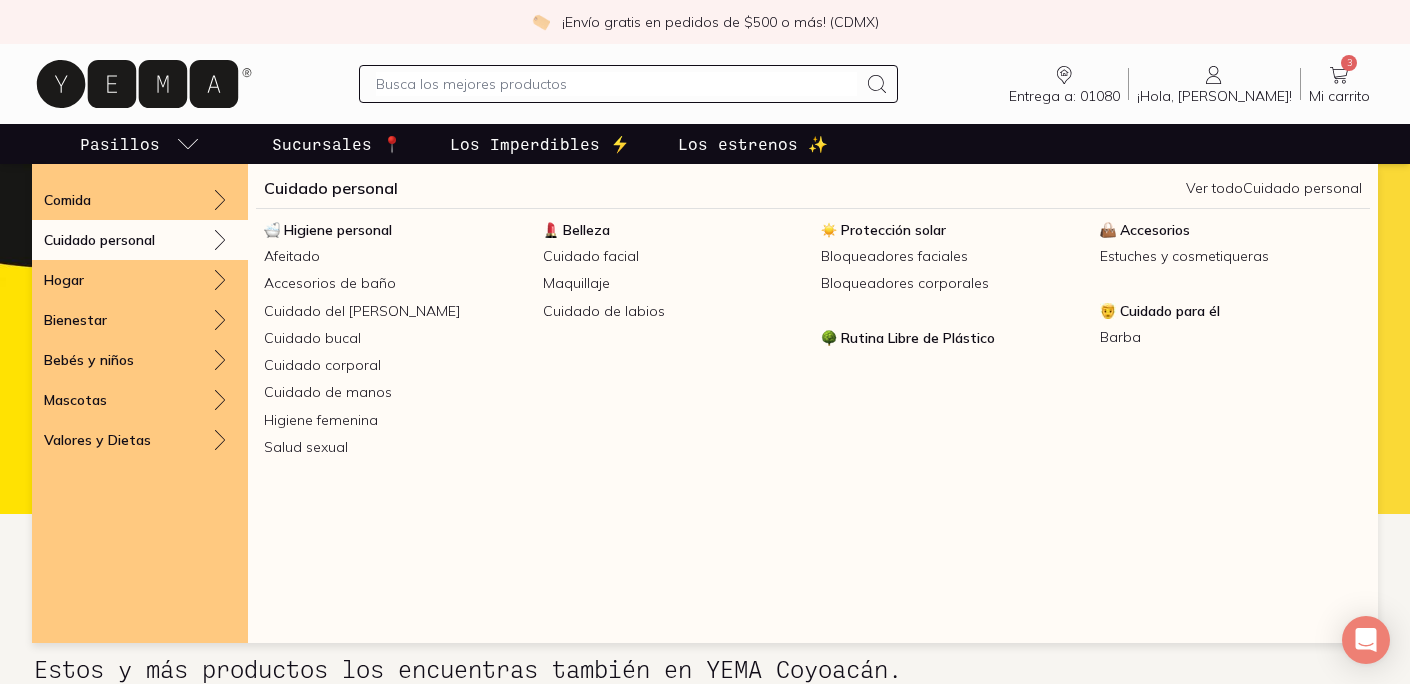 click on "Cuidado personal" at bounding box center (99, 240) 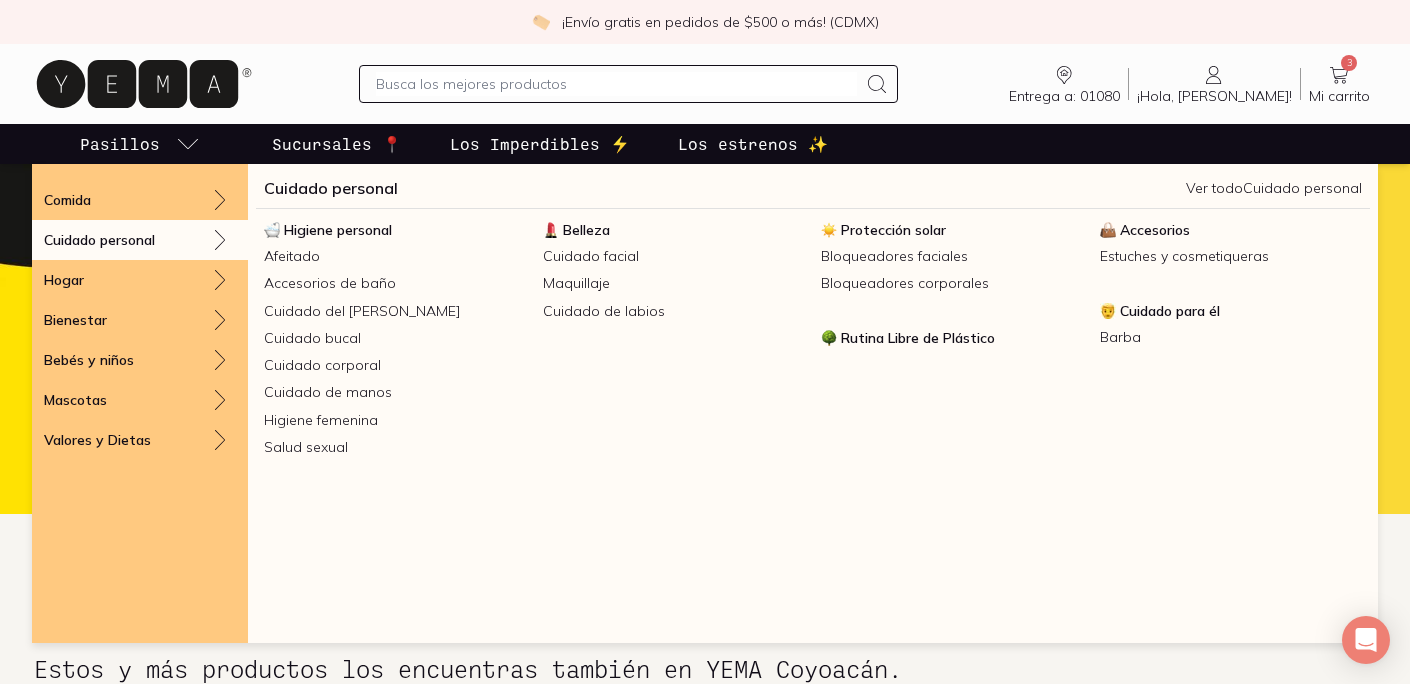 click 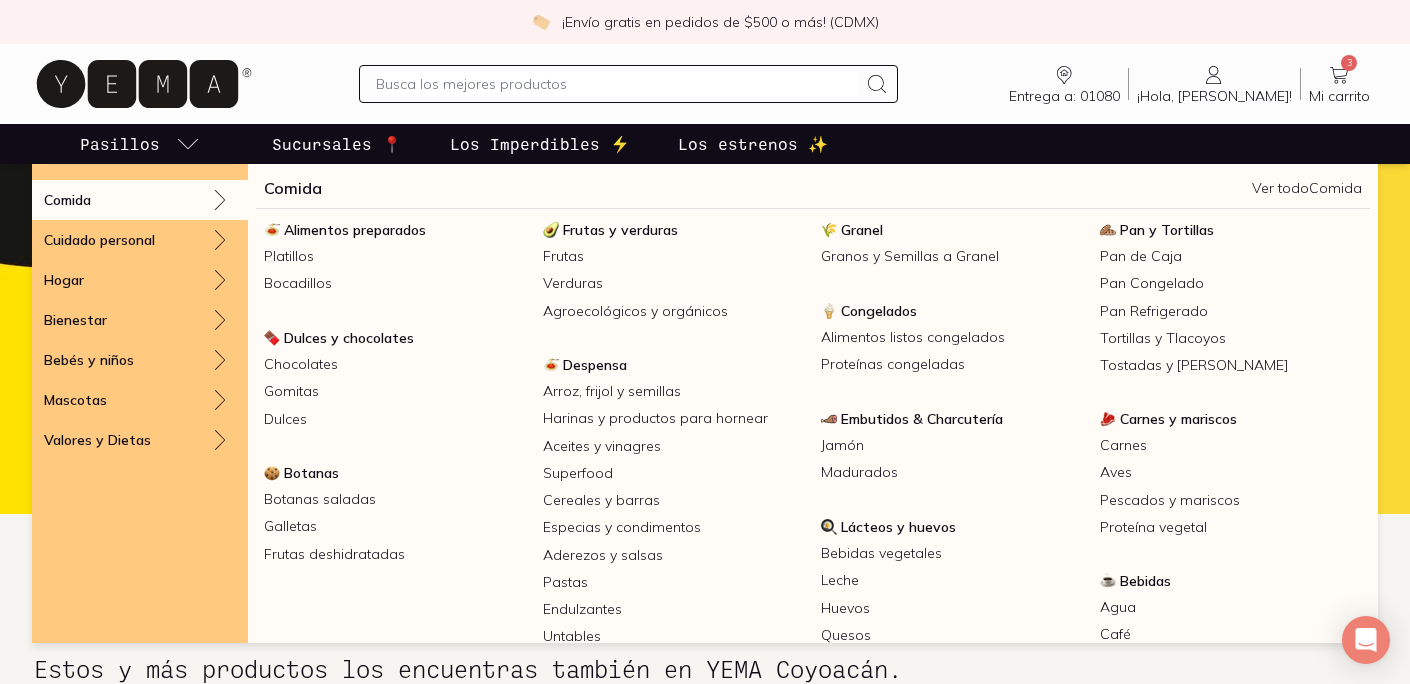 click on "Comida" at bounding box center (140, 200) 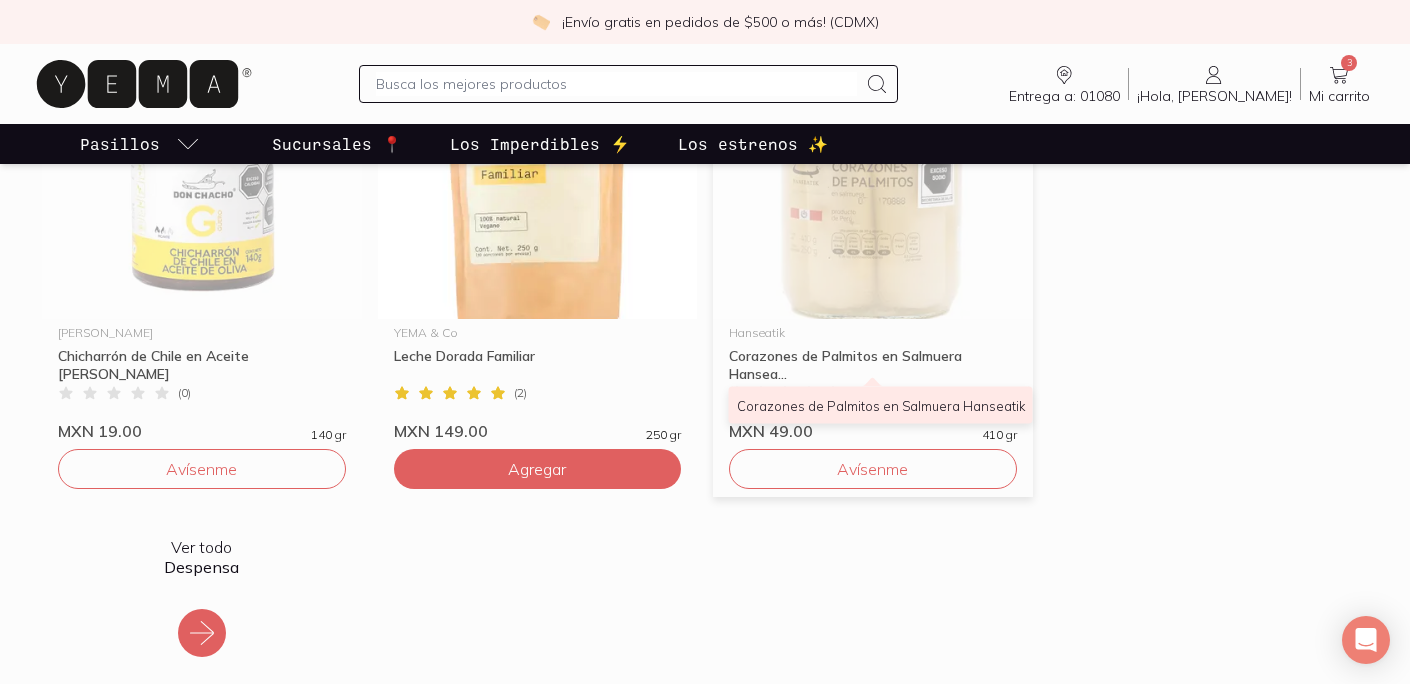 scroll, scrollTop: 540, scrollLeft: 0, axis: vertical 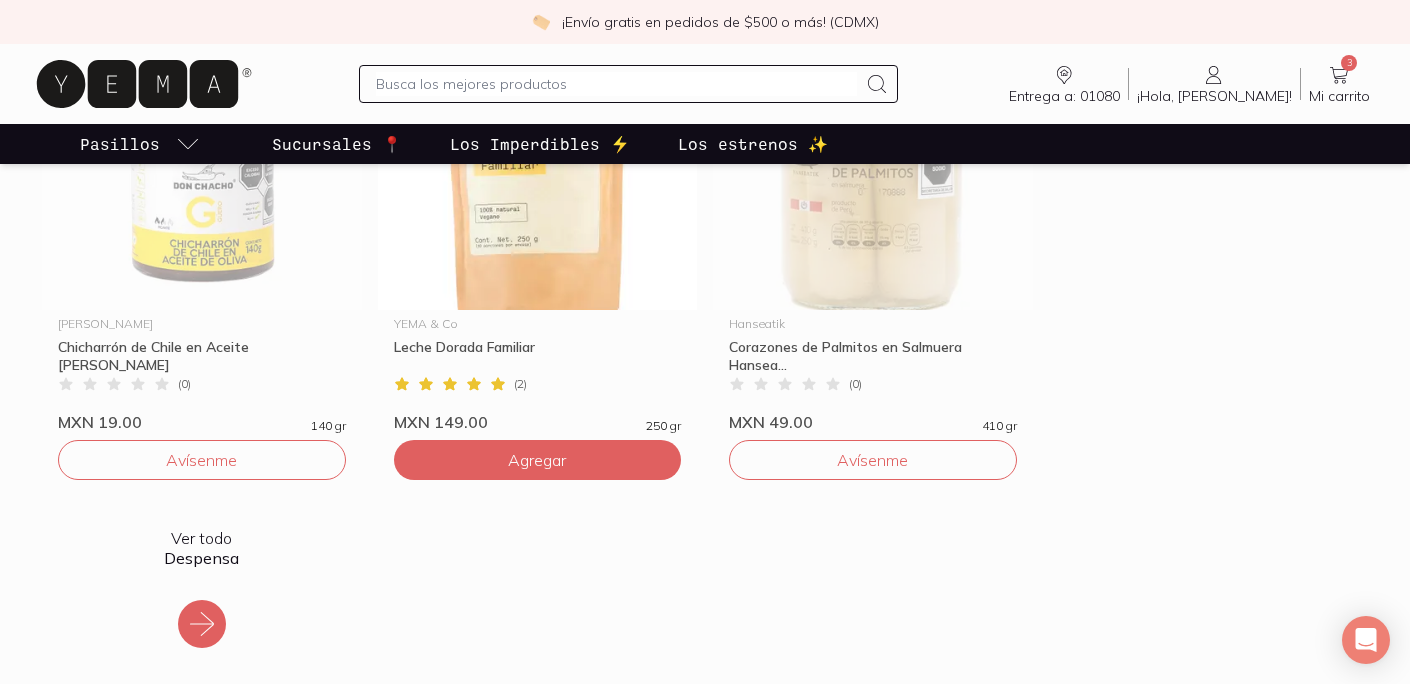 click at bounding box center [1209, 276] 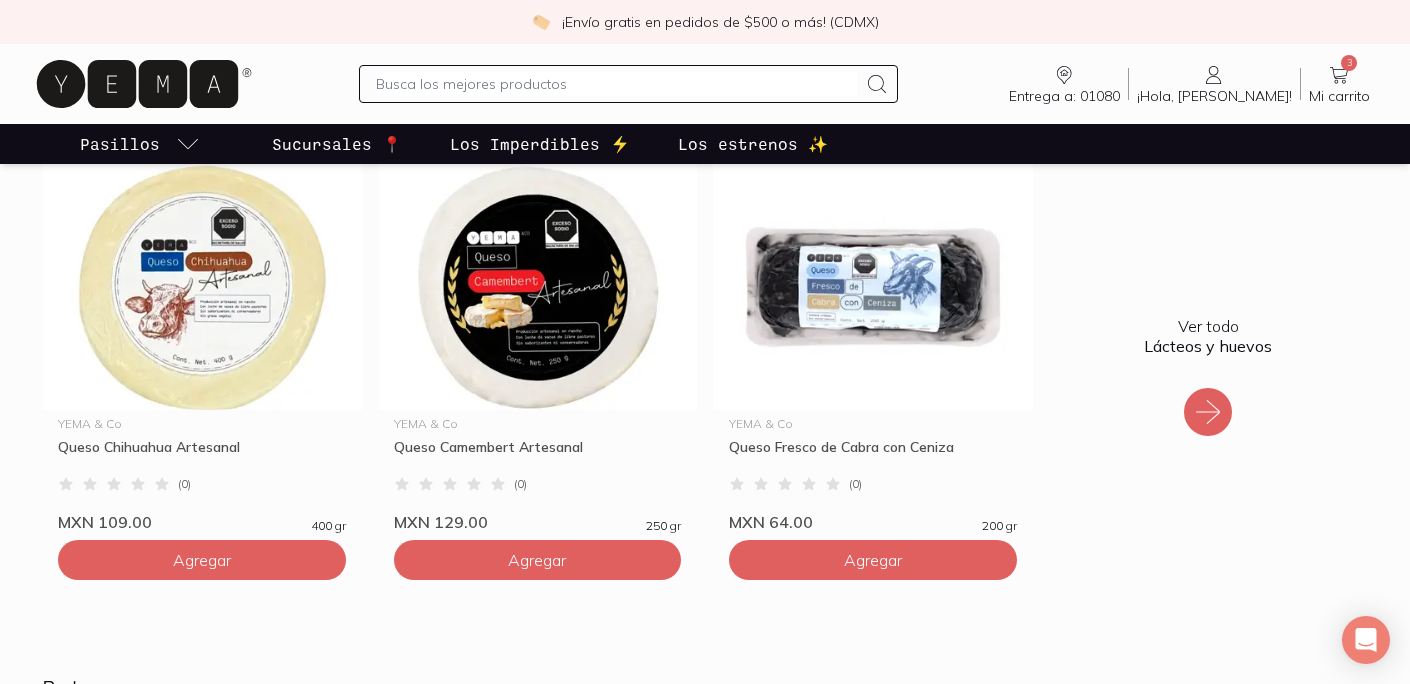scroll, scrollTop: 1182, scrollLeft: 0, axis: vertical 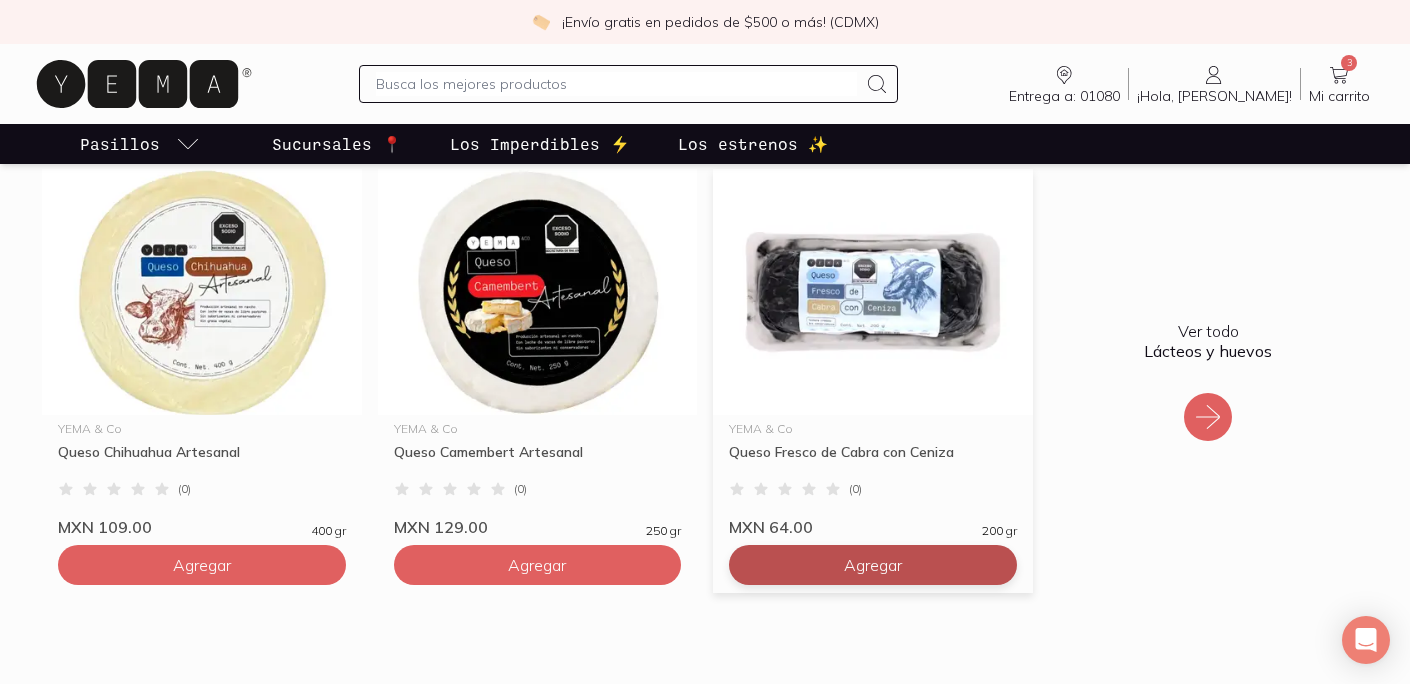 click on "Agregar" at bounding box center [873, 565] 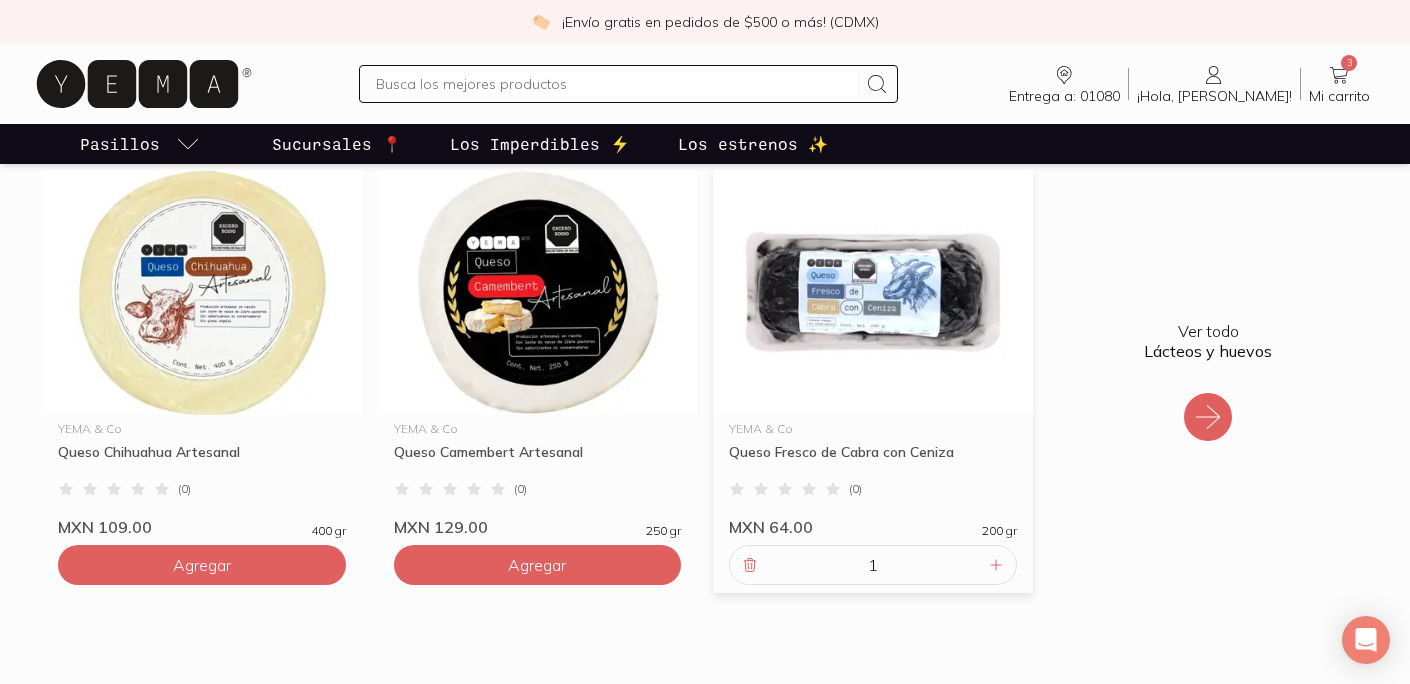 click 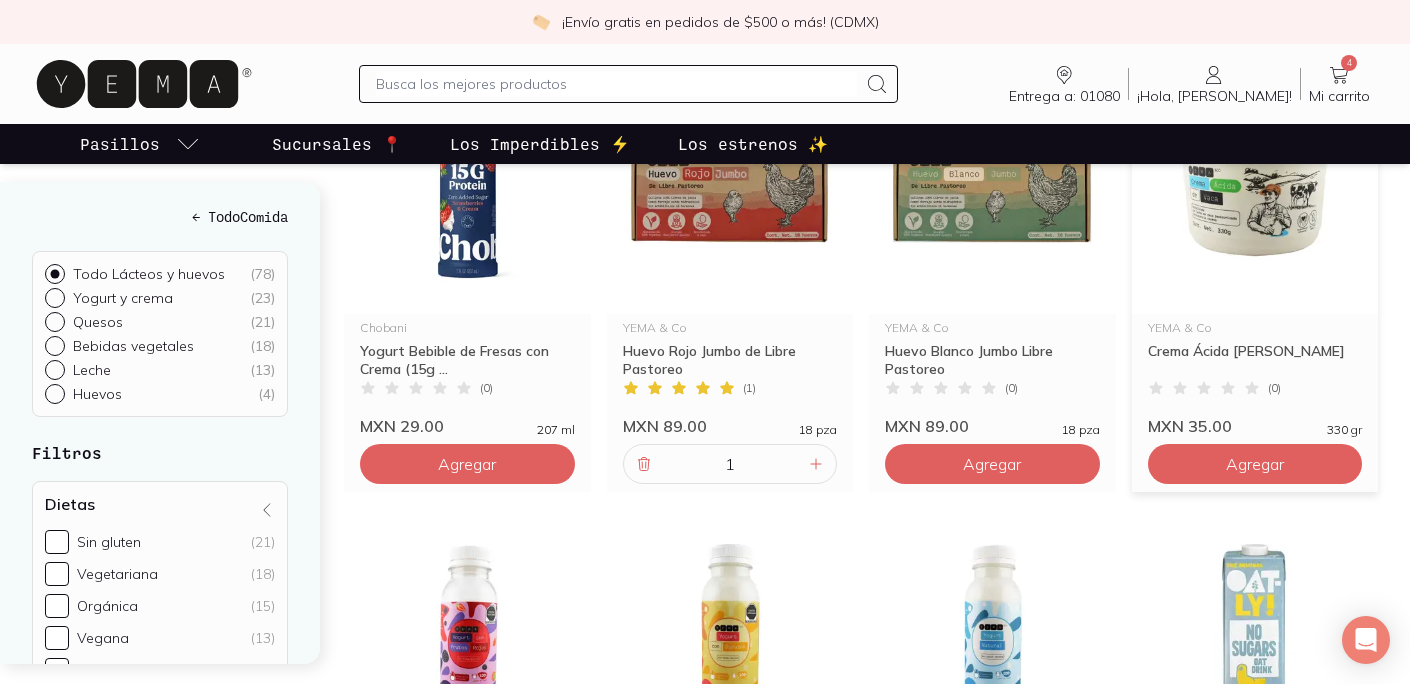 scroll, scrollTop: 399, scrollLeft: 0, axis: vertical 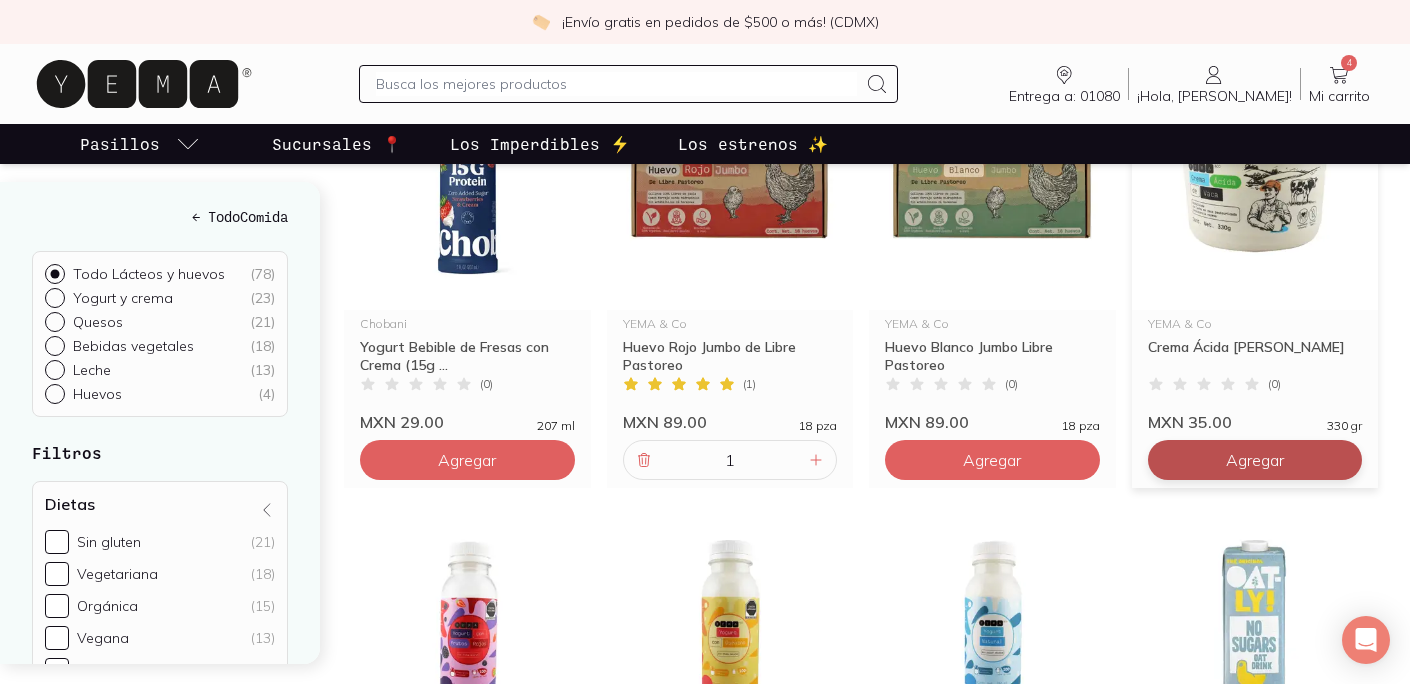 click on "Agregar" at bounding box center (467, 460) 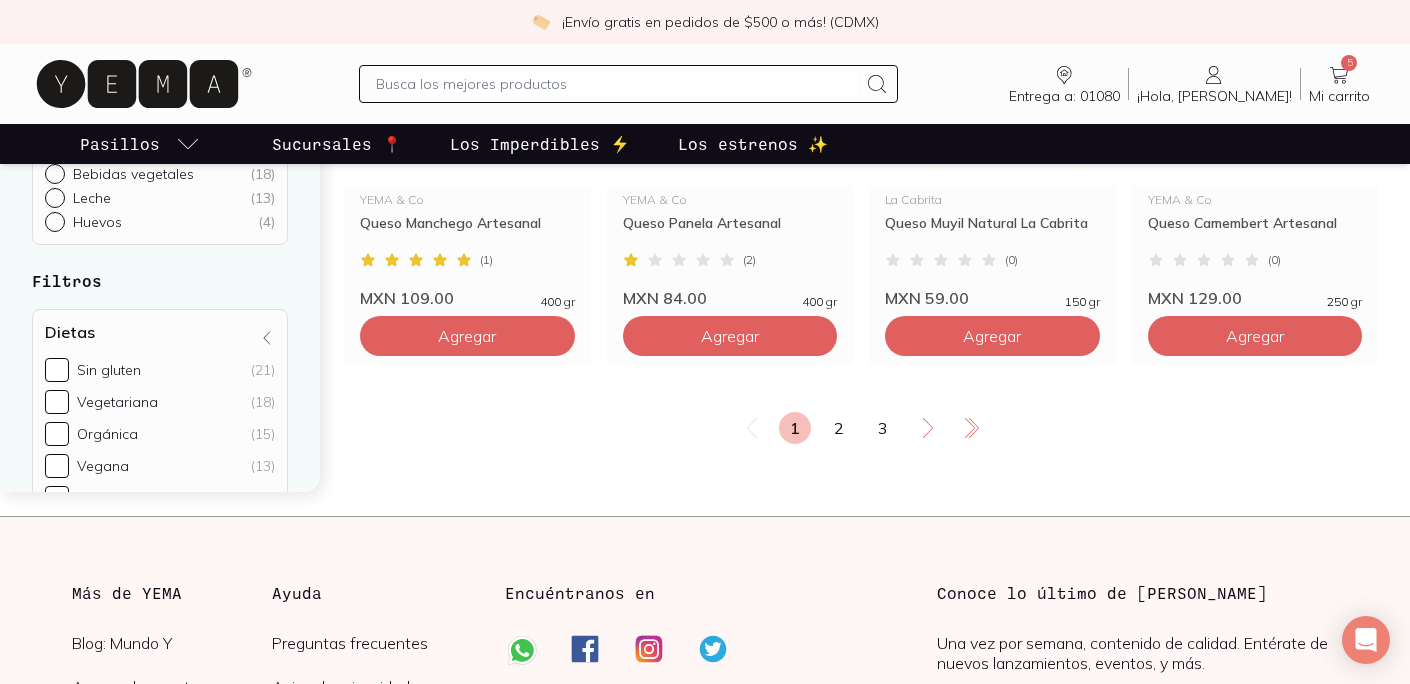 scroll, scrollTop: 3611, scrollLeft: 0, axis: vertical 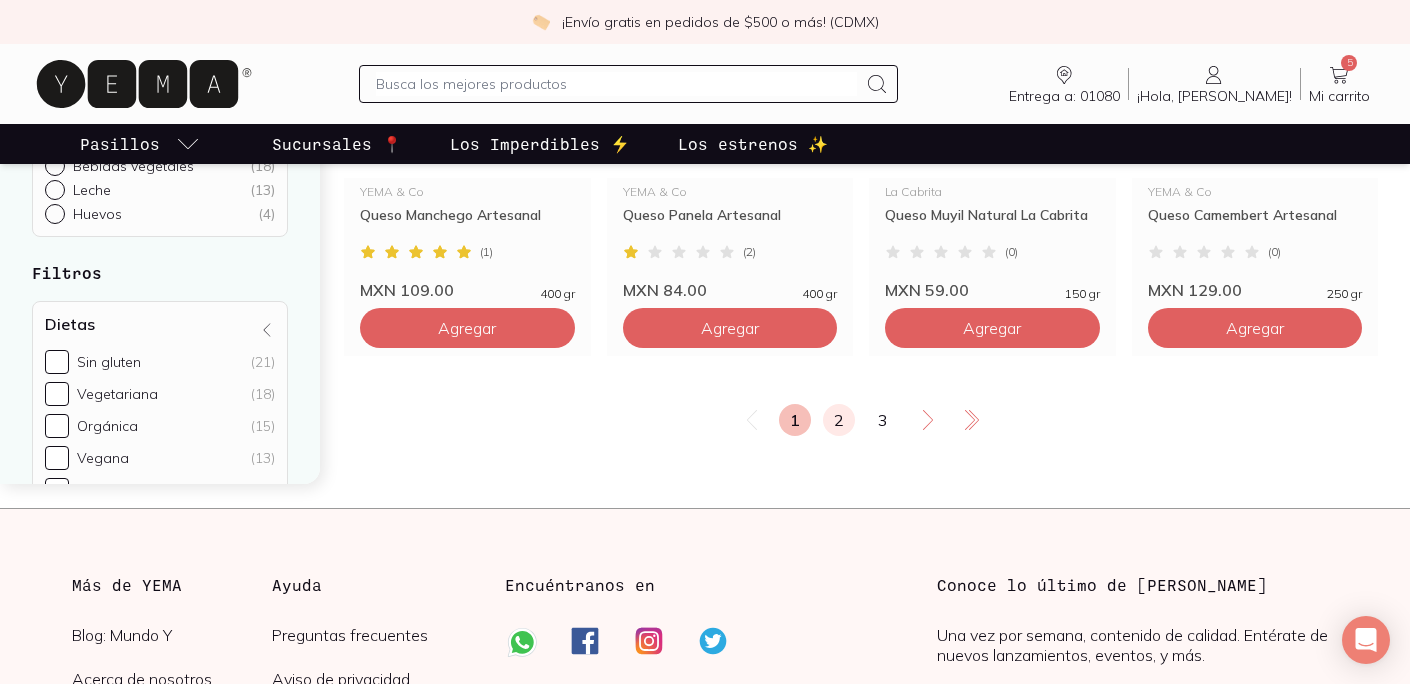 click on "2" at bounding box center [839, 420] 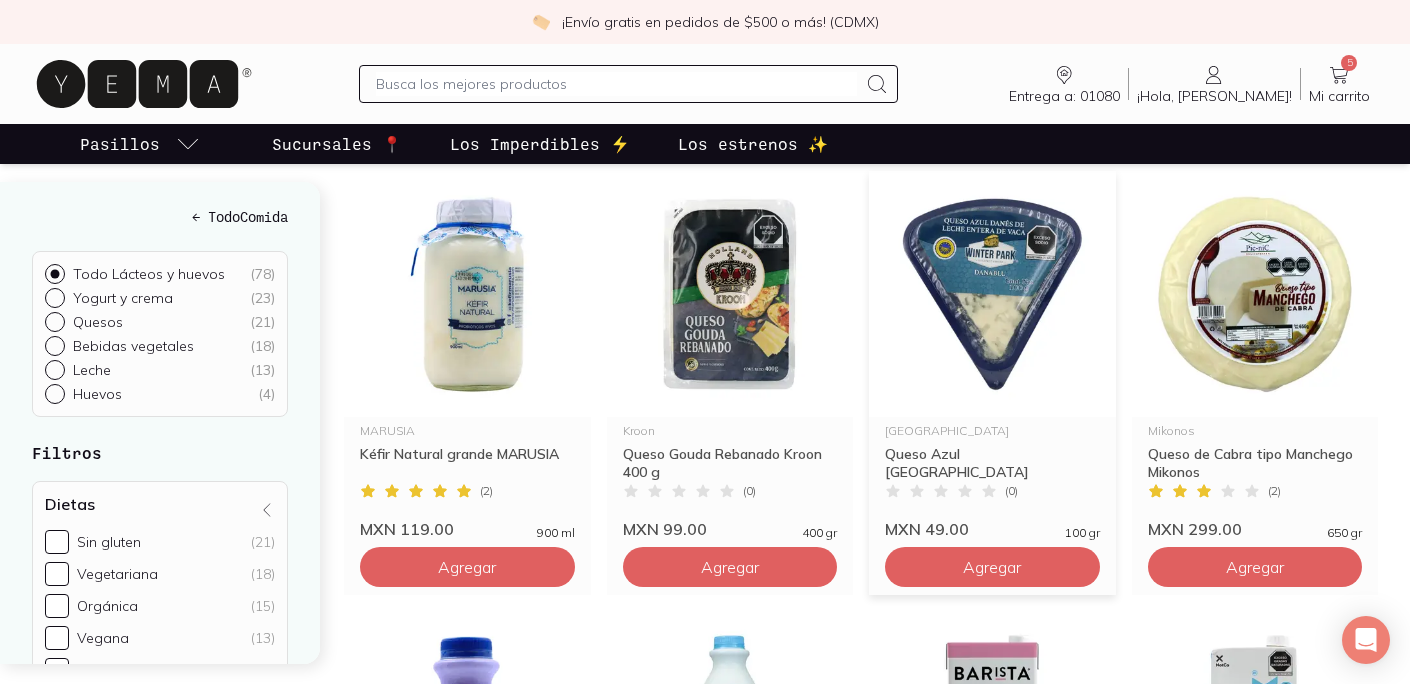 scroll, scrollTop: 1162, scrollLeft: 0, axis: vertical 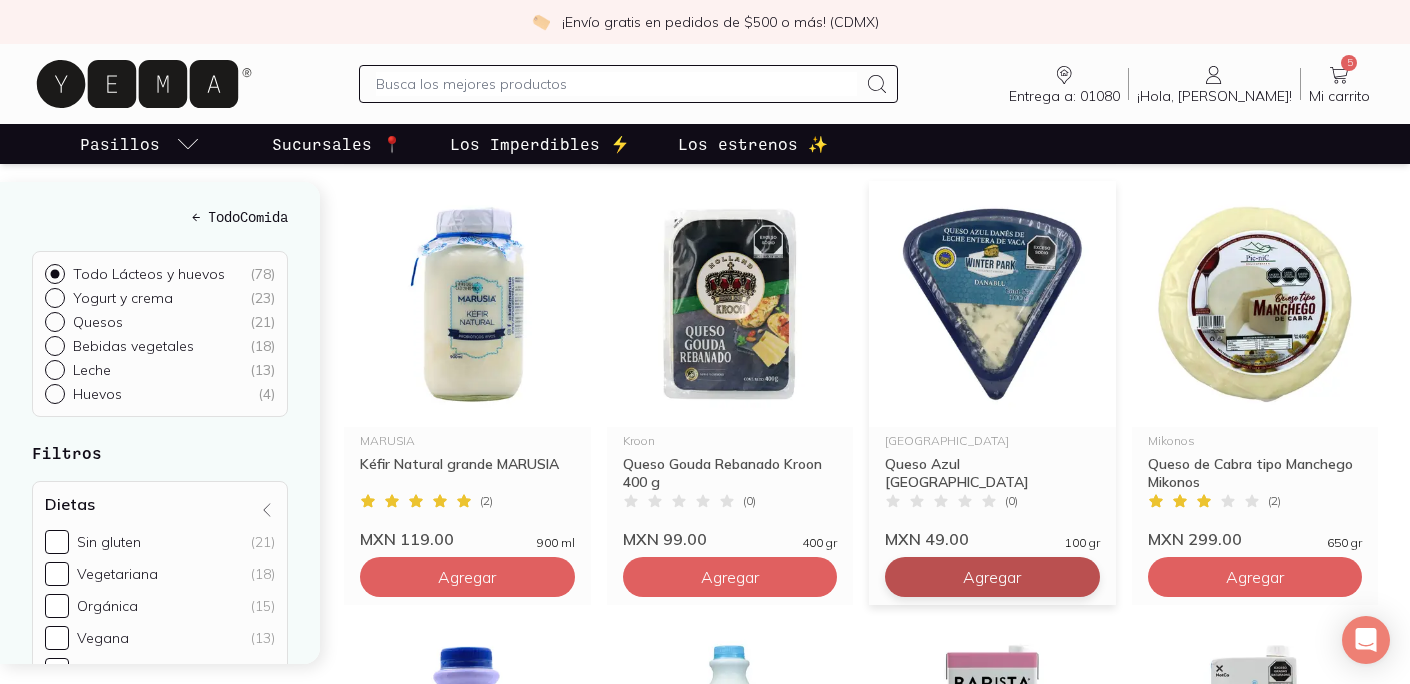 click on "Agregar" at bounding box center (730, -303) 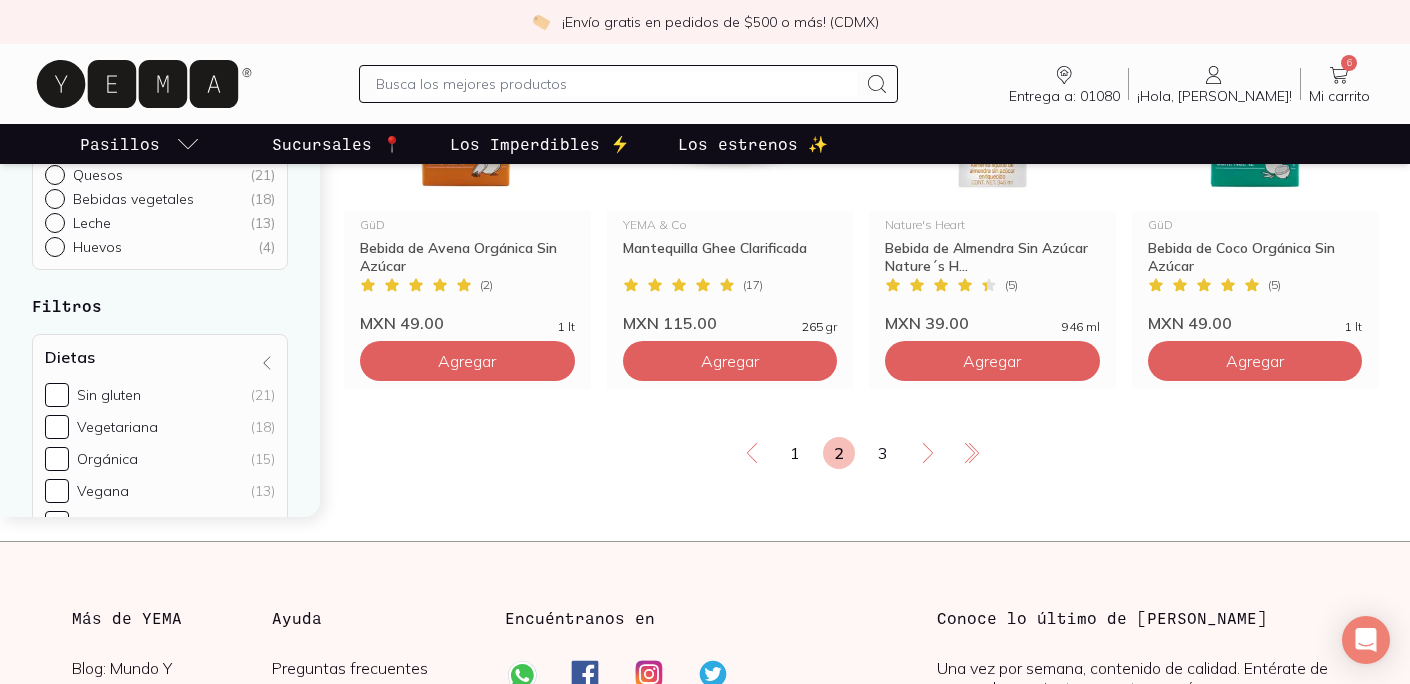 scroll, scrollTop: 3589, scrollLeft: 0, axis: vertical 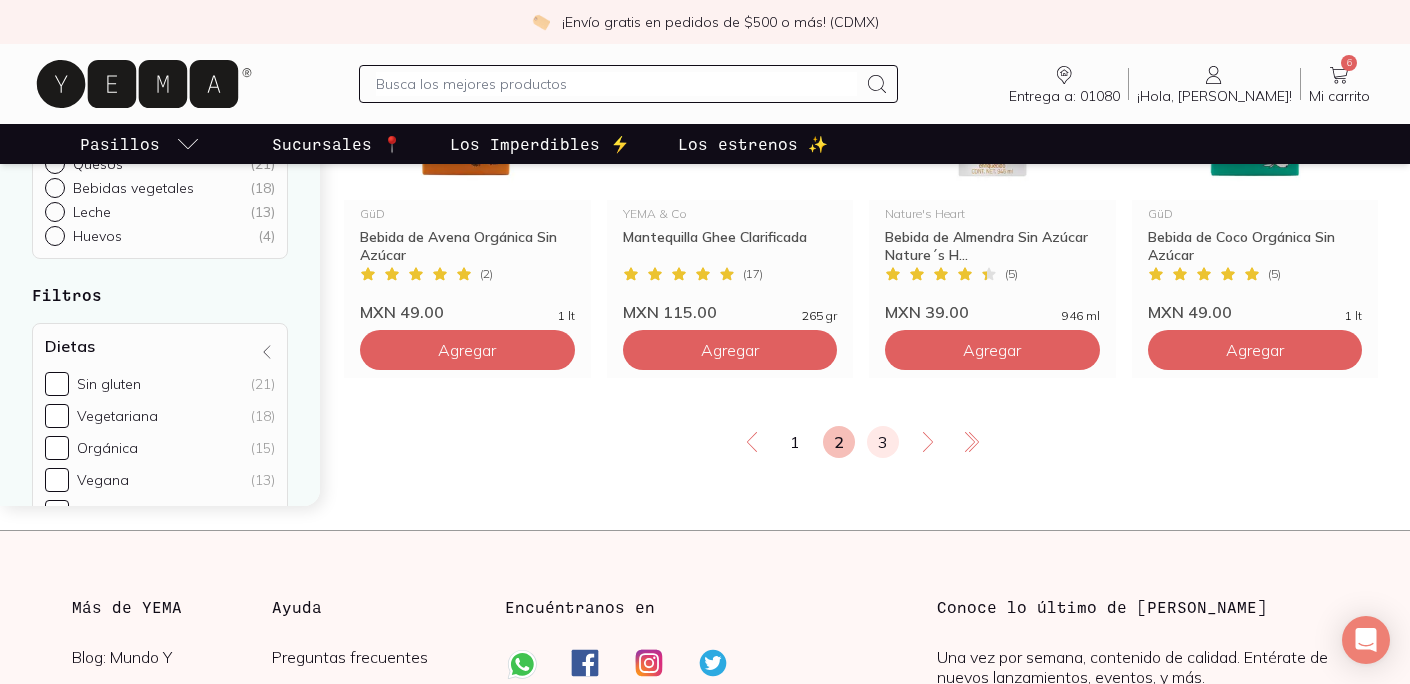 click on "3" at bounding box center [883, 442] 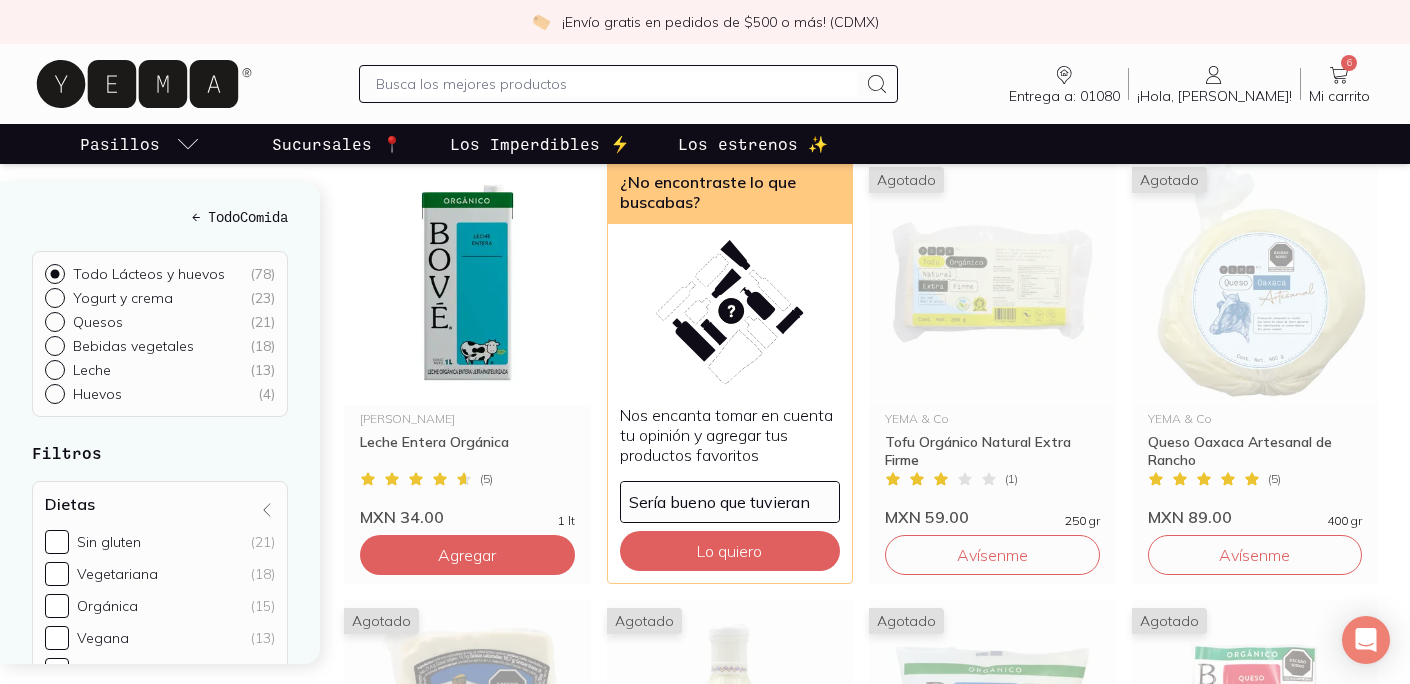 scroll, scrollTop: 746, scrollLeft: 0, axis: vertical 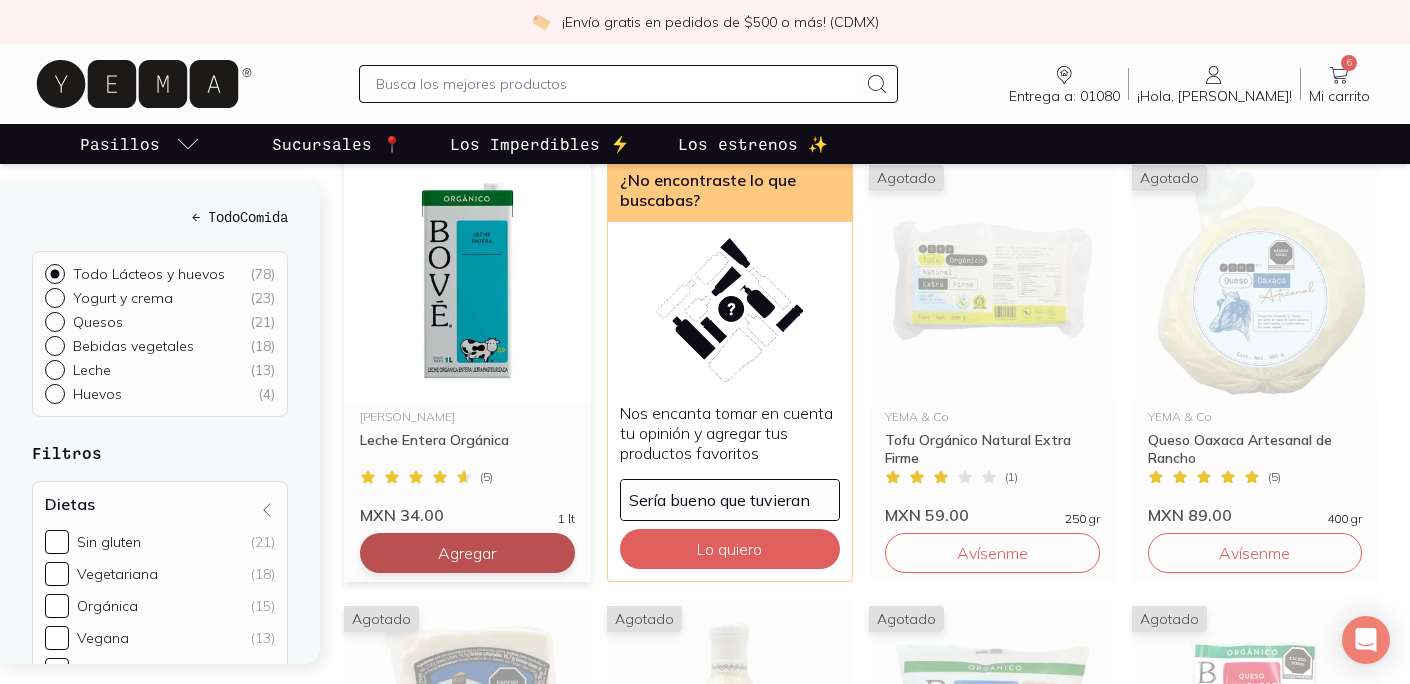 click on "Agregar" at bounding box center [467, 113] 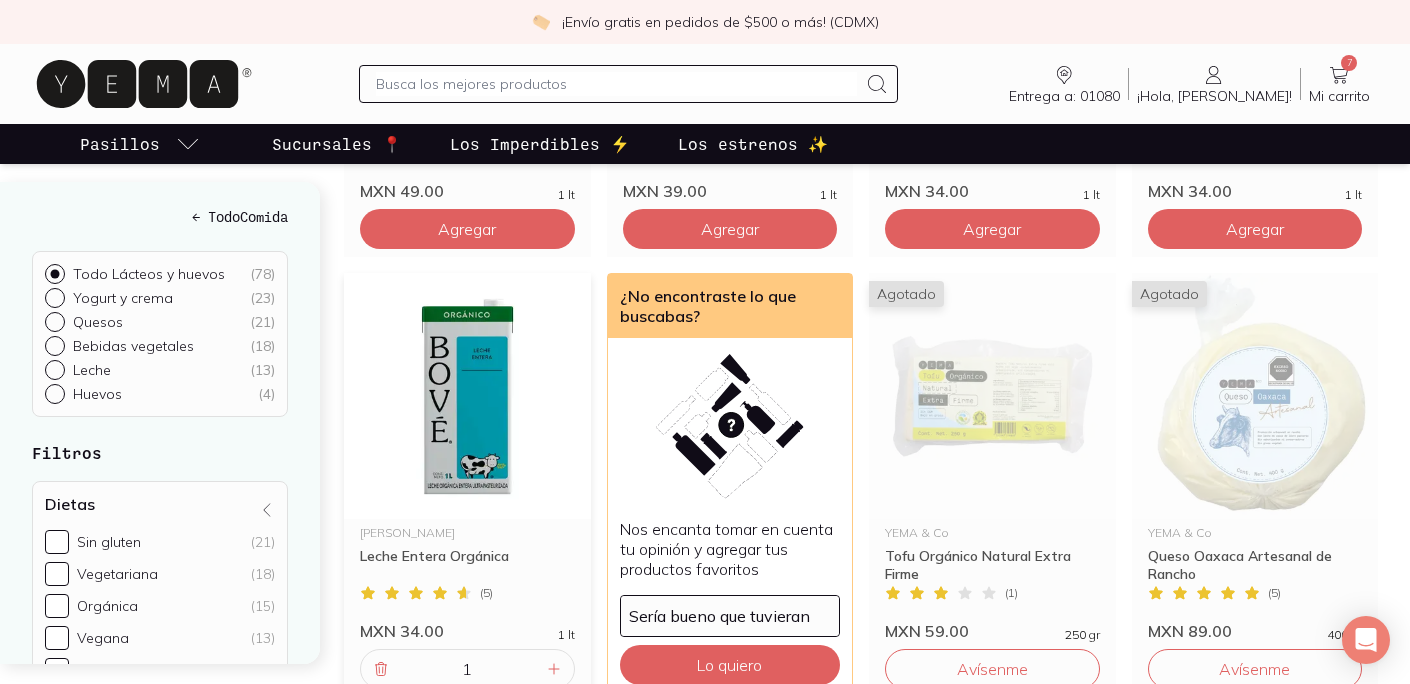 scroll, scrollTop: 639, scrollLeft: 0, axis: vertical 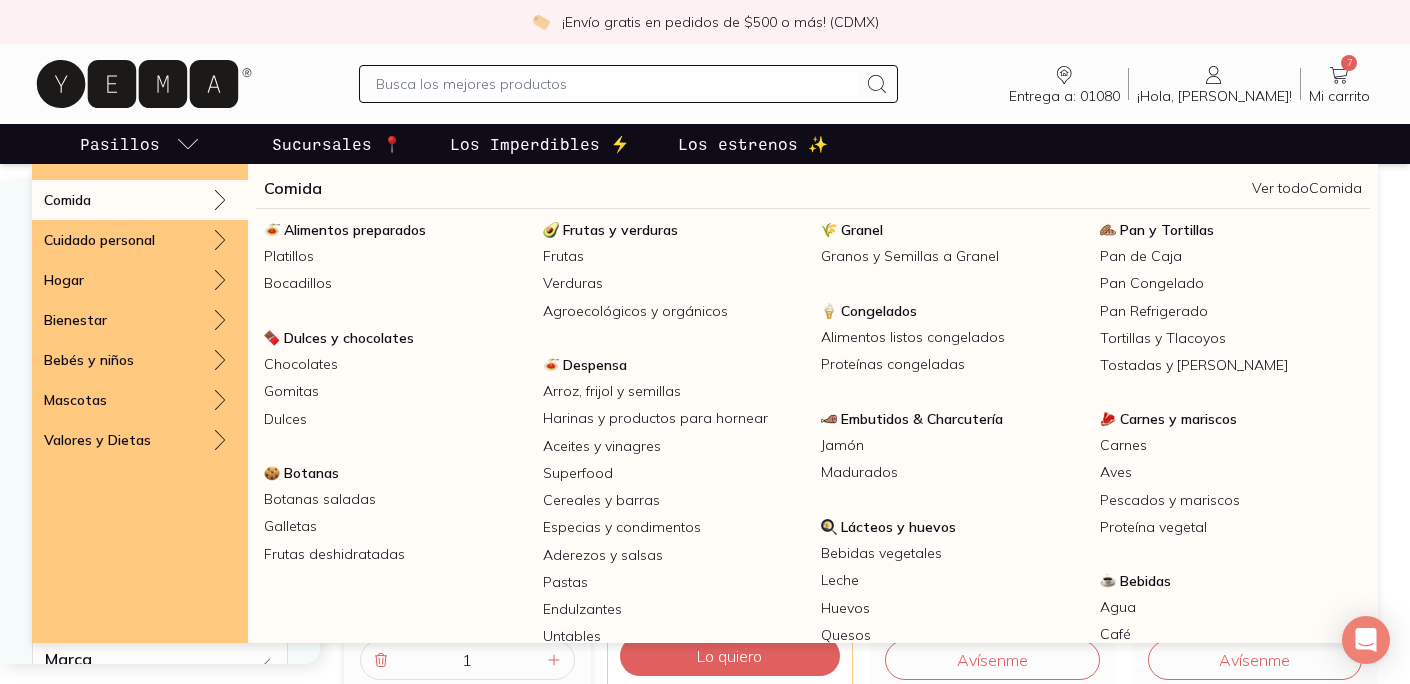 click on "Comida" at bounding box center (293, 188) 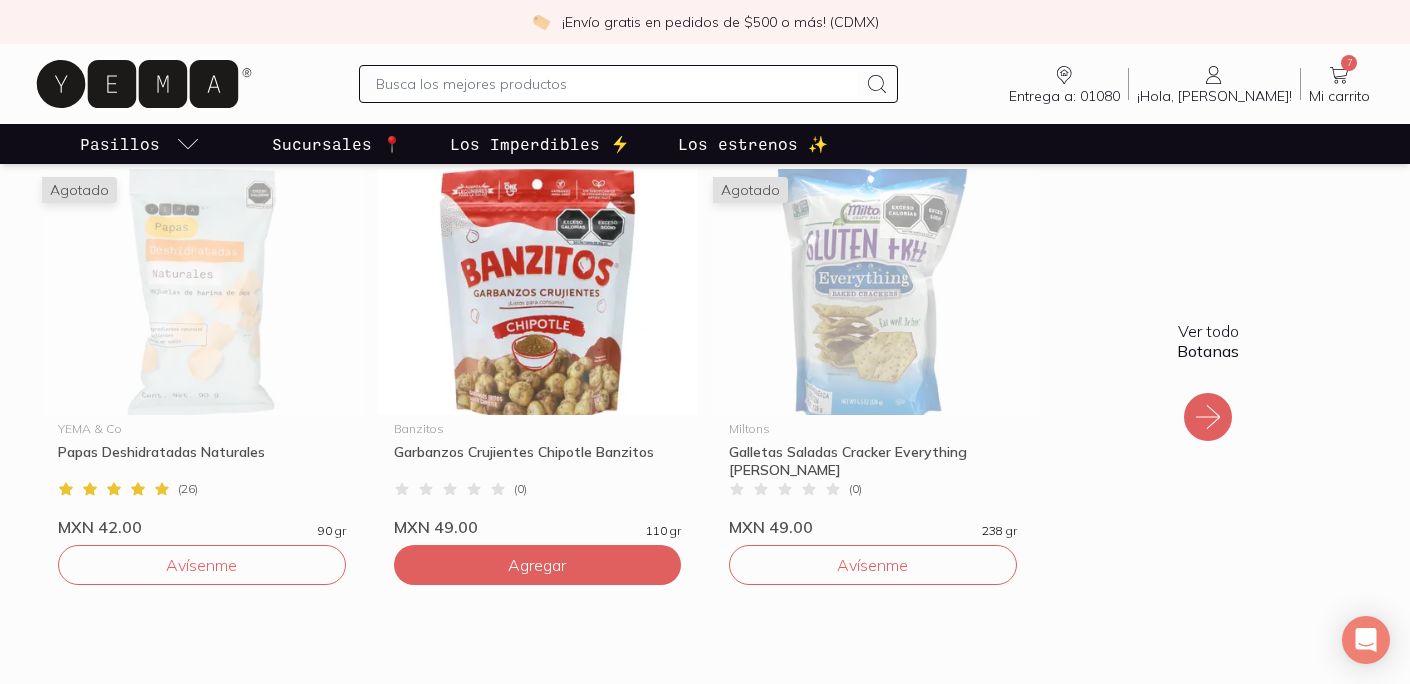 scroll, scrollTop: 1756, scrollLeft: 0, axis: vertical 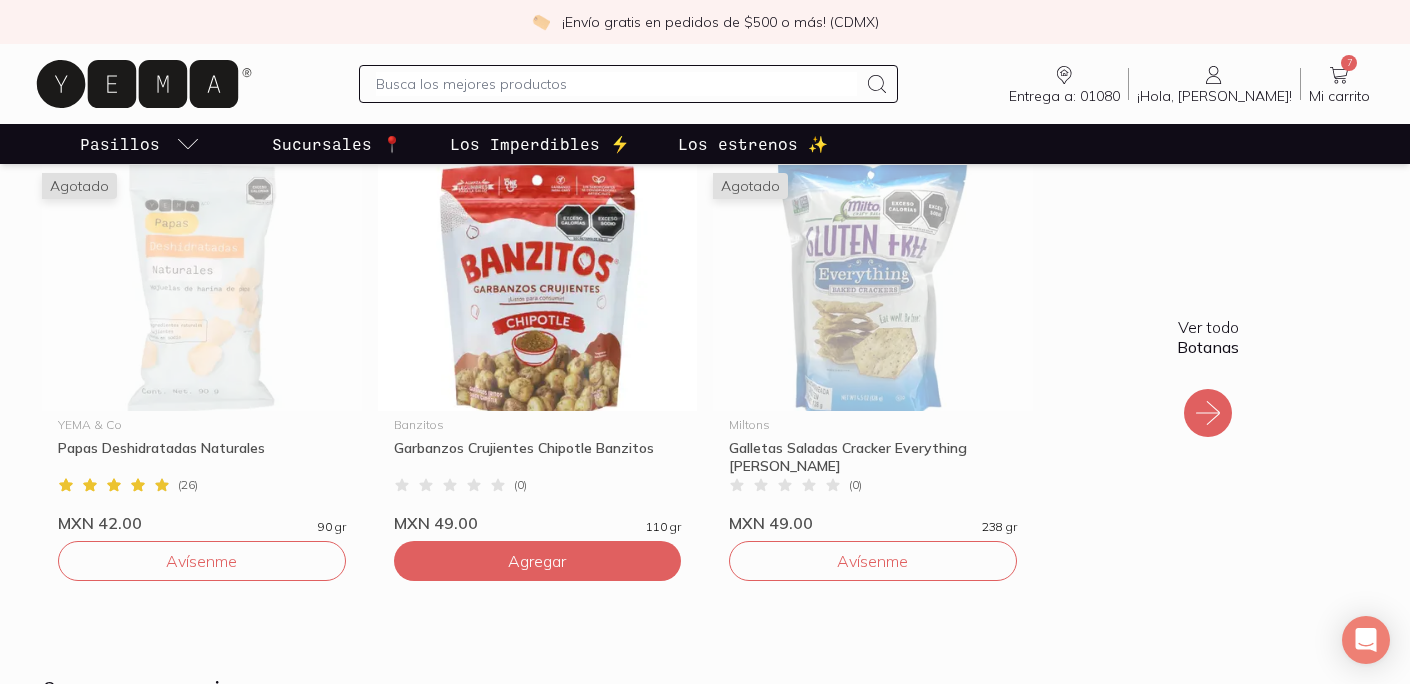 click 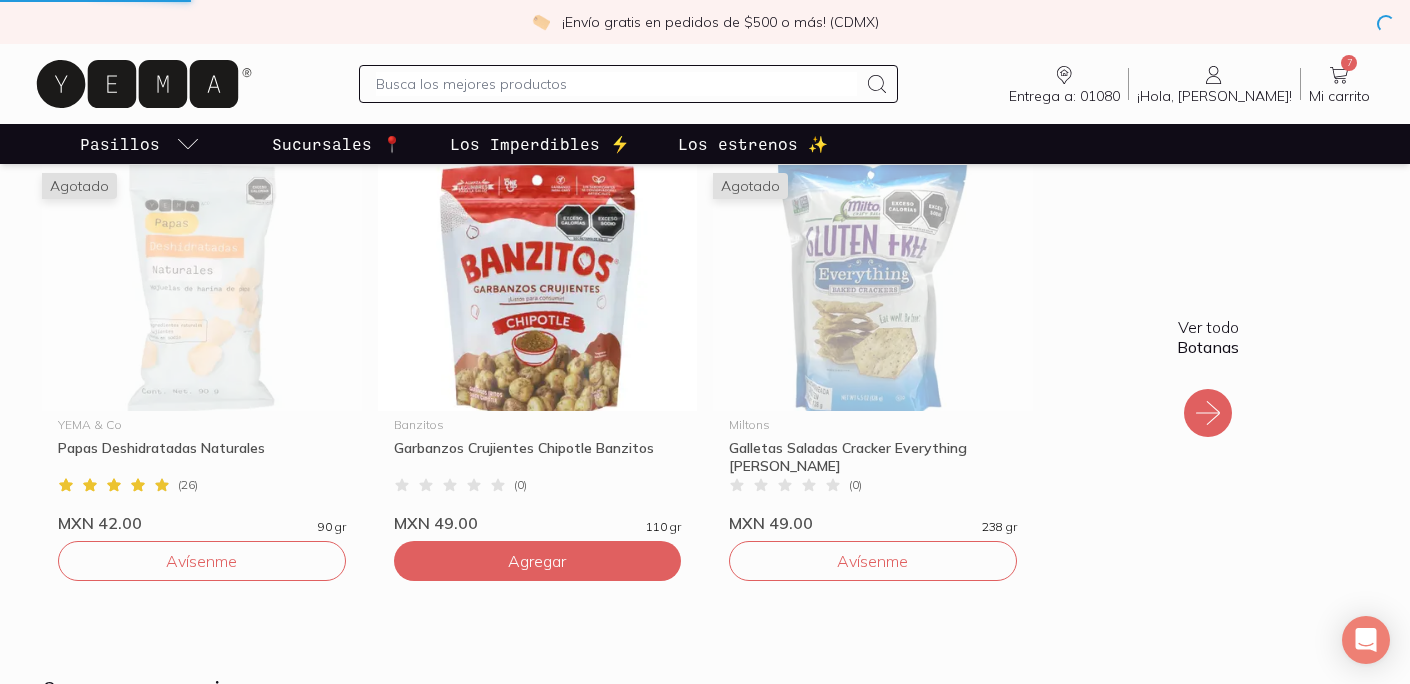 click 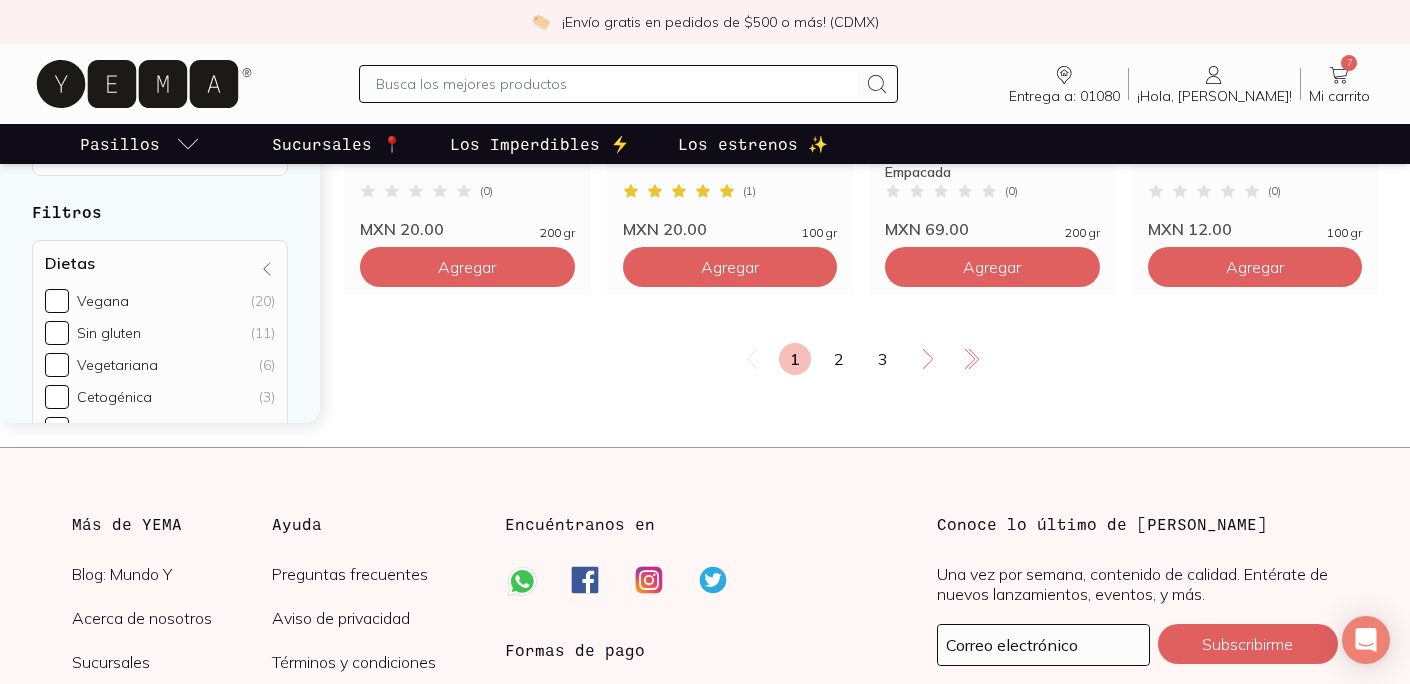scroll, scrollTop: 3653, scrollLeft: 0, axis: vertical 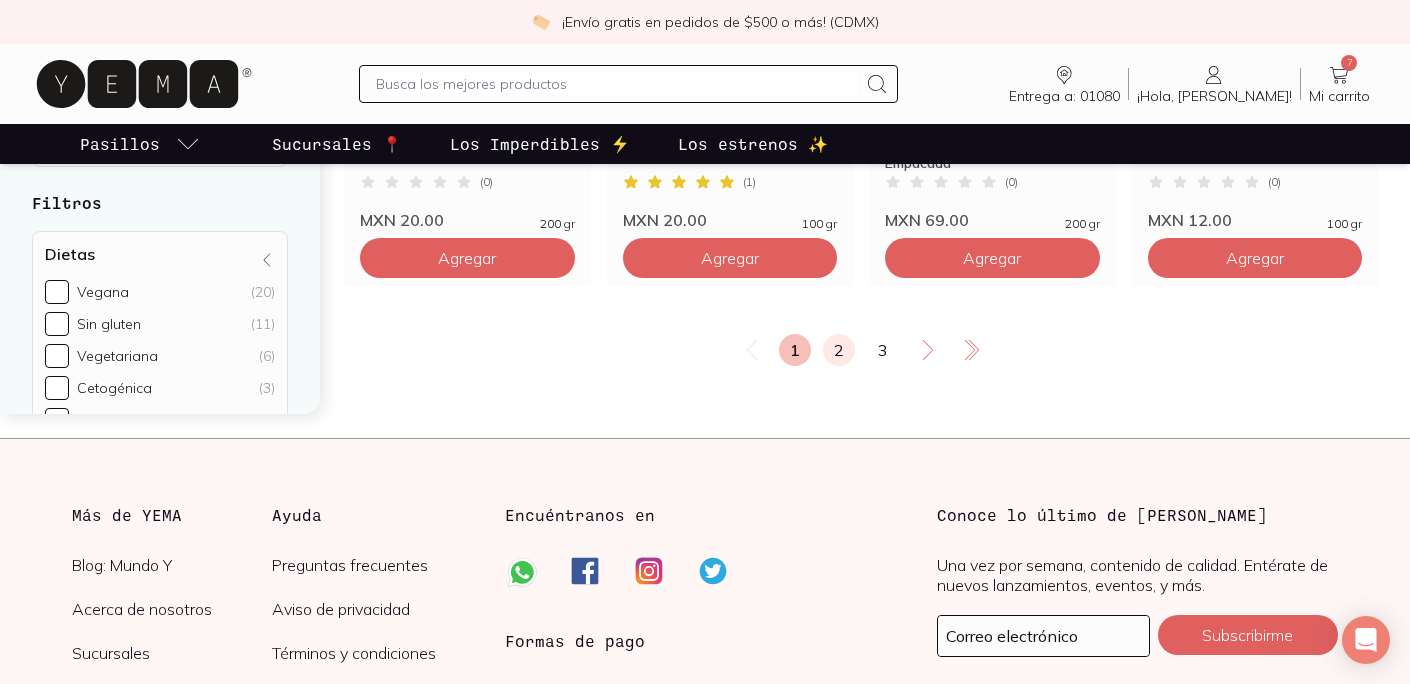 click on "2" at bounding box center (839, 350) 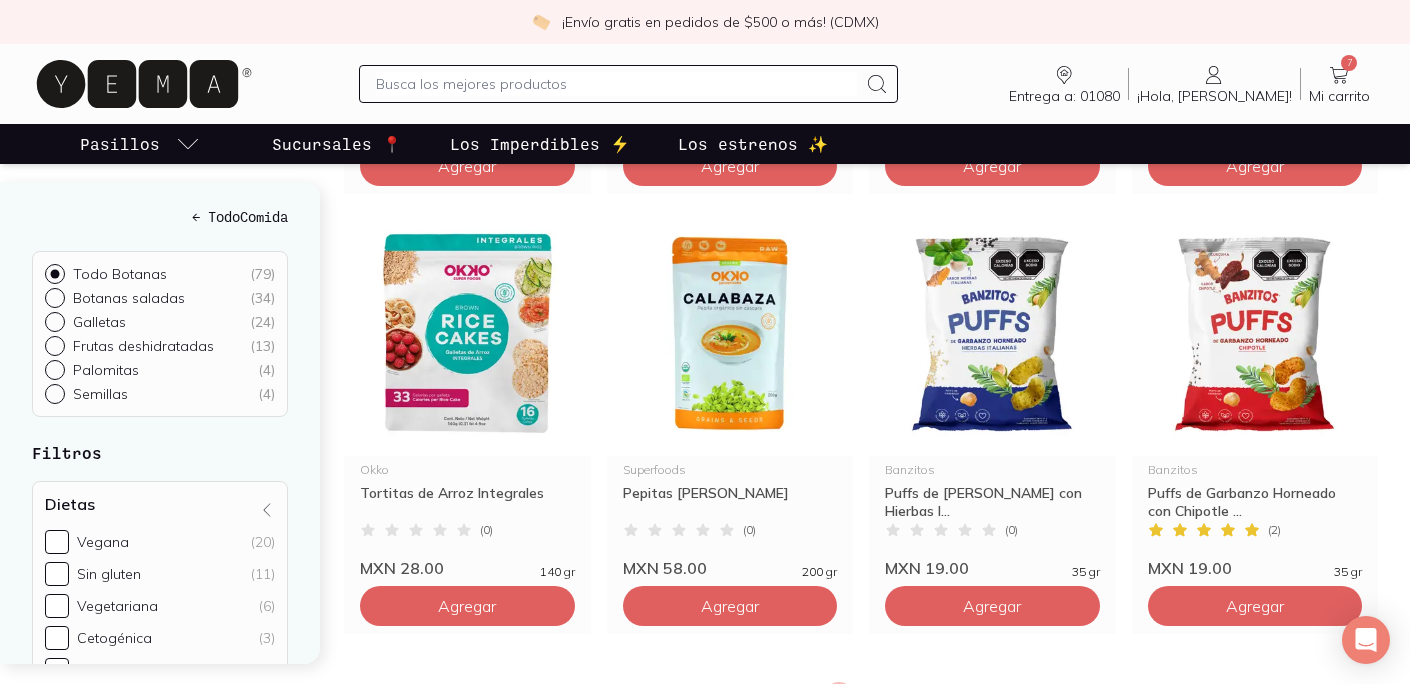 scroll, scrollTop: 3307, scrollLeft: 0, axis: vertical 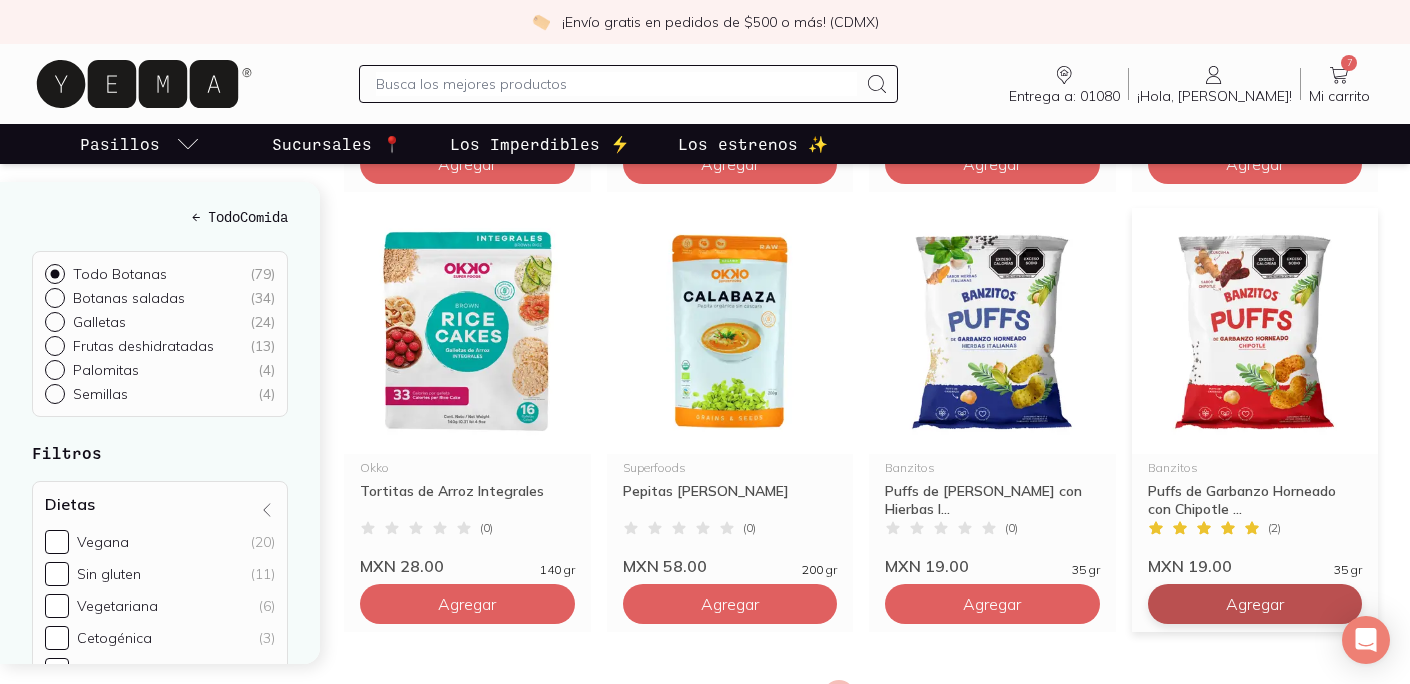 click on "Agregar" at bounding box center (467, -2476) 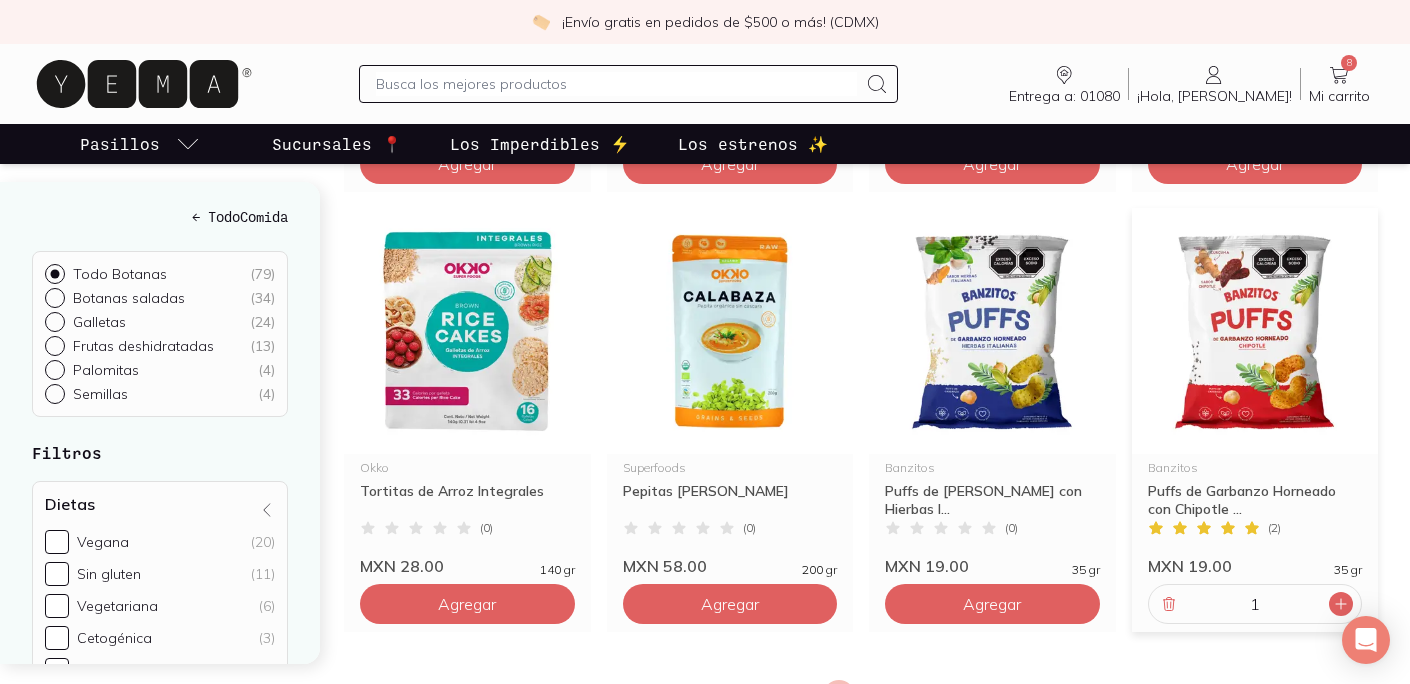 click 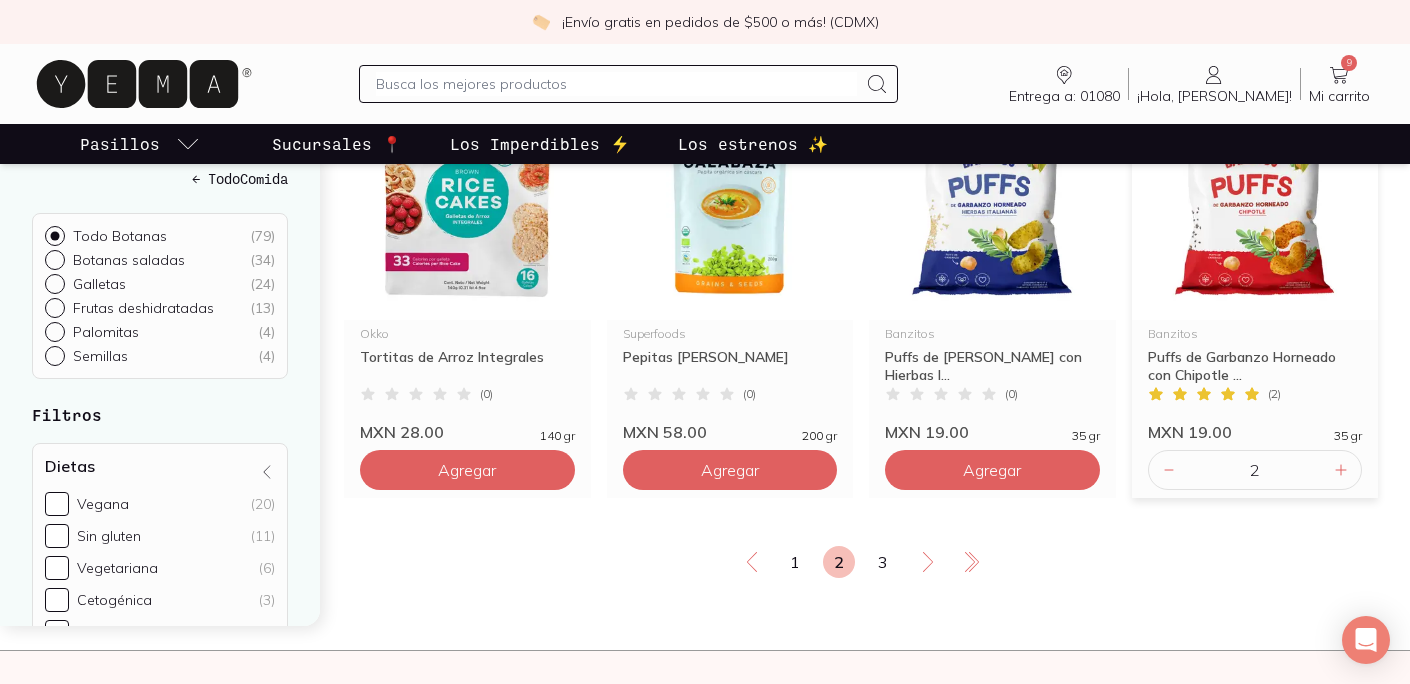 scroll, scrollTop: 3437, scrollLeft: 0, axis: vertical 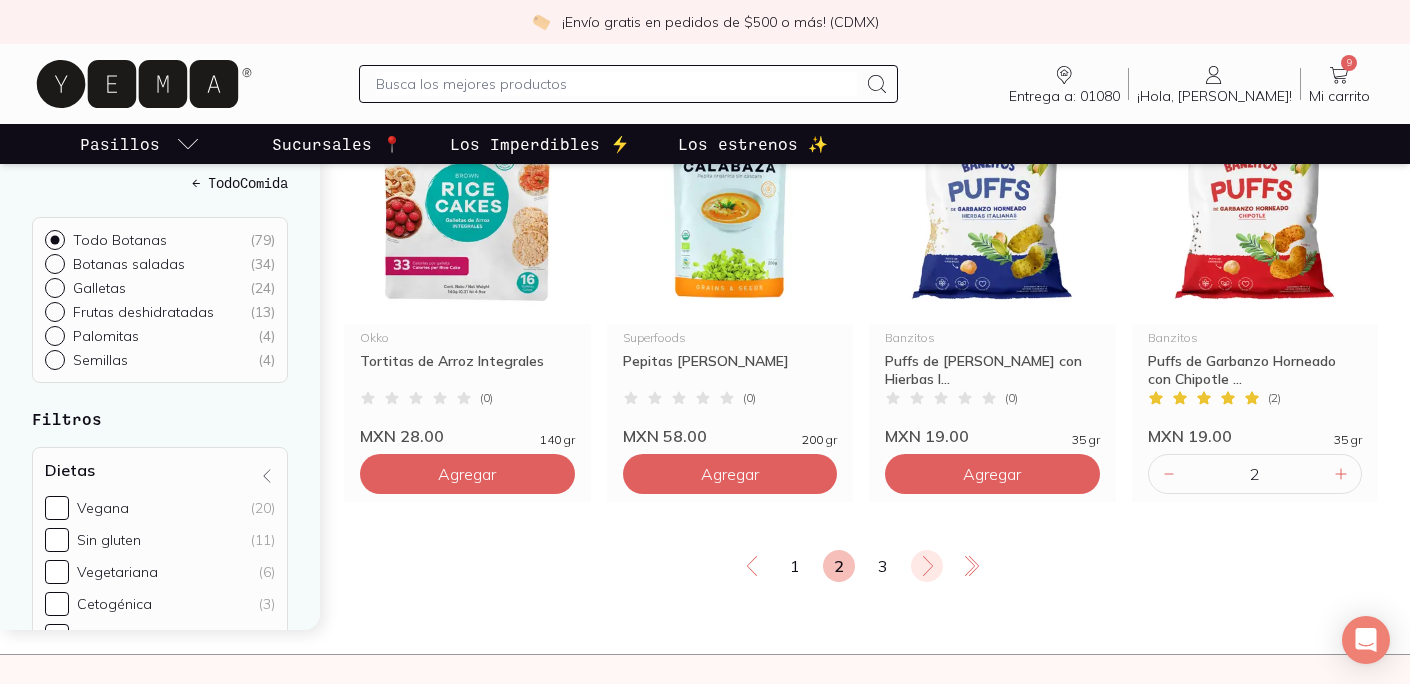 click 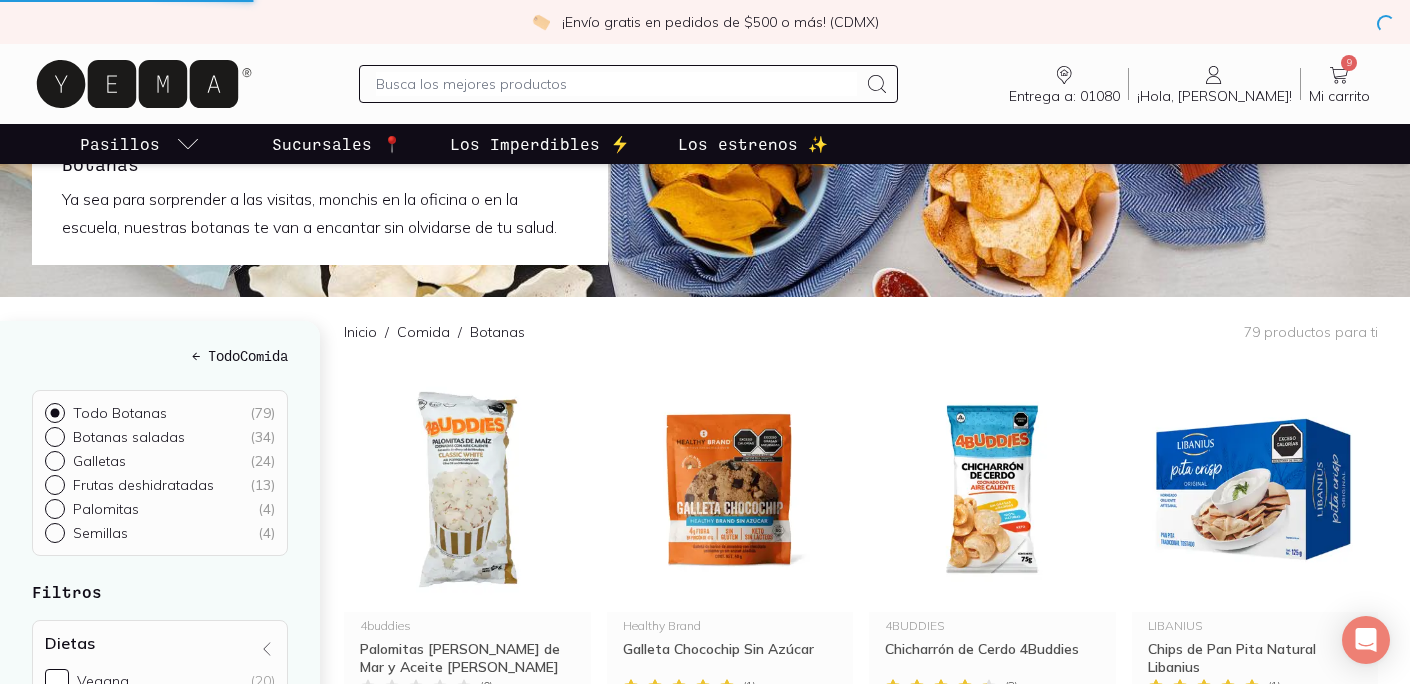 scroll, scrollTop: 0, scrollLeft: 0, axis: both 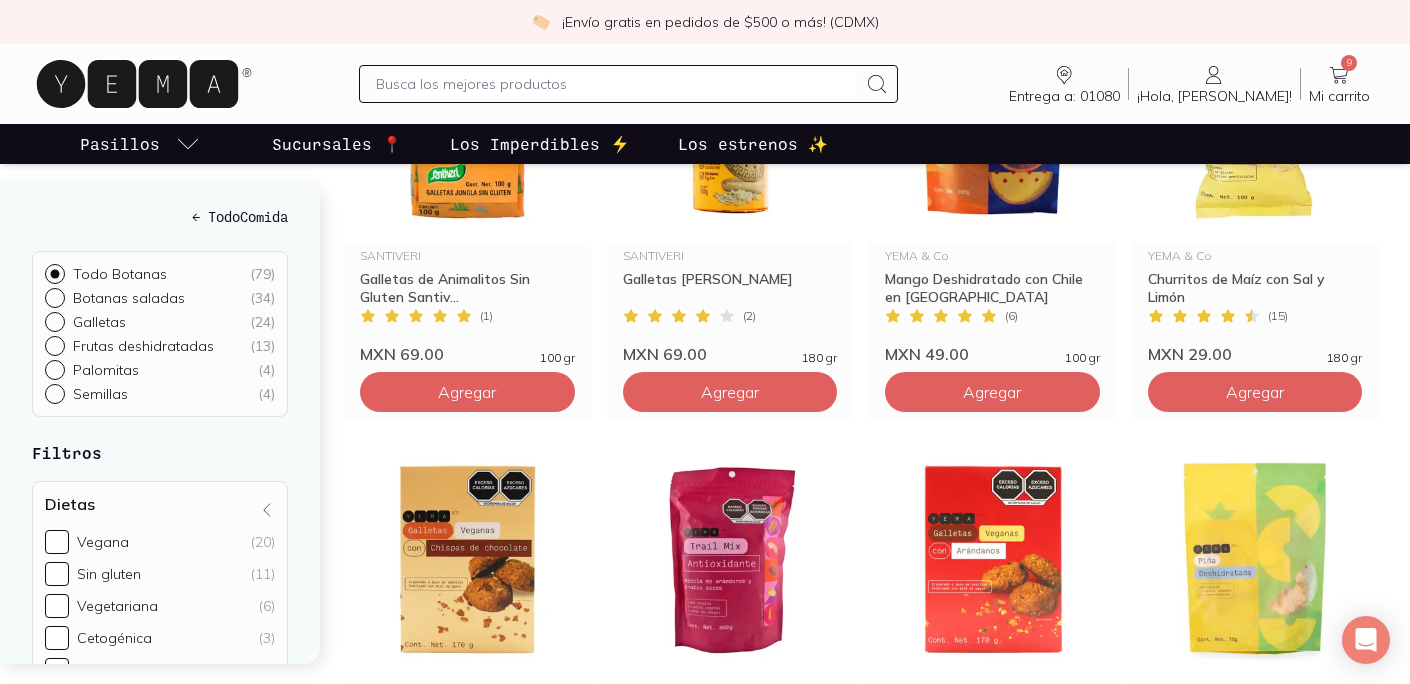 click on "Botanas saladas ( 34 )" at bounding box center [53, 296] 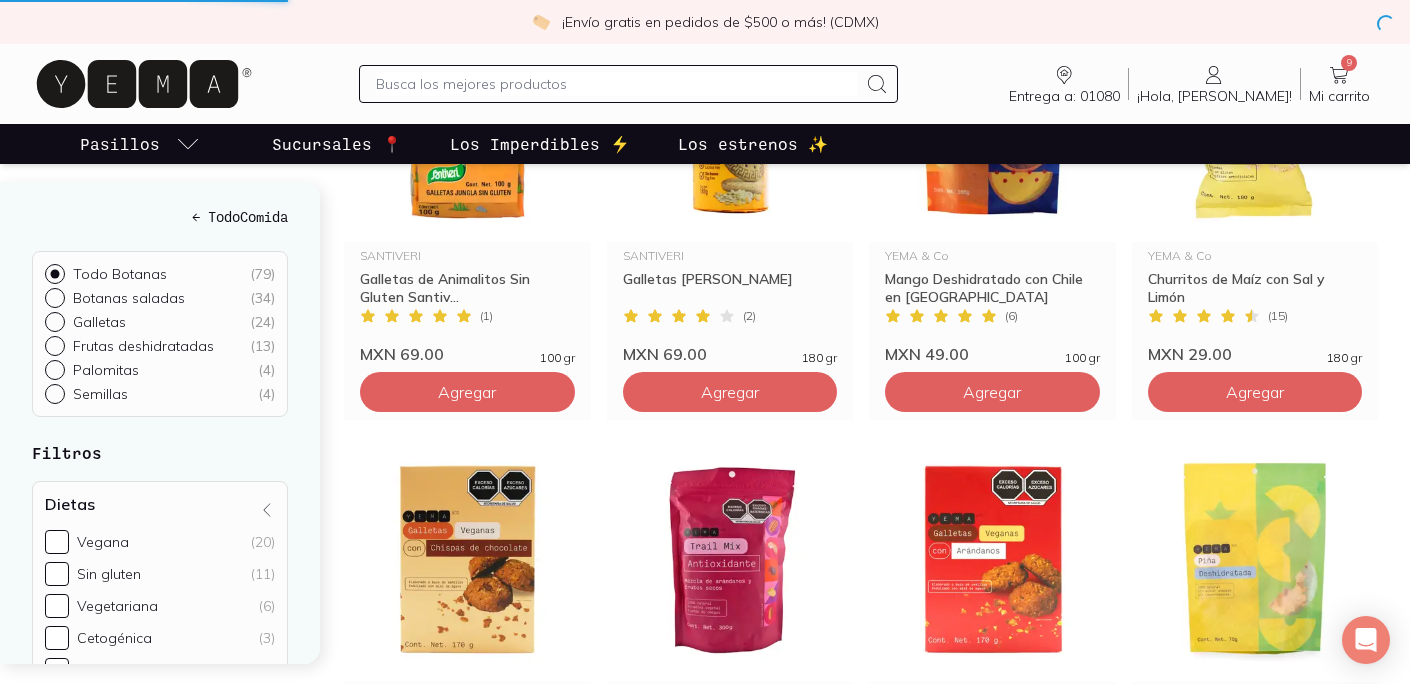 click on "Botanas saladas ( 34 )" at bounding box center [53, 296] 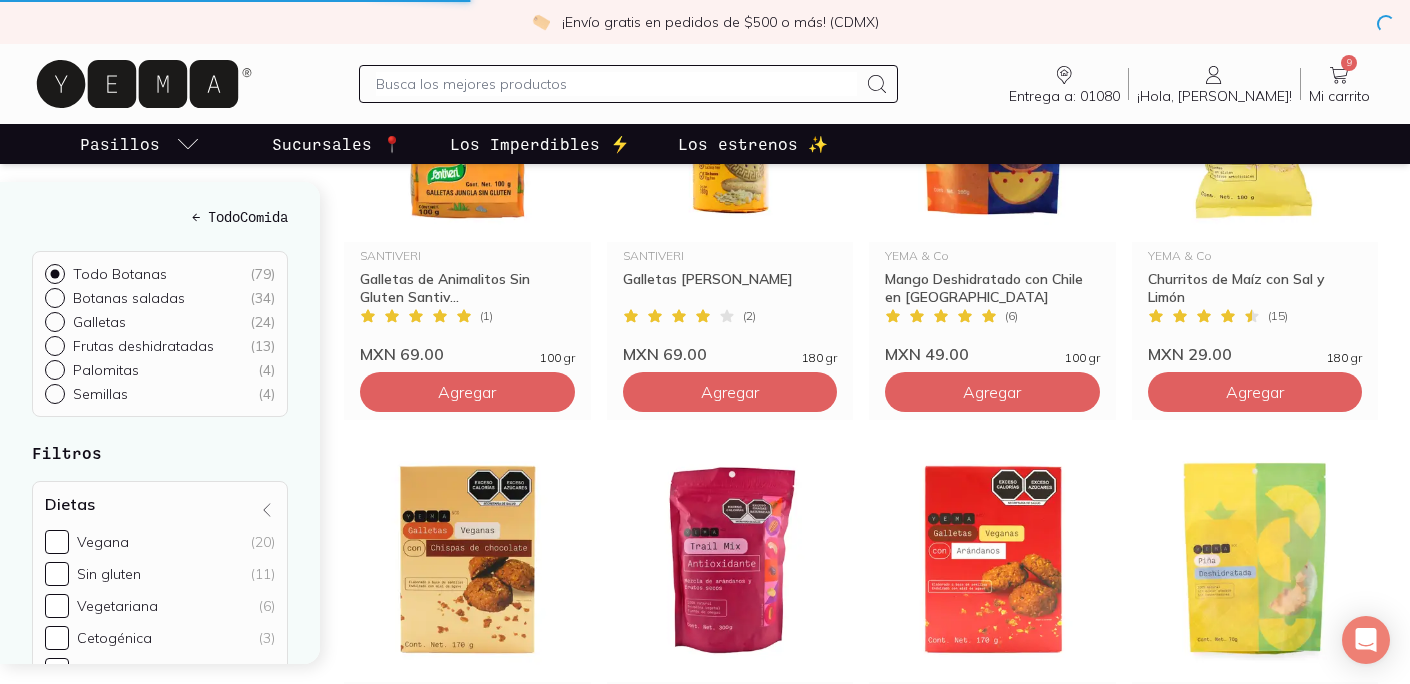 scroll, scrollTop: 0, scrollLeft: 0, axis: both 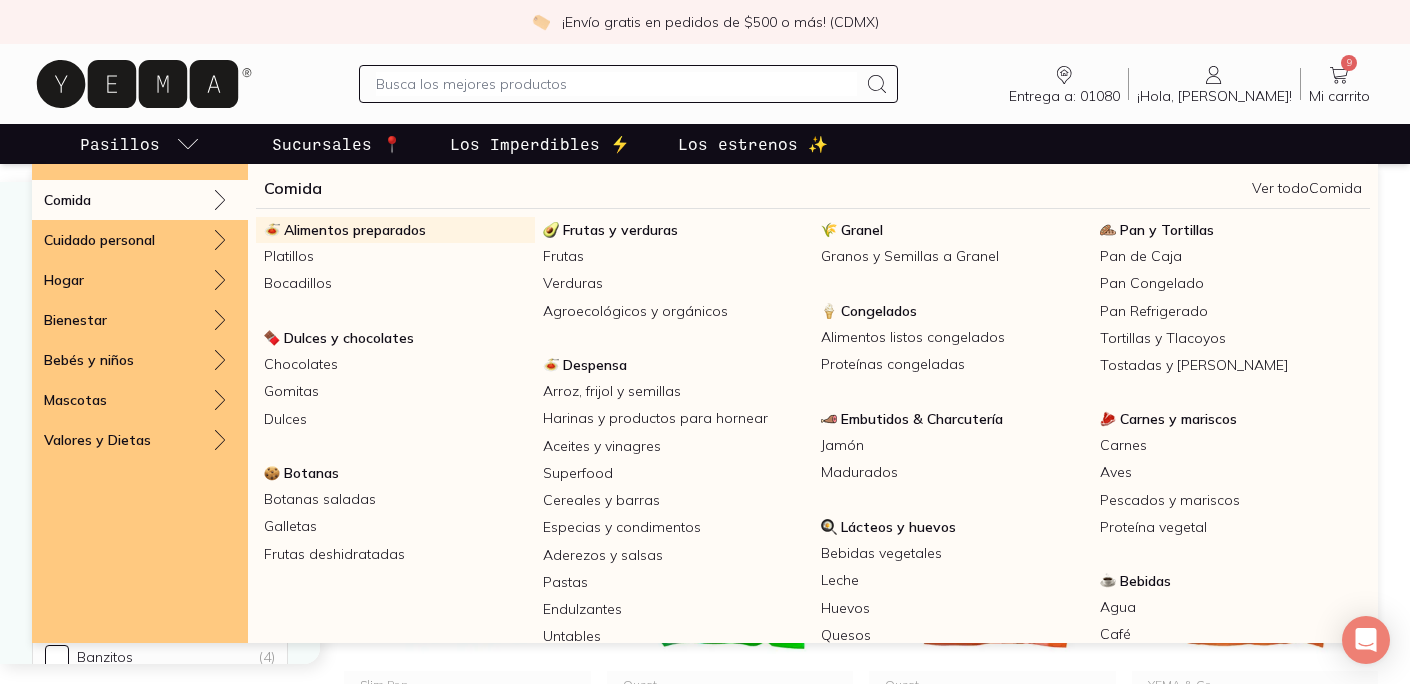 click on "Alimentos preparados" at bounding box center [355, 230] 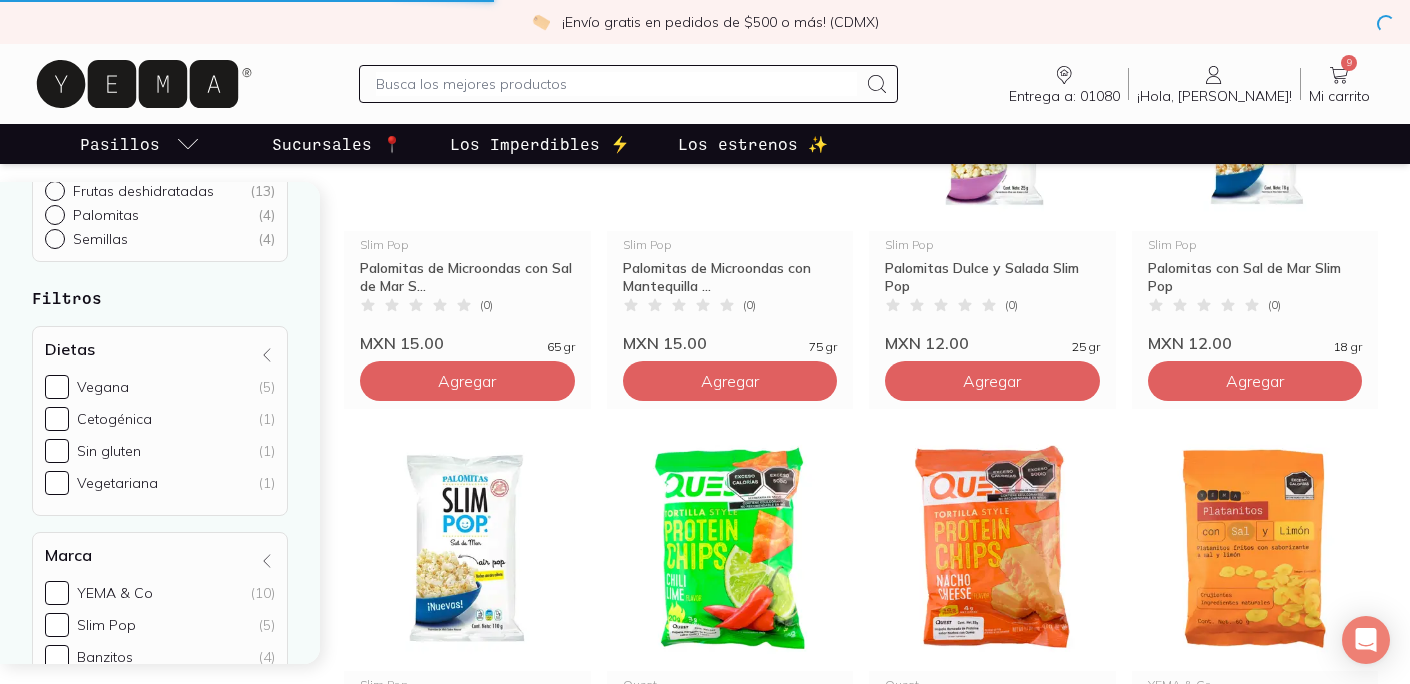 scroll, scrollTop: 0, scrollLeft: 0, axis: both 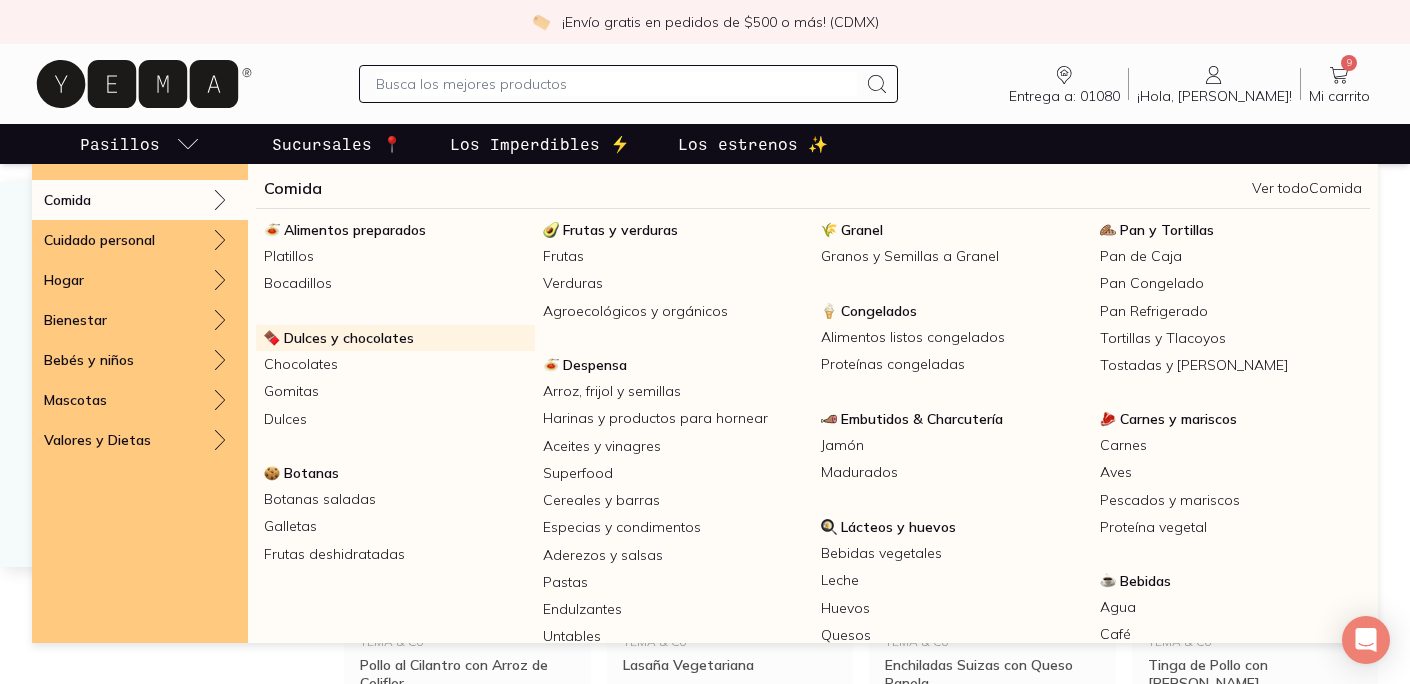 click on "Dulces y chocolates" at bounding box center (349, 338) 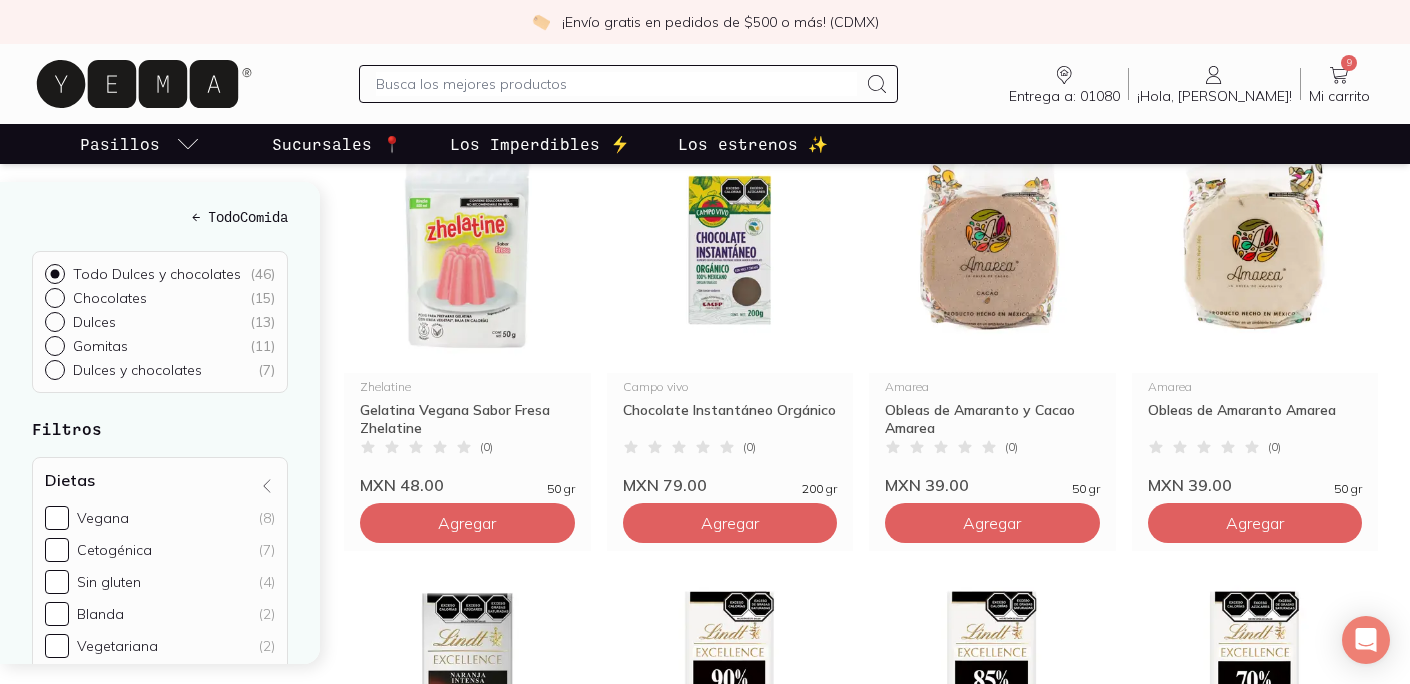 scroll, scrollTop: 2038, scrollLeft: 0, axis: vertical 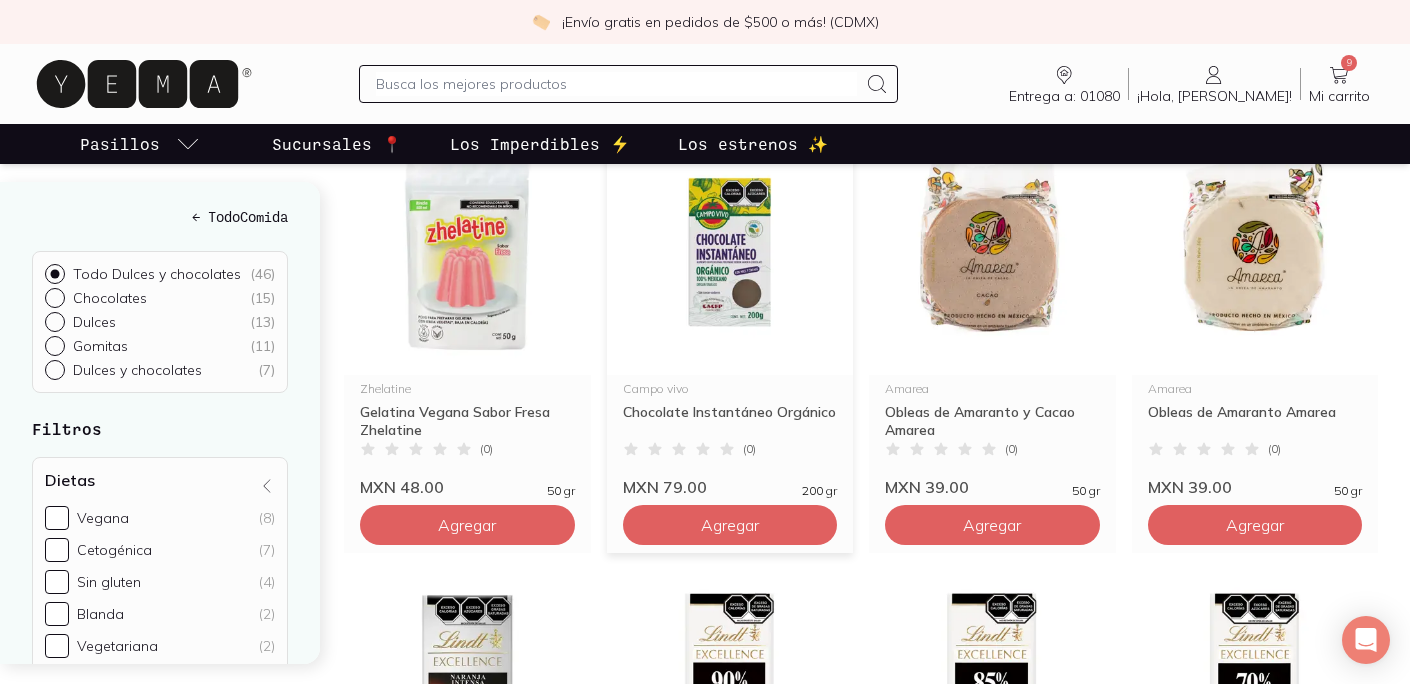 click at bounding box center (730, 252) 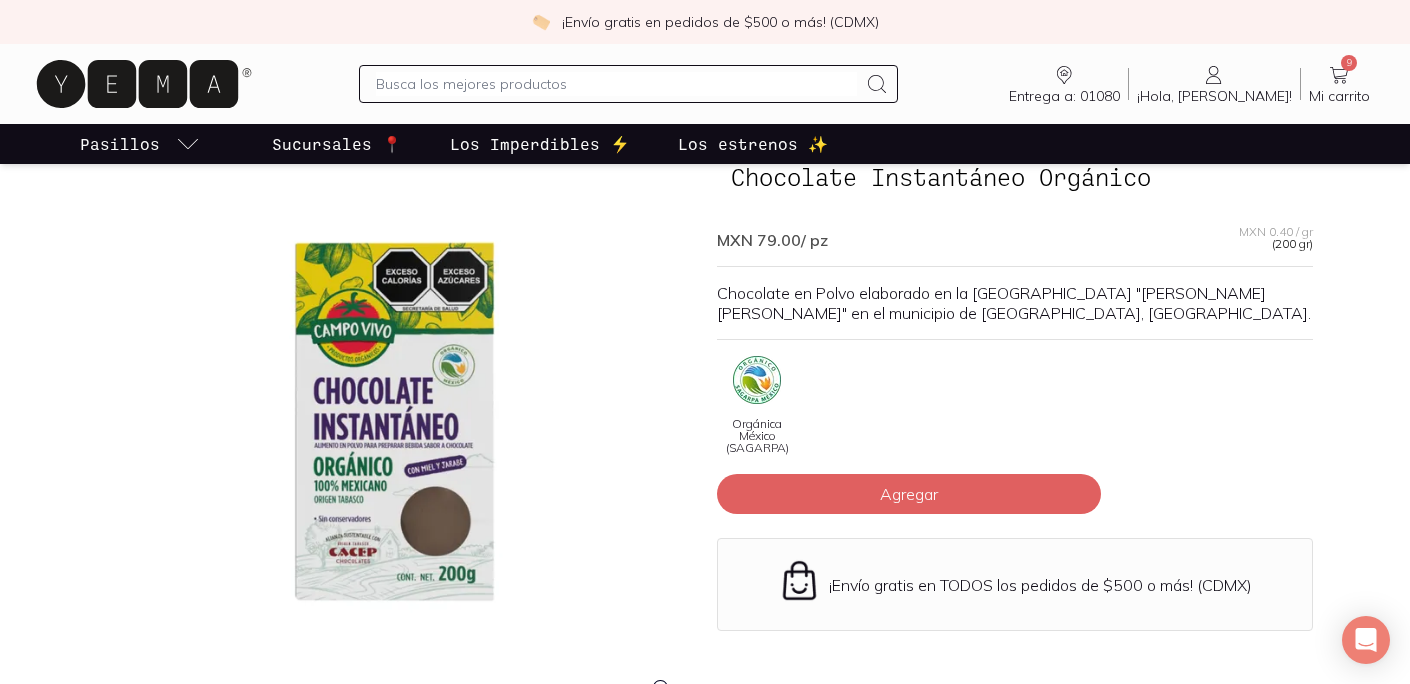 scroll, scrollTop: 113, scrollLeft: 0, axis: vertical 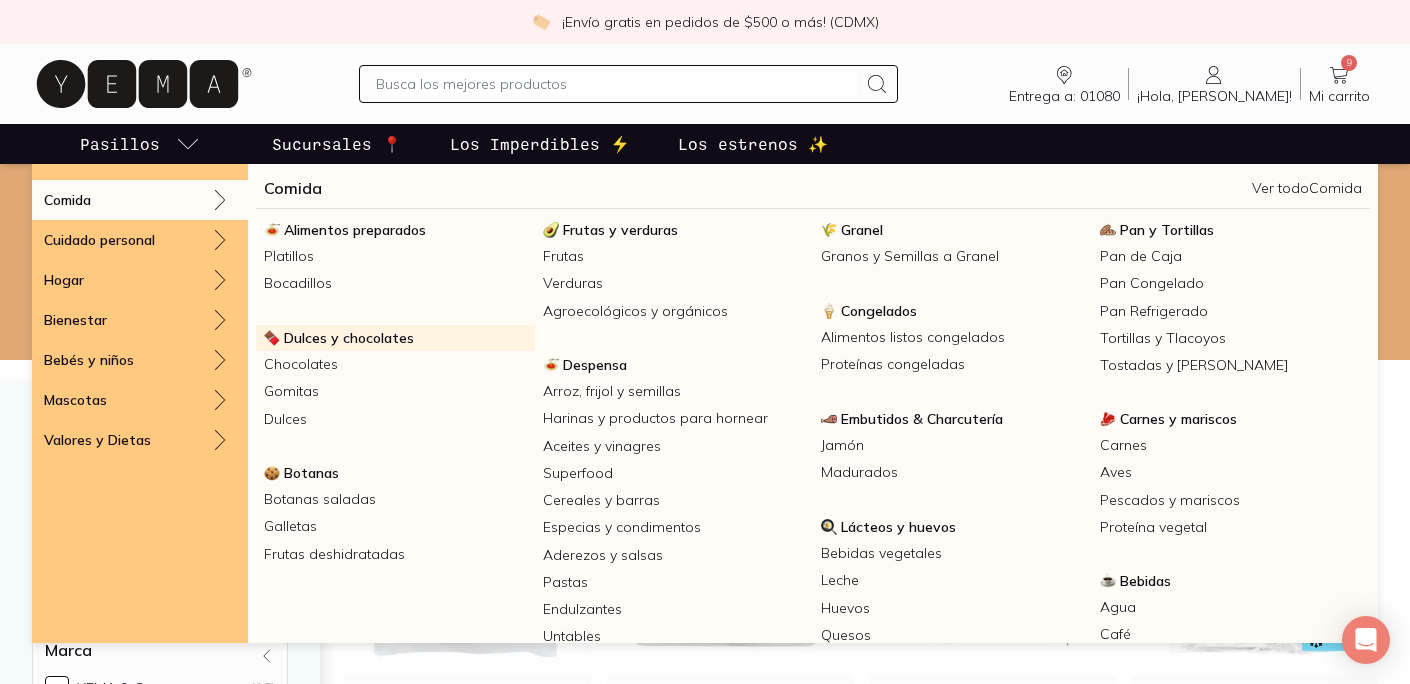 click on "Dulces y chocolates" at bounding box center [349, 338] 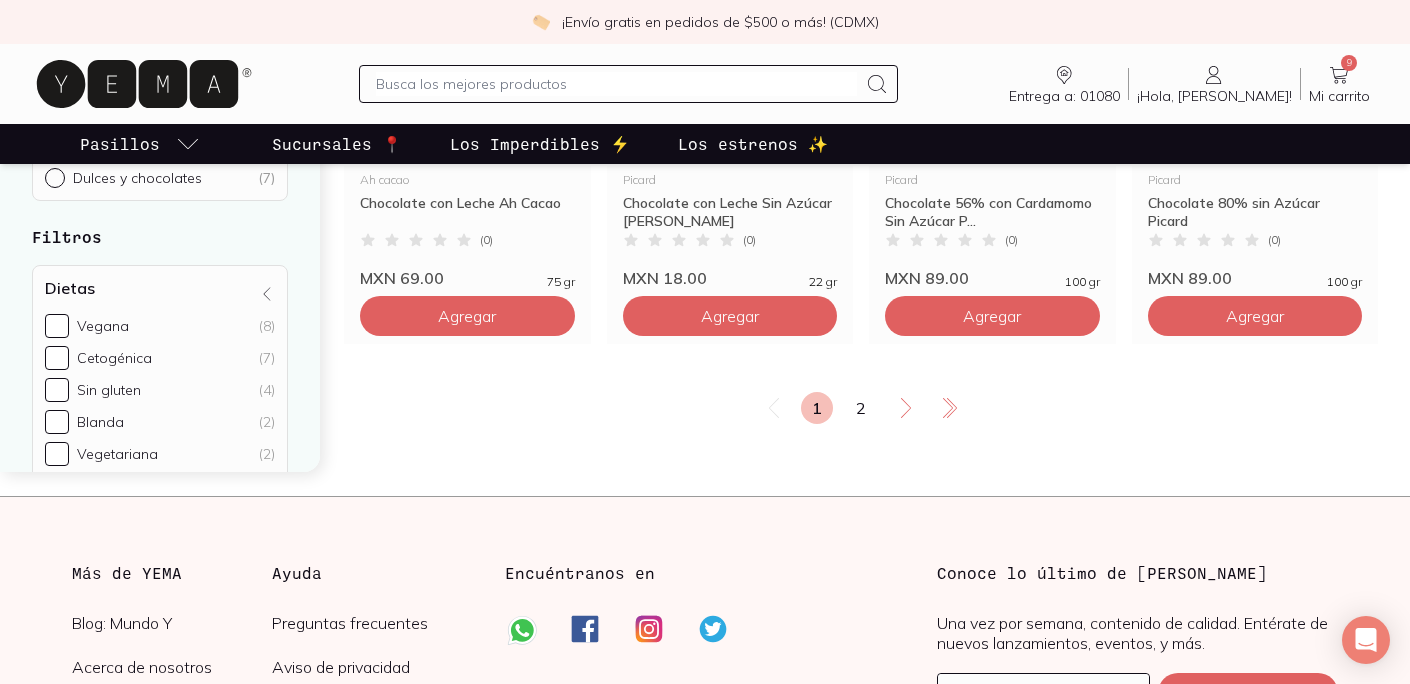 scroll, scrollTop: 3571, scrollLeft: 0, axis: vertical 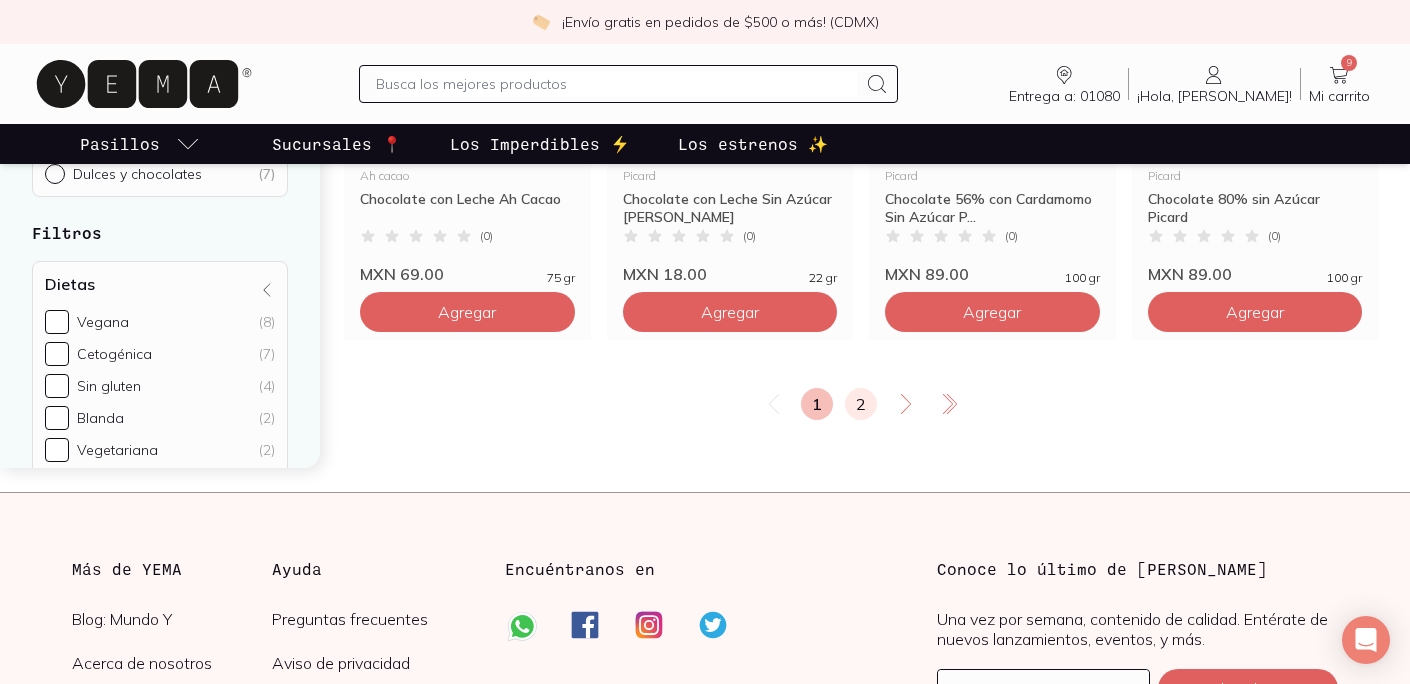 click on "2" at bounding box center (861, 404) 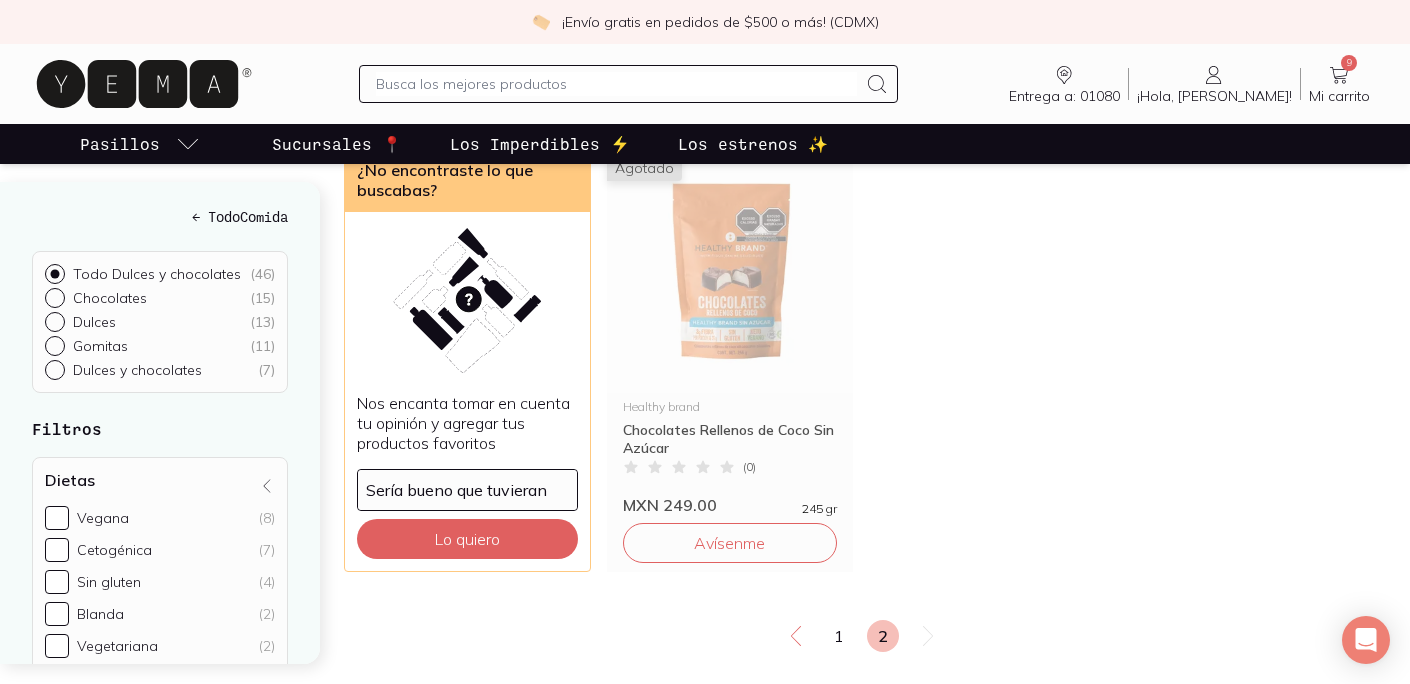 scroll, scrollTop: 1578, scrollLeft: 0, axis: vertical 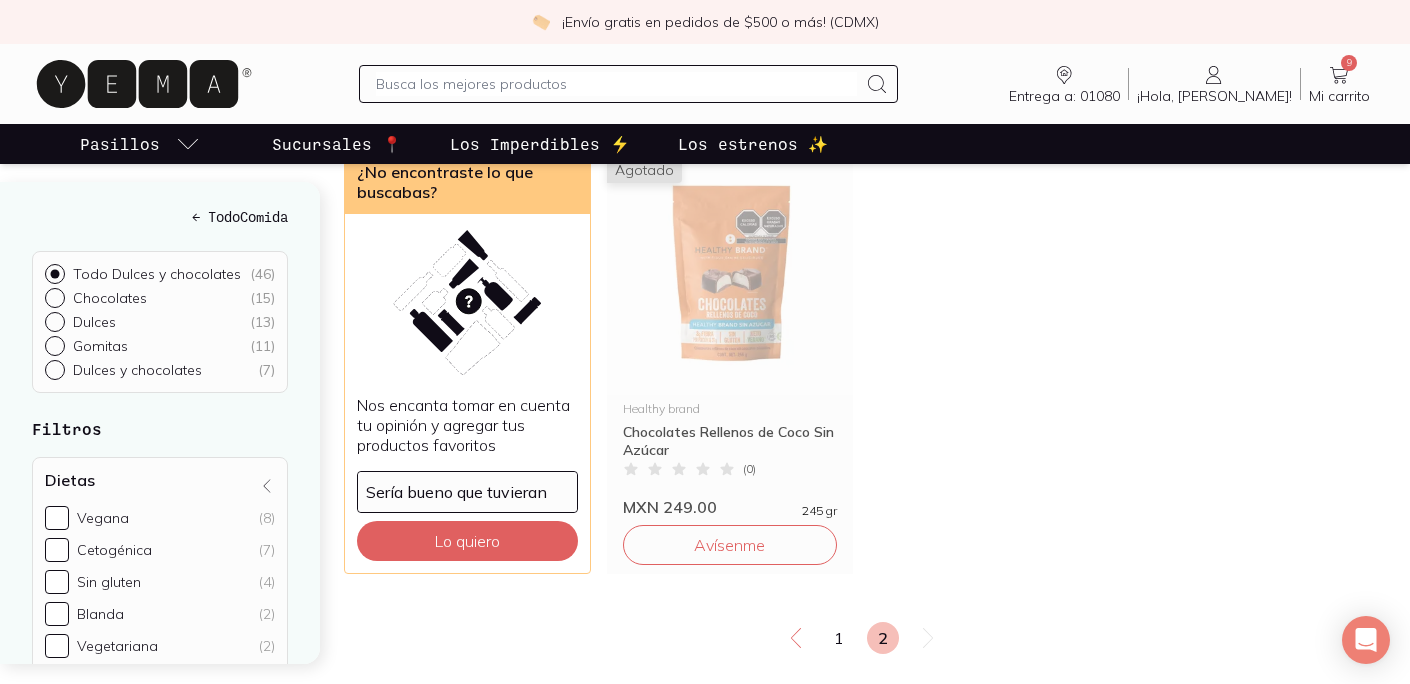 click on "Chocolates" at bounding box center (110, 298) 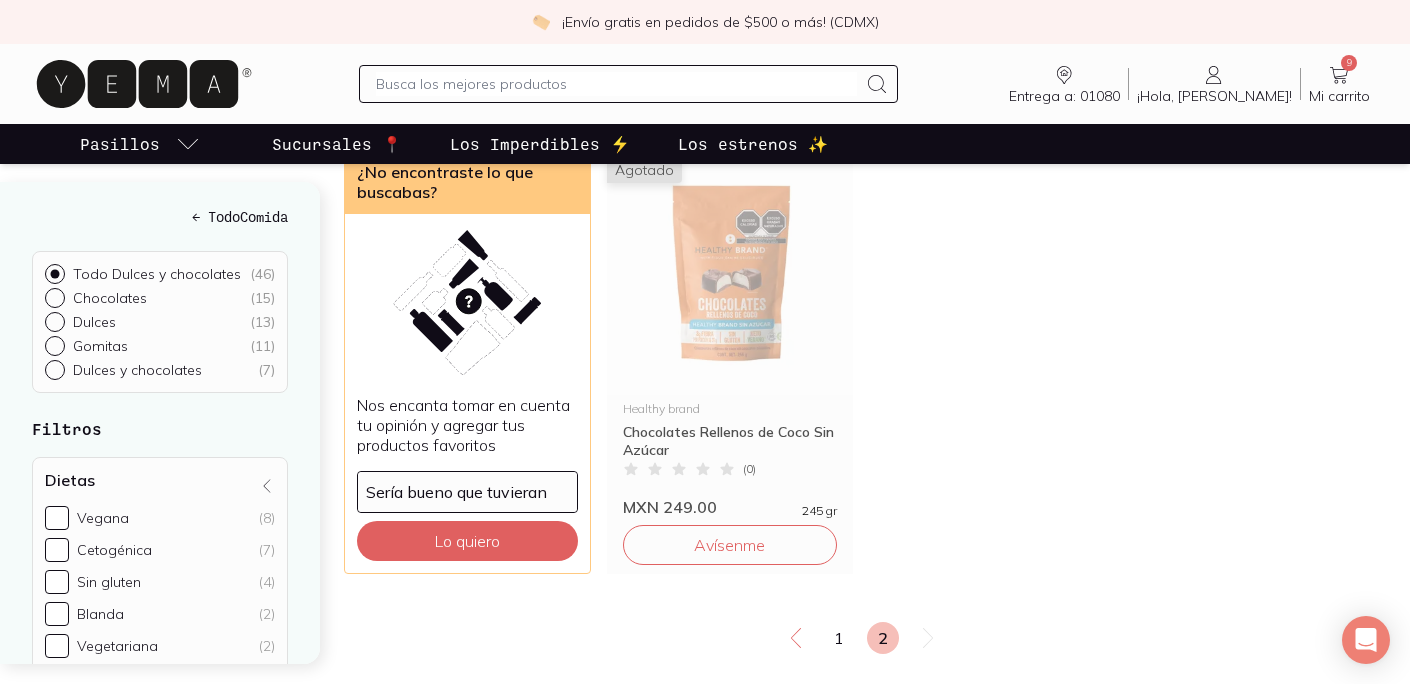 click on "Chocolates ( 15 )" at bounding box center (53, 296) 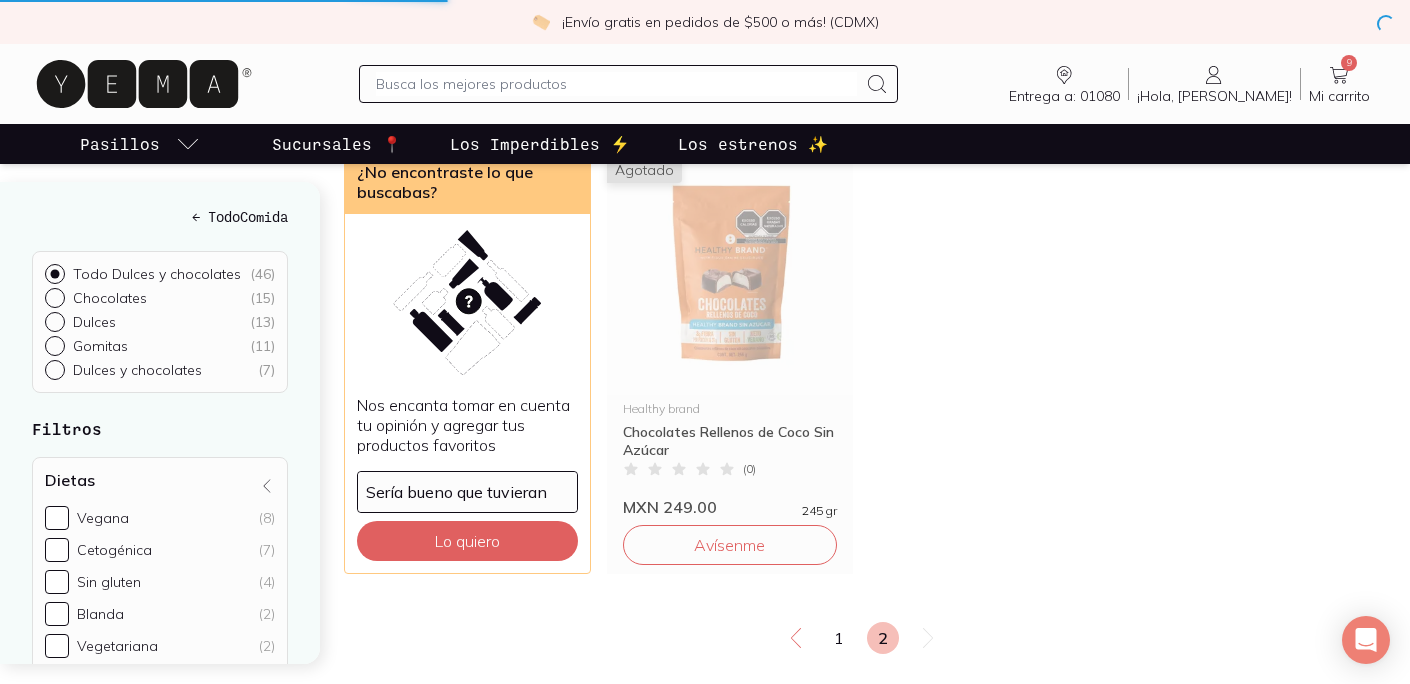 click on "Chocolates ( 15 )" at bounding box center [53, 296] 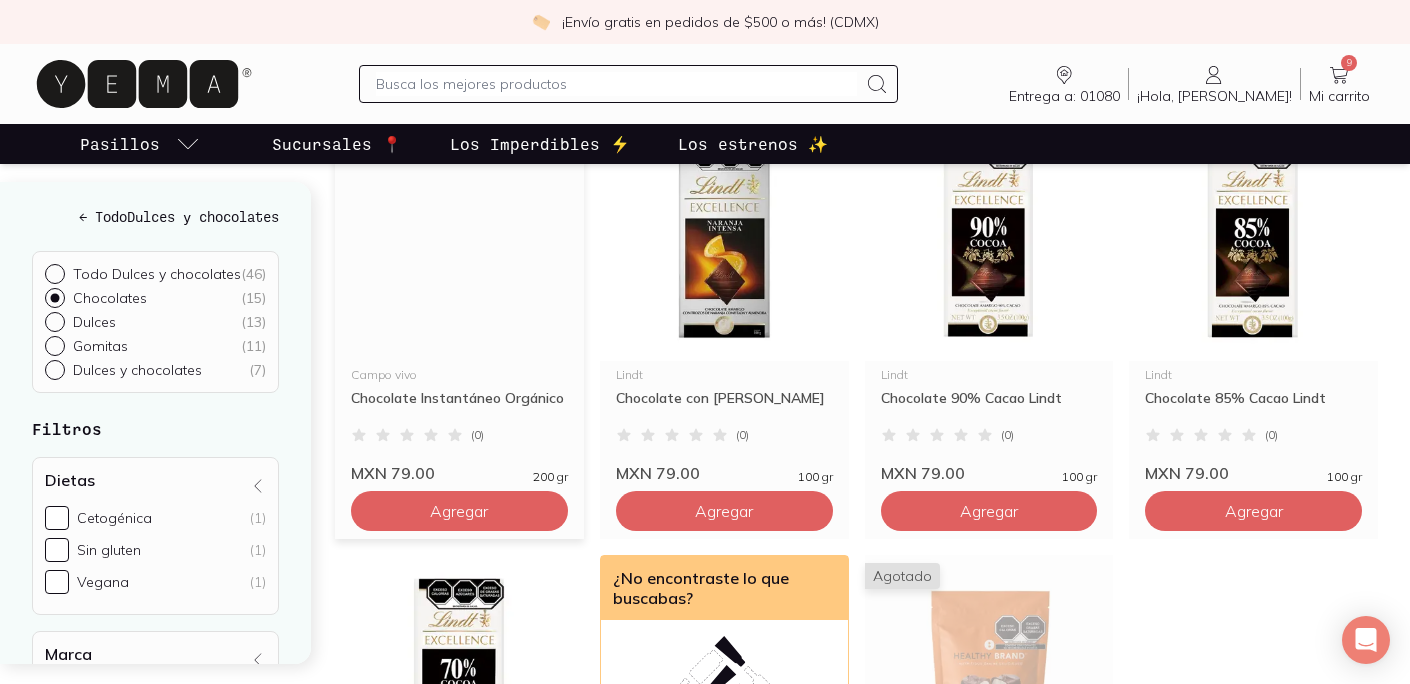 scroll, scrollTop: 1139, scrollLeft: 0, axis: vertical 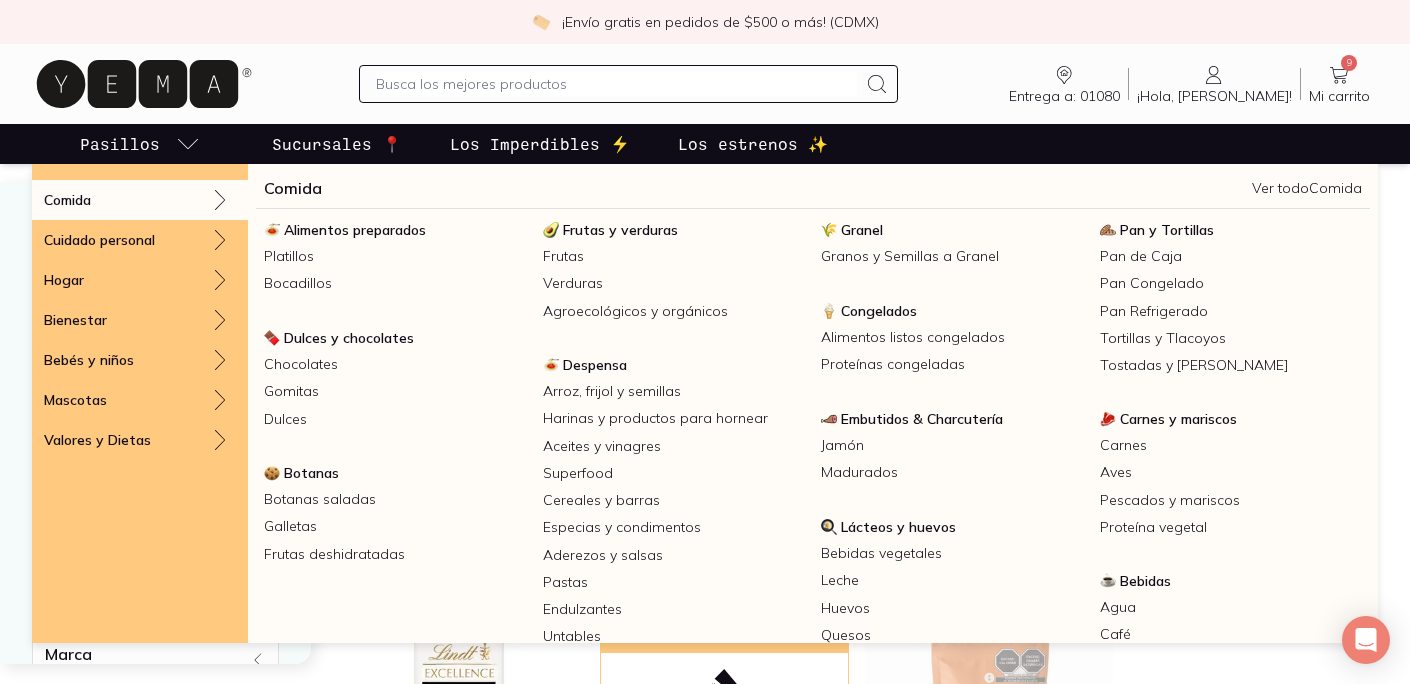 click 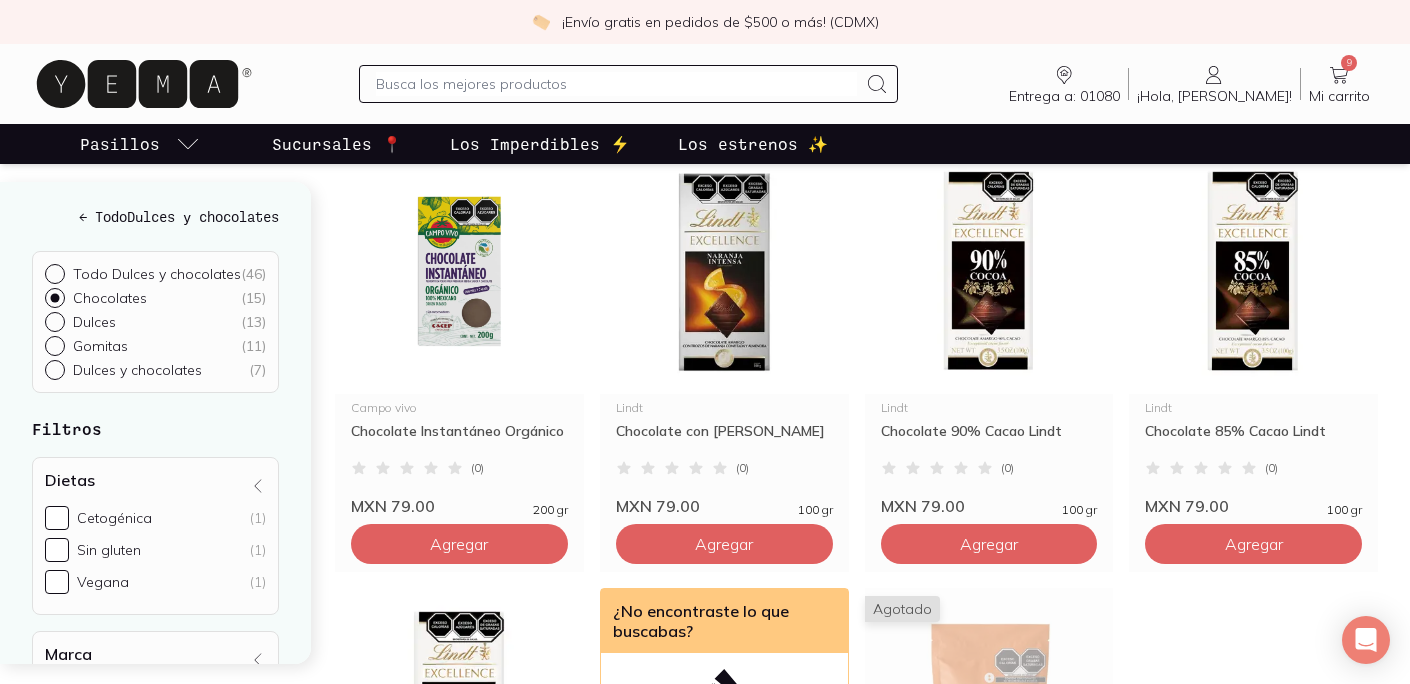 click 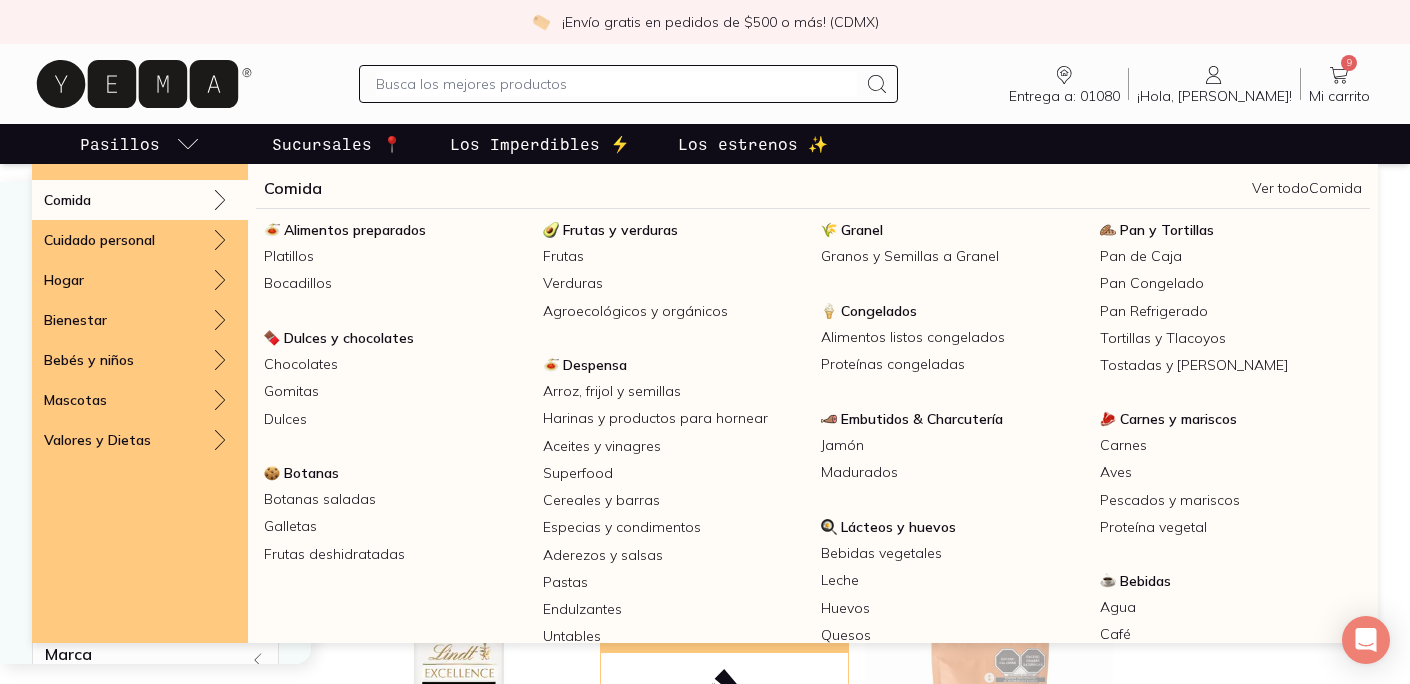 click on "Frutas y verduras" at bounding box center [620, 230] 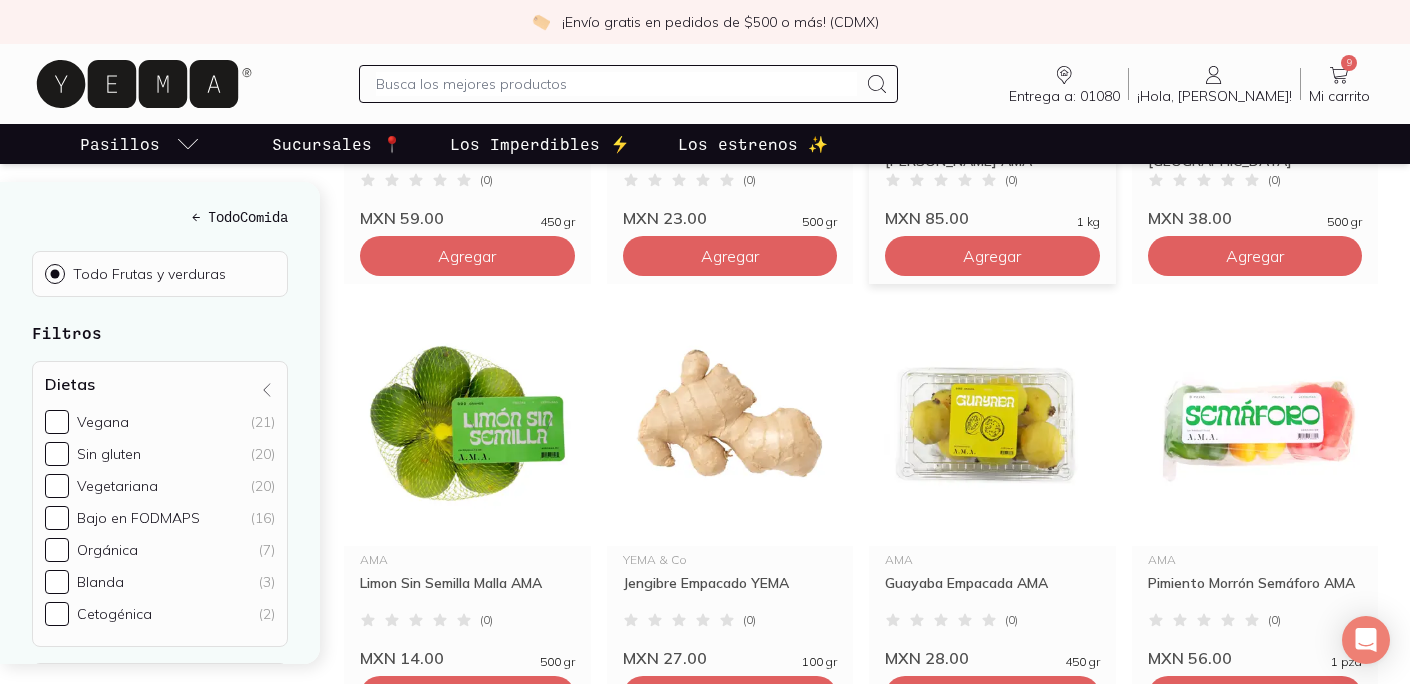 scroll, scrollTop: 651, scrollLeft: 0, axis: vertical 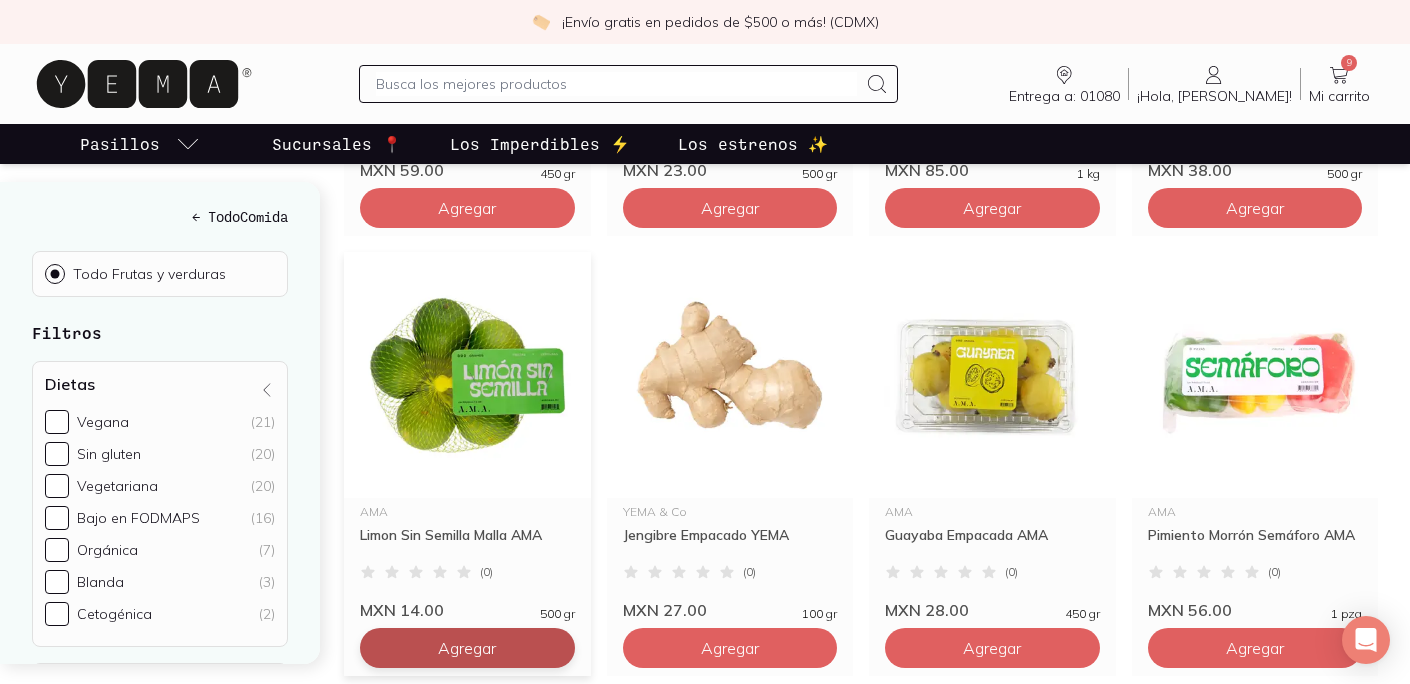 click on "Agregar" at bounding box center (467, 208) 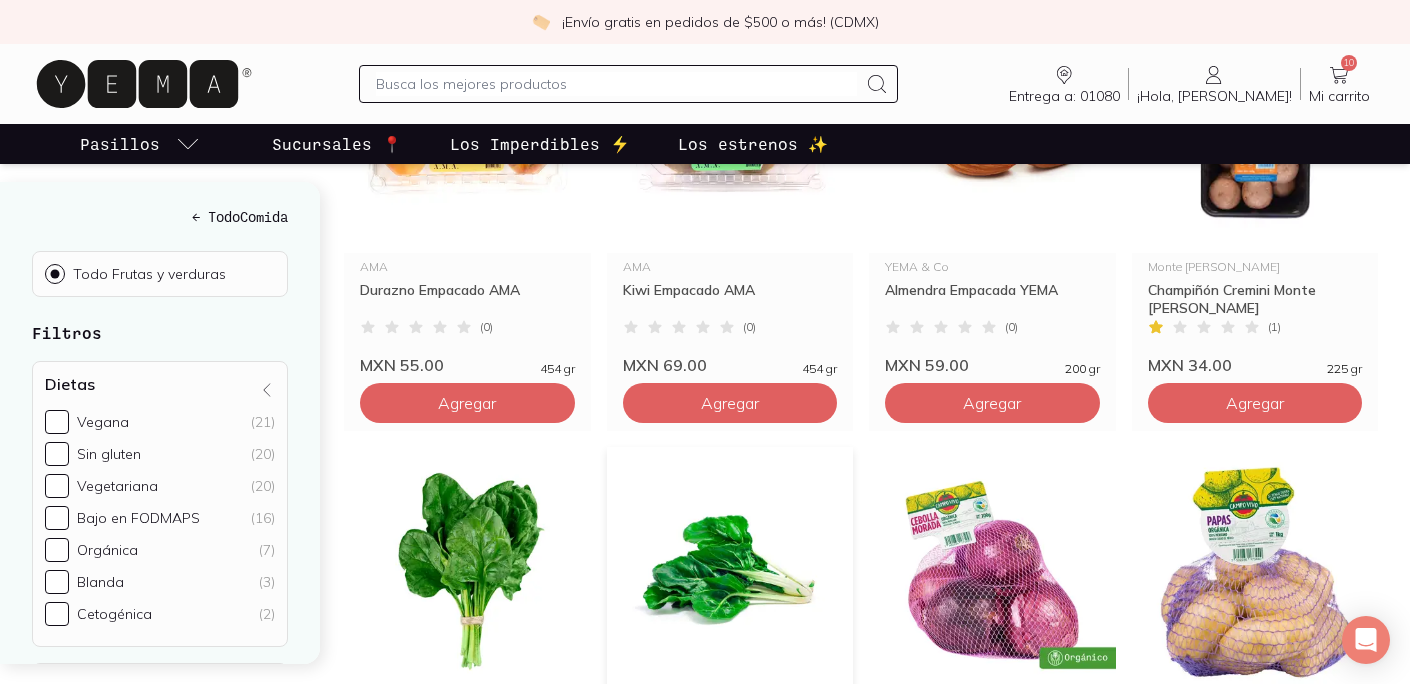 scroll, scrollTop: 1760, scrollLeft: 0, axis: vertical 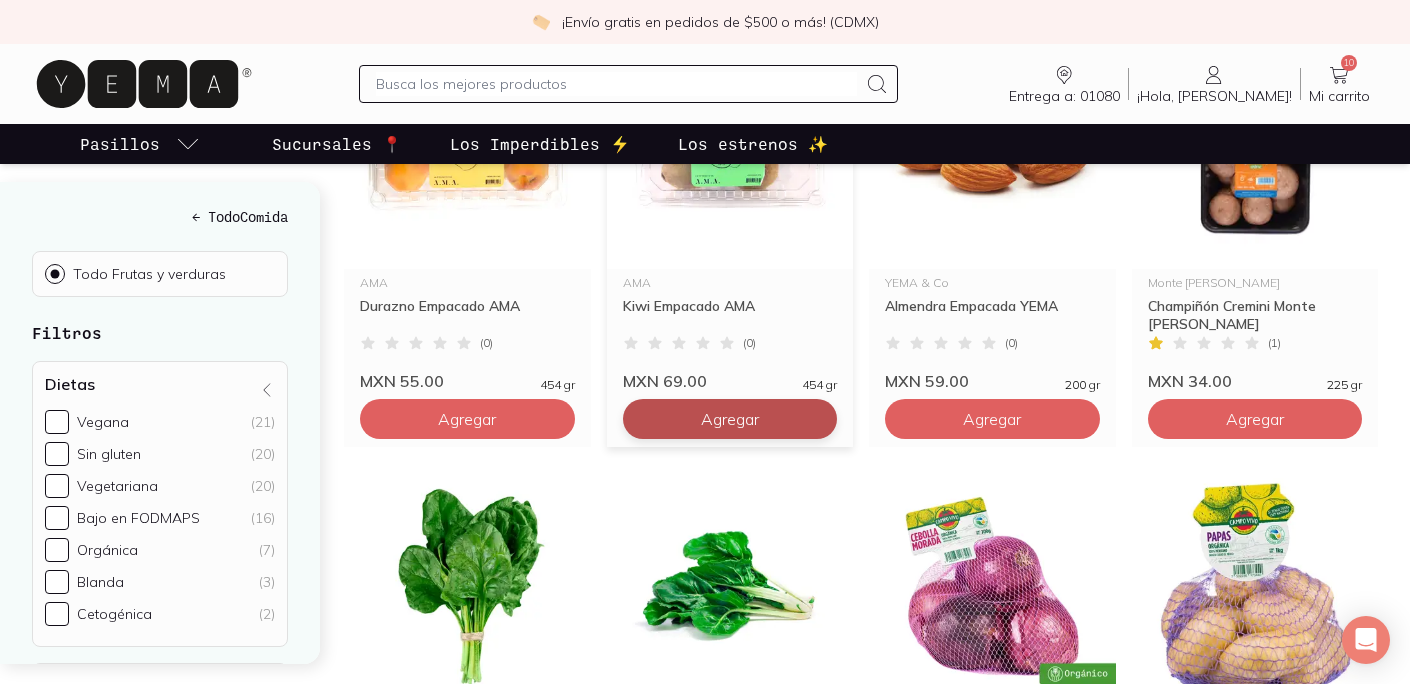 click on "Agregar" at bounding box center [467, -901] 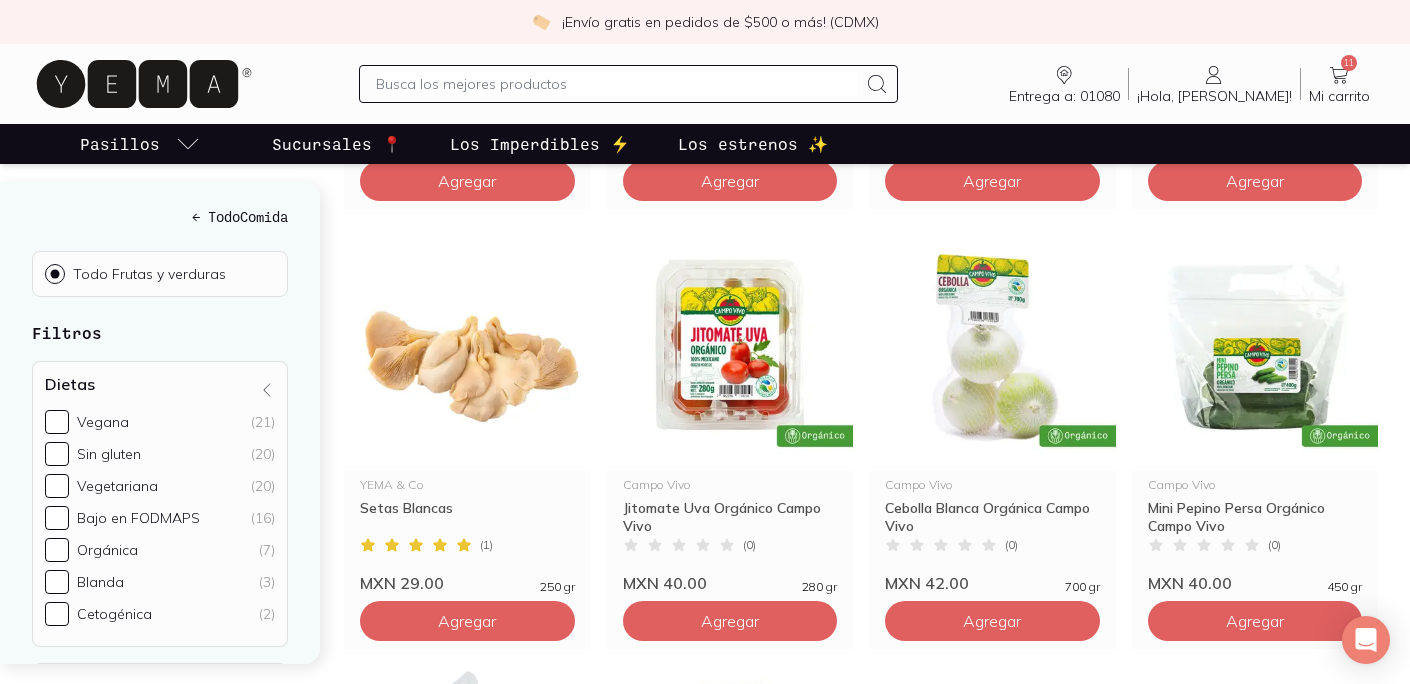 scroll, scrollTop: 2882, scrollLeft: 0, axis: vertical 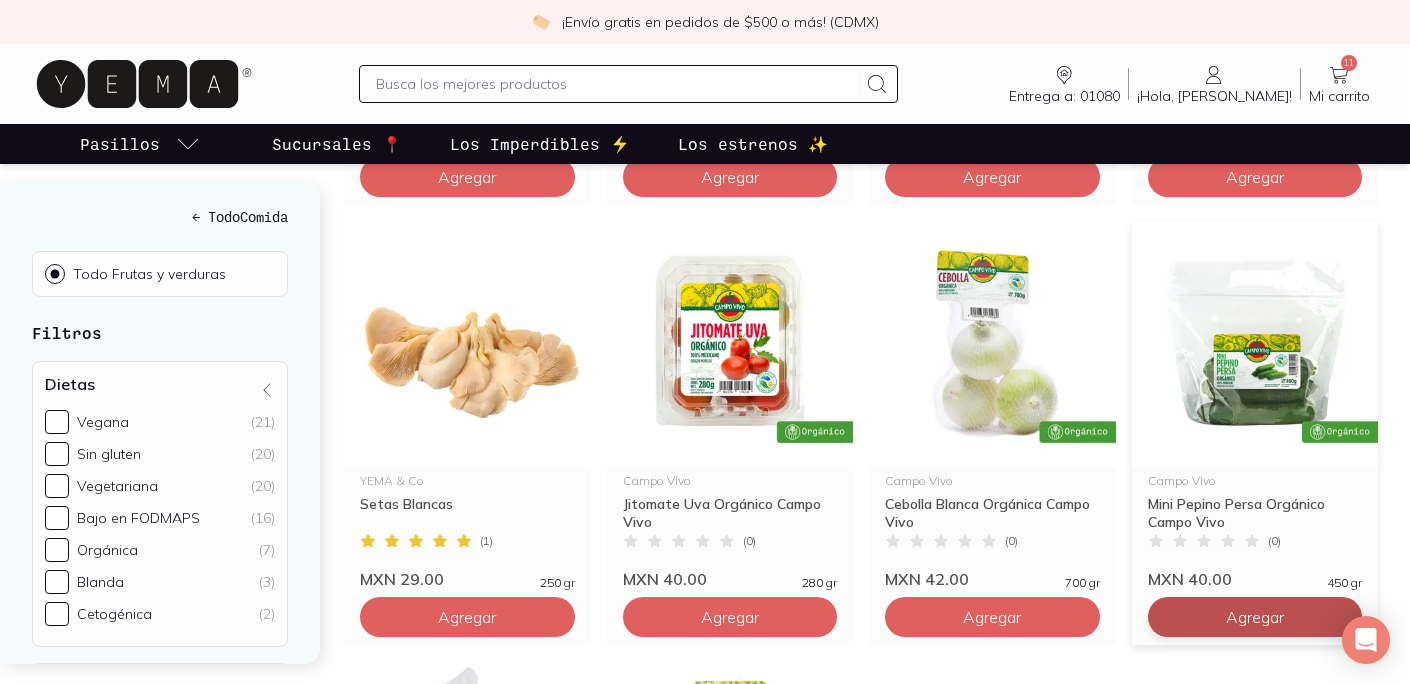 click on "Agregar" at bounding box center [467, -2023] 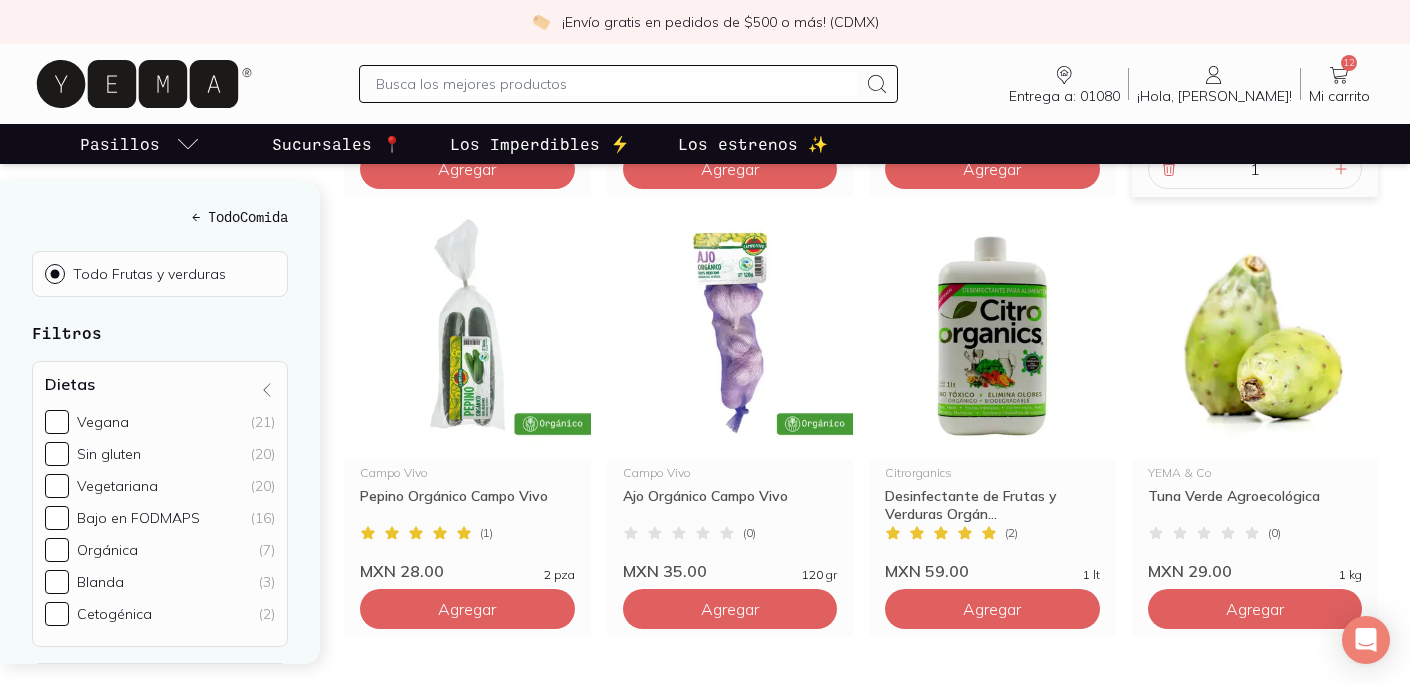 scroll, scrollTop: 3352, scrollLeft: 0, axis: vertical 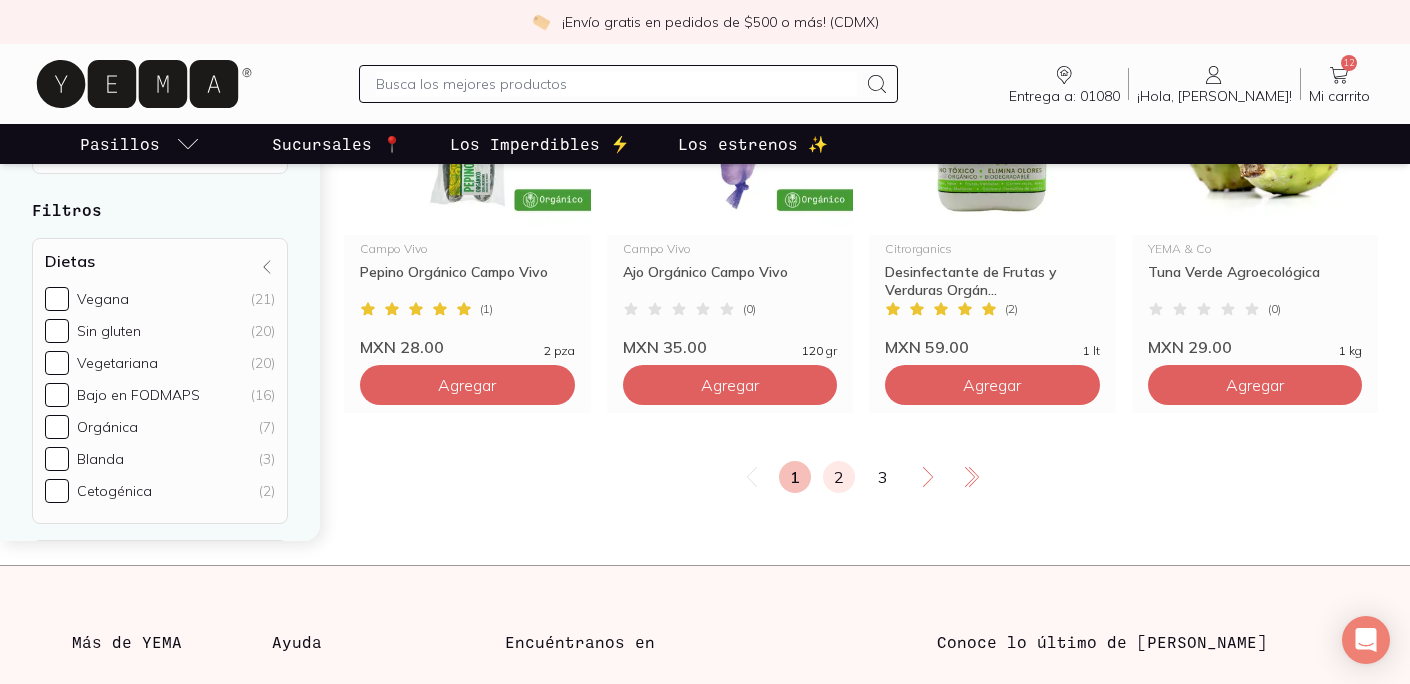 click on "2" at bounding box center [839, 477] 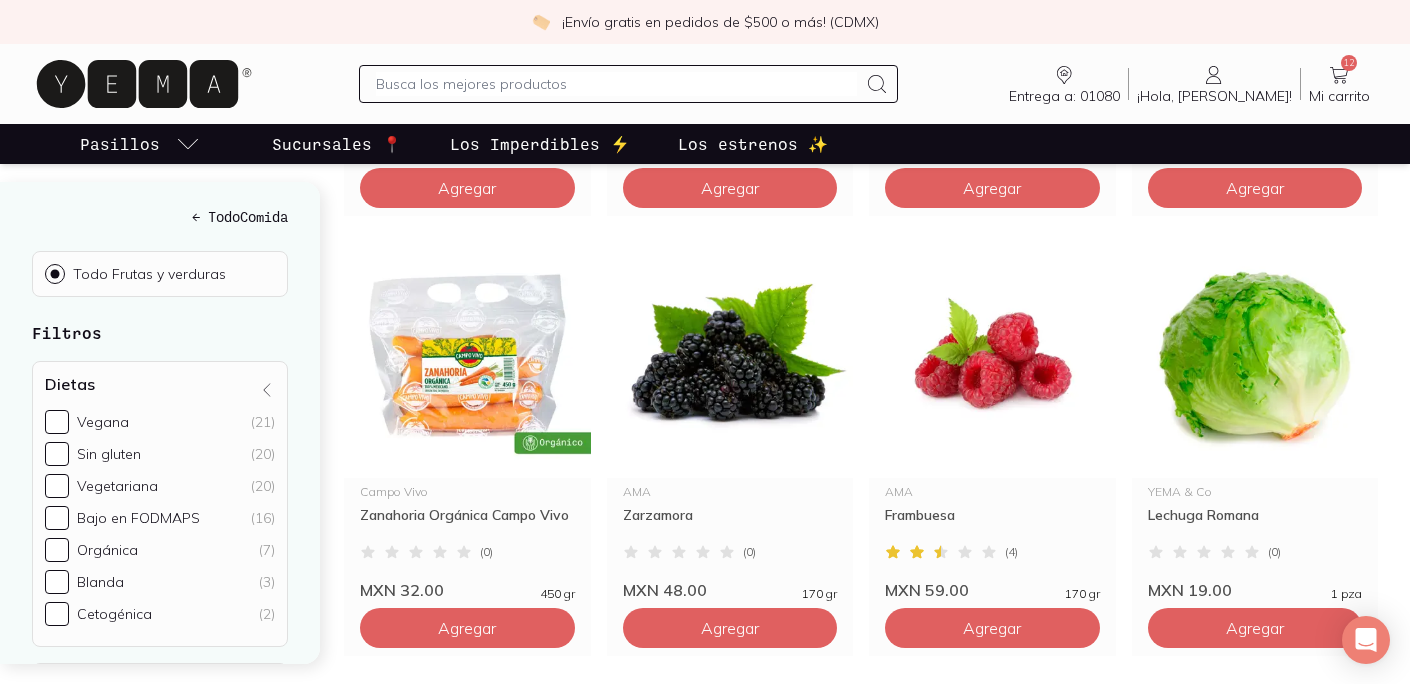 scroll, scrollTop: 1117, scrollLeft: 0, axis: vertical 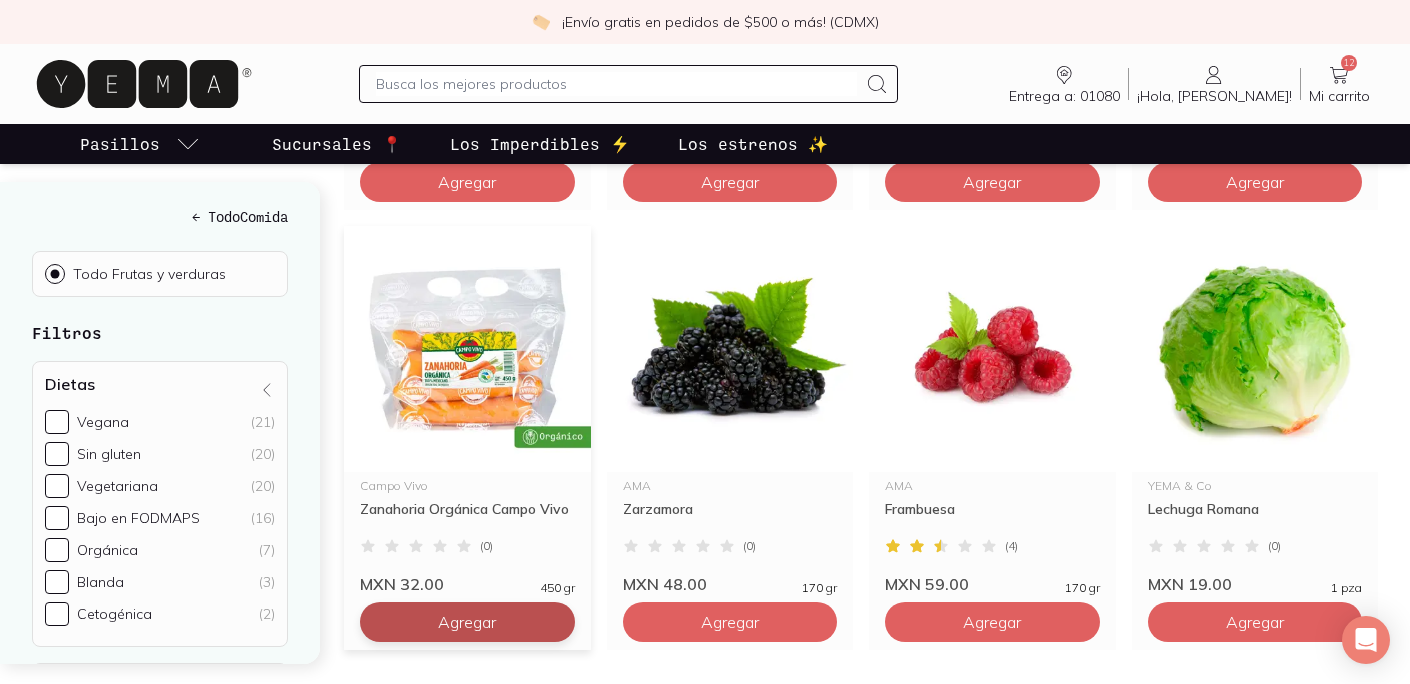 click on "Agregar" at bounding box center [467, -258] 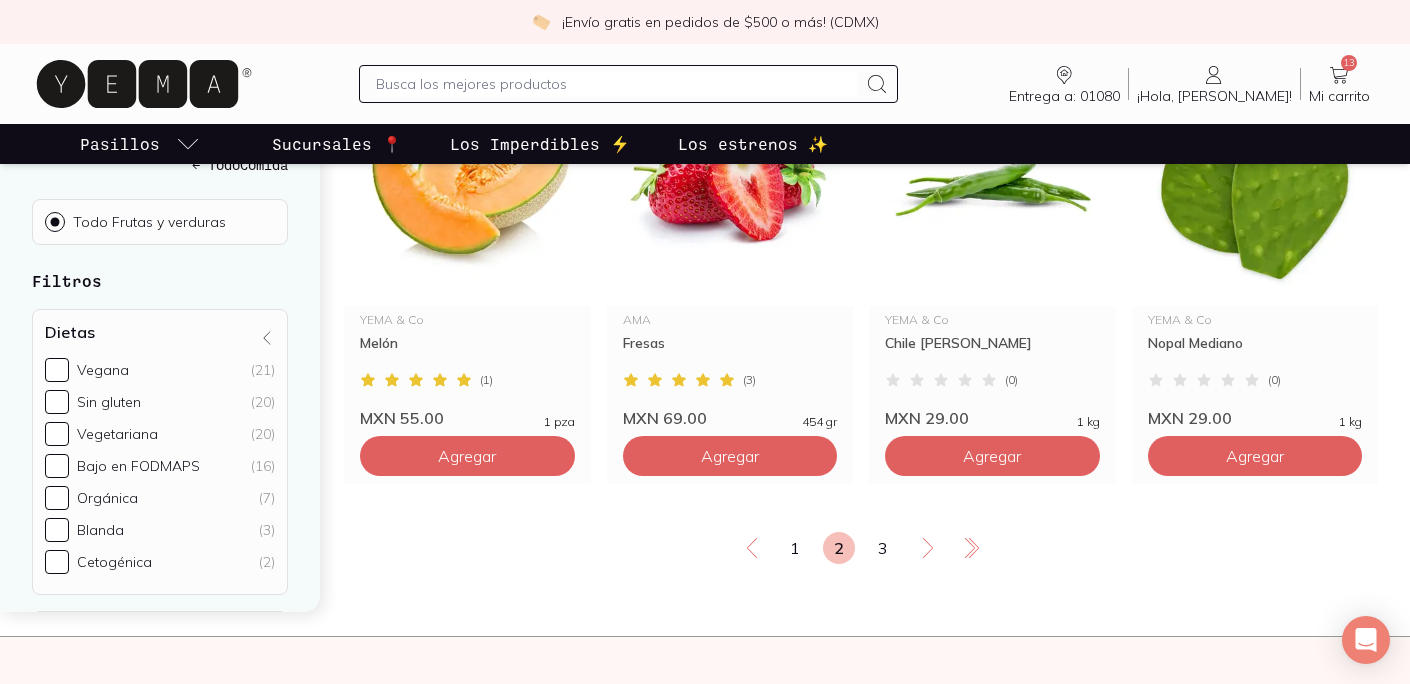 scroll, scrollTop: 3522, scrollLeft: 0, axis: vertical 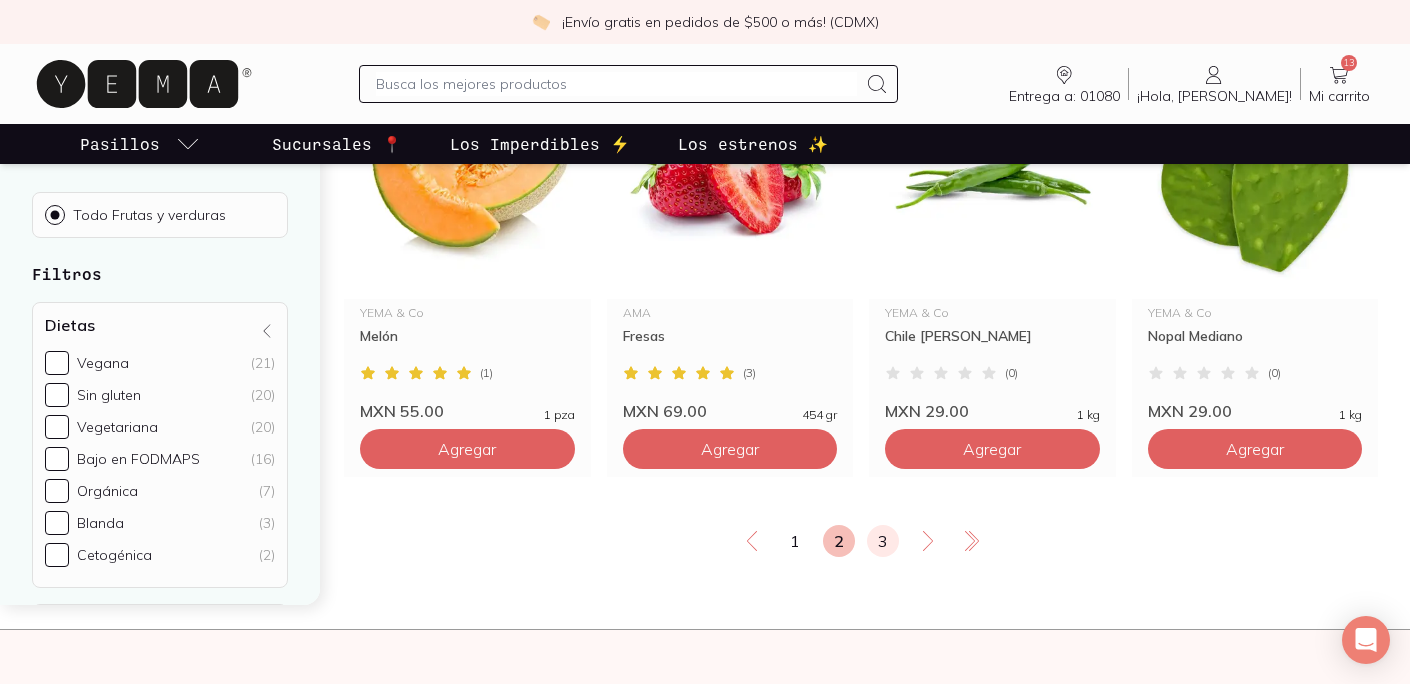 click on "3" at bounding box center (883, 541) 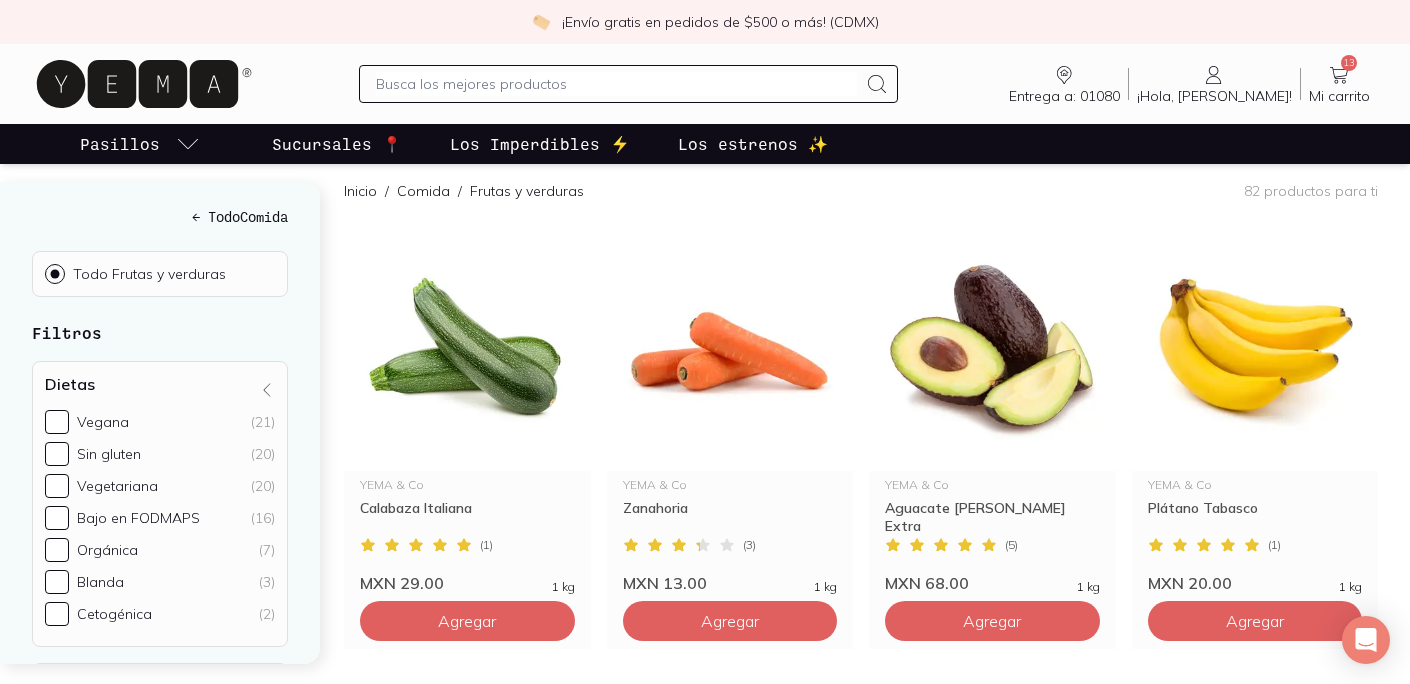 scroll, scrollTop: 240, scrollLeft: 0, axis: vertical 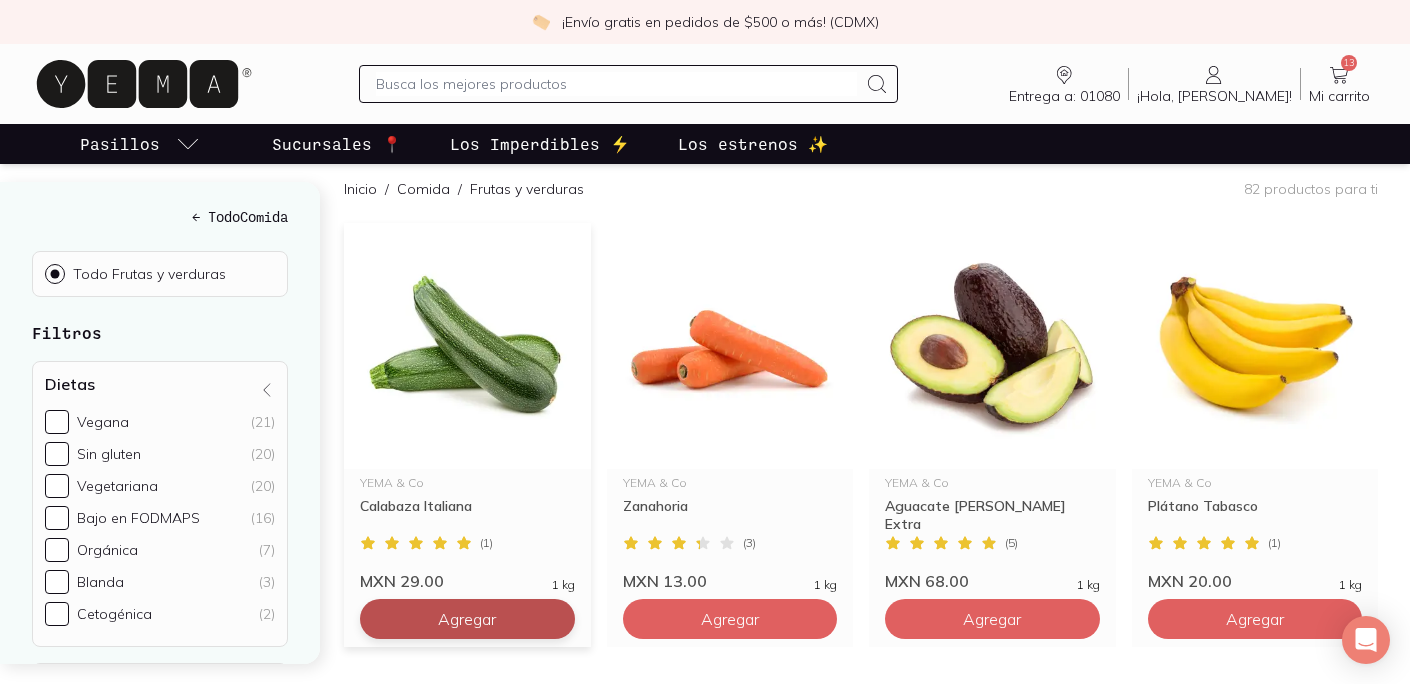 click on "Agregar" at bounding box center [467, 619] 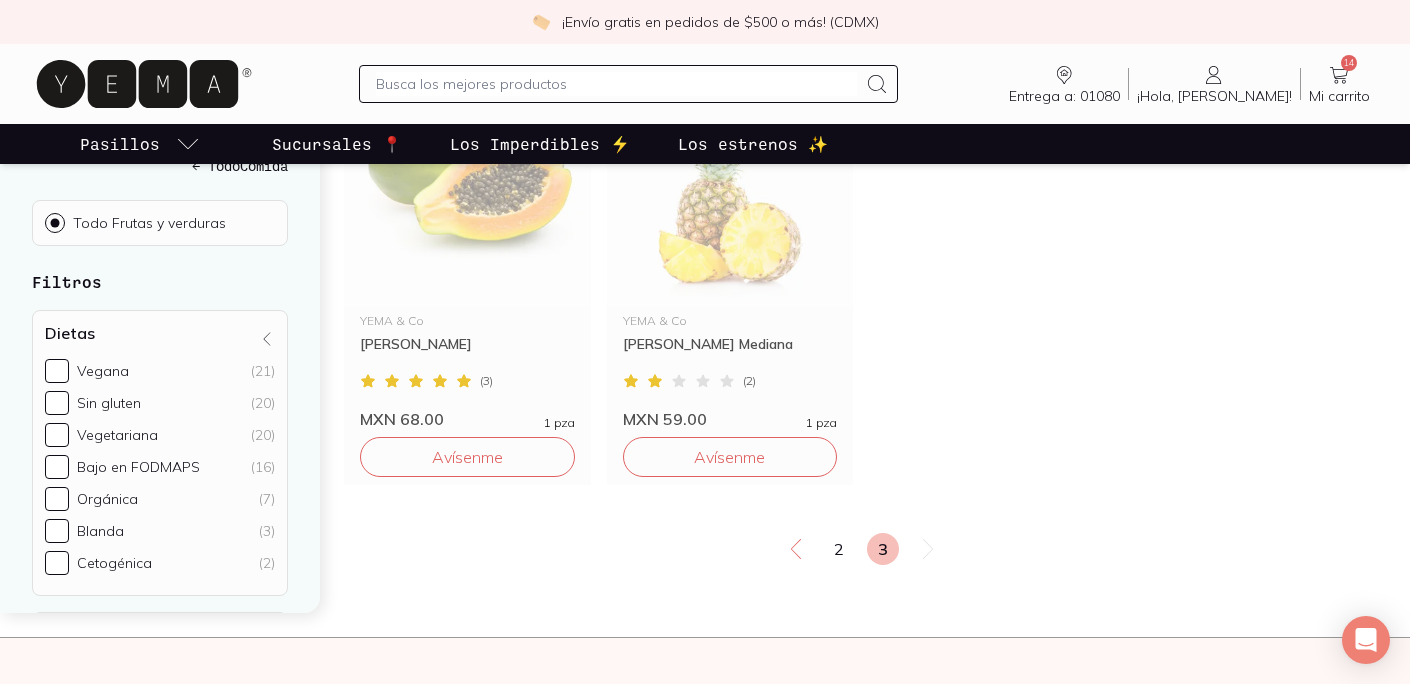 scroll, scrollTop: 2227, scrollLeft: 0, axis: vertical 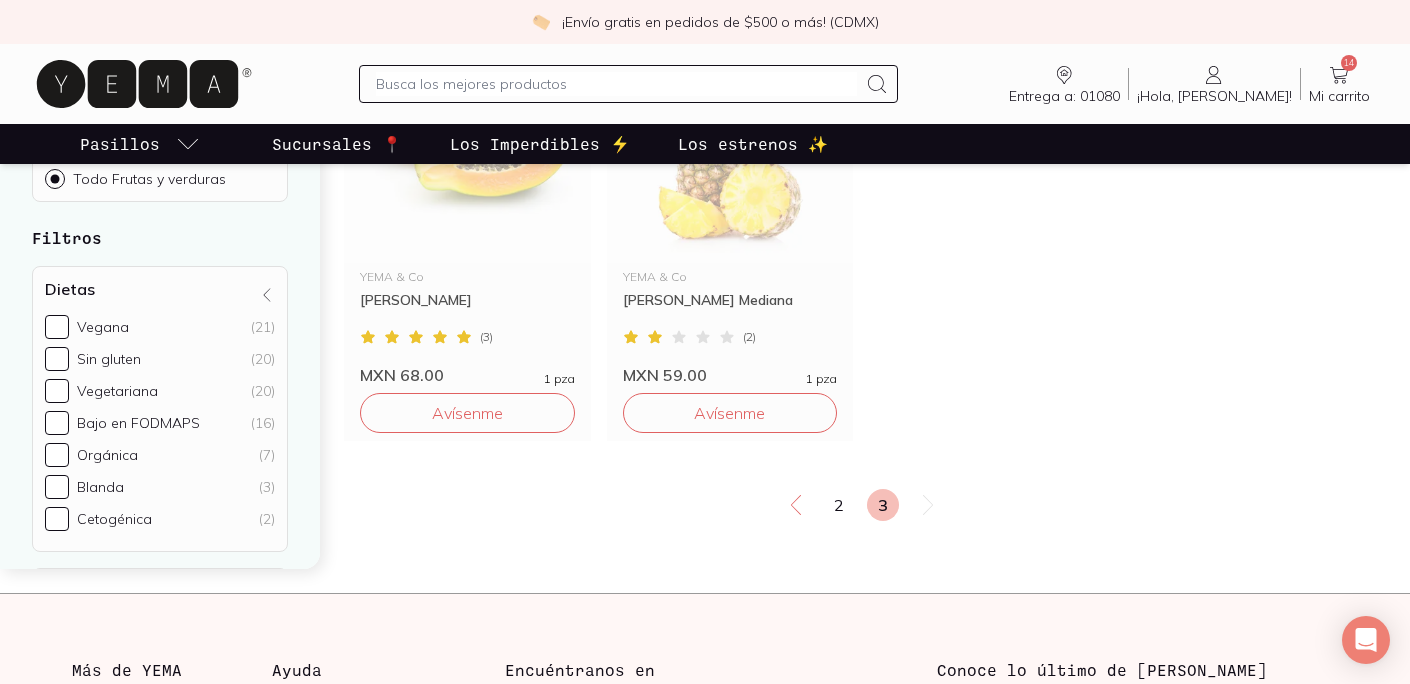 click at bounding box center (616, 84) 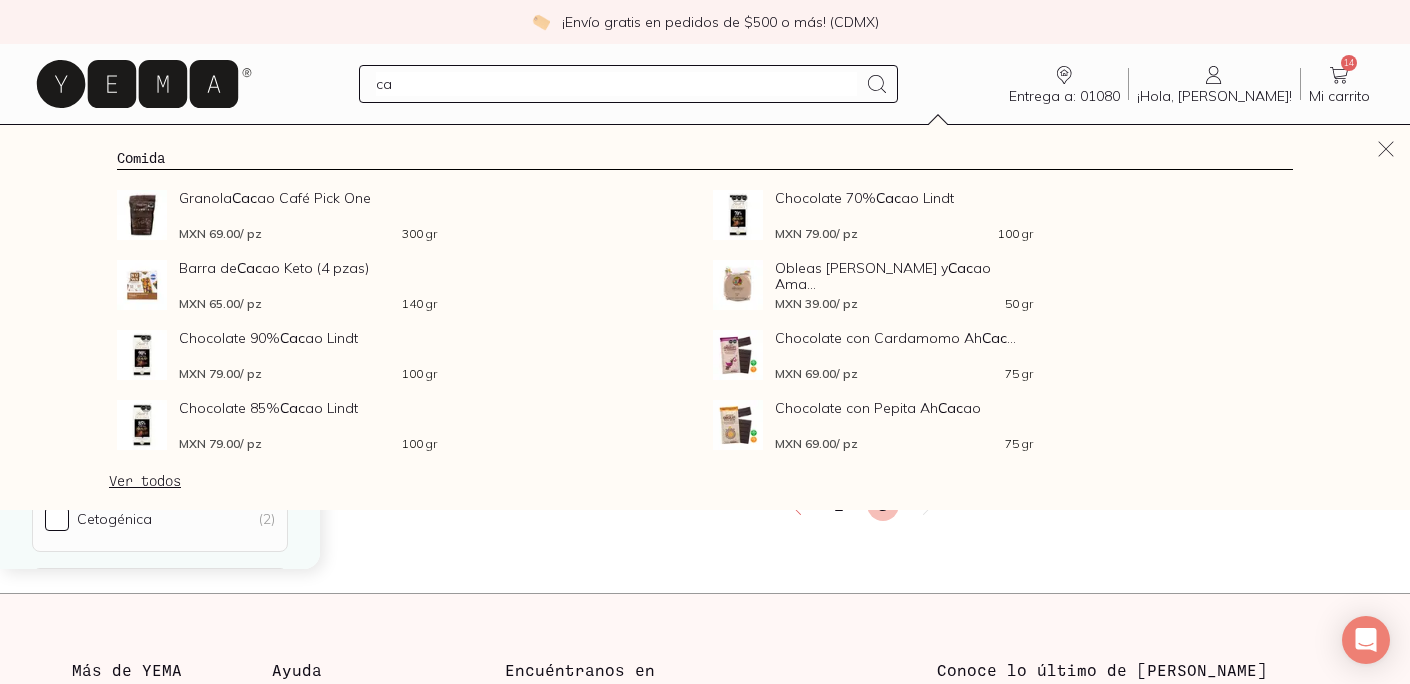 type on "c" 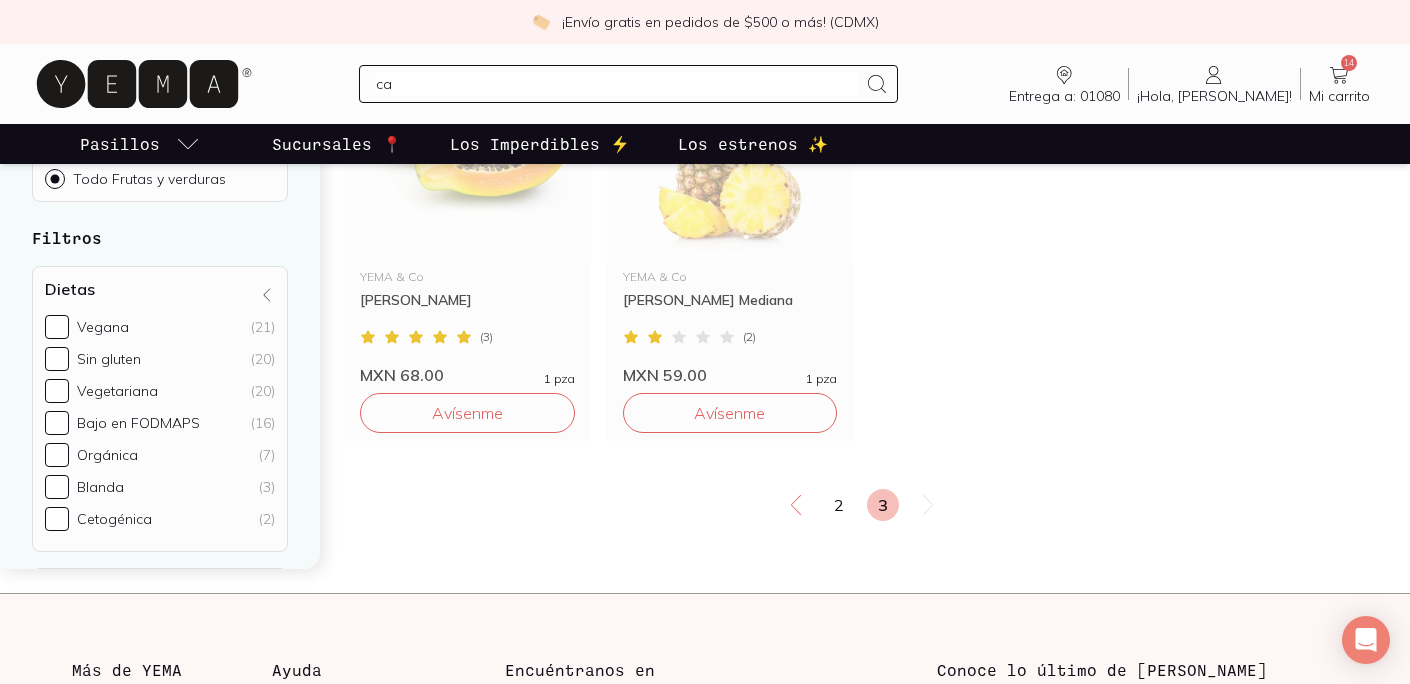 type on "c" 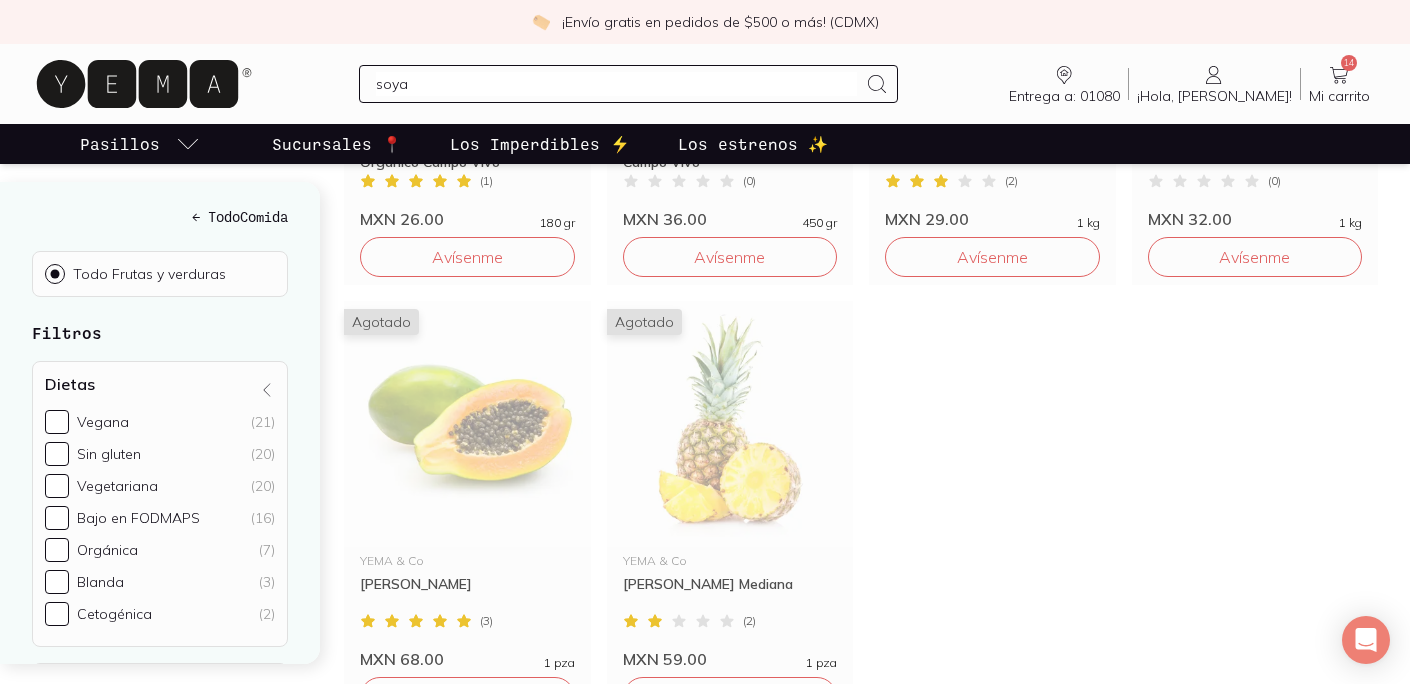 scroll, scrollTop: 1939, scrollLeft: 0, axis: vertical 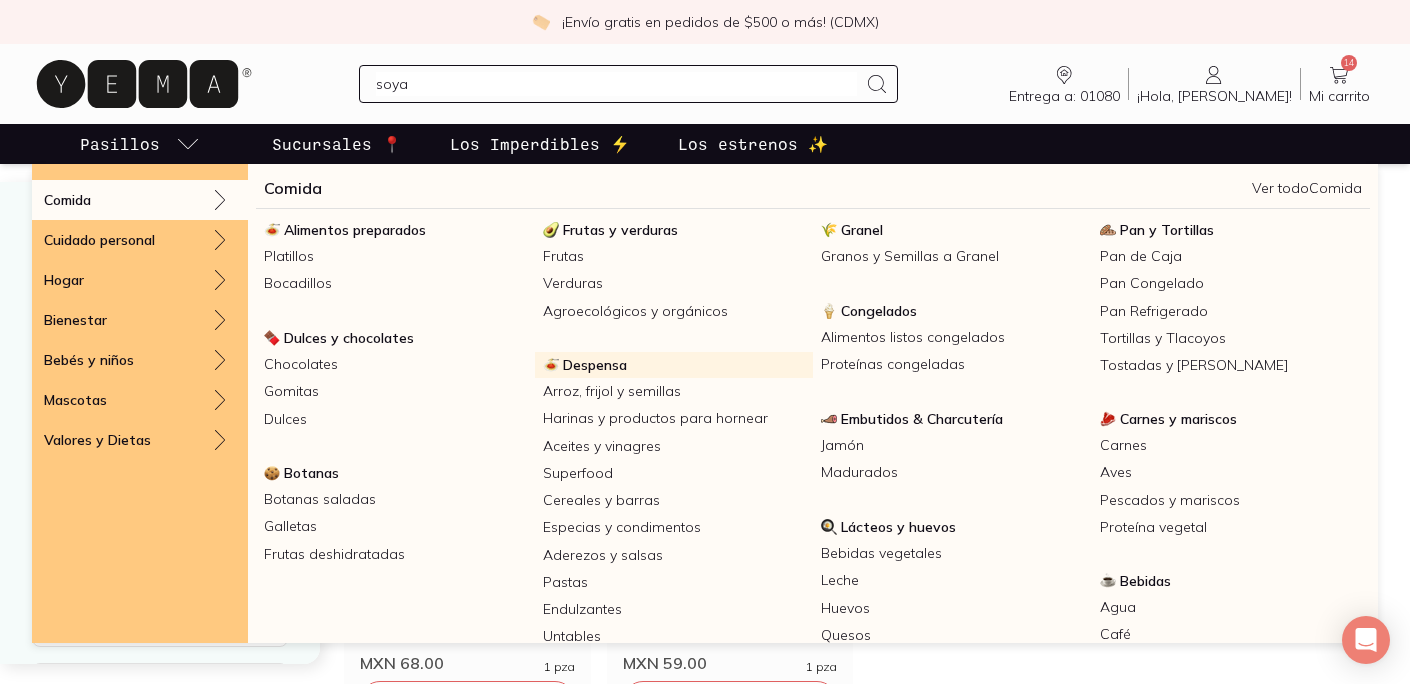 type on "soya" 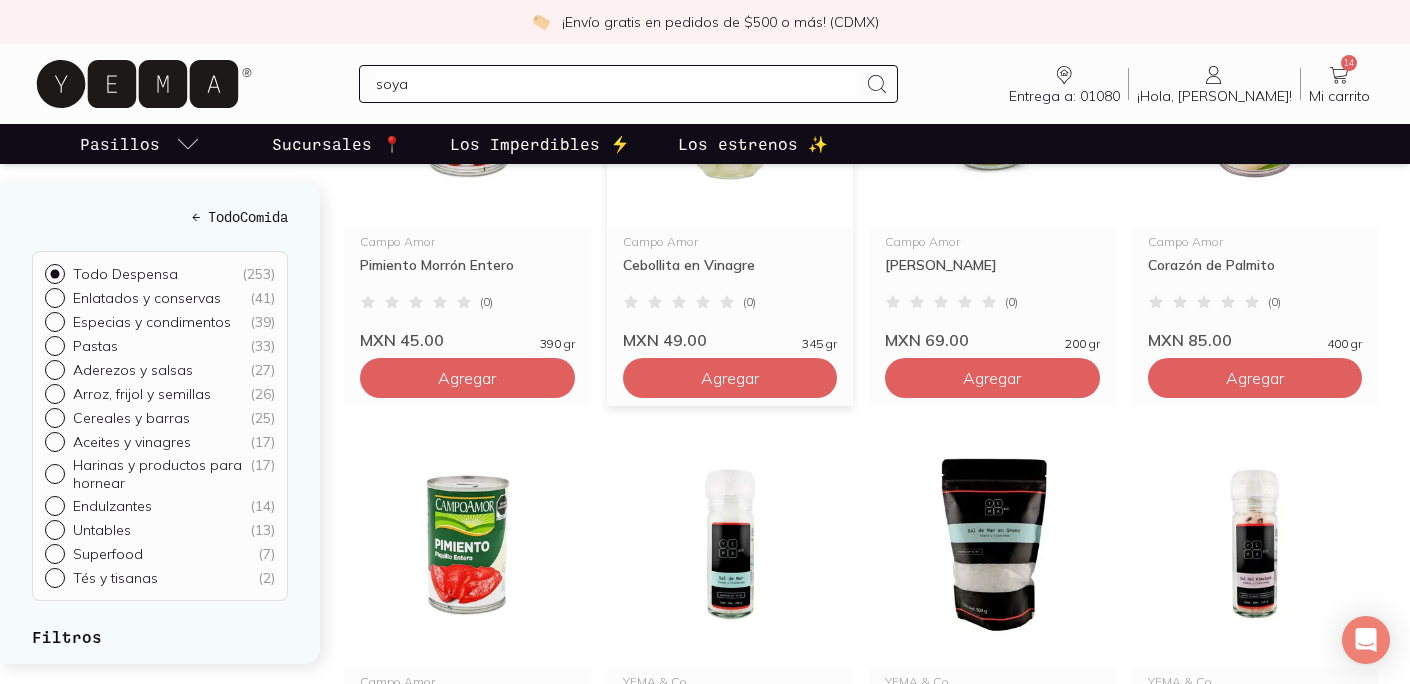 scroll, scrollTop: 2662, scrollLeft: 0, axis: vertical 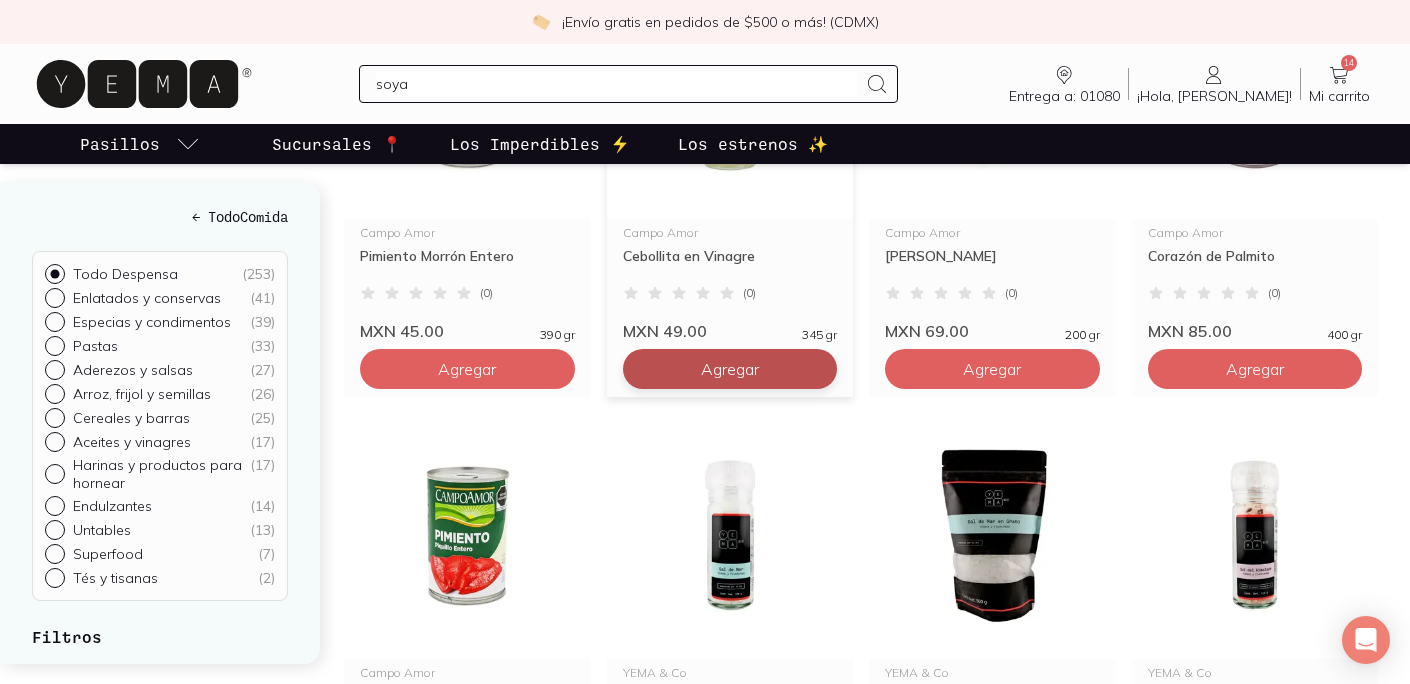 click on "Agregar" at bounding box center [467, -1831] 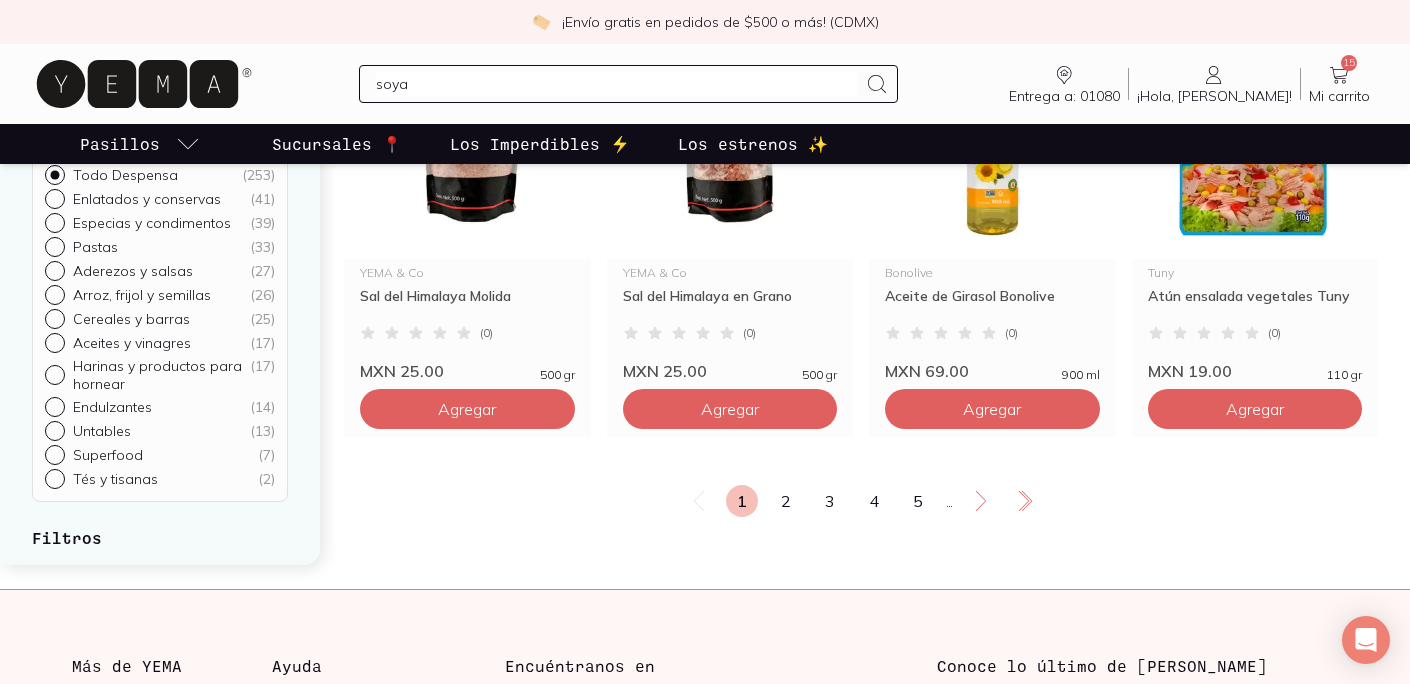 scroll, scrollTop: 3575, scrollLeft: 0, axis: vertical 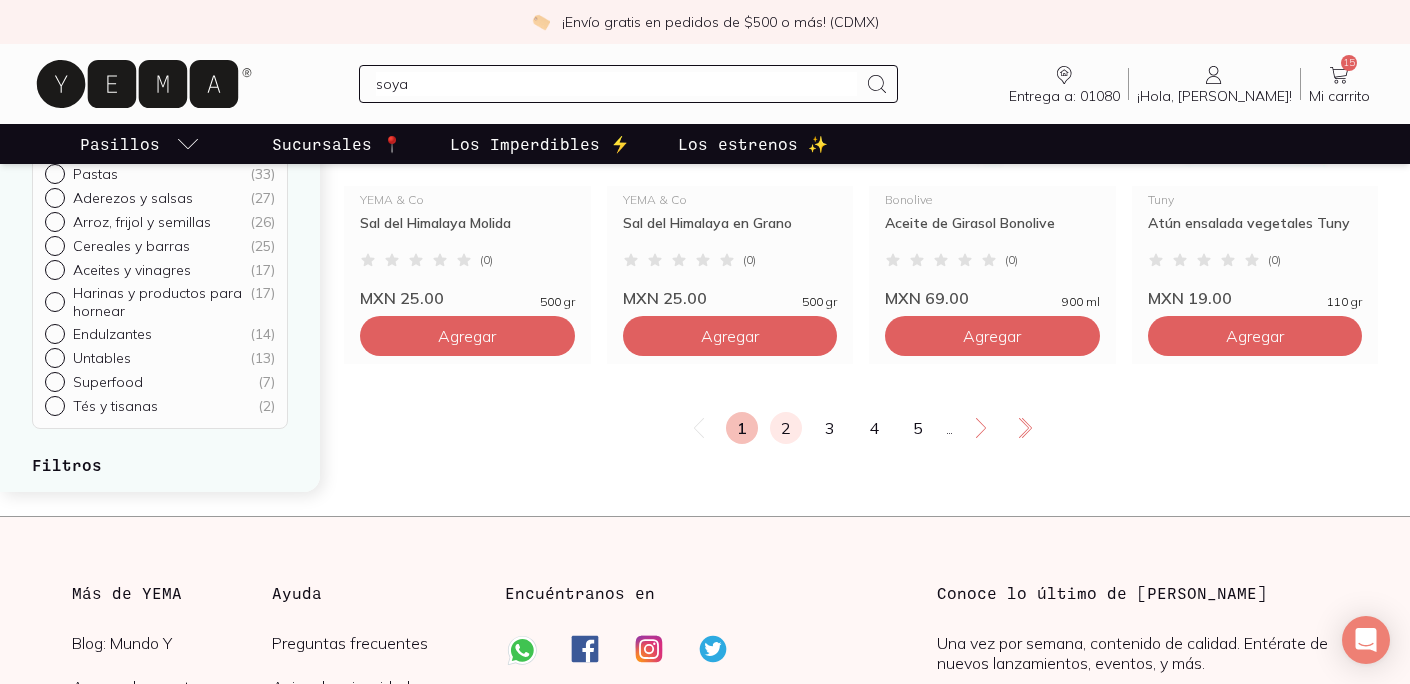 click on "2" at bounding box center (786, 428) 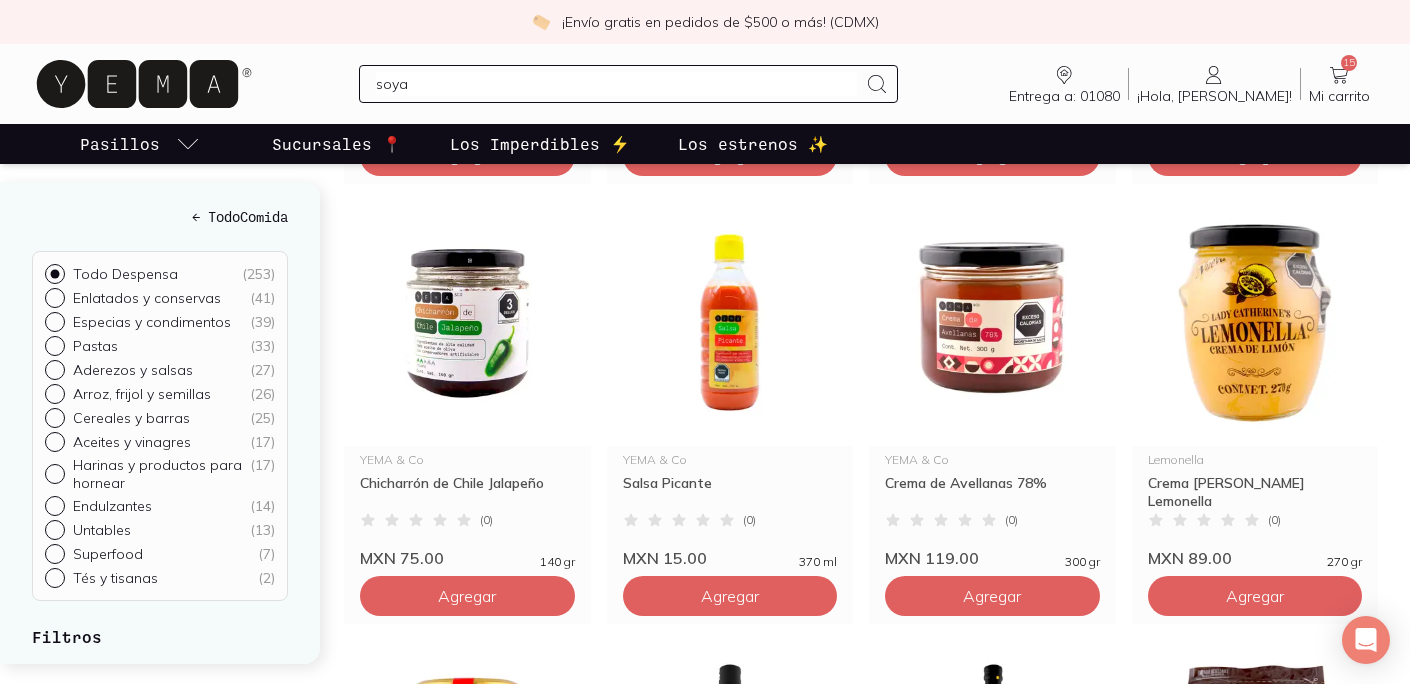 scroll, scrollTop: 1567, scrollLeft: 0, axis: vertical 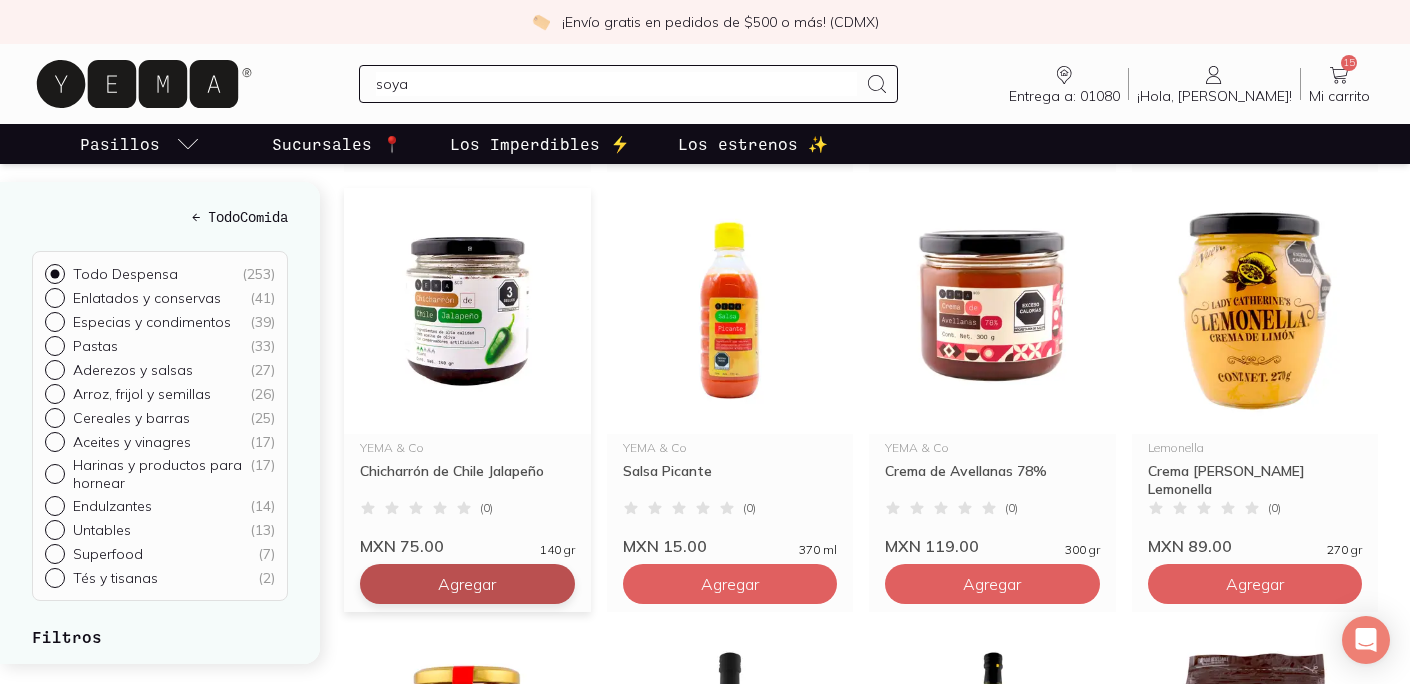 click on "Agregar" at bounding box center [467, -736] 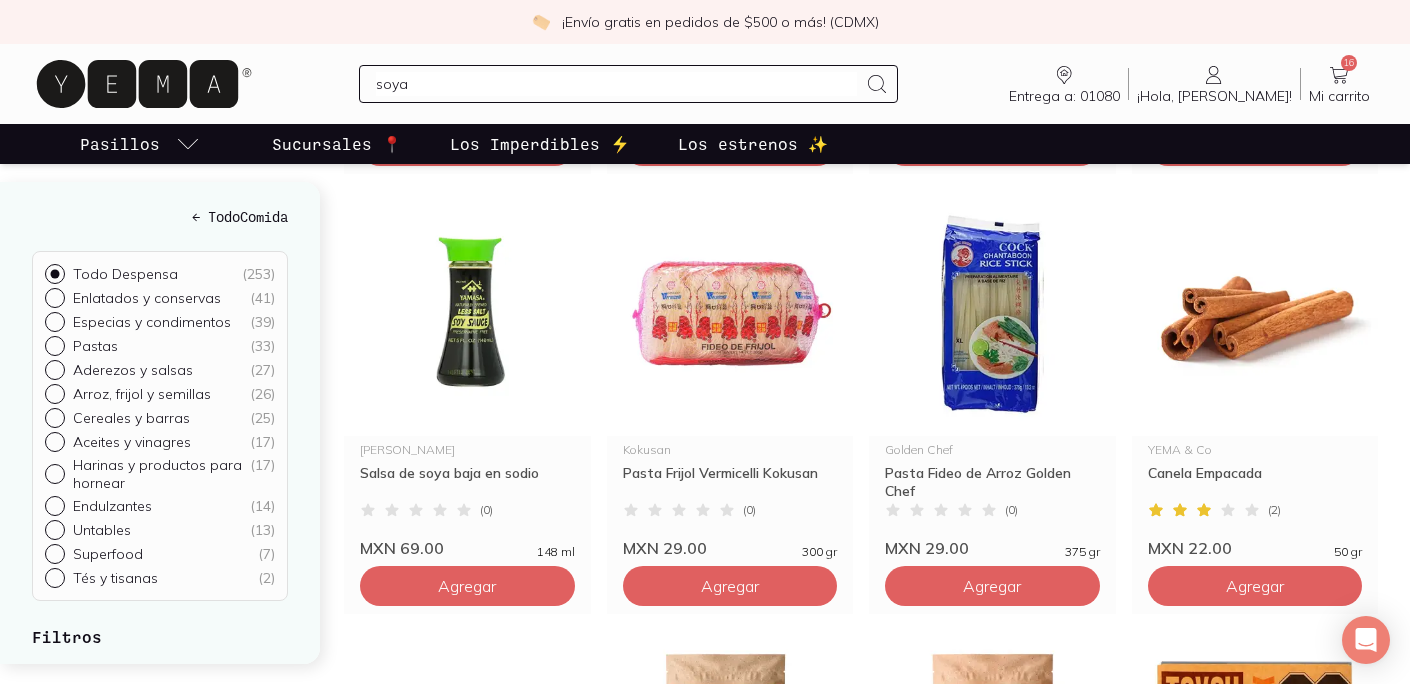 scroll, scrollTop: 2450, scrollLeft: 0, axis: vertical 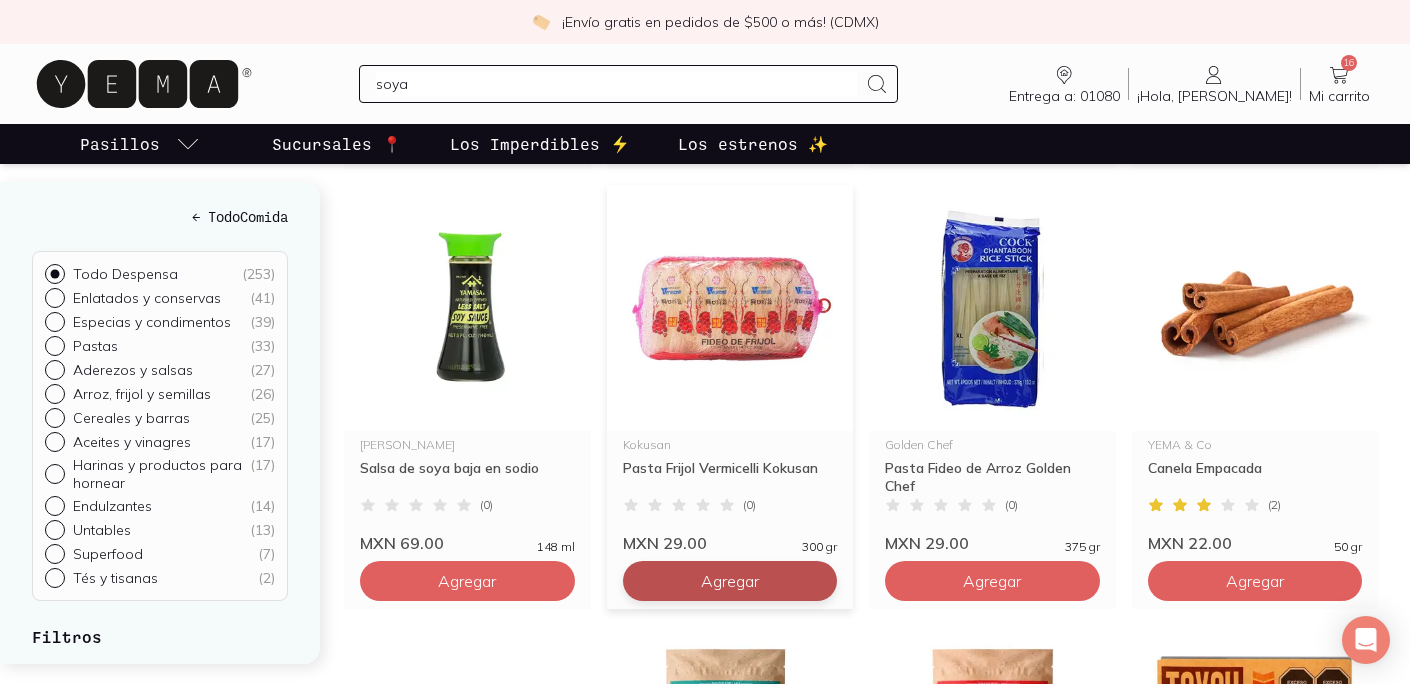 click on "Agregar" at bounding box center (467, -1619) 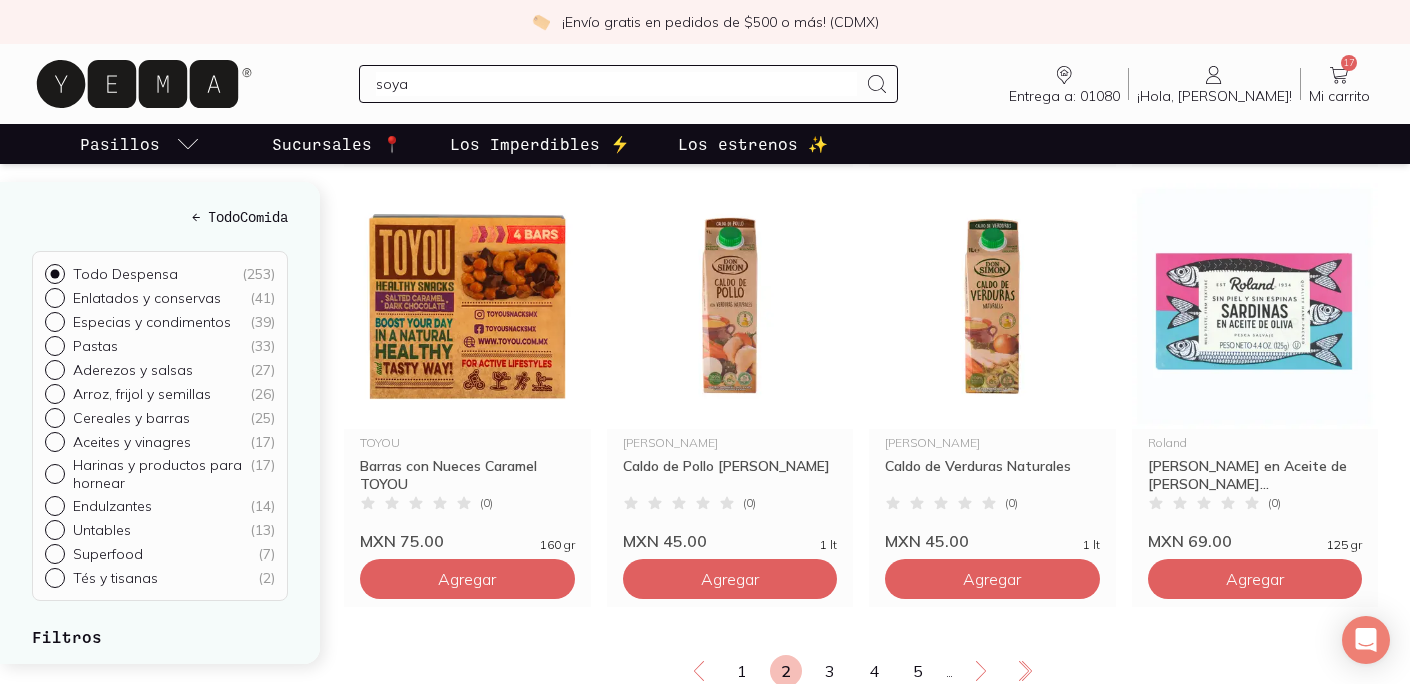 scroll, scrollTop: 3335, scrollLeft: 0, axis: vertical 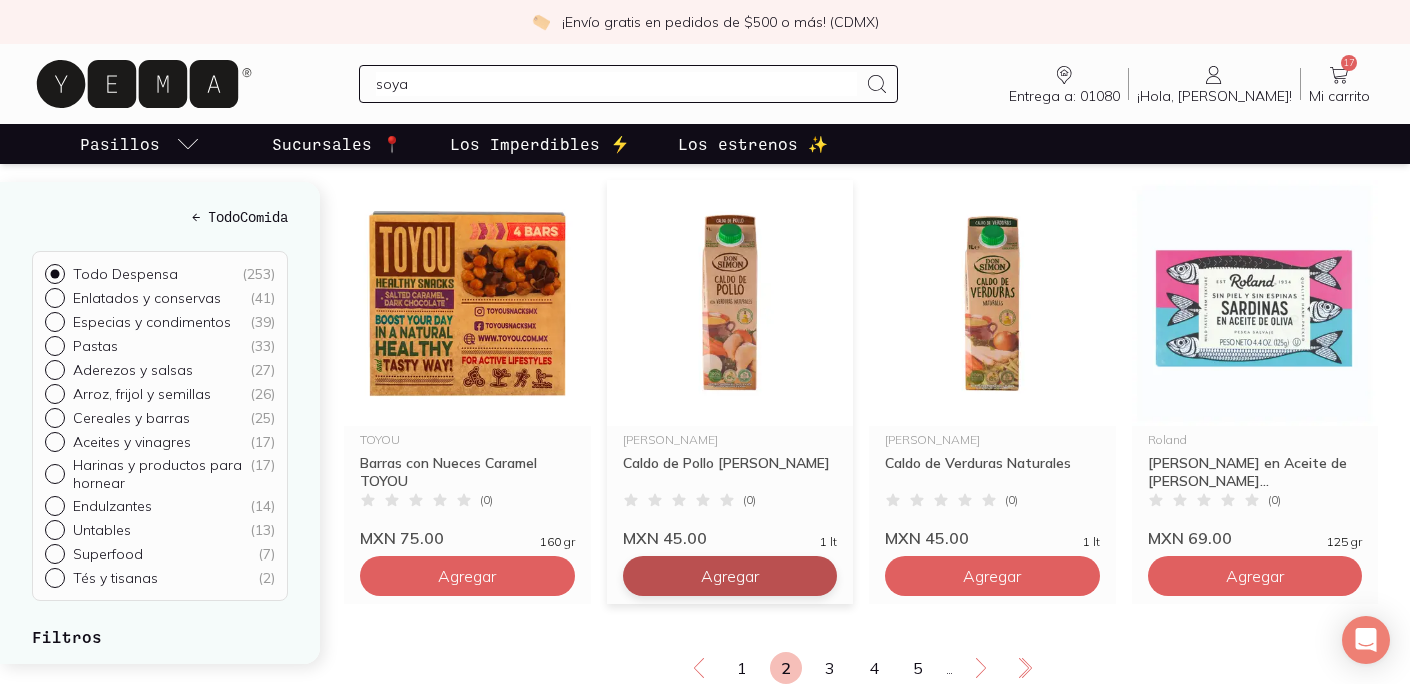 click on "Agregar" at bounding box center (467, -2504) 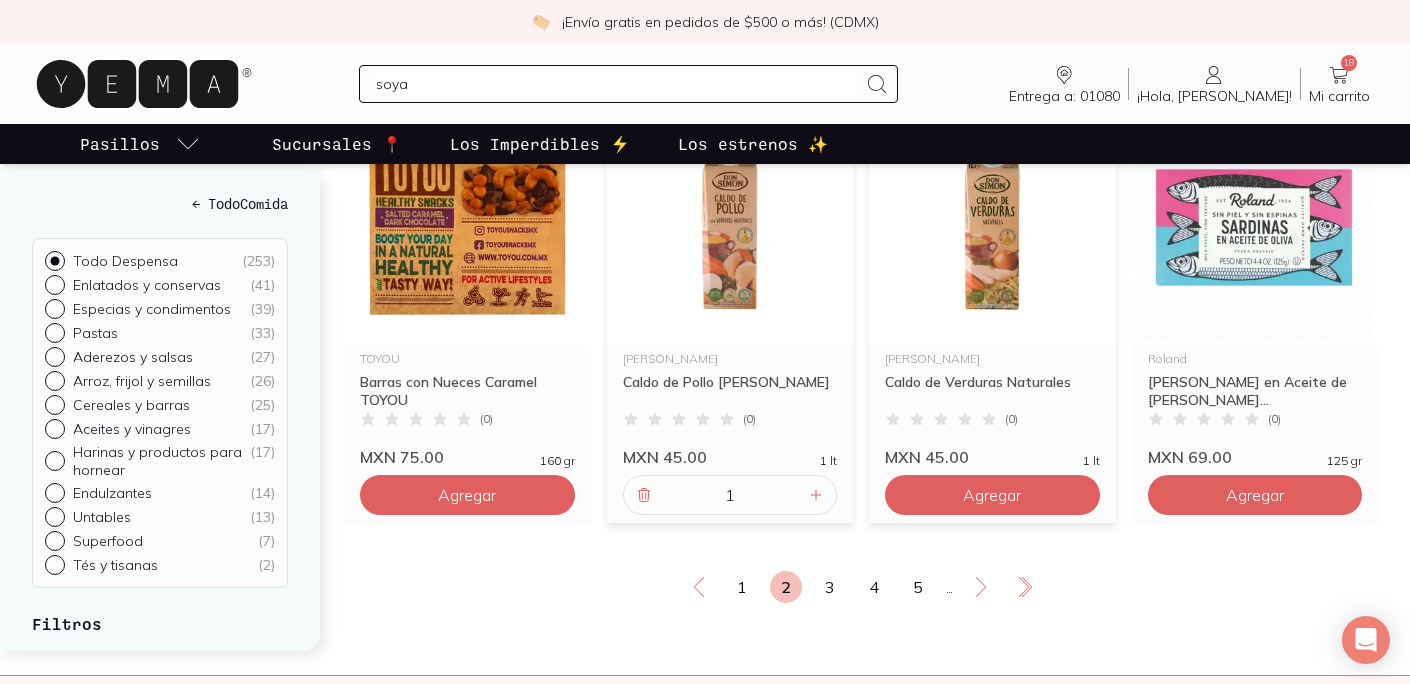 scroll, scrollTop: 3414, scrollLeft: 0, axis: vertical 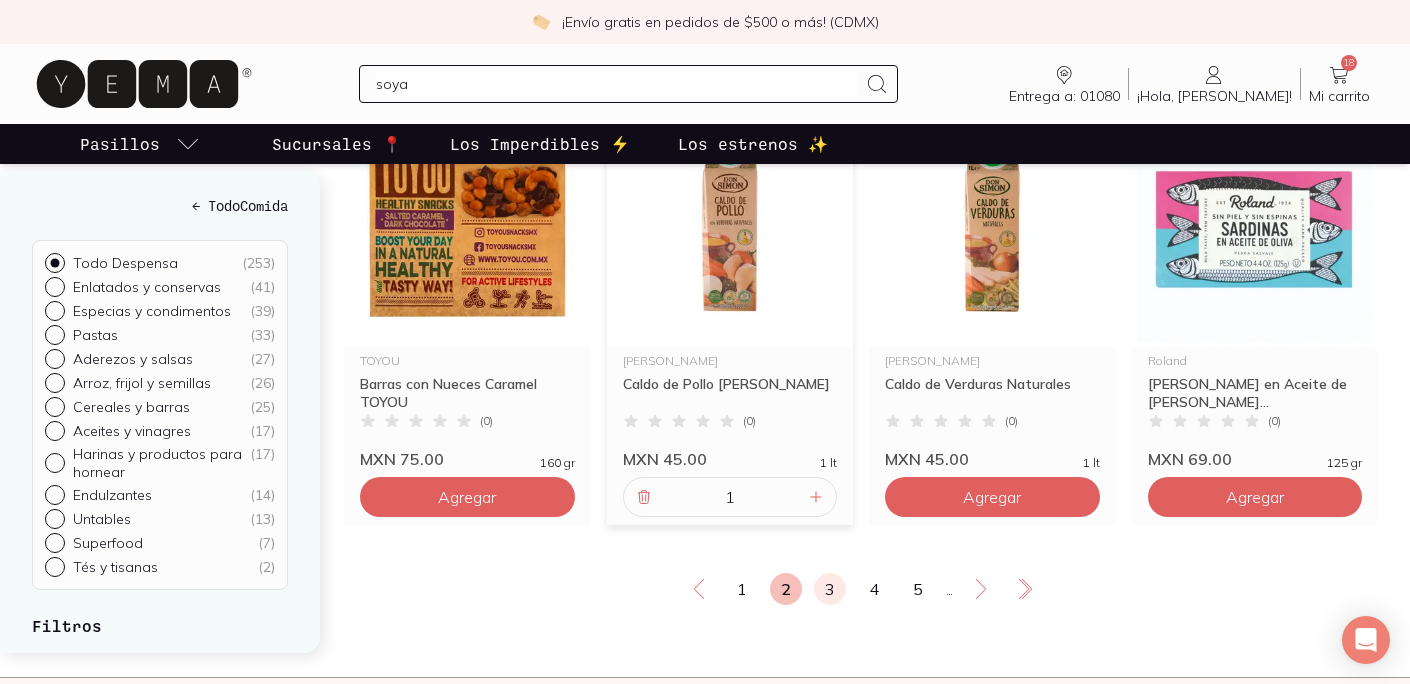 click on "3" at bounding box center (830, 589) 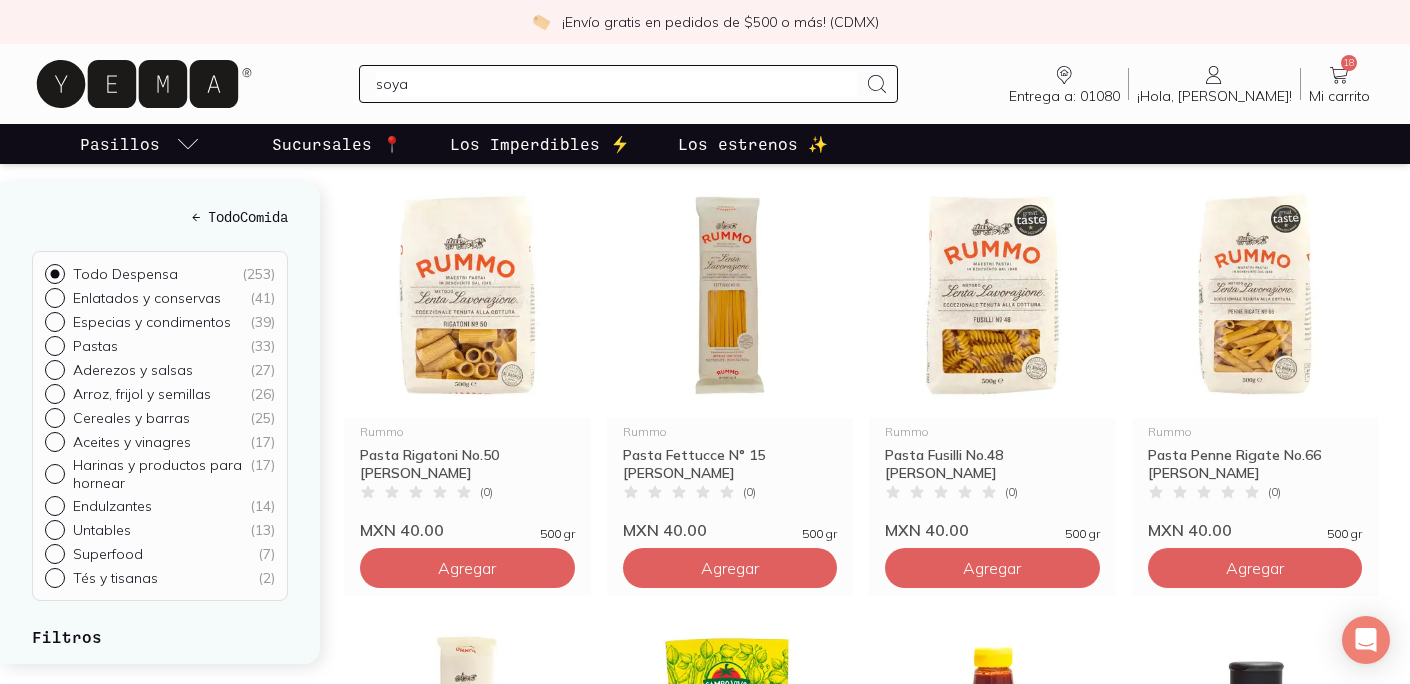 scroll, scrollTop: 262, scrollLeft: 0, axis: vertical 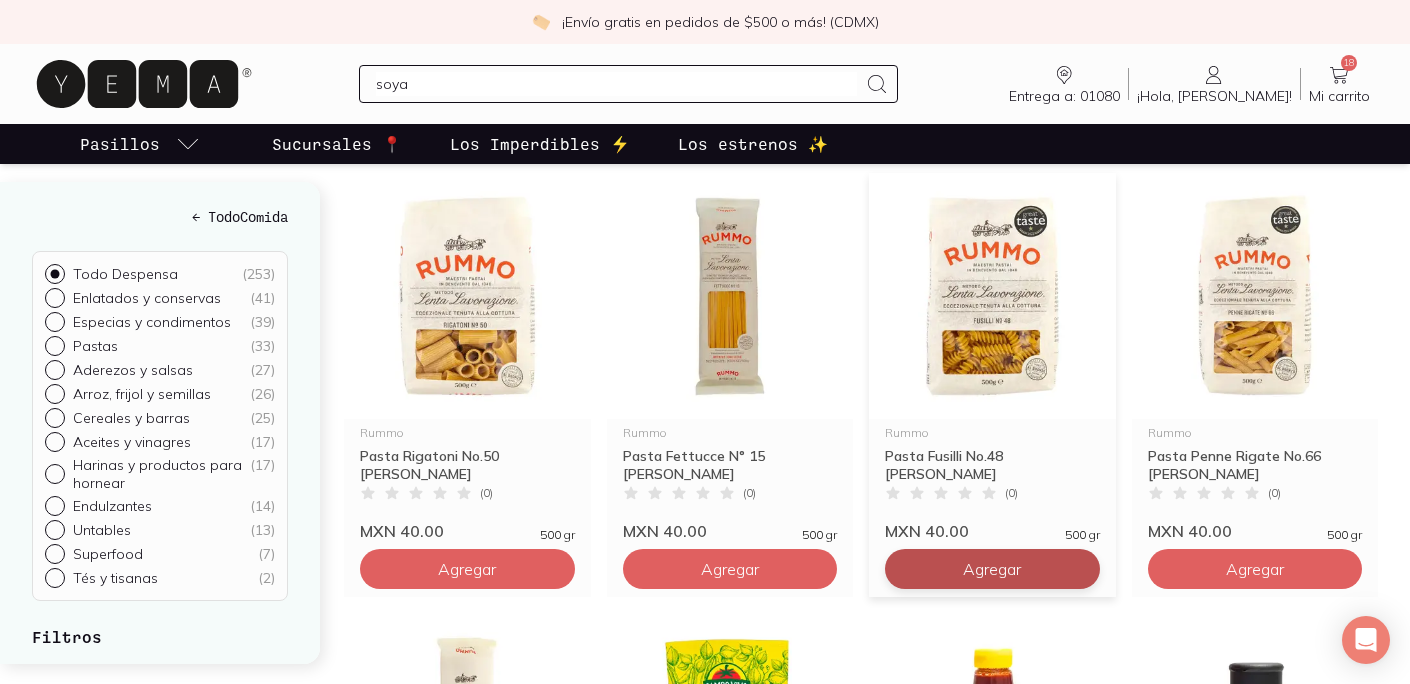 click on "Agregar" at bounding box center (467, 569) 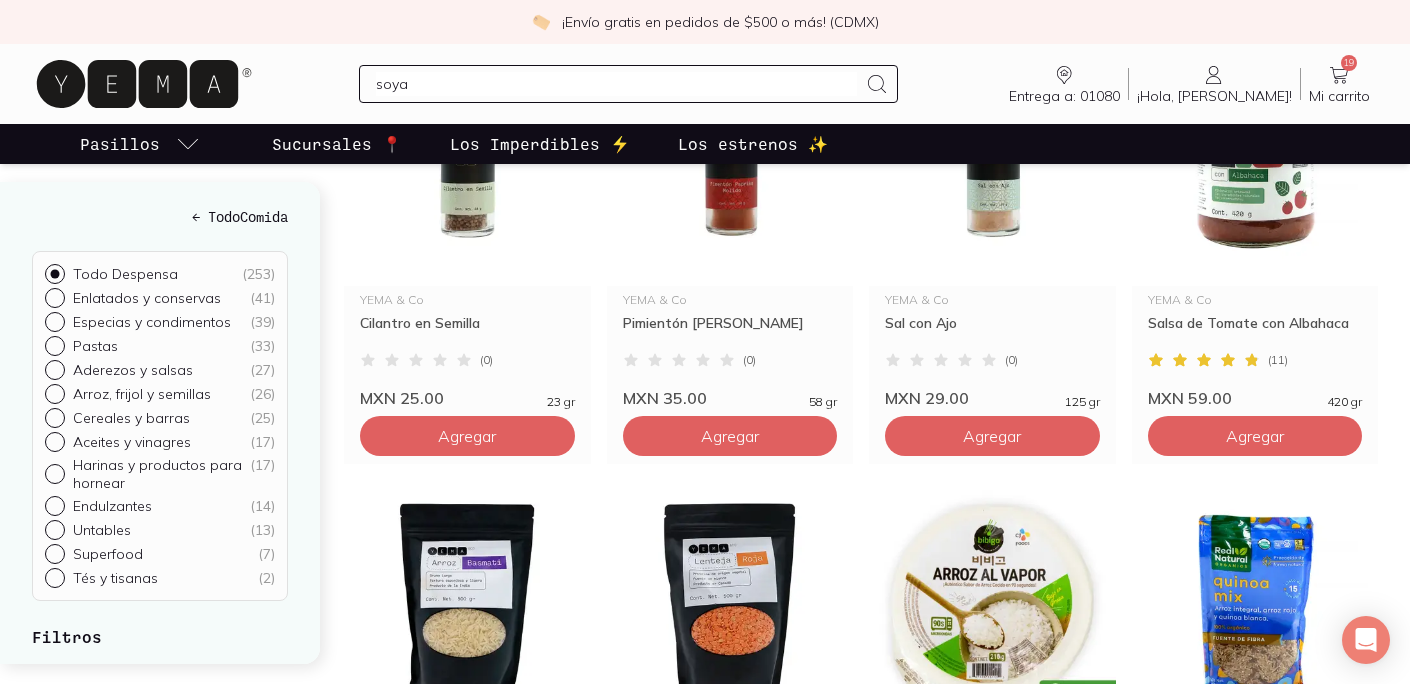 scroll, scrollTop: 1269, scrollLeft: 0, axis: vertical 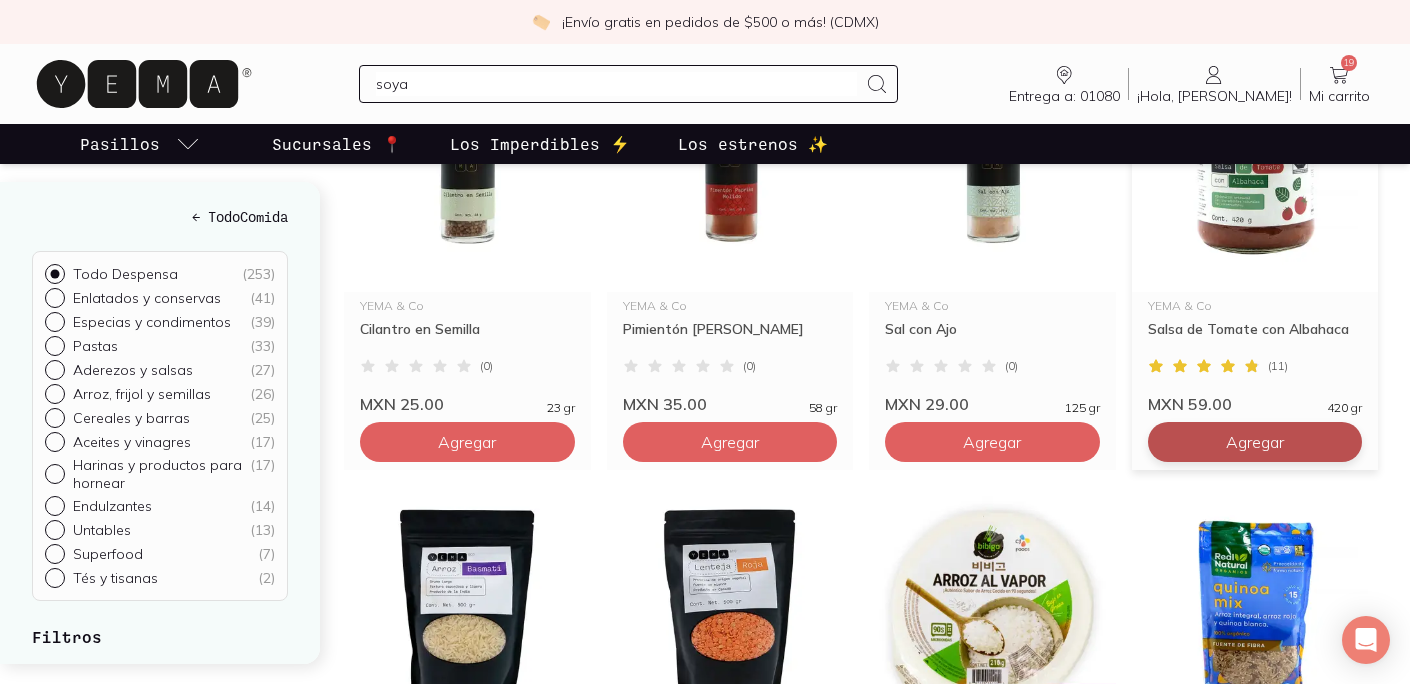 click on "Agregar" at bounding box center [467, -438] 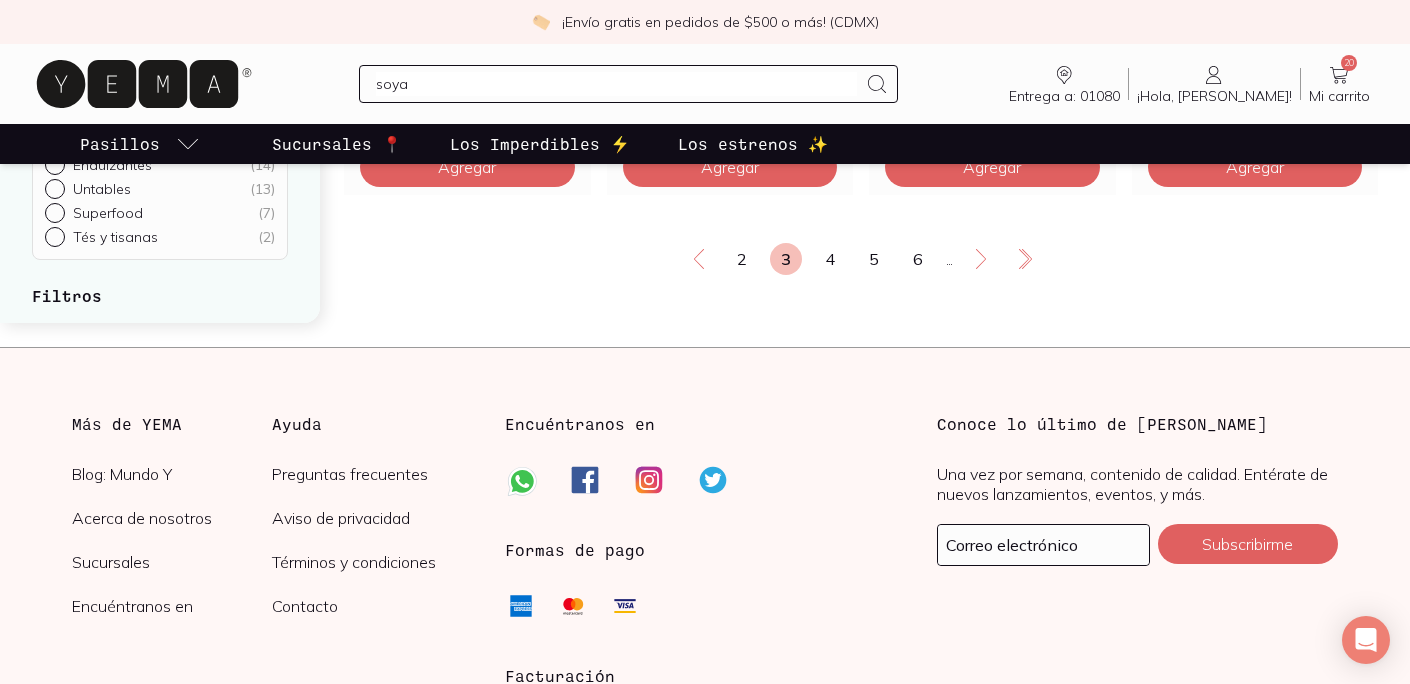 scroll, scrollTop: 3746, scrollLeft: 0, axis: vertical 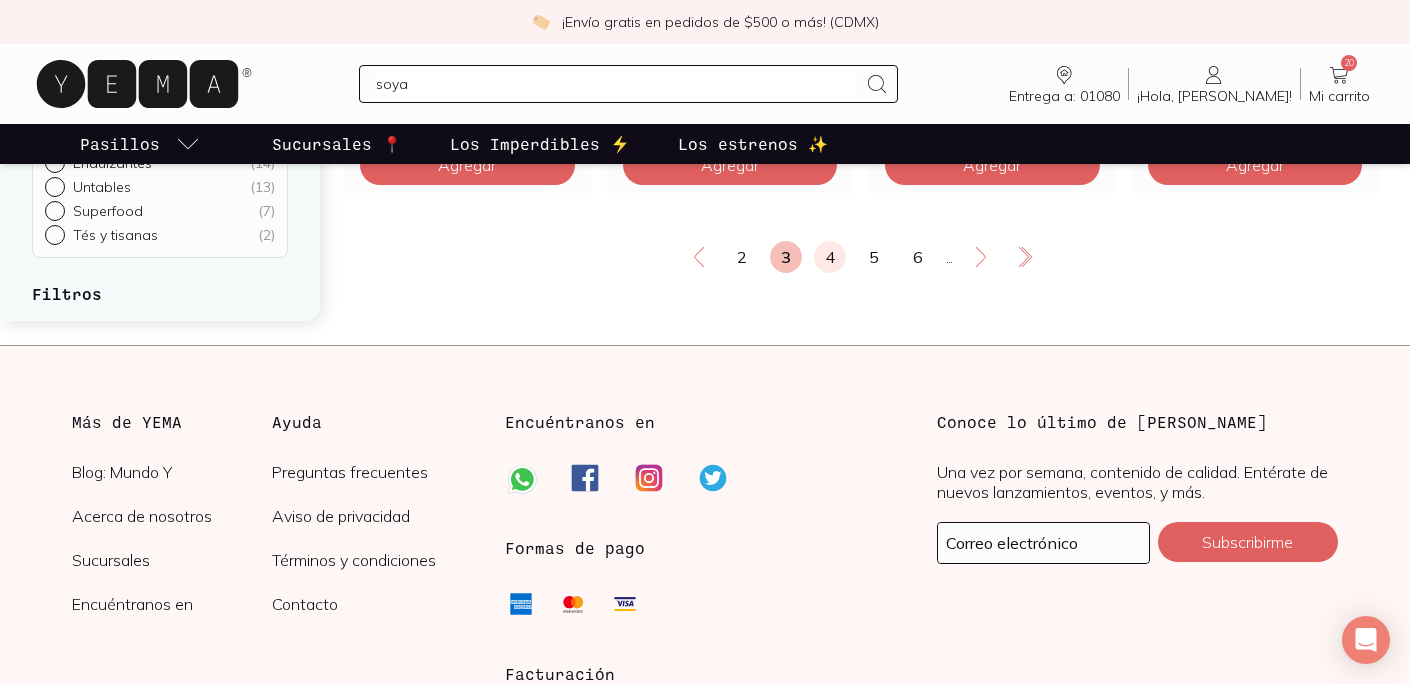 click on "4" at bounding box center (830, 257) 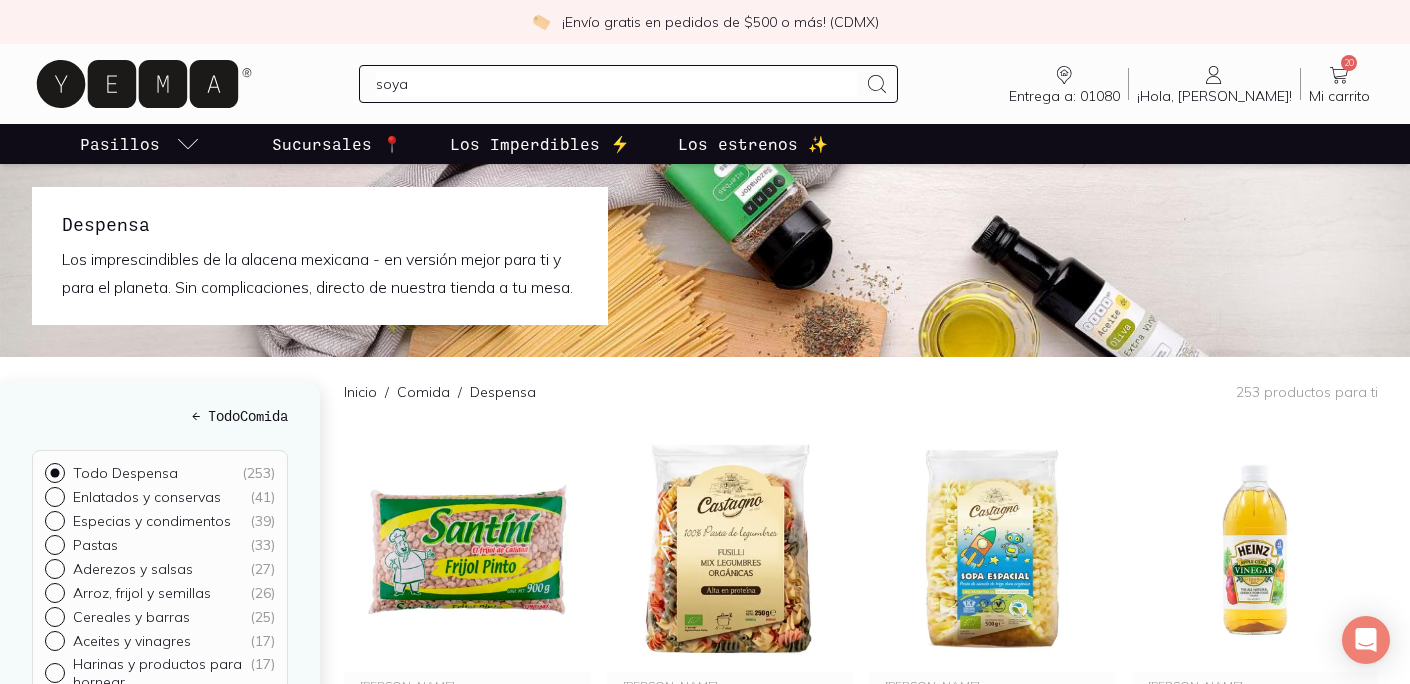 scroll, scrollTop: 0, scrollLeft: 0, axis: both 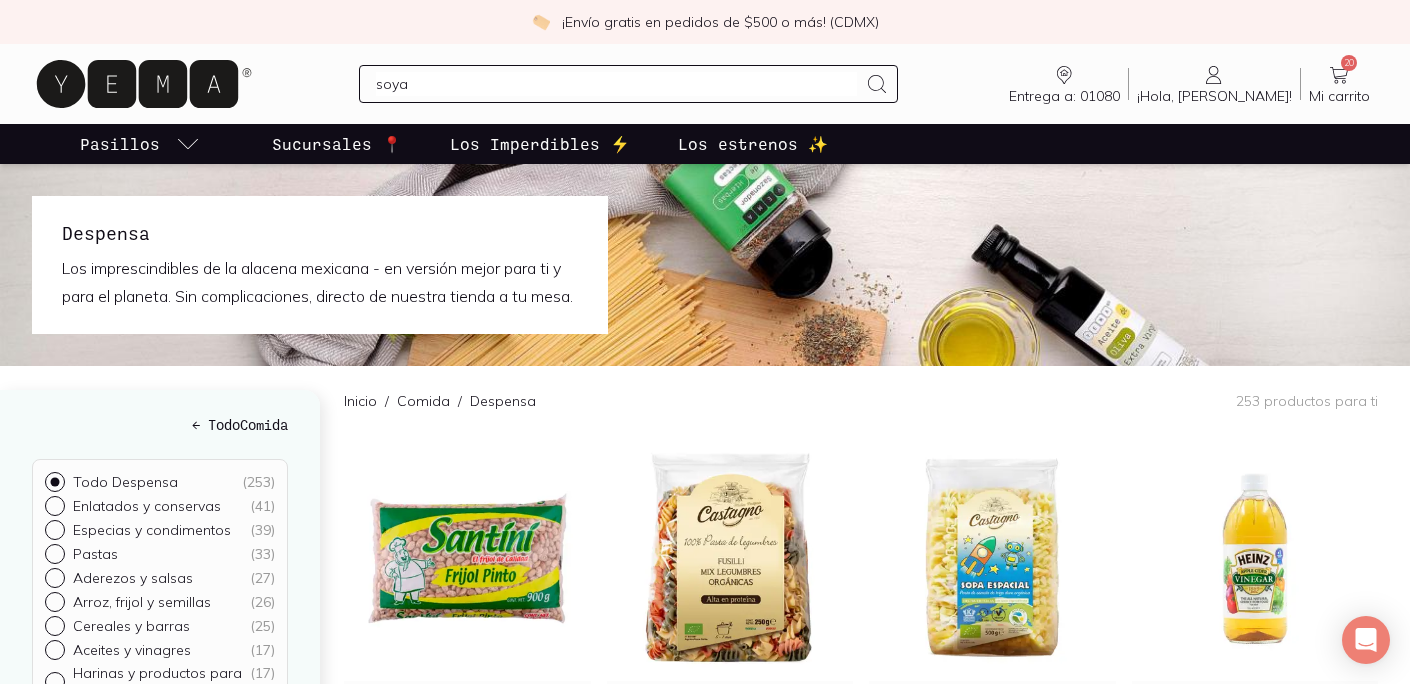 click on "Inicio / Comida / Despensa 253   productos para ti" at bounding box center [861, 400] 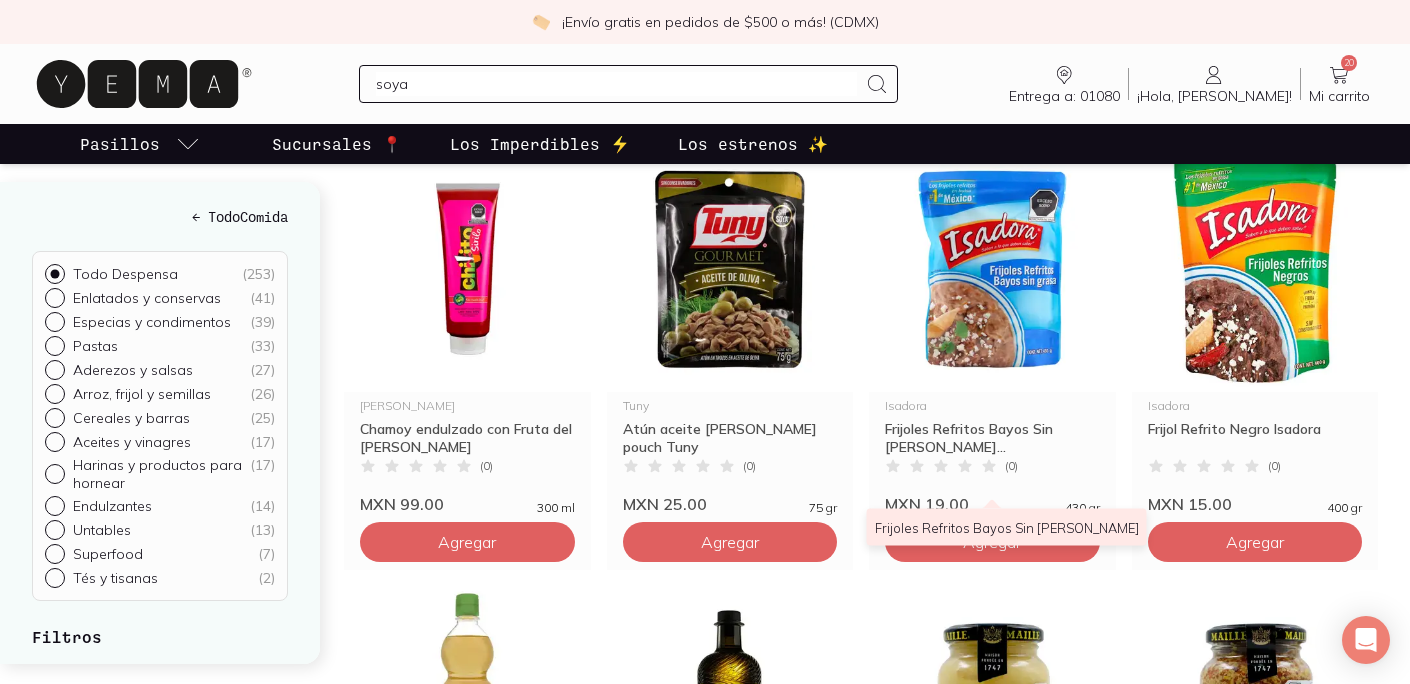 scroll, scrollTop: 715, scrollLeft: 0, axis: vertical 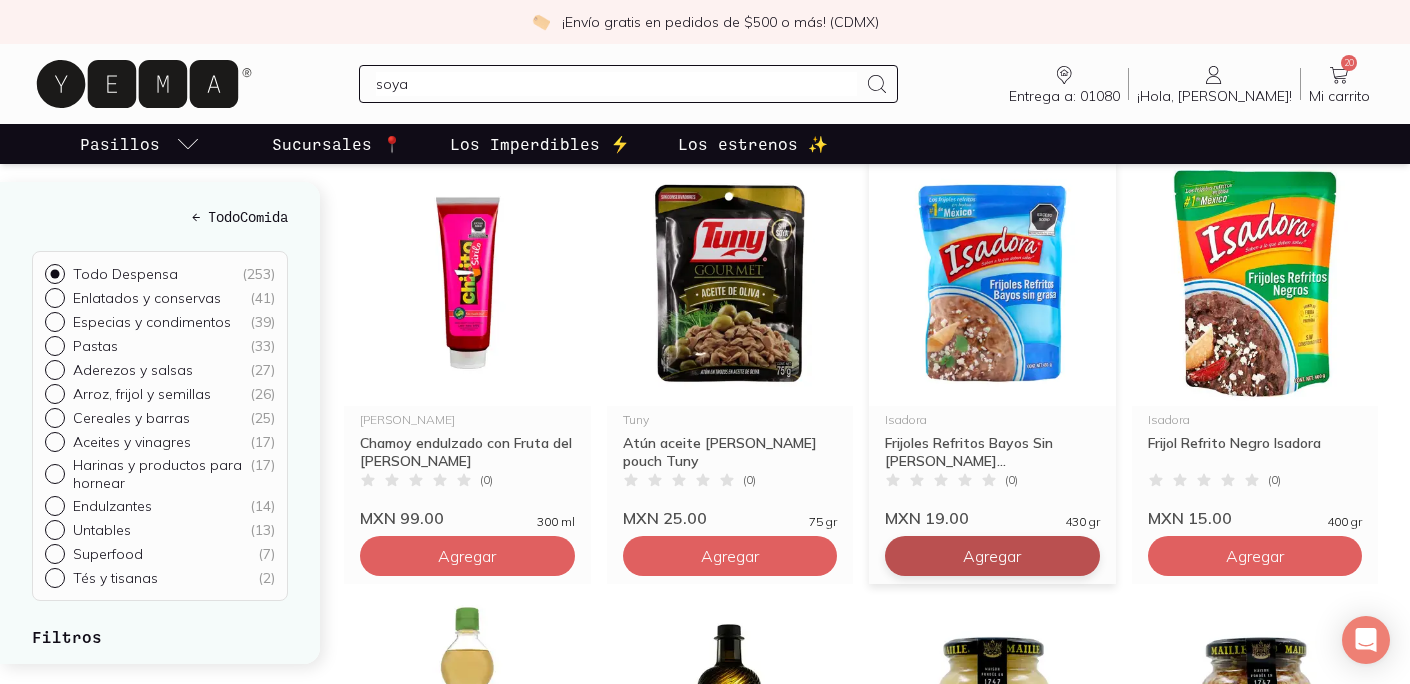 click on "Agregar" at bounding box center (467, 116) 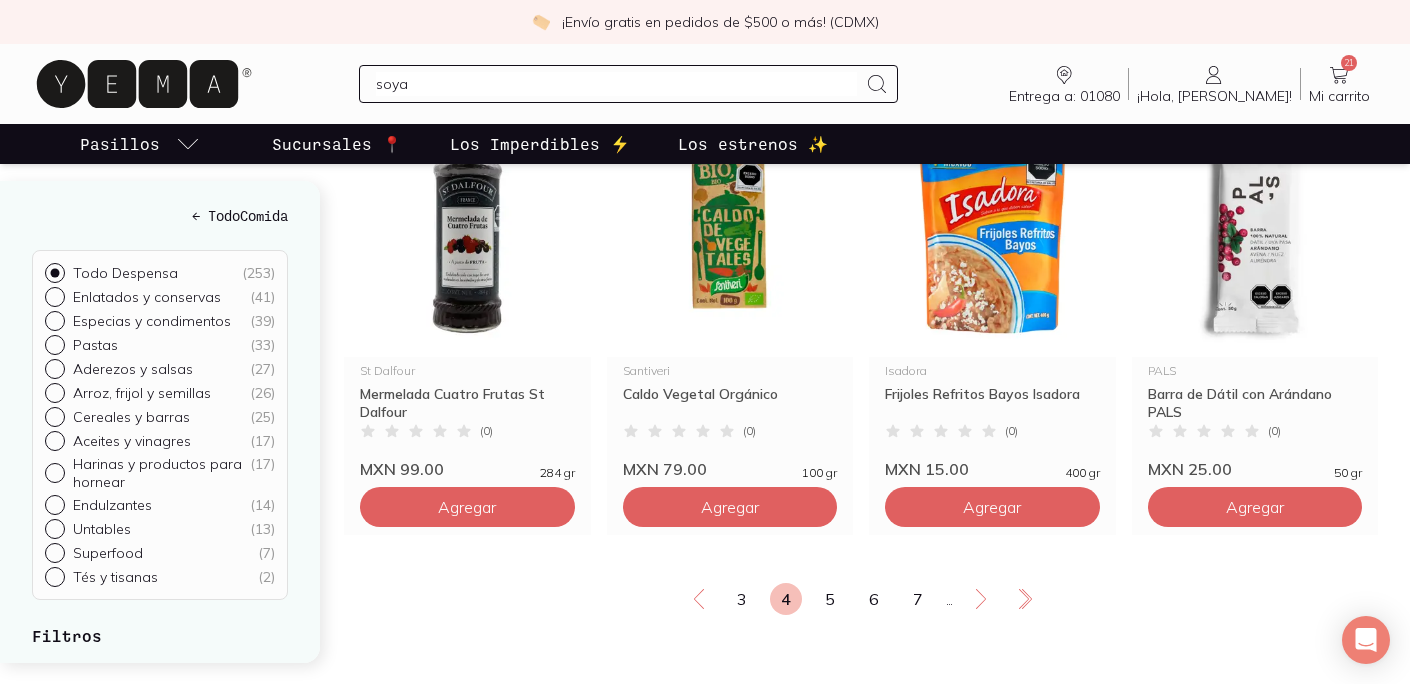 scroll, scrollTop: 3411, scrollLeft: 0, axis: vertical 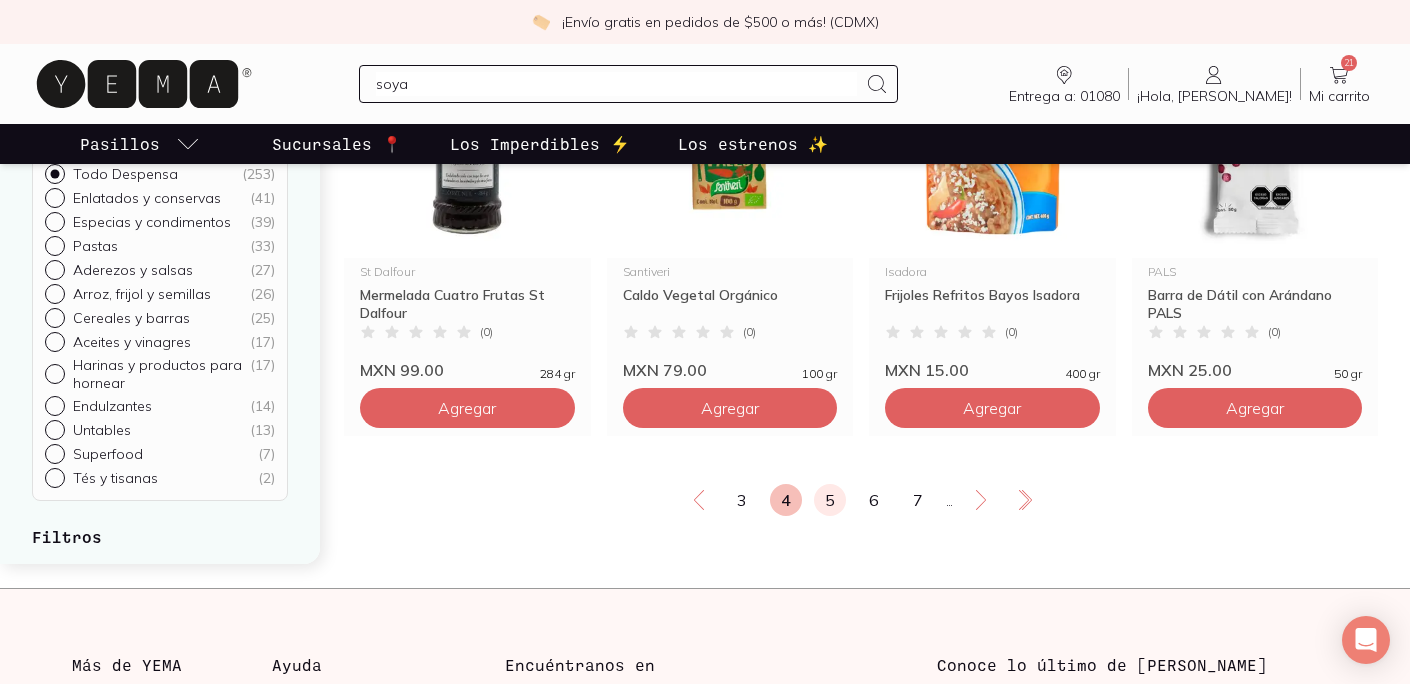 click on "5" at bounding box center (830, 500) 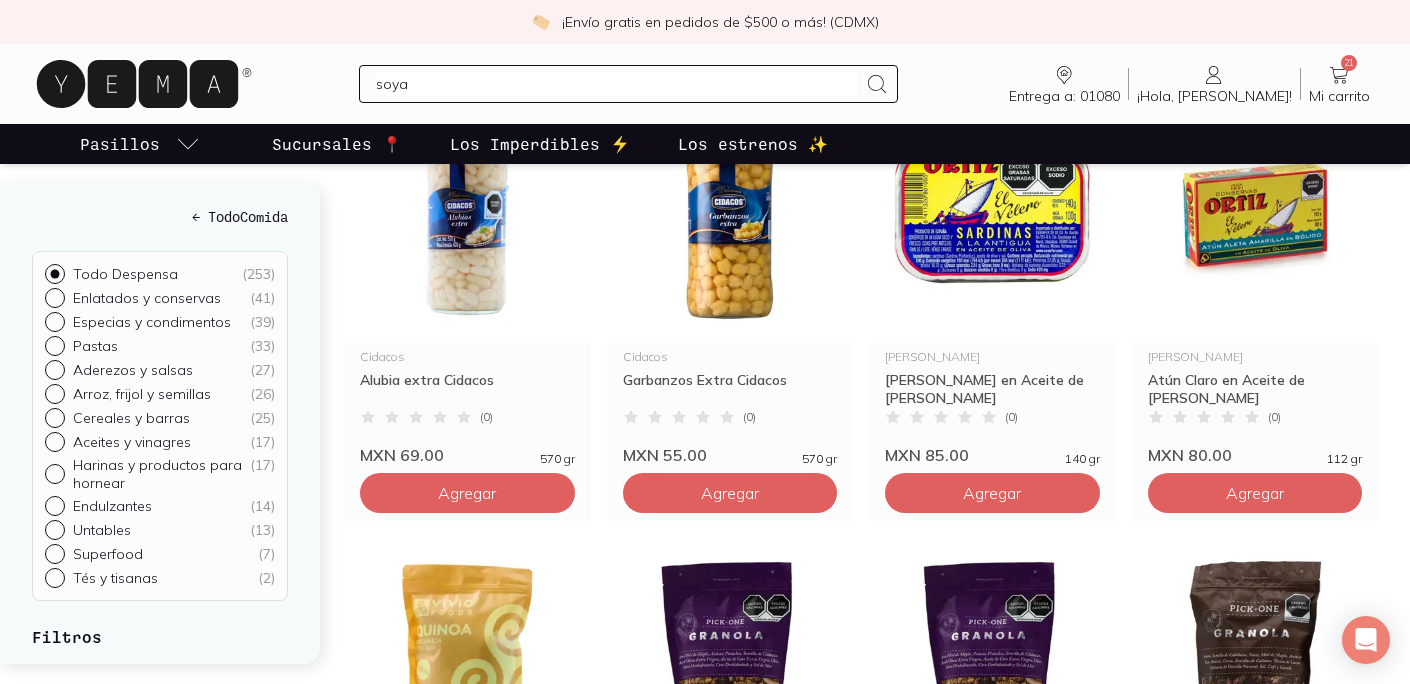 scroll, scrollTop: 341, scrollLeft: 0, axis: vertical 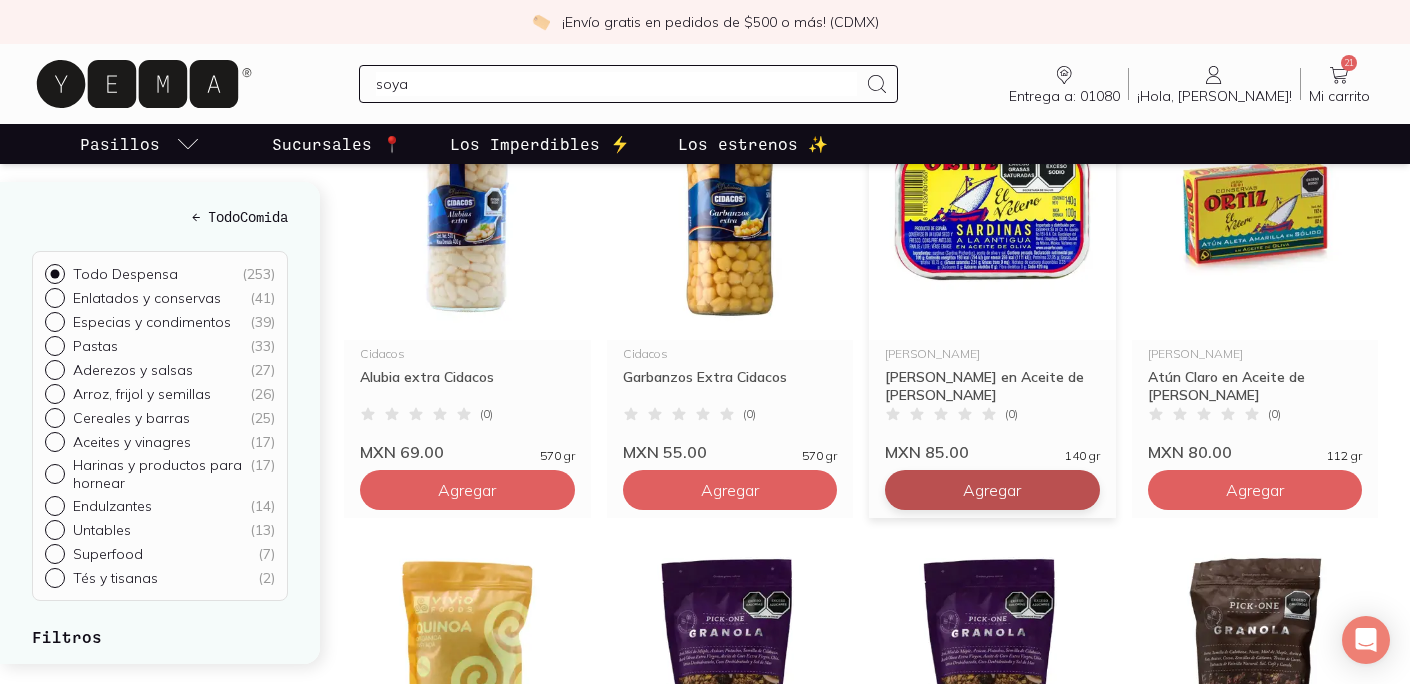 click on "Agregar" at bounding box center [467, 490] 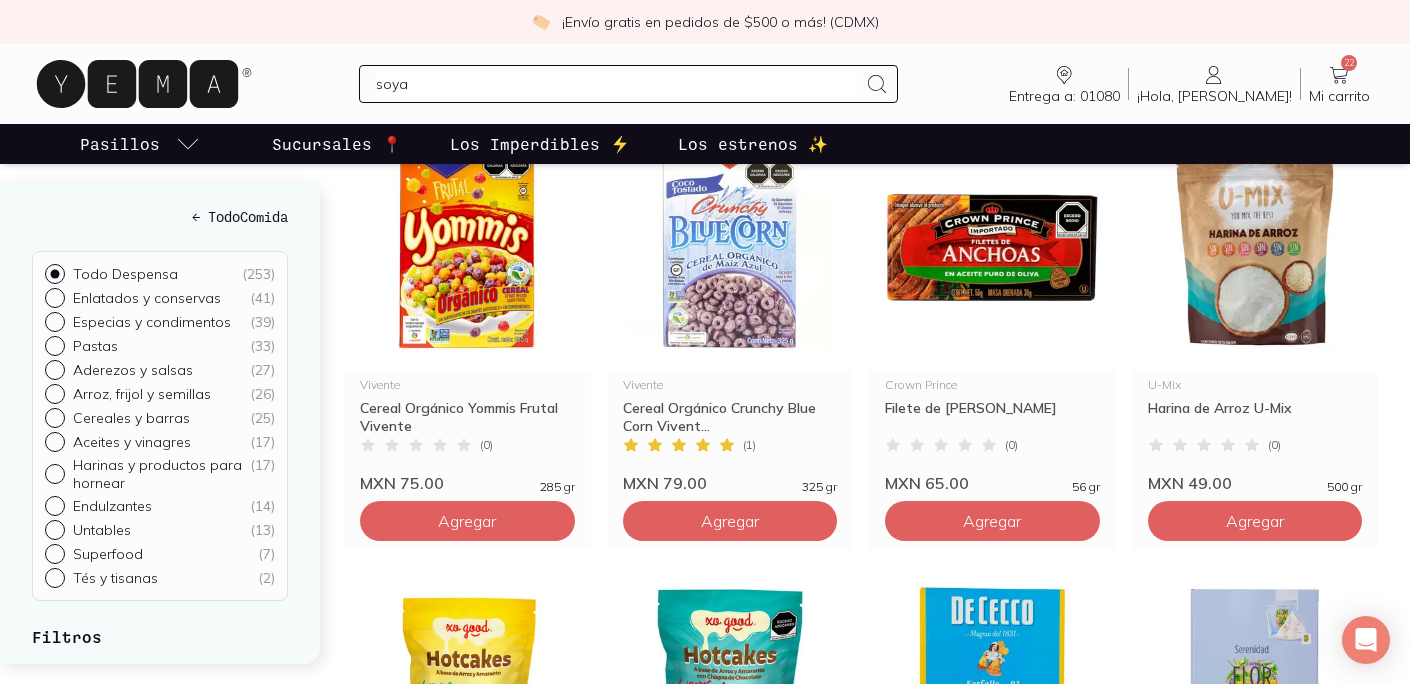 scroll, scrollTop: 2072, scrollLeft: 0, axis: vertical 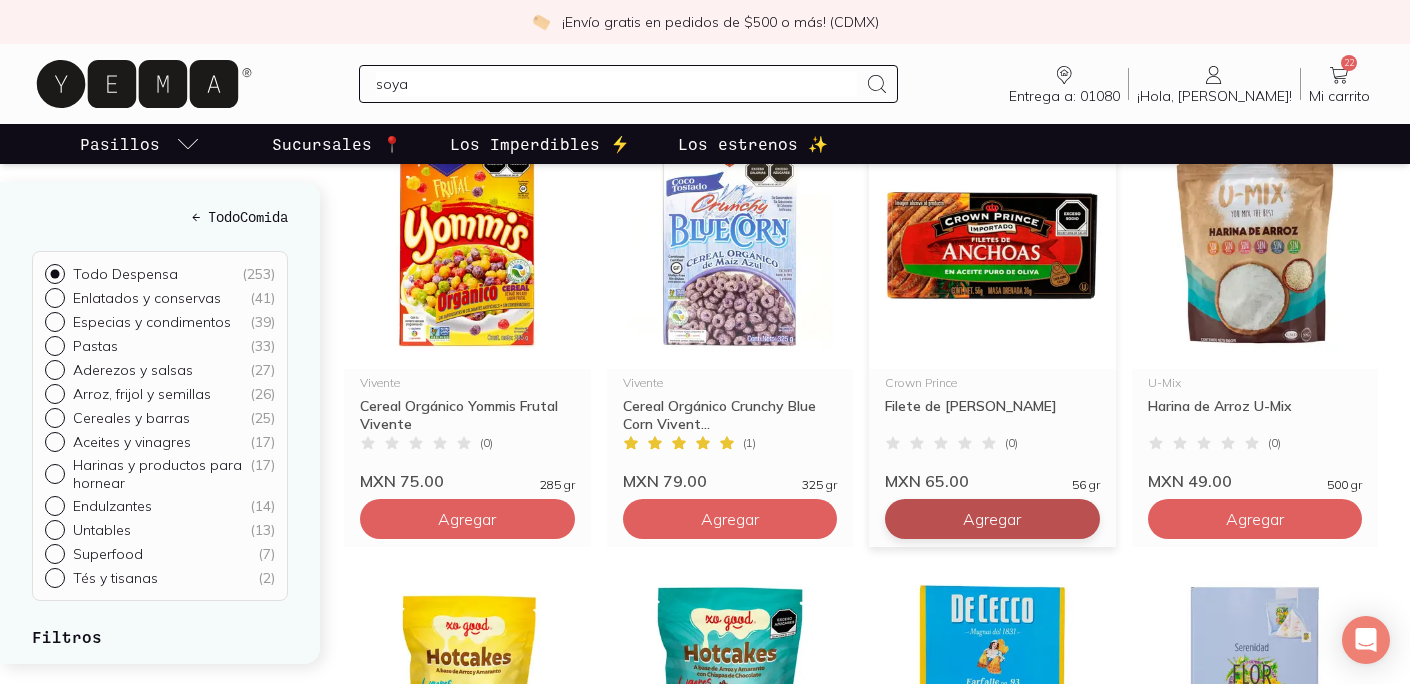 click on "Agregar" at bounding box center (467, -1241) 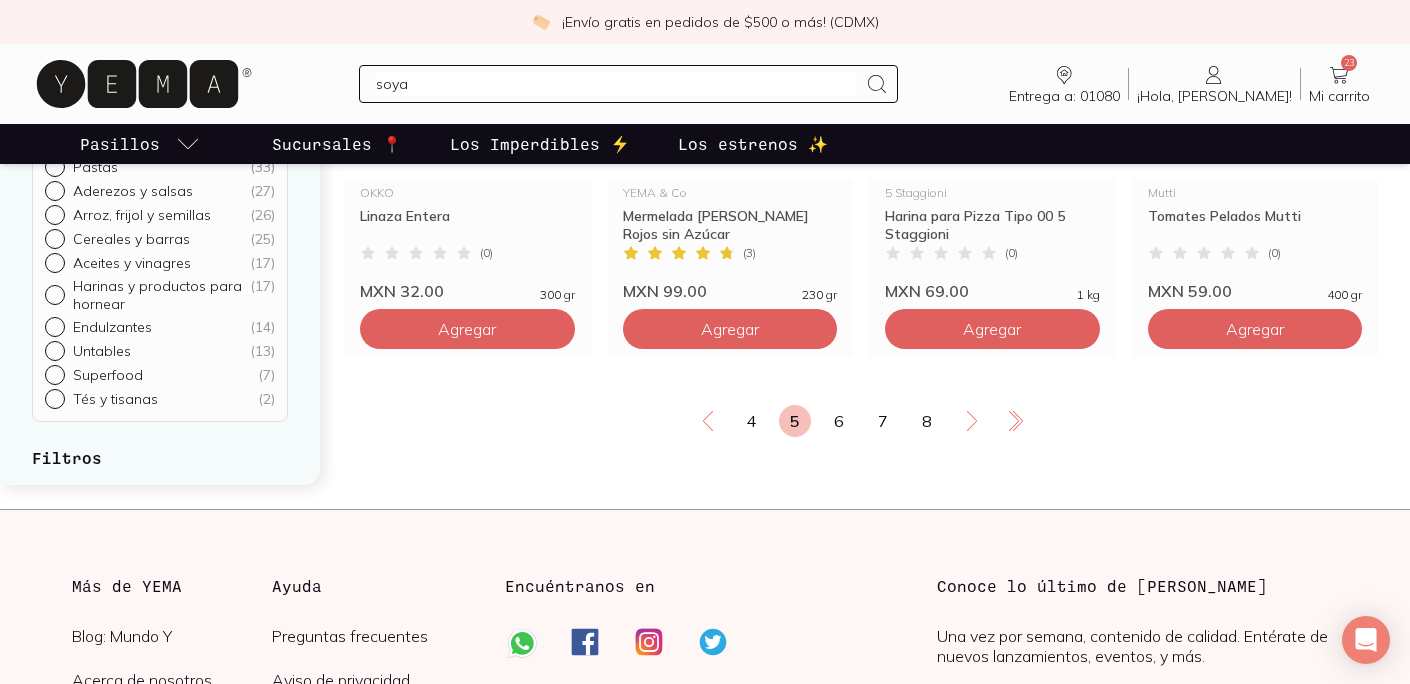 scroll, scrollTop: 3655, scrollLeft: 0, axis: vertical 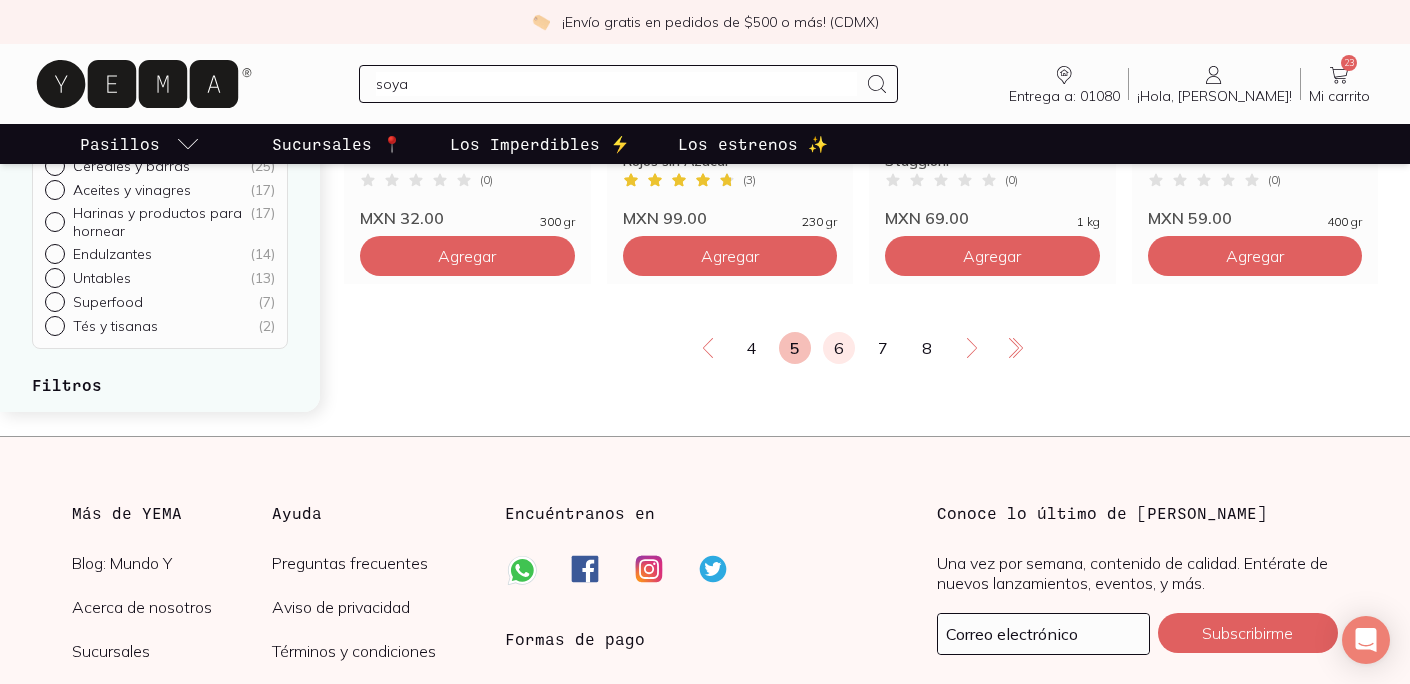 click on "6" at bounding box center (839, 348) 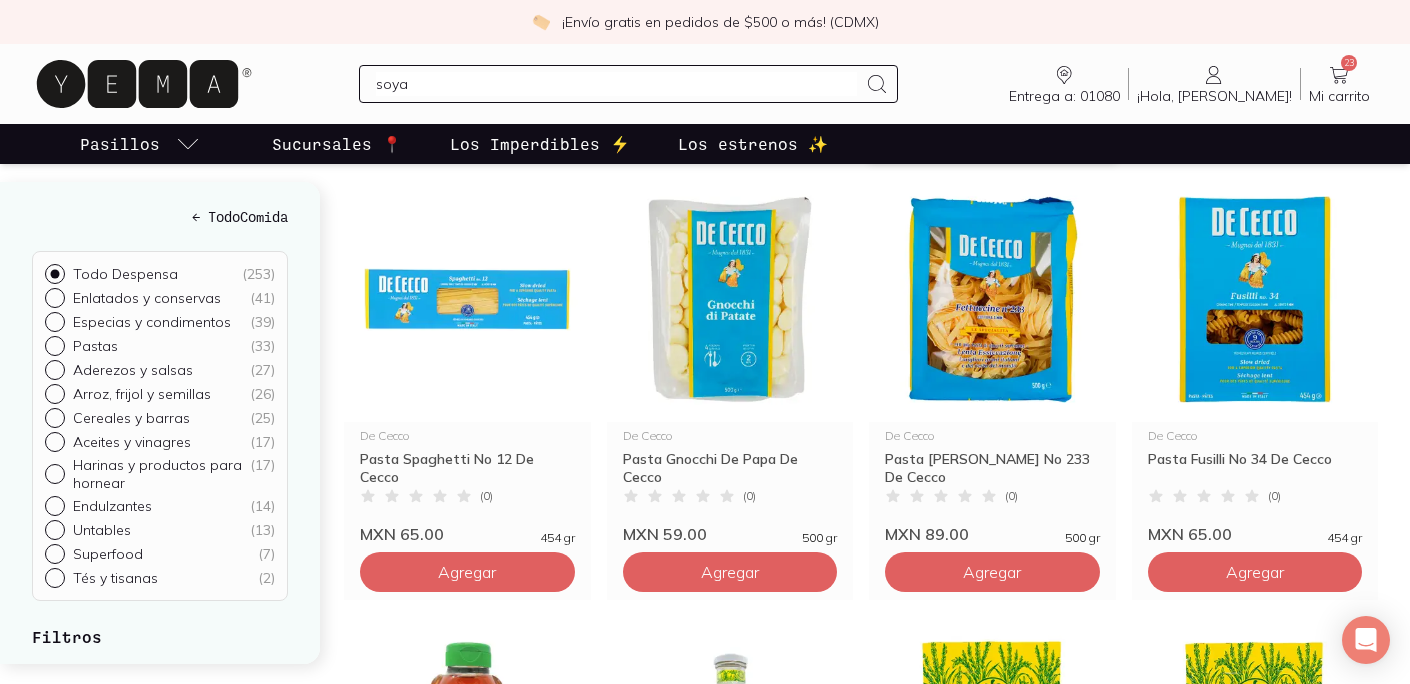 scroll, scrollTop: 700, scrollLeft: 0, axis: vertical 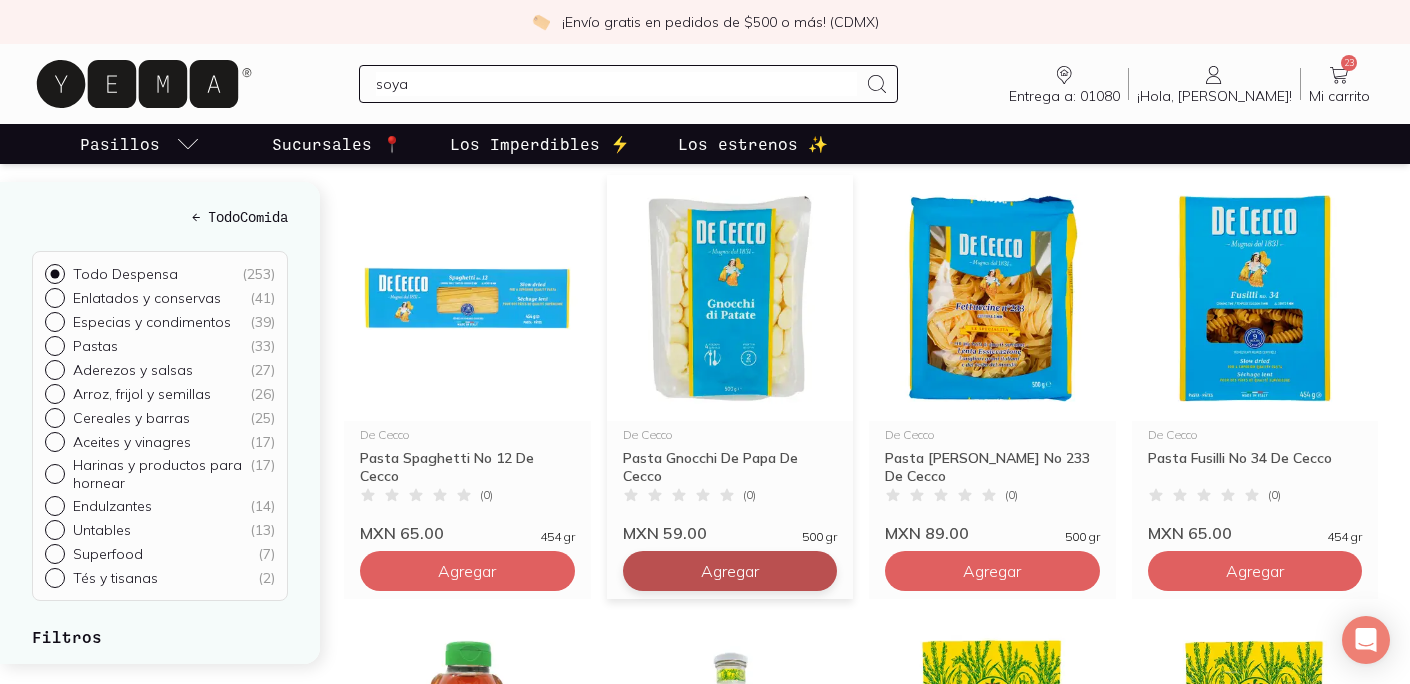 click on "Agregar" at bounding box center [467, 131] 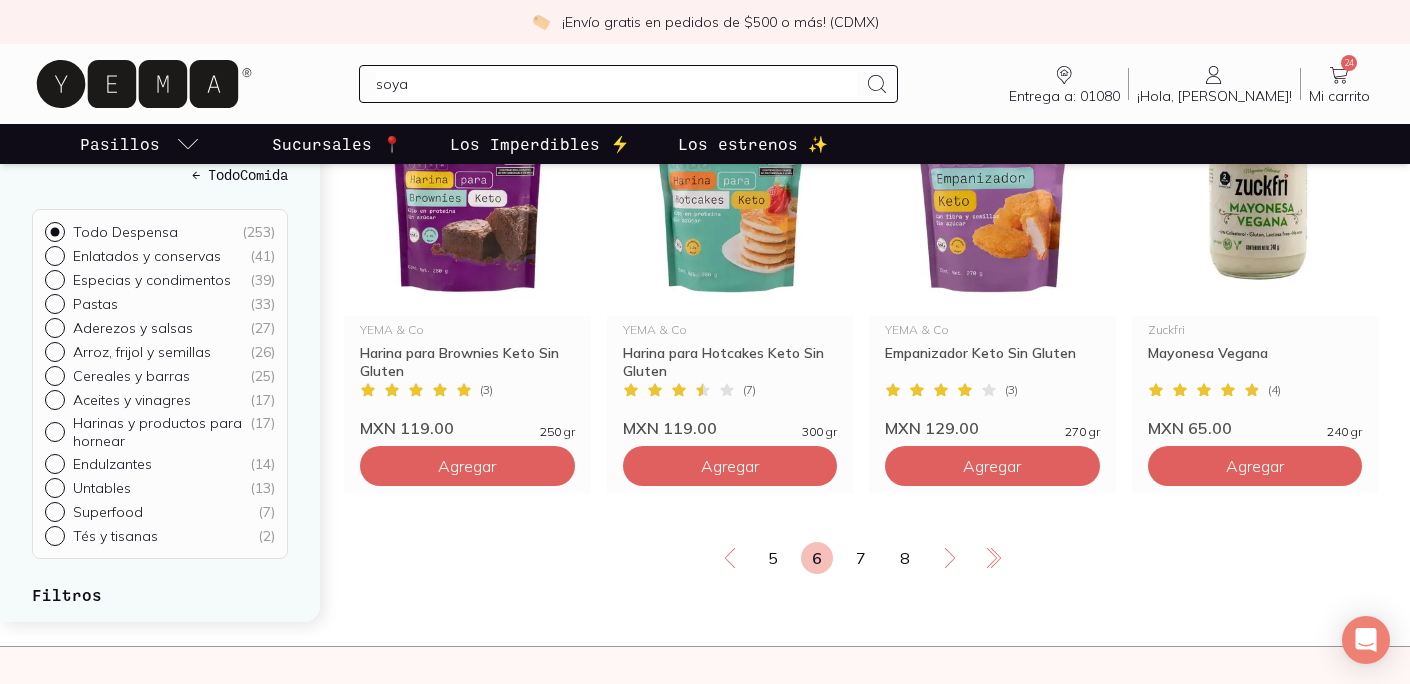 scroll, scrollTop: 3447, scrollLeft: 0, axis: vertical 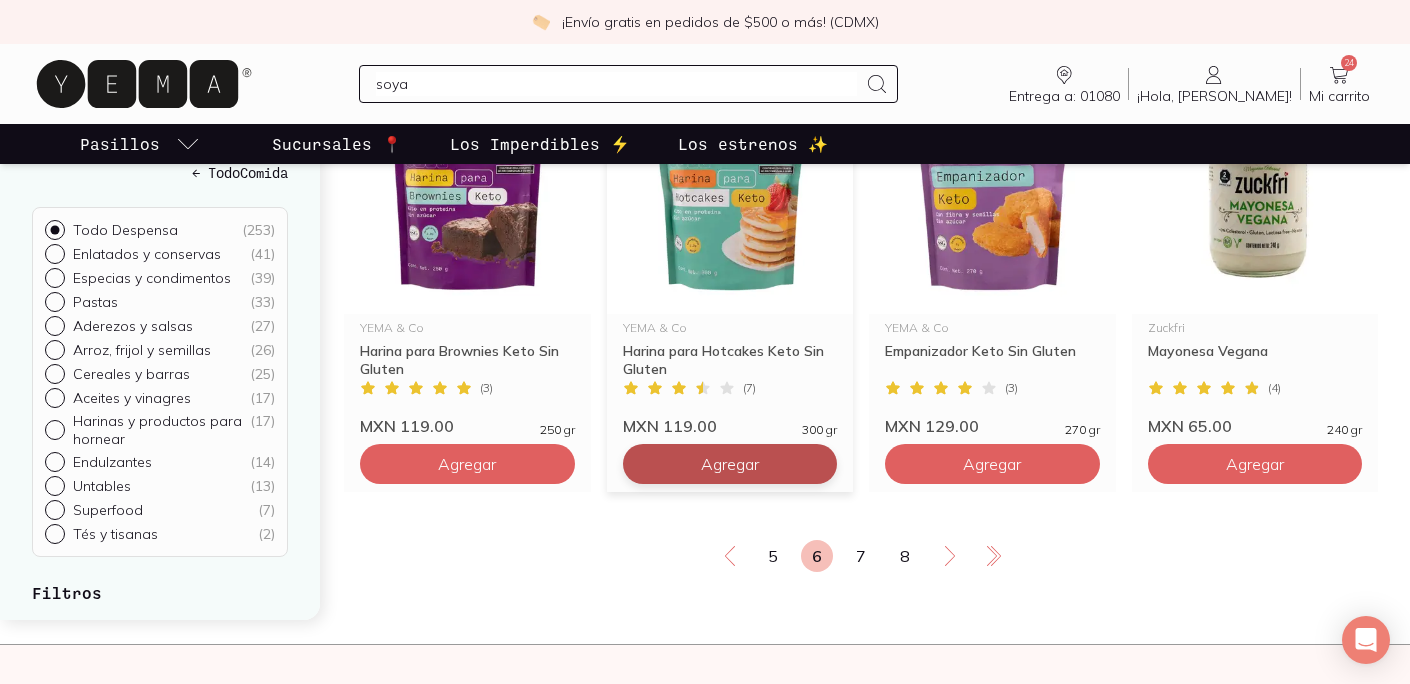 click on "Agregar" at bounding box center [467, -2616] 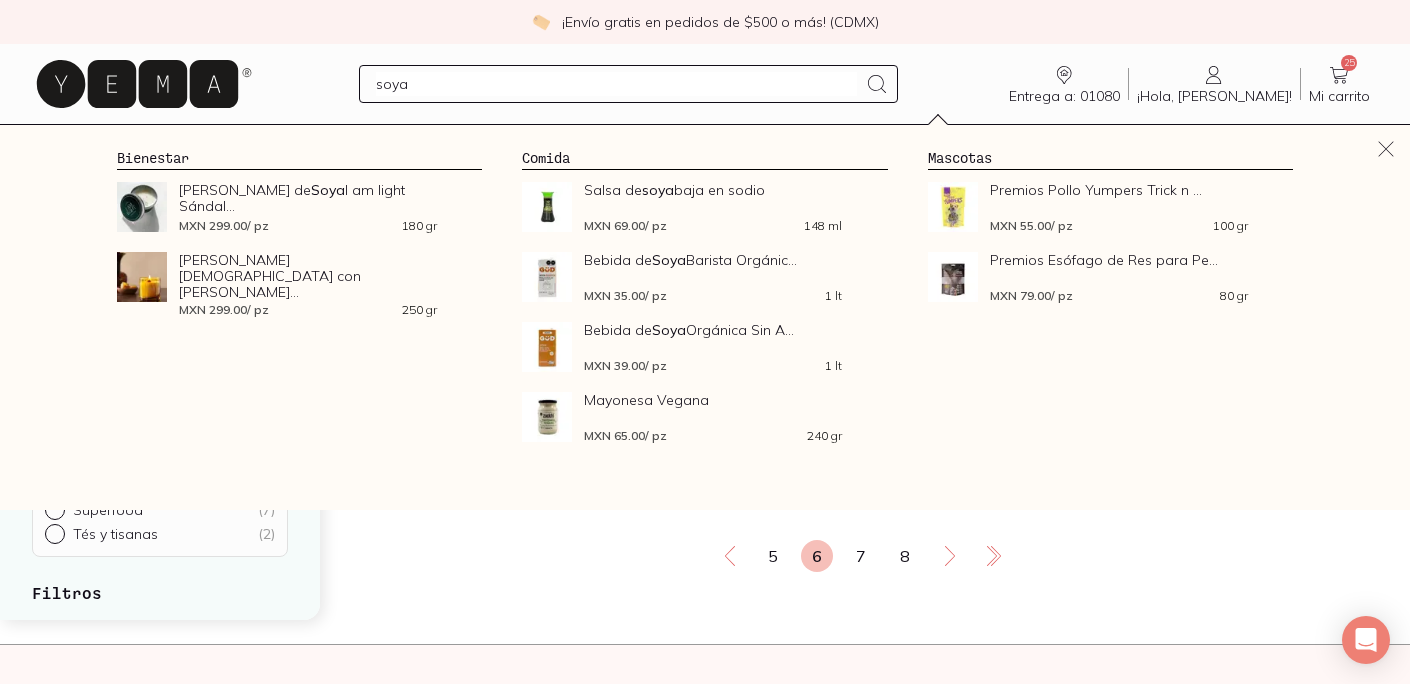 click on "5 6 7 8" at bounding box center (861, 556) 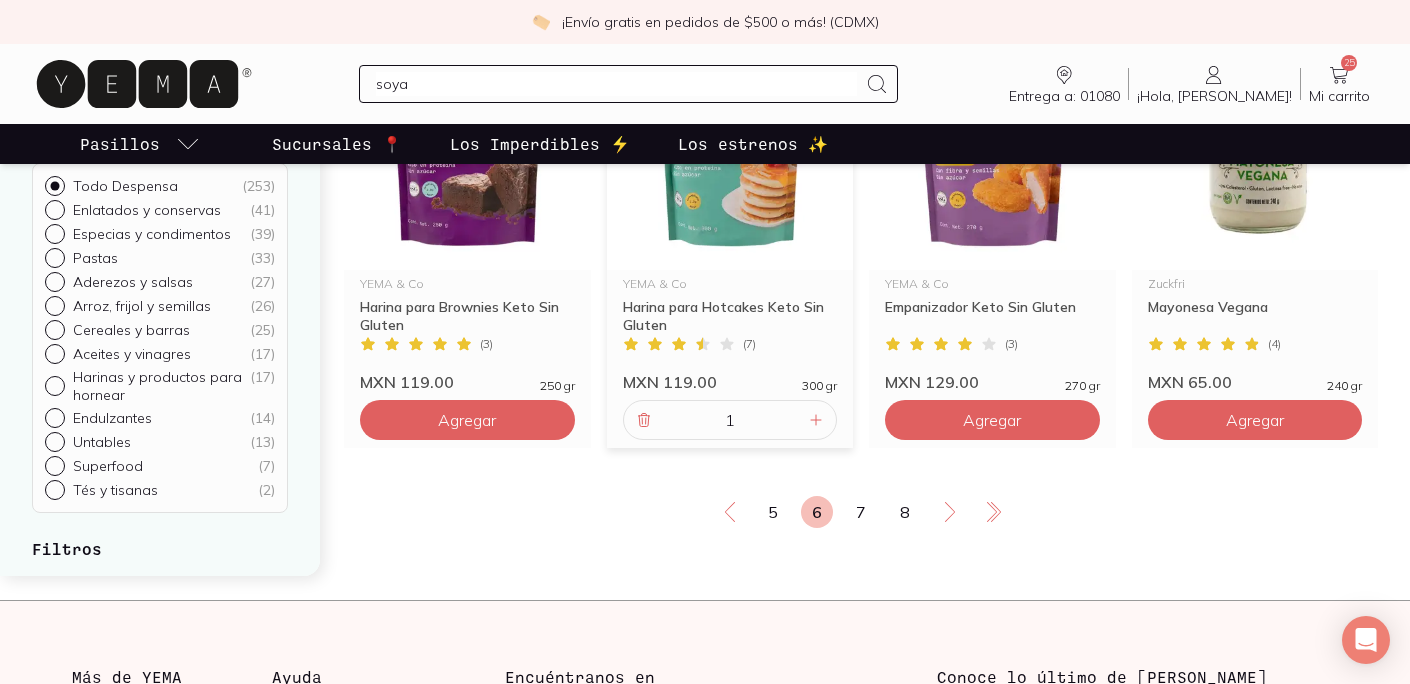 scroll, scrollTop: 3473, scrollLeft: 0, axis: vertical 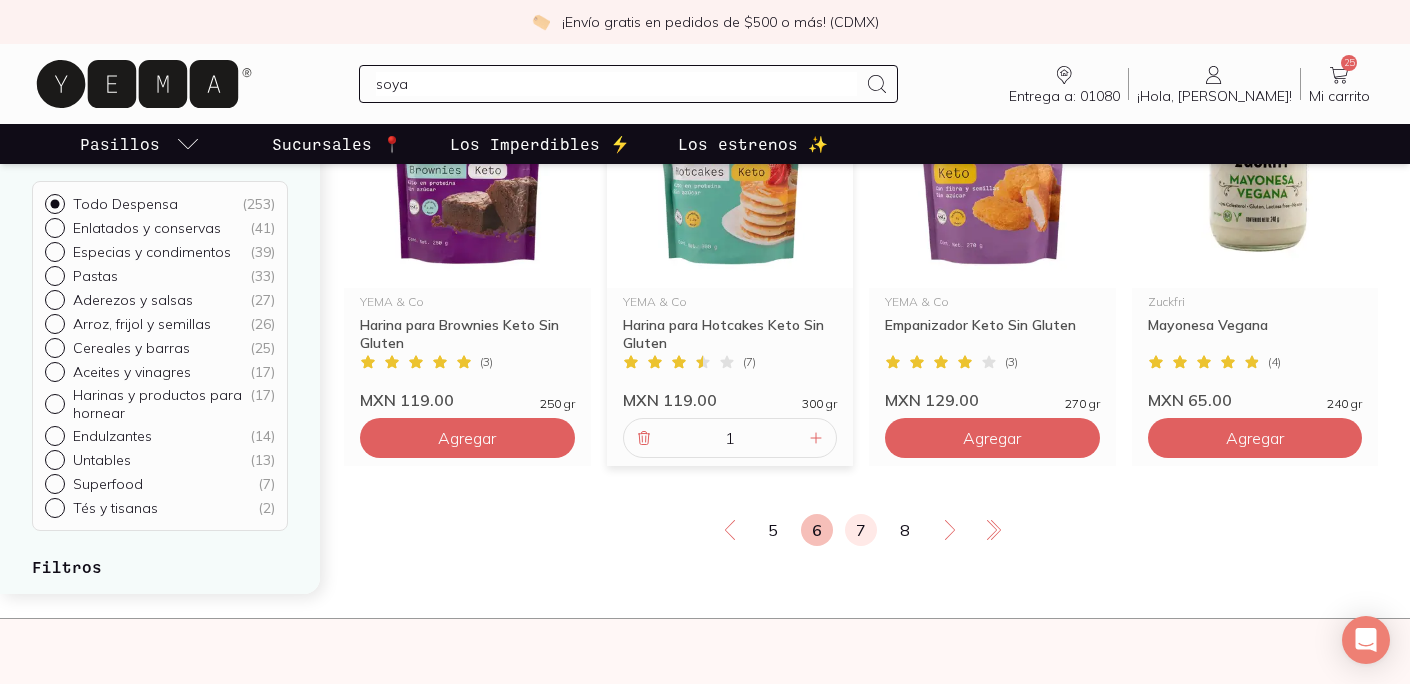click on "7" at bounding box center (861, 530) 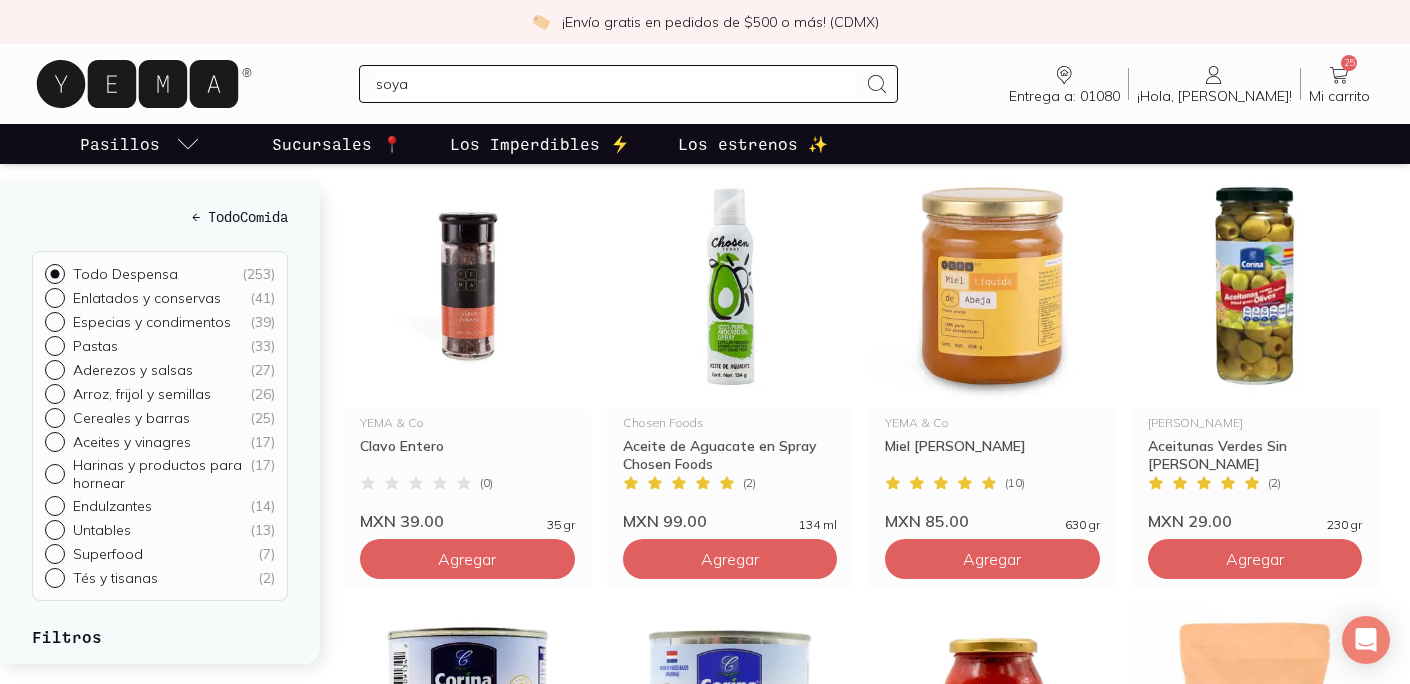 scroll, scrollTop: 2470, scrollLeft: 0, axis: vertical 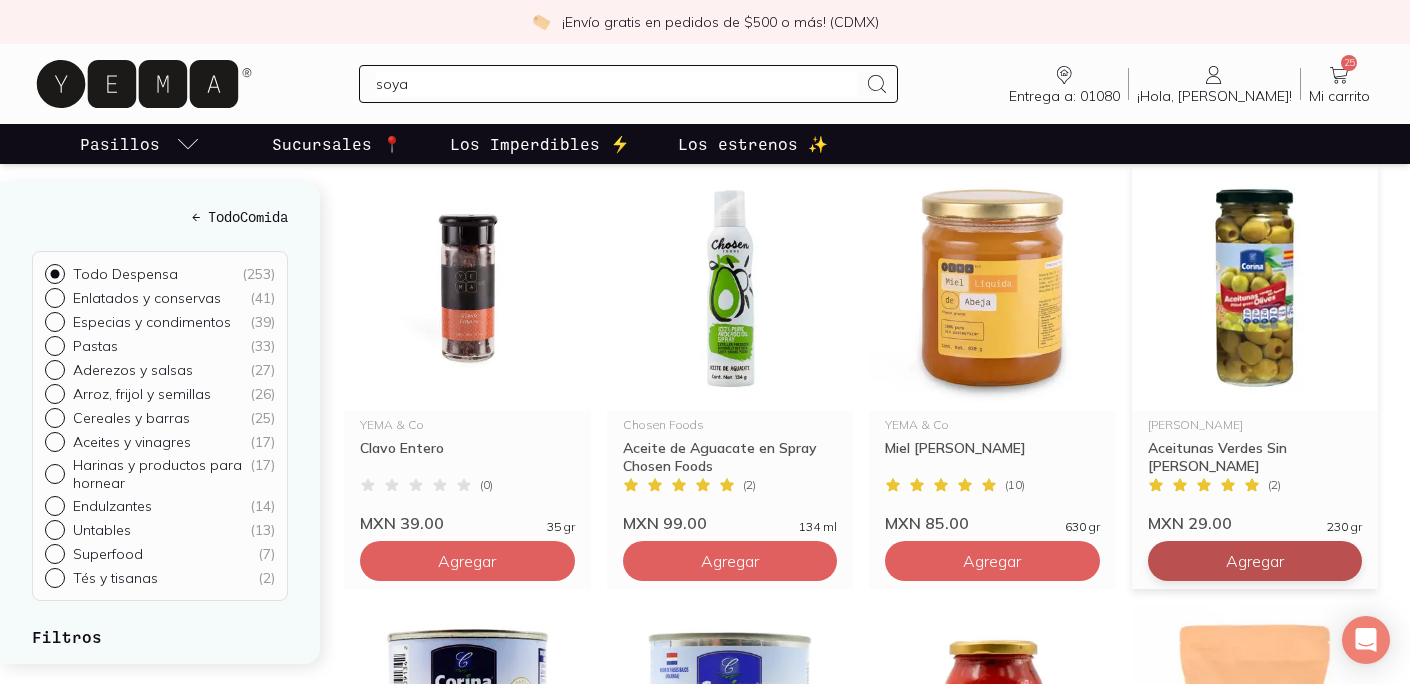 click on "Agregar" at bounding box center [467, -1639] 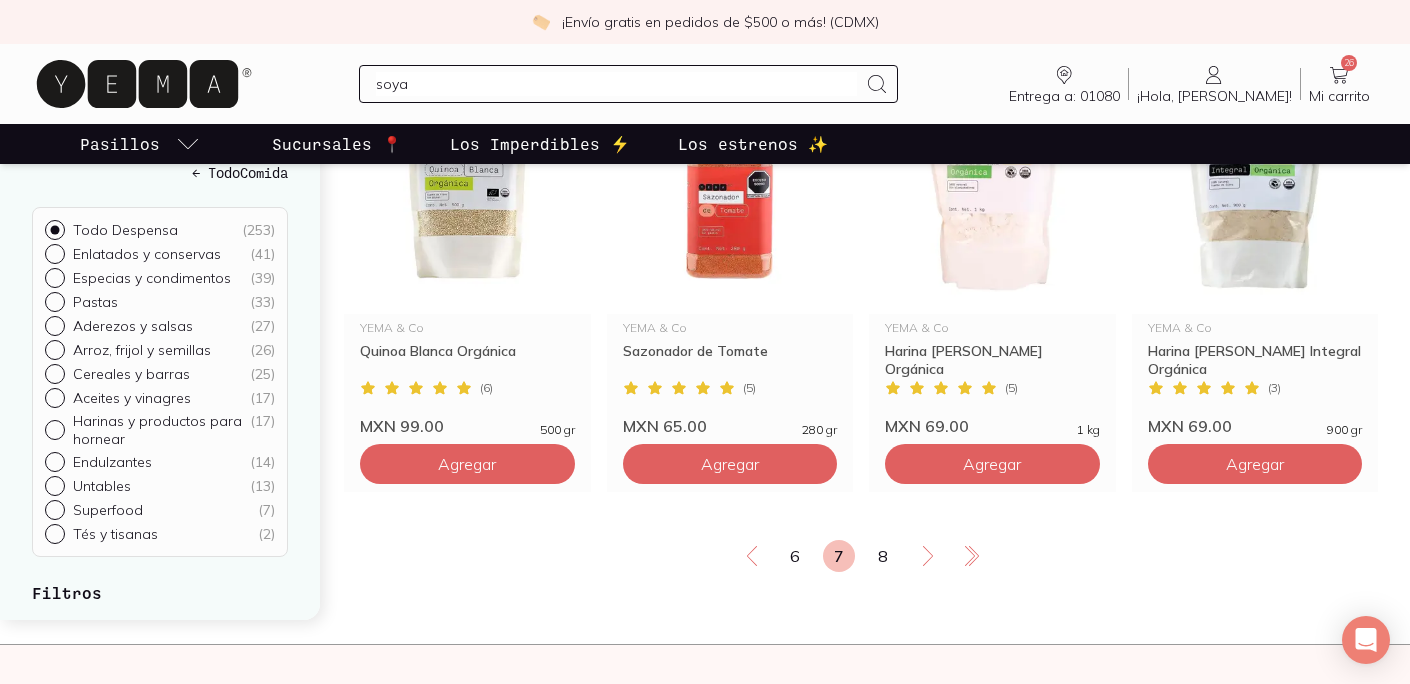 scroll, scrollTop: 3459, scrollLeft: 0, axis: vertical 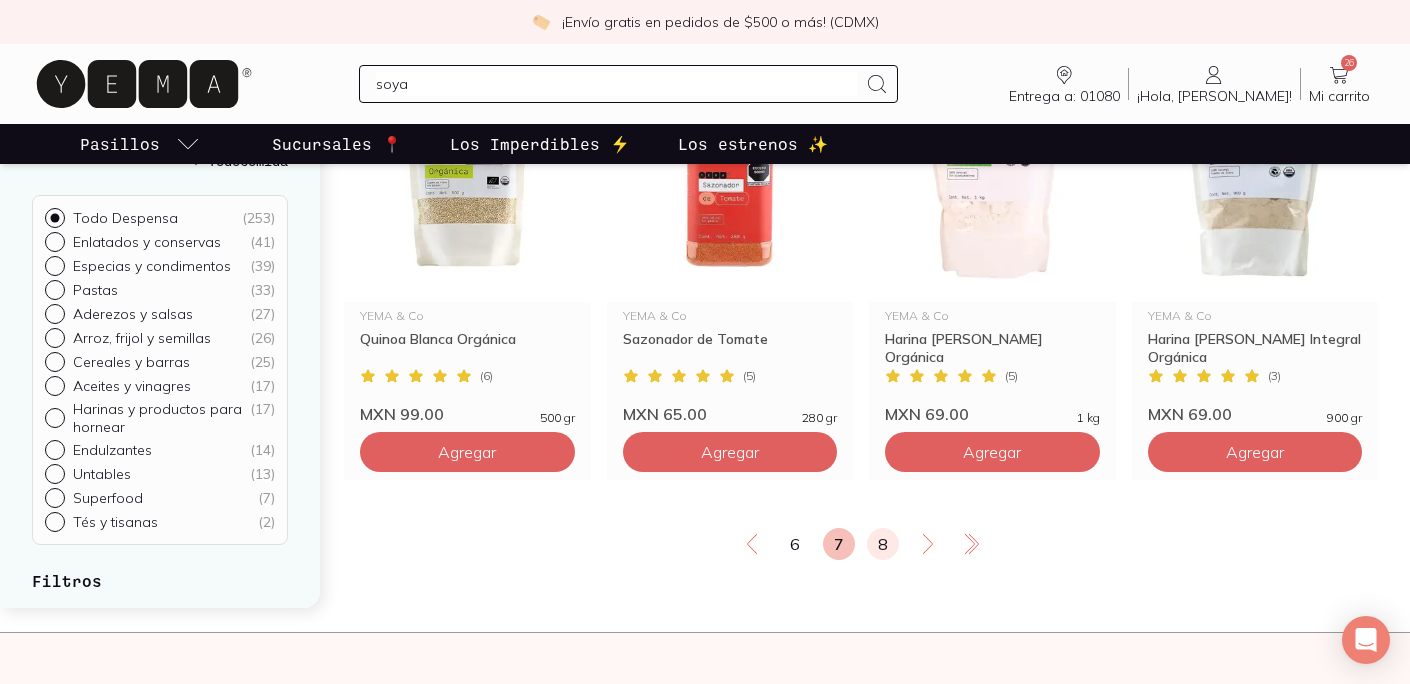 click on "8" at bounding box center (883, 544) 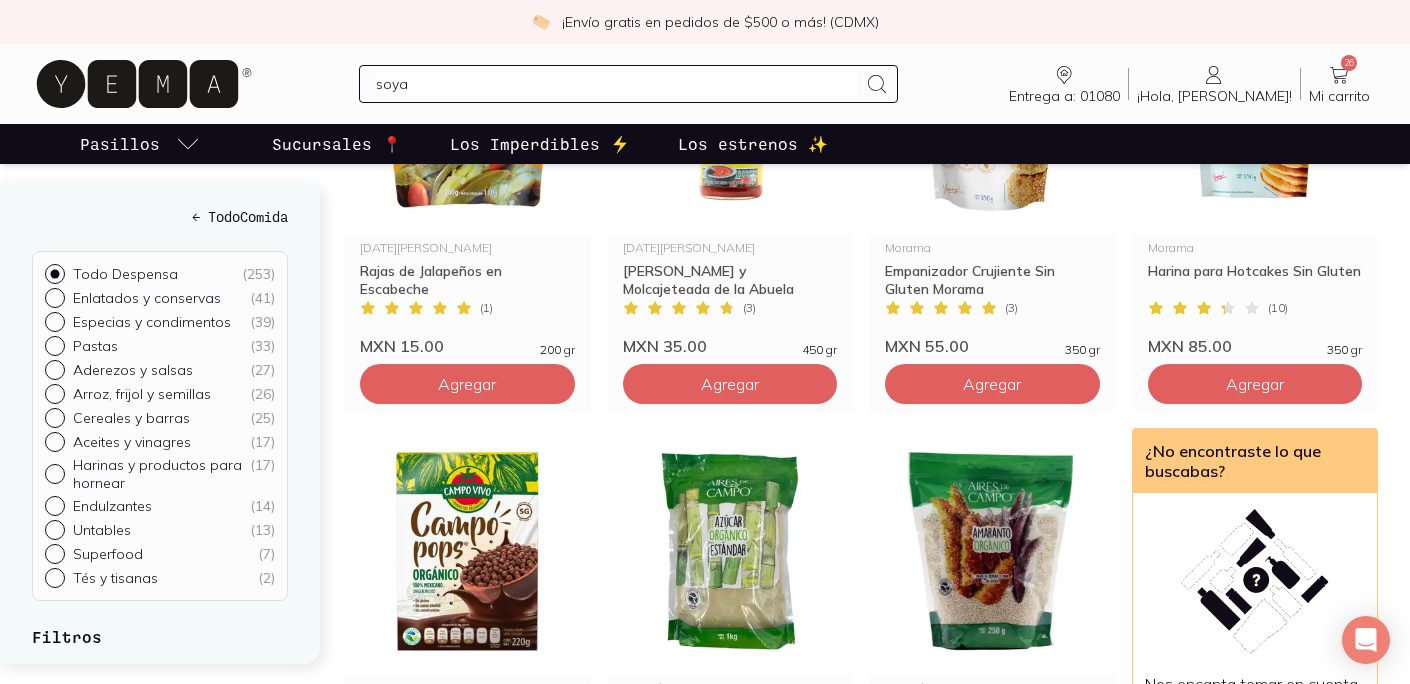 scroll, scrollTop: 2182, scrollLeft: 0, axis: vertical 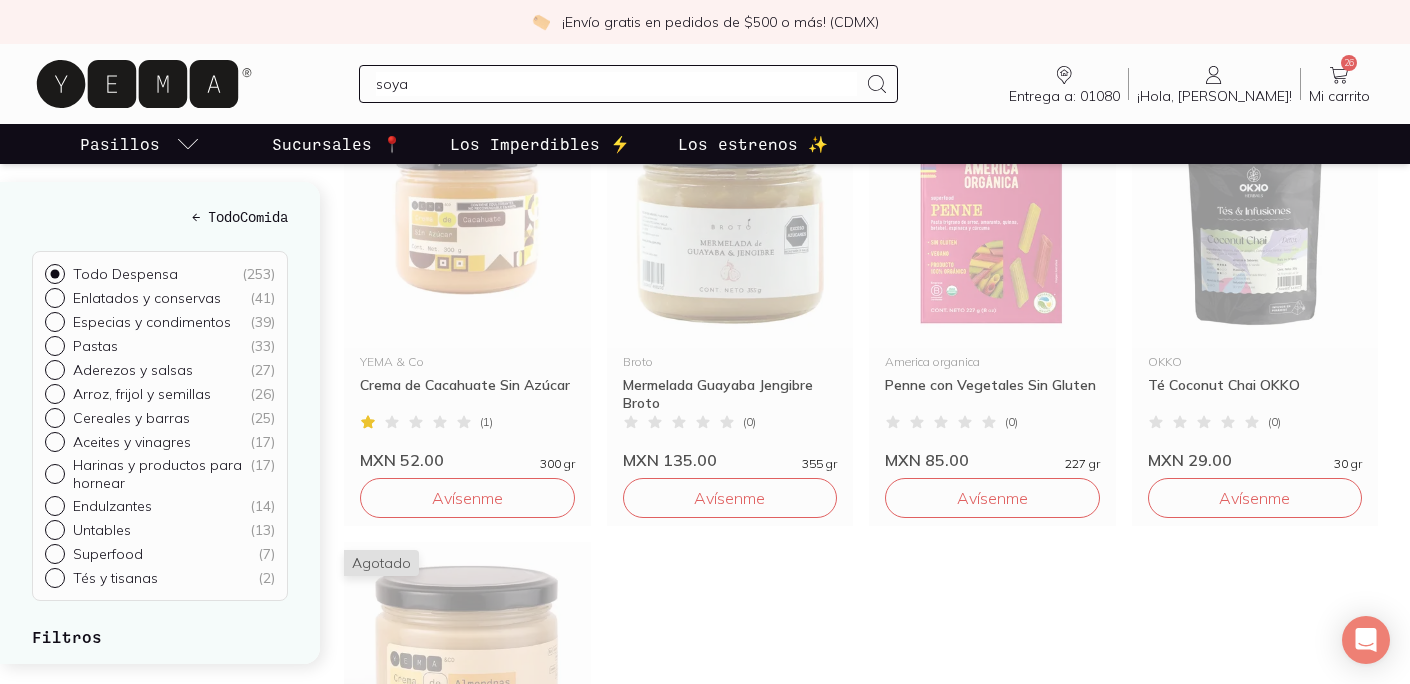 click on "YEMA & Co [PERSON_NAME] Negra Molida ( 1 ) MXN 45.00 75 gr Agregar YEMA & Co Sazonador [GEOGRAPHIC_DATA] y [PERSON_NAME] ( 13 ) MXN 29.00 130 gr Agregar YEMA & Co Mermelada de Fresa Orgánica ( 19 ) MXN 99.00 330 gr Agregar YEMA & Co Mantequilla Ghee Clarificada ( 17 ) MXN 115.00 265 gr Agregar YEMA & Co Jarabe de Agave Orgánico ( 8 ) MXN 59.00 330 gr Agregar YEMA & Co Miel de Abeja ( 14 ) MXN 49.00 320 gr Agregar YEMA & Co Maca Amarilla Orgánica en Polvo ( 4 ) MXN 89.00 135 gr Agregar YEMA & Co Té Matcha Orgánico en Polvo ( 11 ) MXN 139.00 100 gr Agregar YEMA & Co Salsa Verde con Chile [PERSON_NAME] ( 13 ) MXN 49.00 370 gr Agregar YEMA & Co Jengibre Orgánico en Polvo ( 8 ) MXN 69.00 135 gr Agregar YEMA & Co Mermelada de Zarzamora Orgánica ( 12 ) MXN 99.00 330 gr Agregar YEMA & Co Moringa Orgánica en Polvo ( 4 ) MXN 99.00 100 gr Agregar YEMA & Co Aceite de Coco Extra Virgen Orgánico ( 23 ) MXN 109.00 470 ml Agregar YEMA & Co Salsa Roja con Chile Chipotle ( 7 ) MXN 49.00 370 gr Agregar YEMA & Co Sazonador Vegetal ( 19 ) MXN 59.00 (" at bounding box center [861, -787] 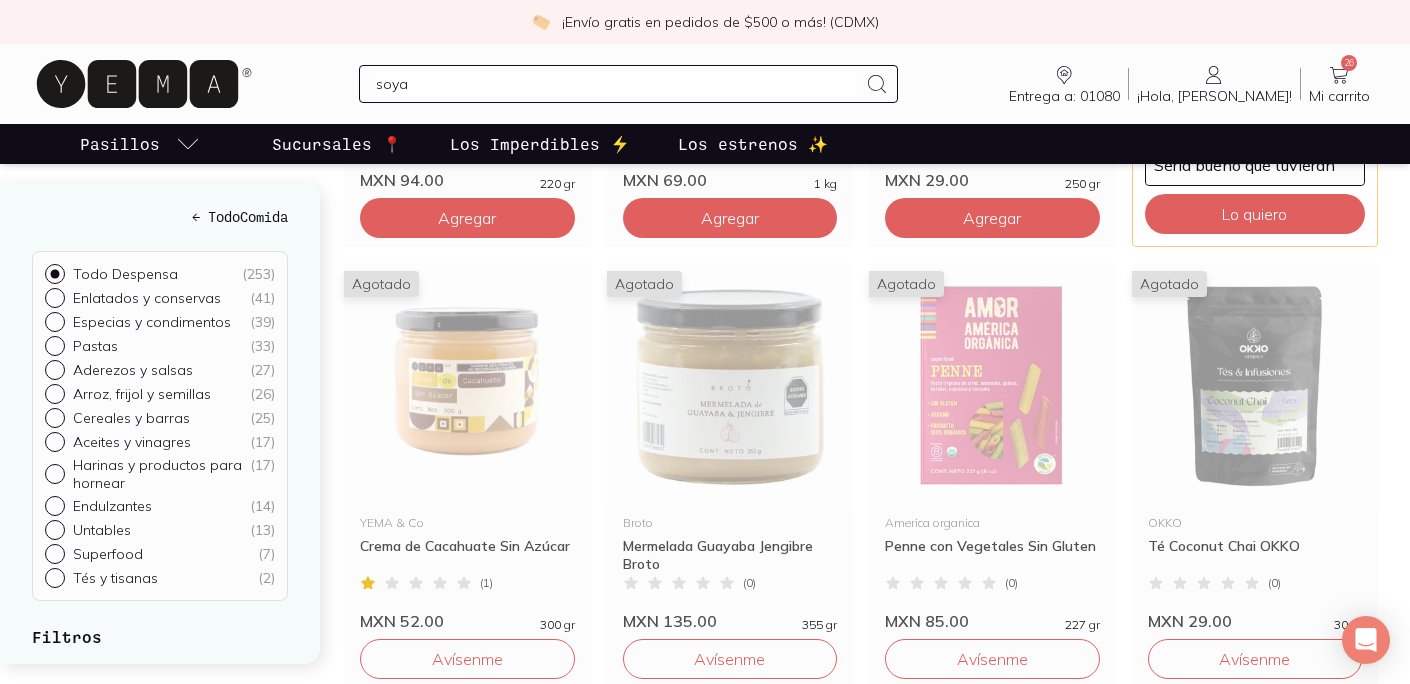 scroll, scrollTop: 2786, scrollLeft: 0, axis: vertical 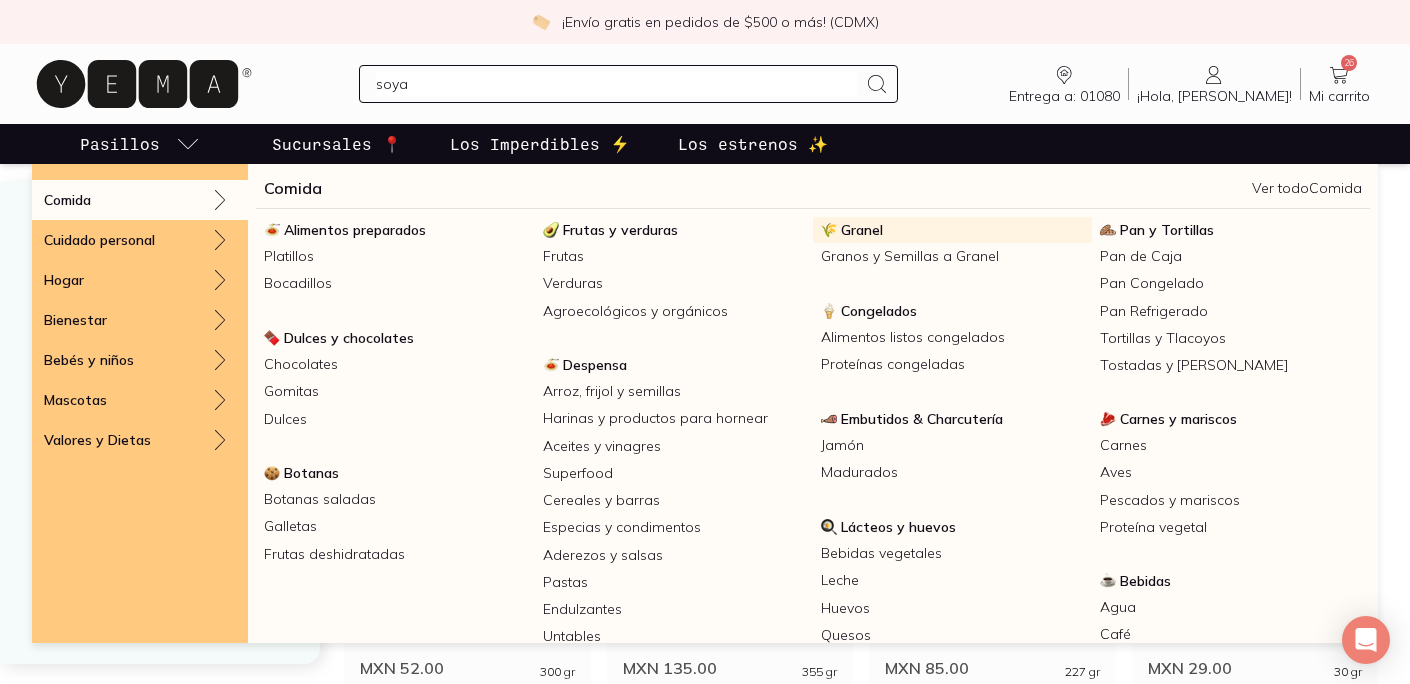 click on "Granel" at bounding box center [862, 230] 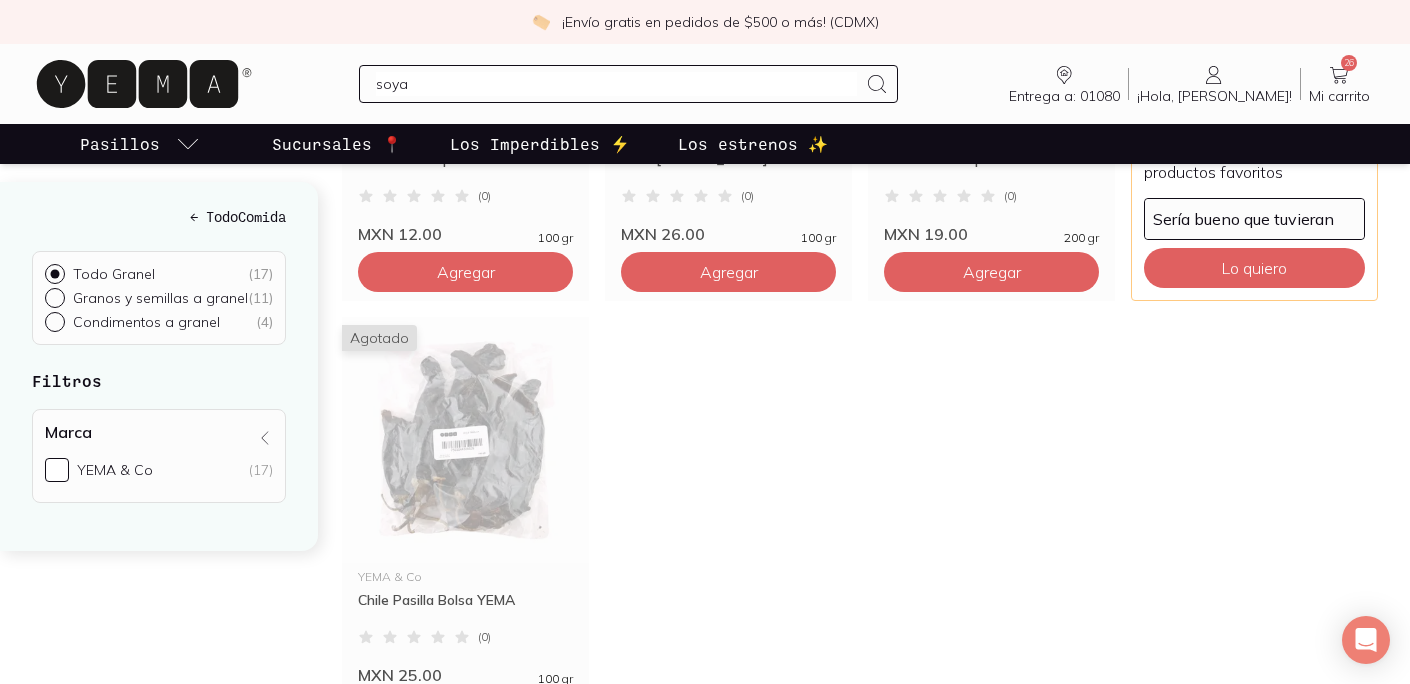scroll, scrollTop: 1872, scrollLeft: 0, axis: vertical 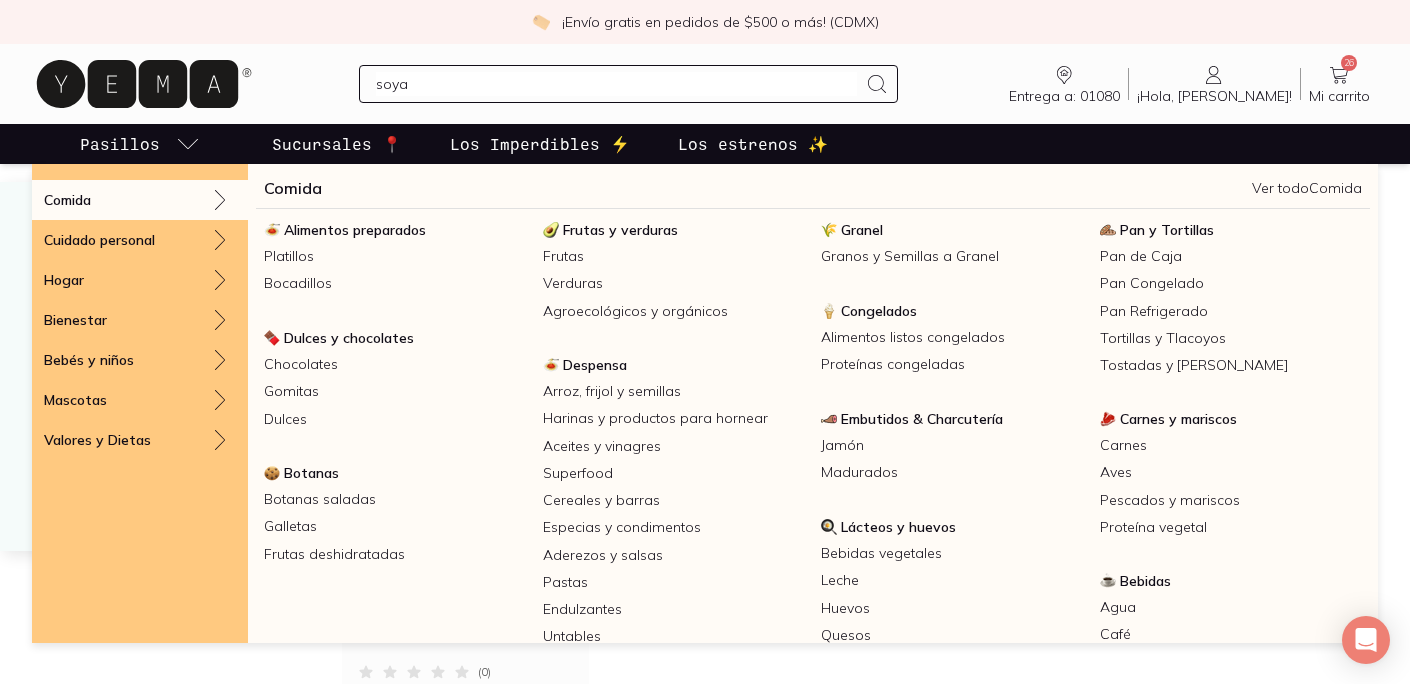 click 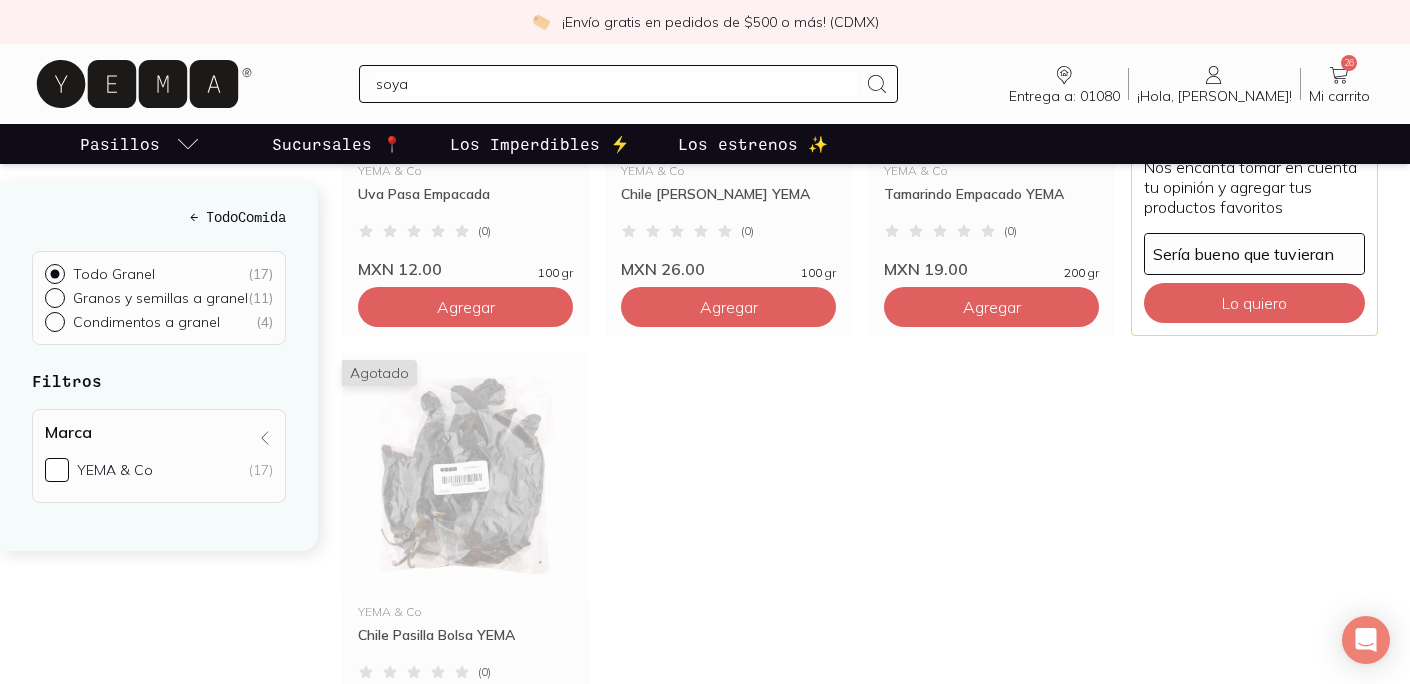 click 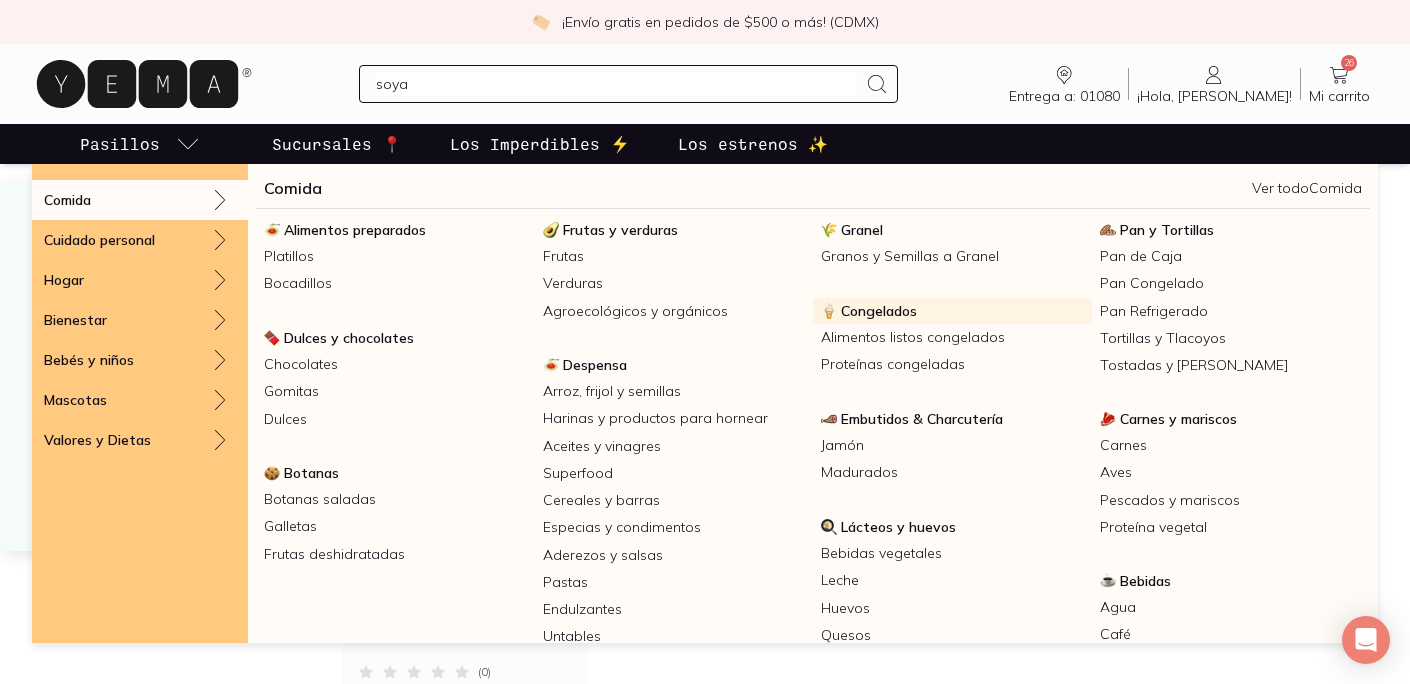 click on "Congelados" at bounding box center (879, 311) 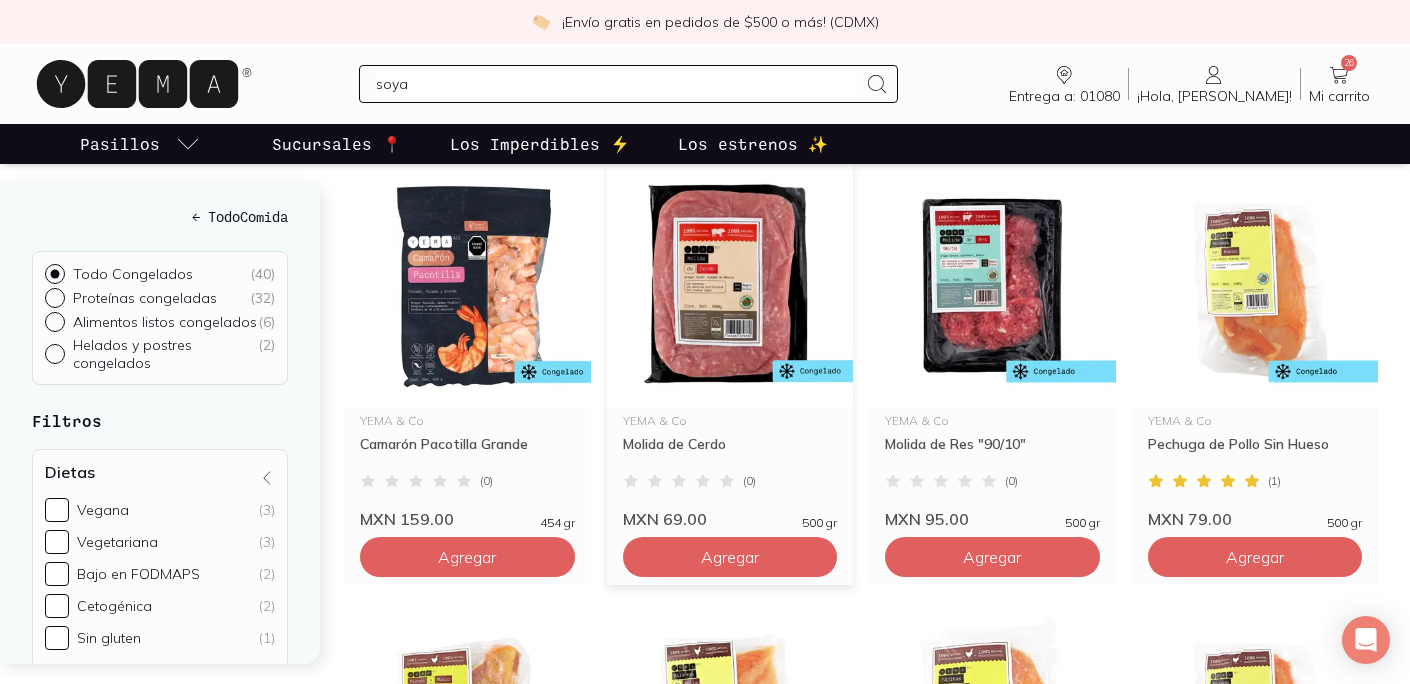 scroll, scrollTop: 275, scrollLeft: 0, axis: vertical 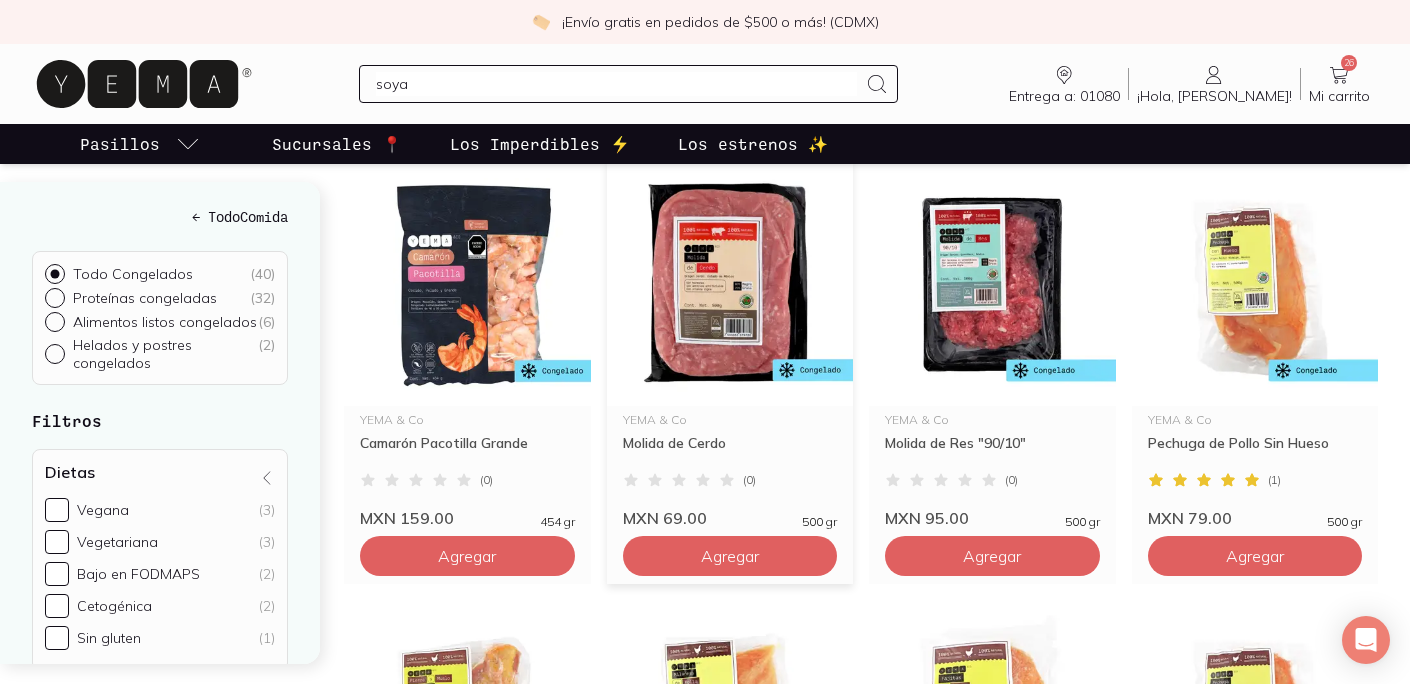 click on "Molida de Cerdo" at bounding box center [730, 452] 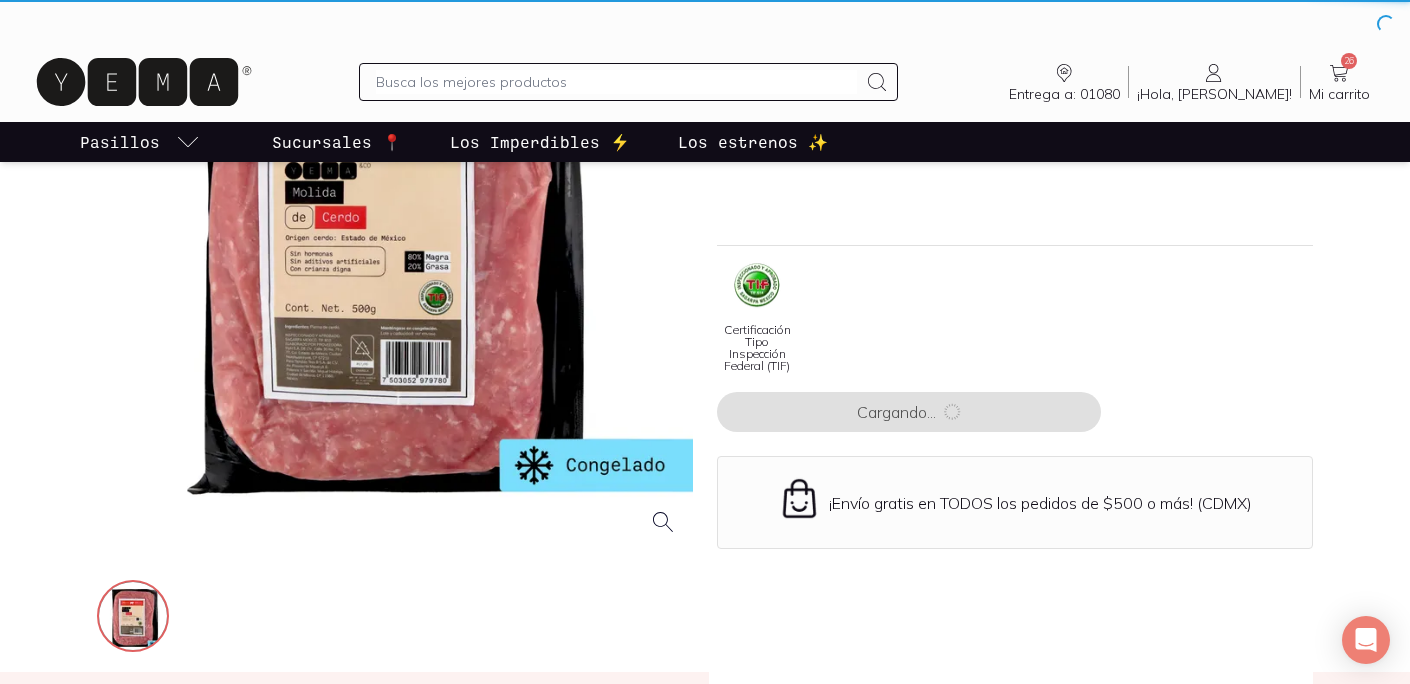 scroll, scrollTop: 0, scrollLeft: 0, axis: both 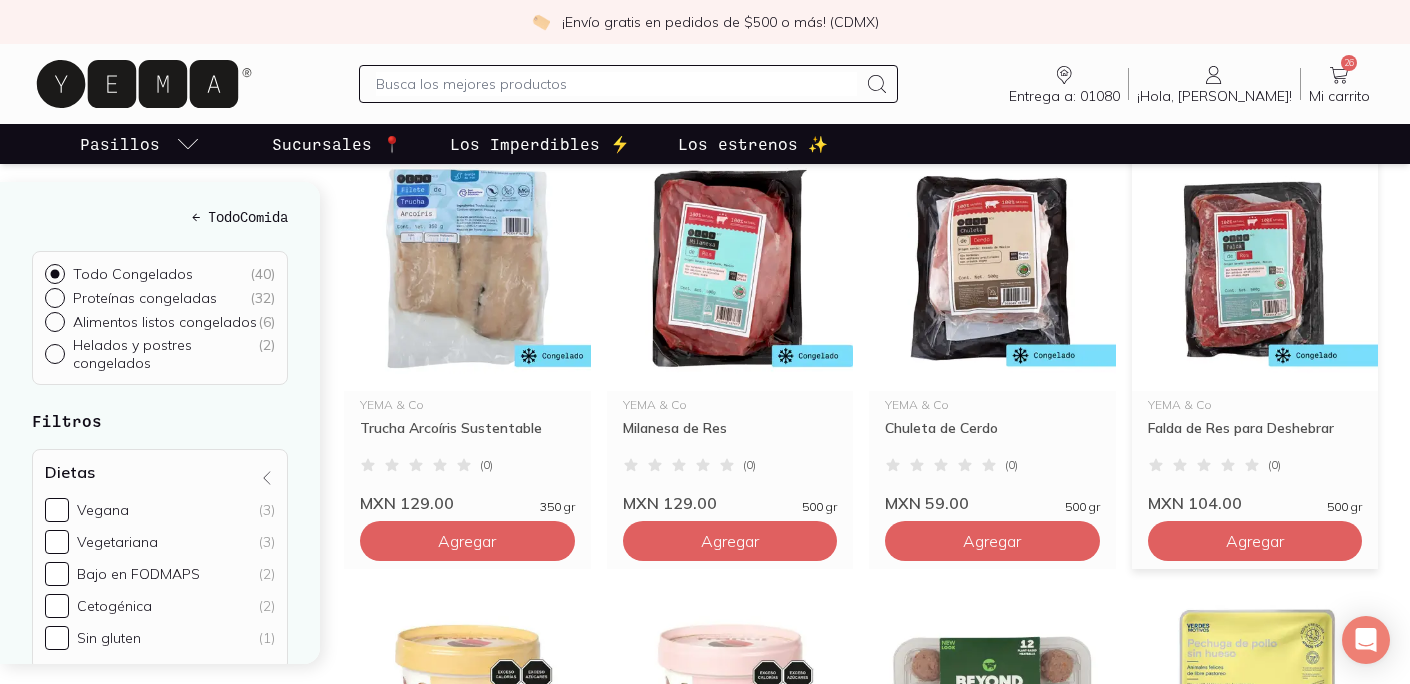 click at bounding box center [1255, 268] 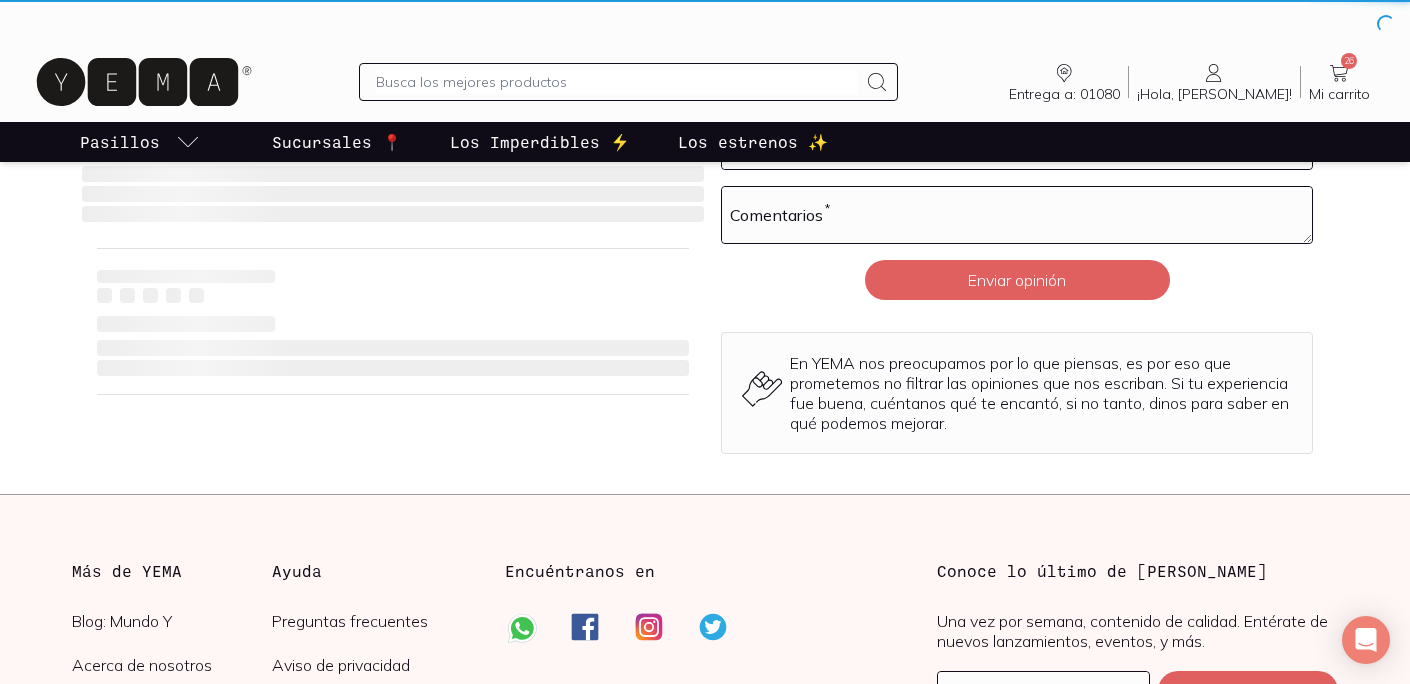 scroll, scrollTop: 0, scrollLeft: 0, axis: both 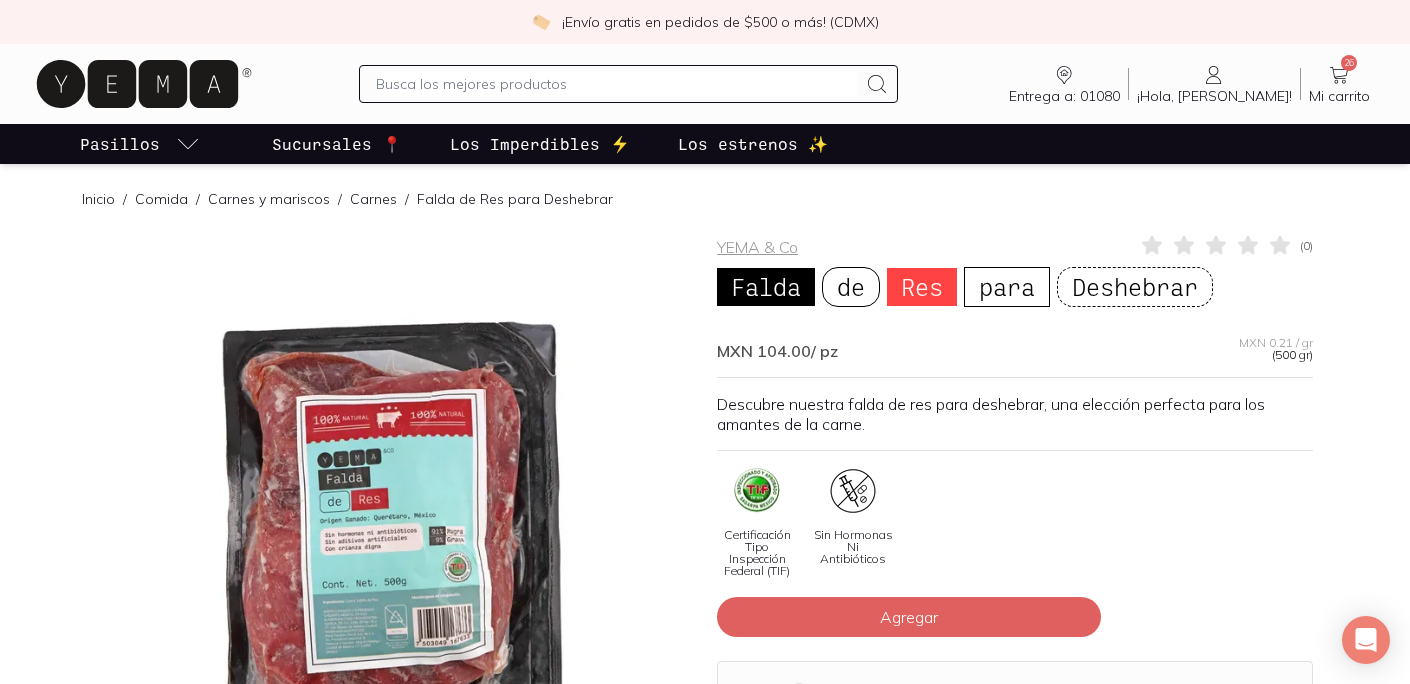 click at bounding box center (777, 333) 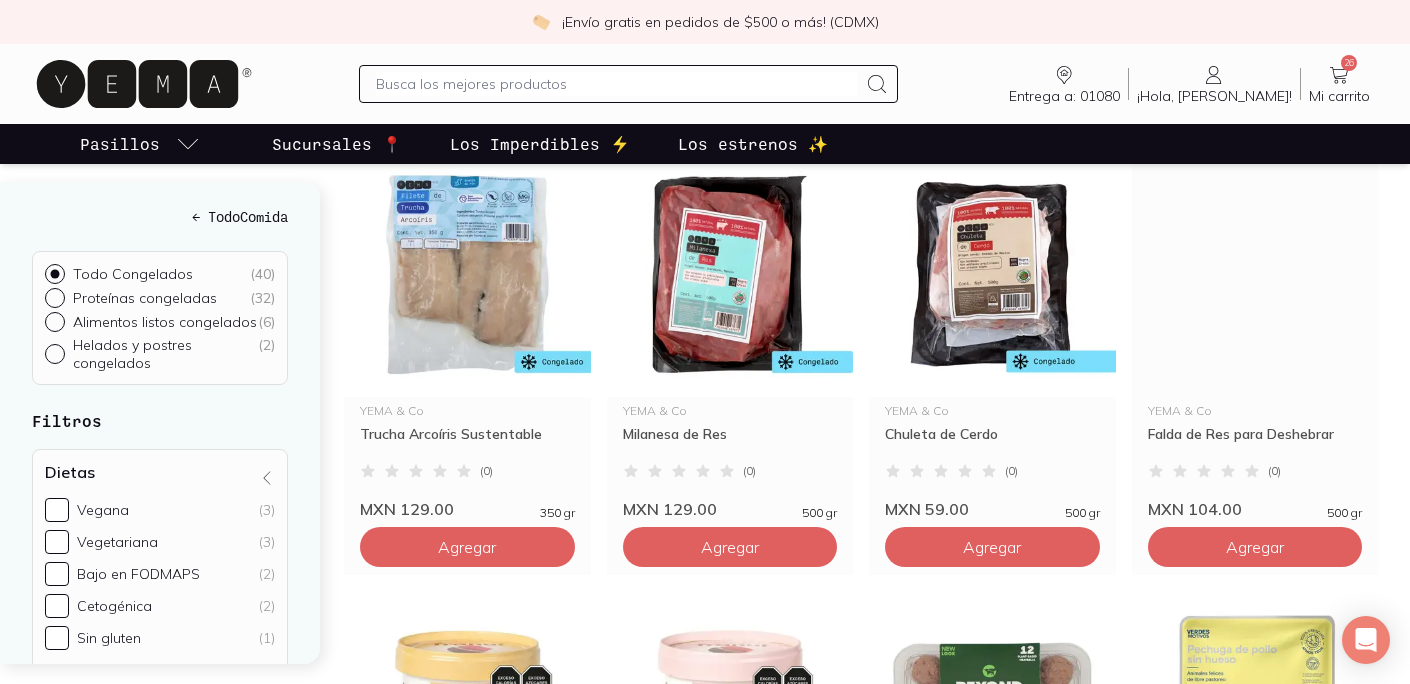 scroll, scrollTop: 1606, scrollLeft: 0, axis: vertical 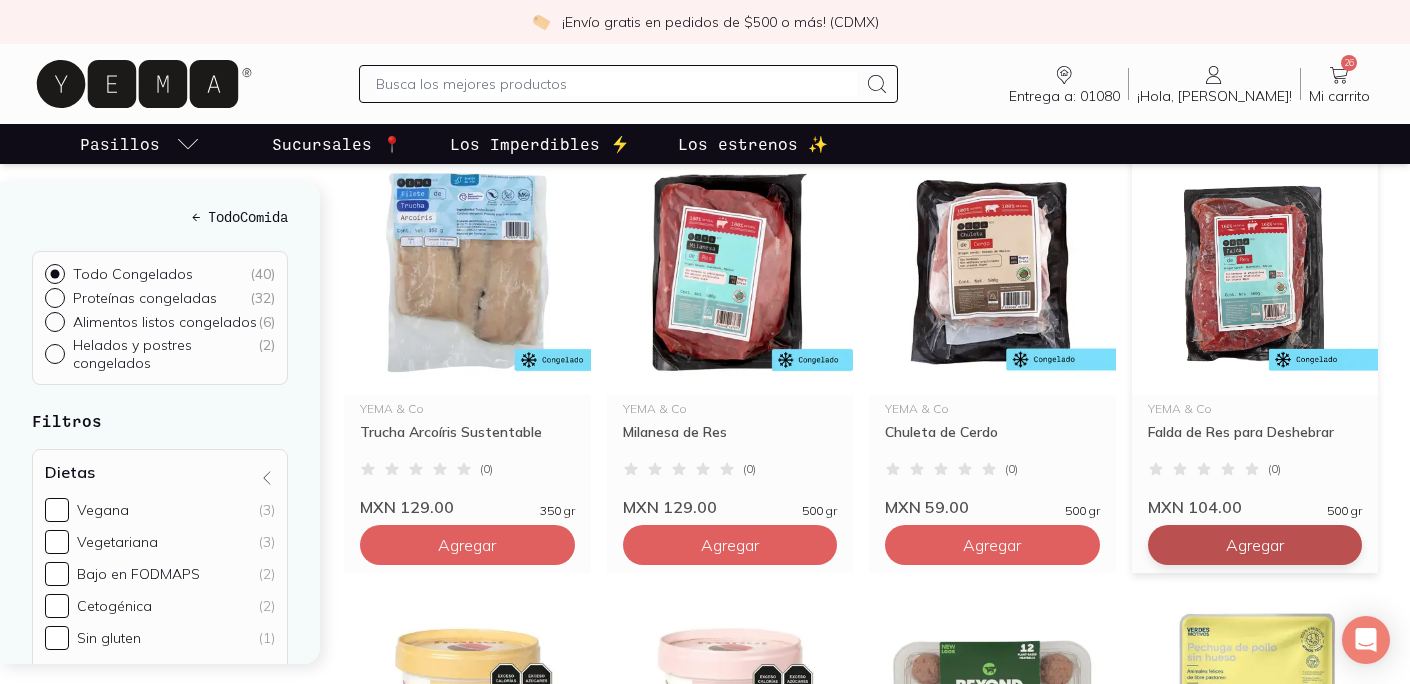 click on "Agregar" at bounding box center (467, -775) 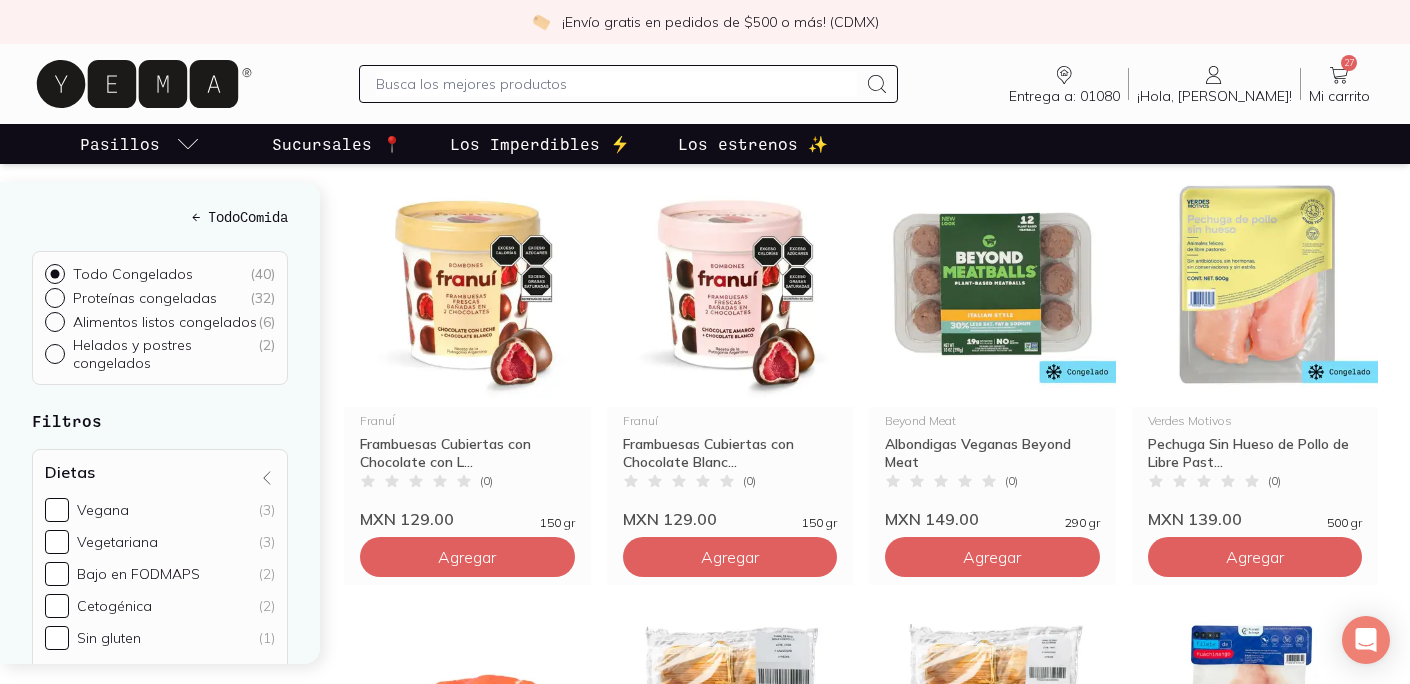 scroll, scrollTop: 2044, scrollLeft: 0, axis: vertical 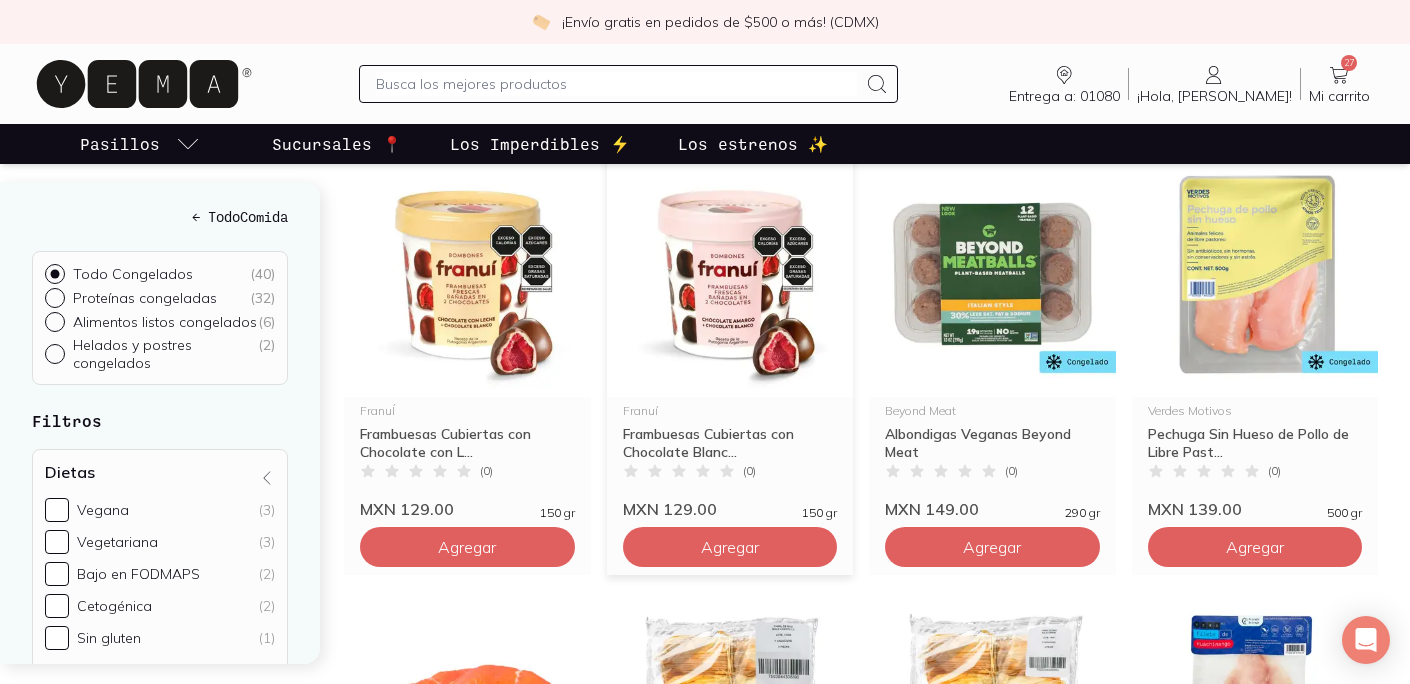 click at bounding box center (730, 274) 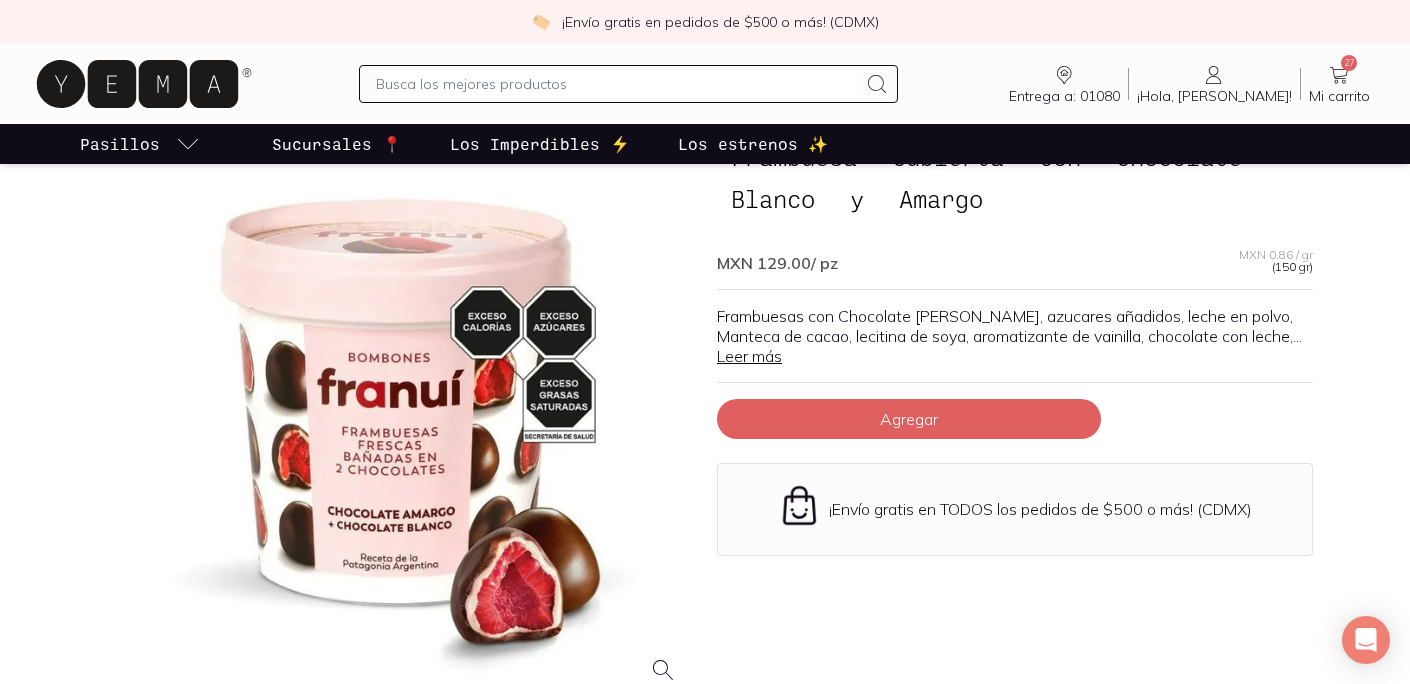 scroll, scrollTop: 149, scrollLeft: 0, axis: vertical 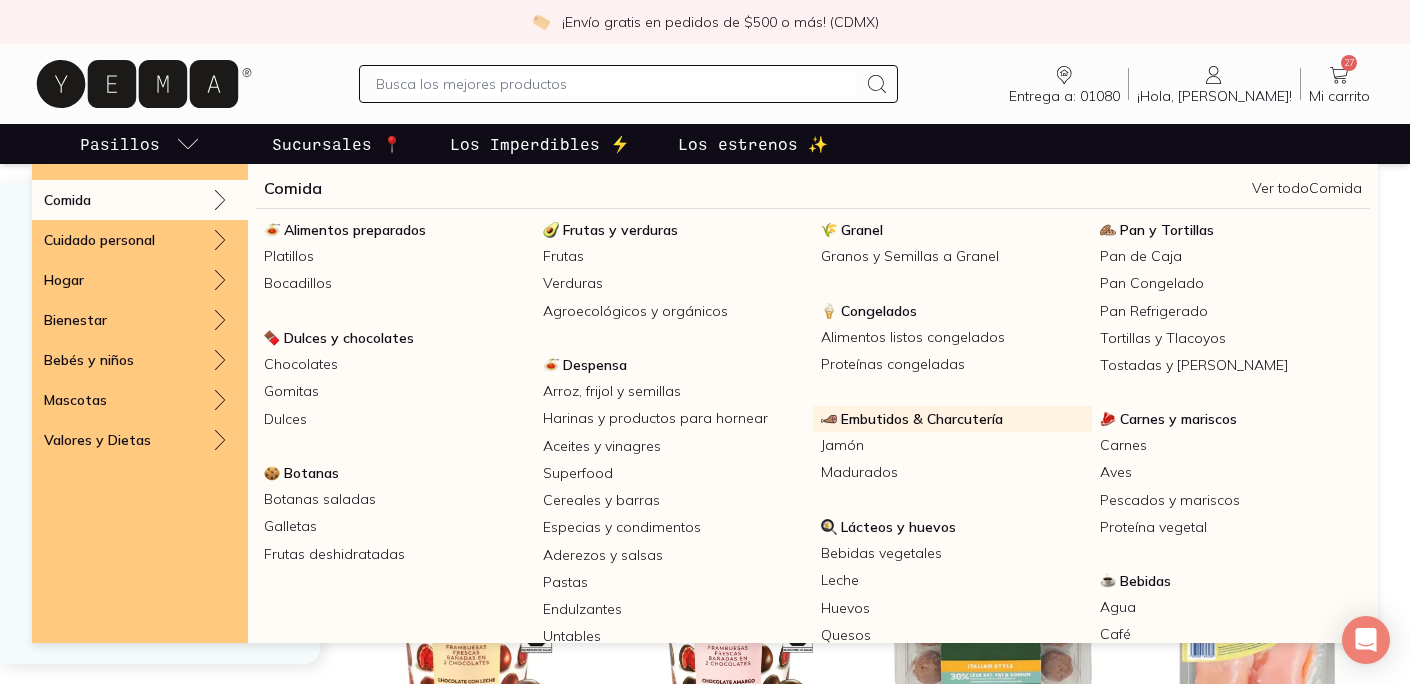 click on "Embutidos & Charcutería" at bounding box center [922, 419] 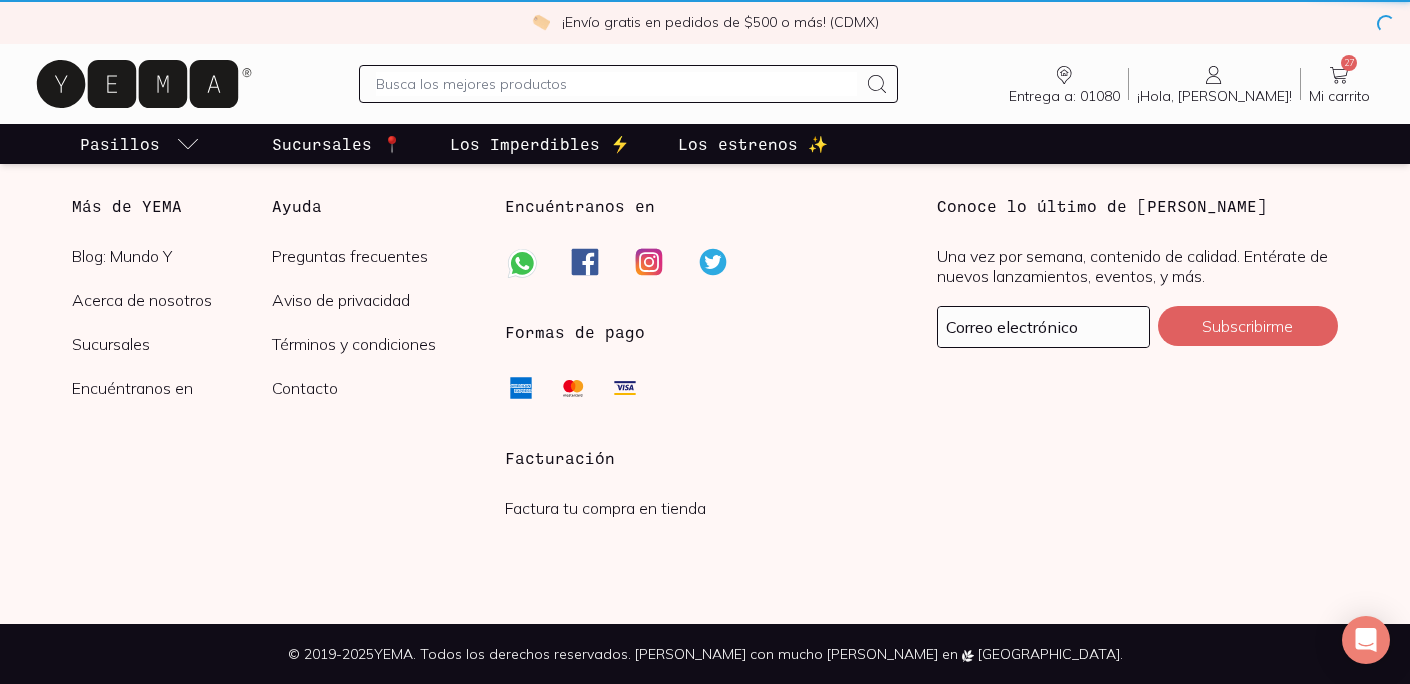 scroll, scrollTop: 0, scrollLeft: 0, axis: both 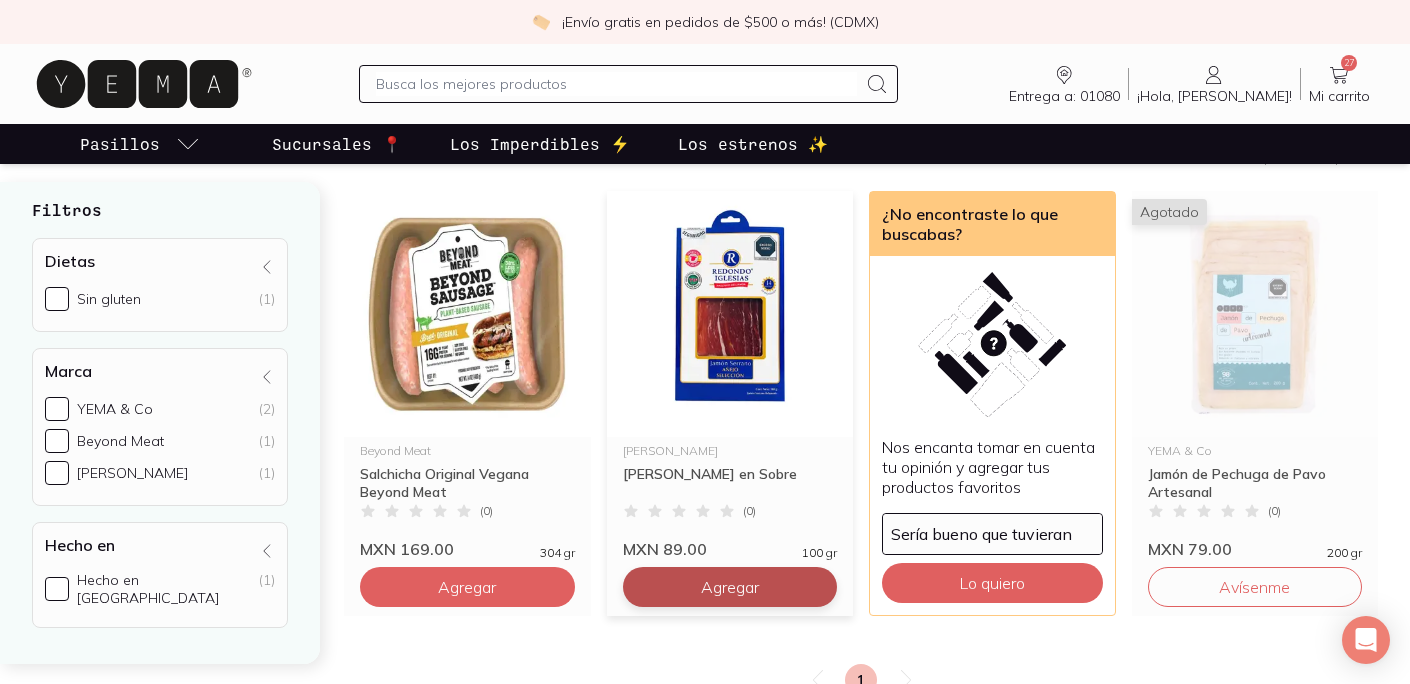 click on "Agregar" at bounding box center (467, 587) 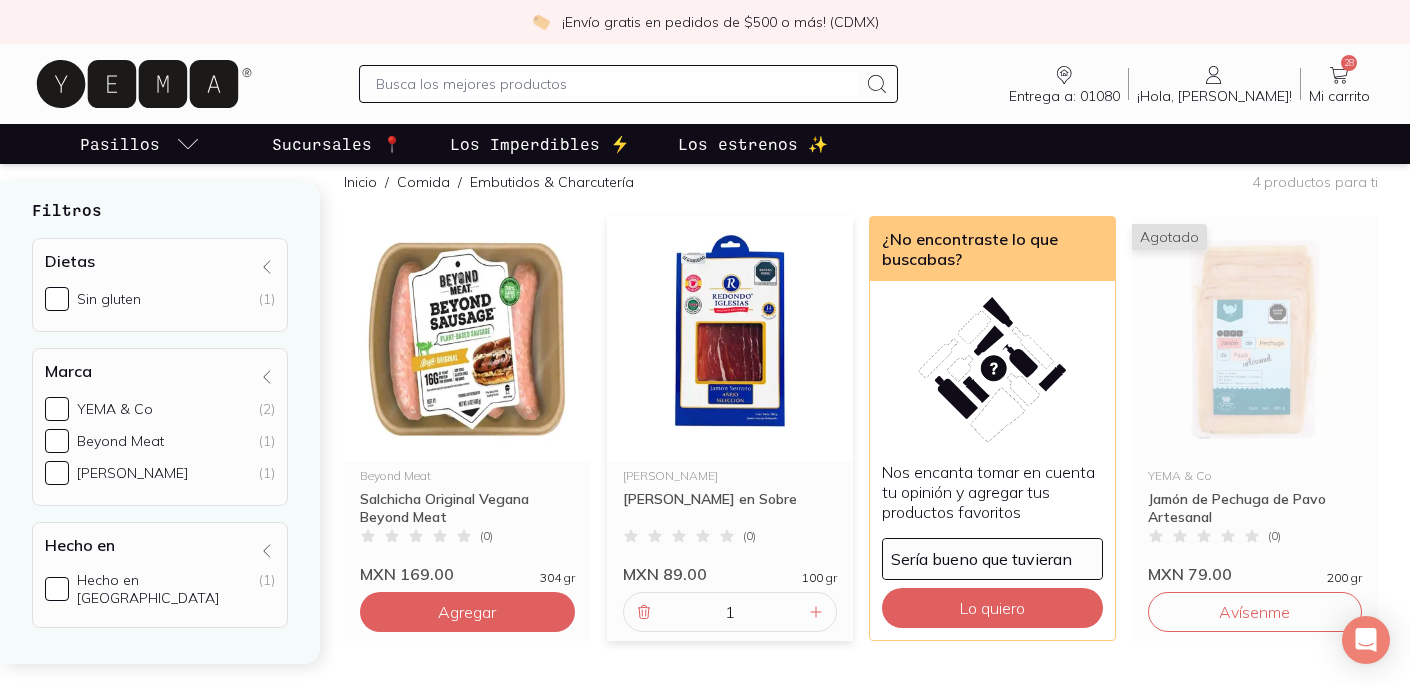 scroll, scrollTop: 169, scrollLeft: 0, axis: vertical 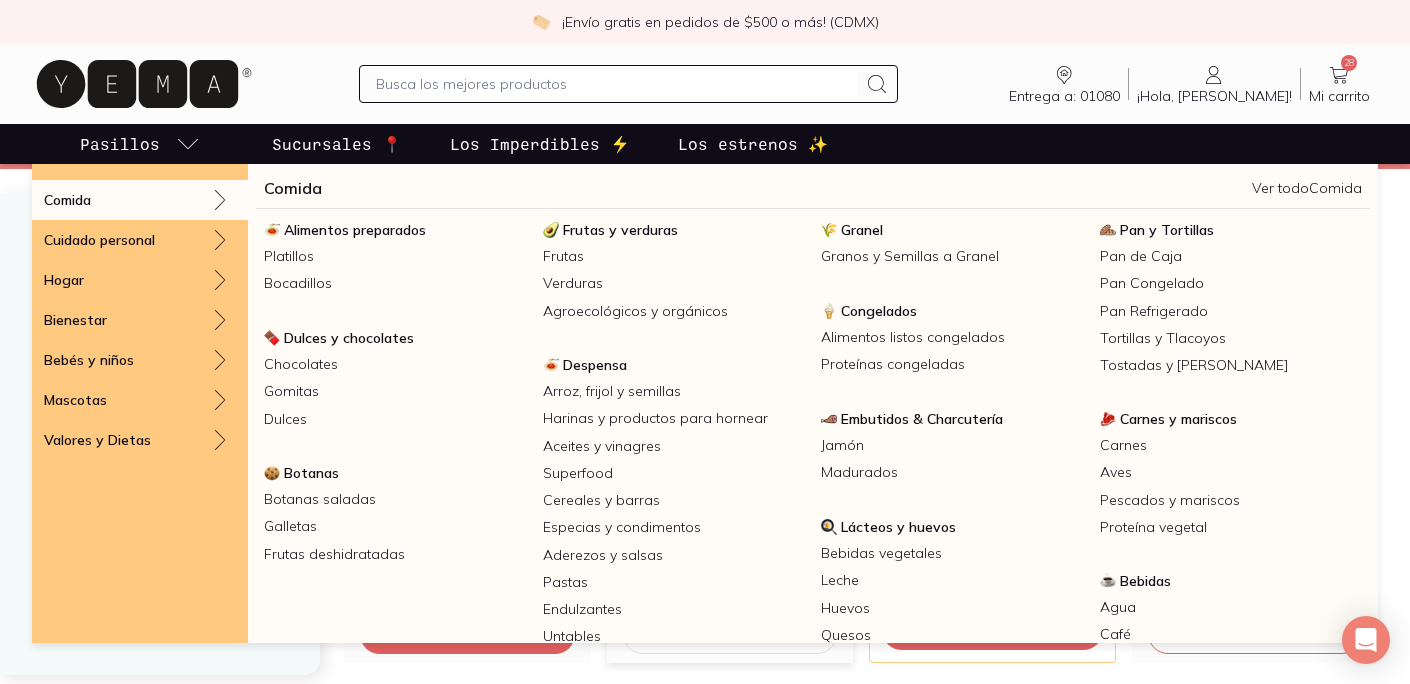 click 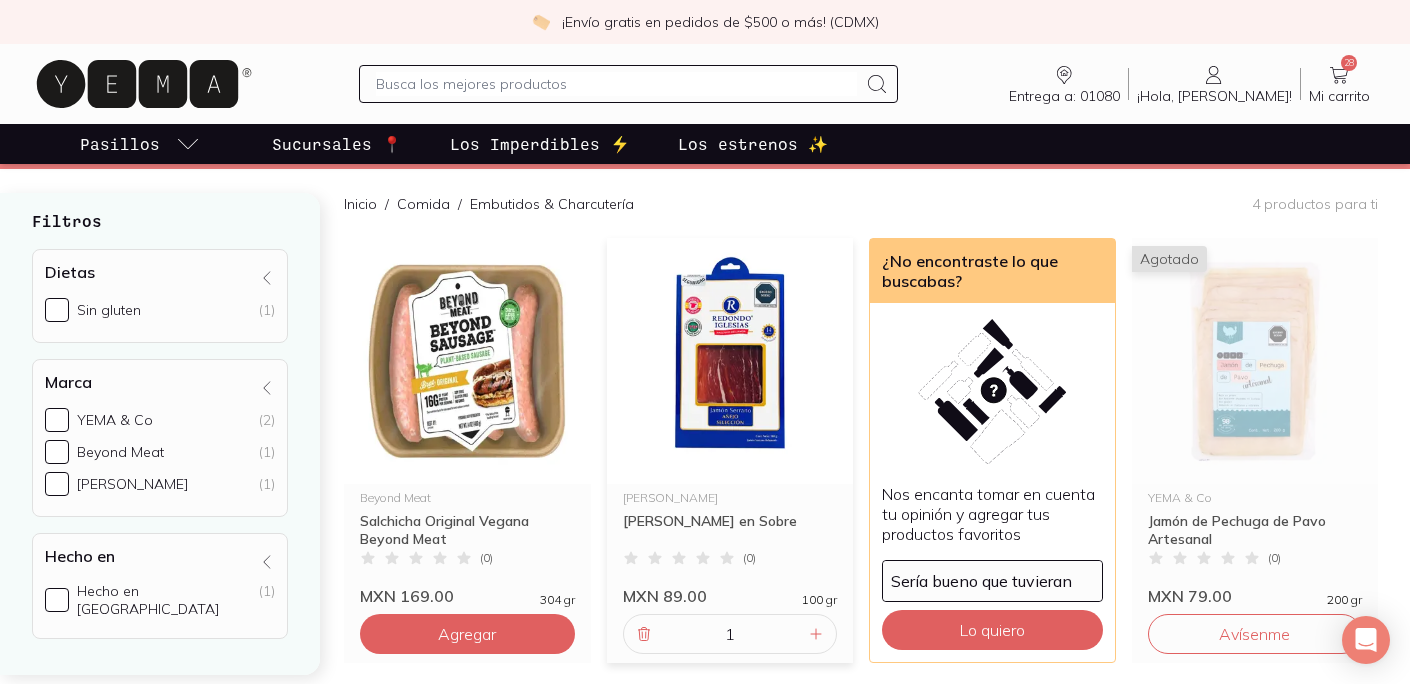 click 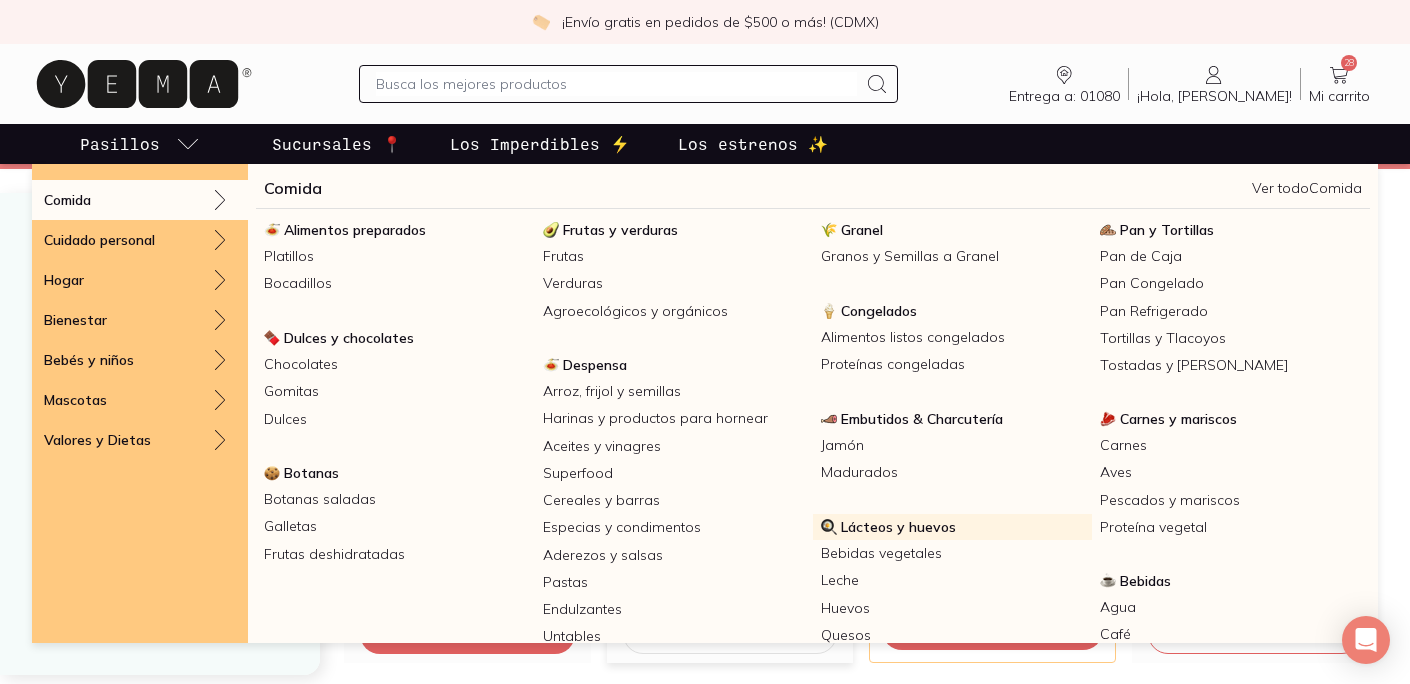 click on "Lácteos y huevos" at bounding box center (898, 527) 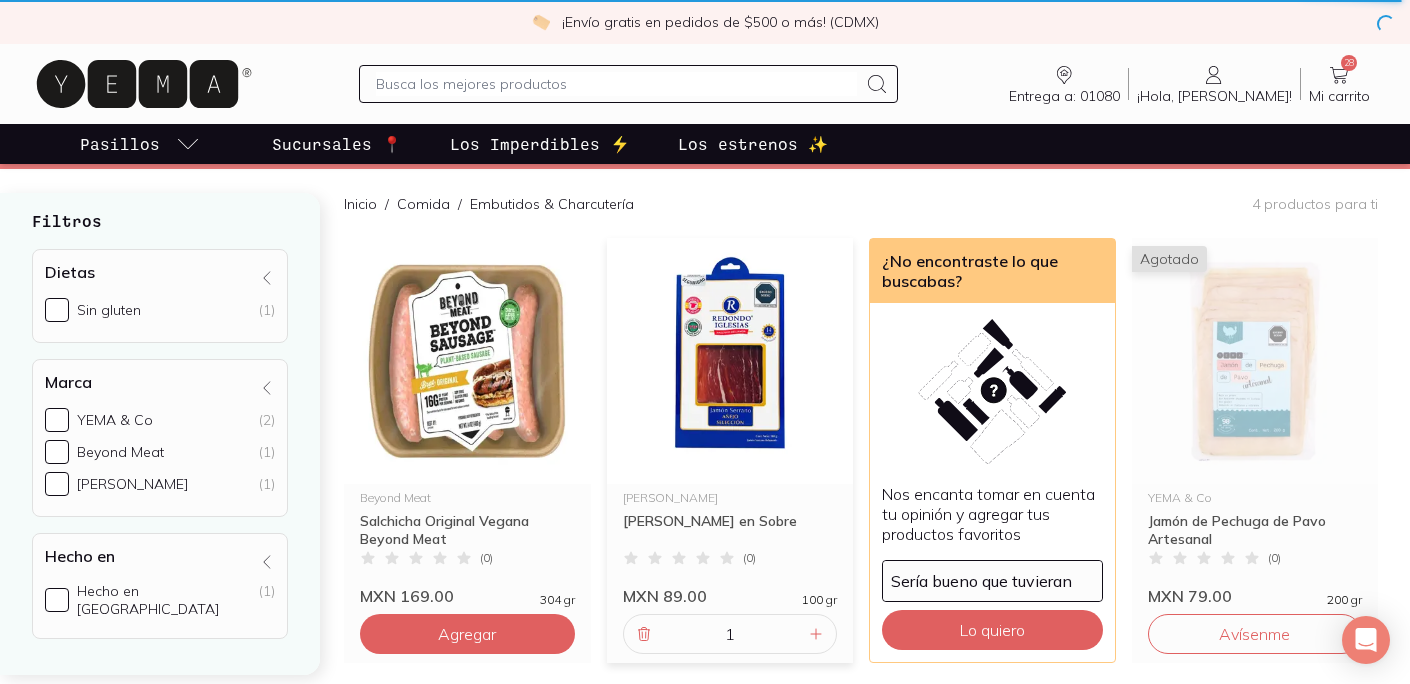 scroll, scrollTop: 0, scrollLeft: 0, axis: both 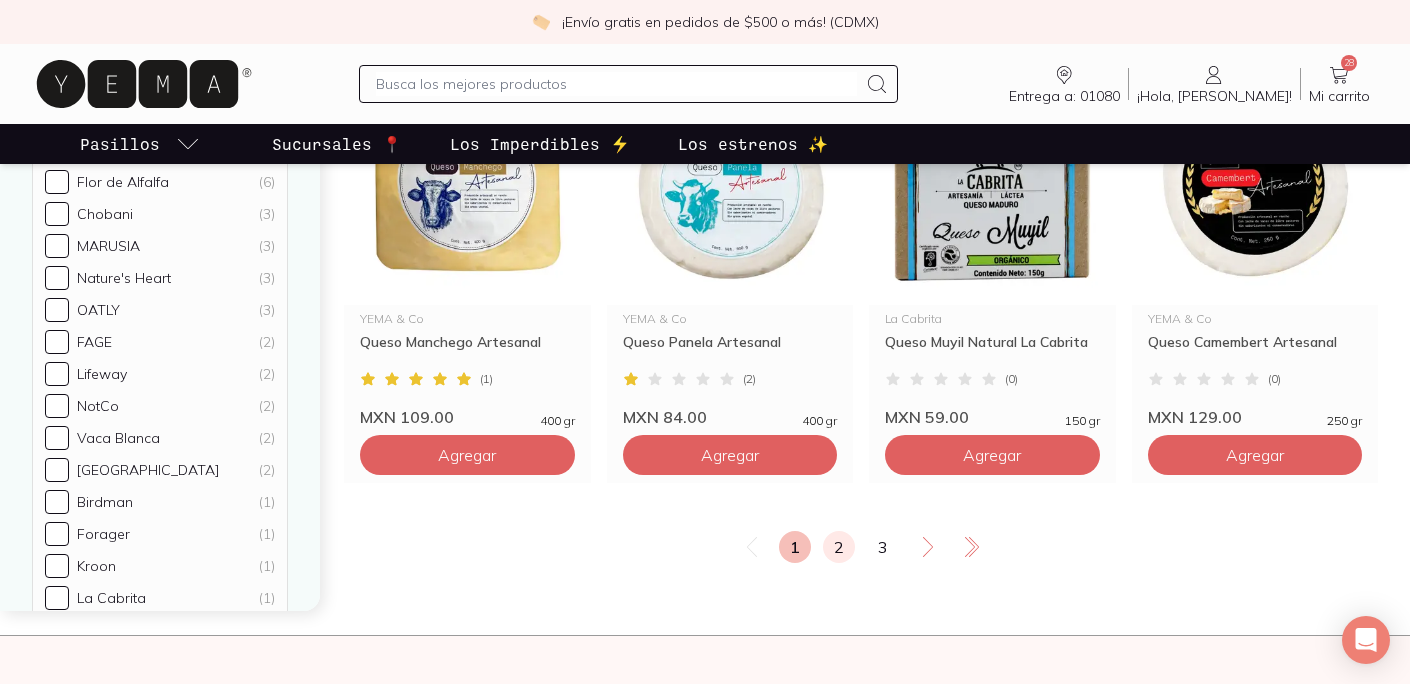 click on "2" at bounding box center [839, 547] 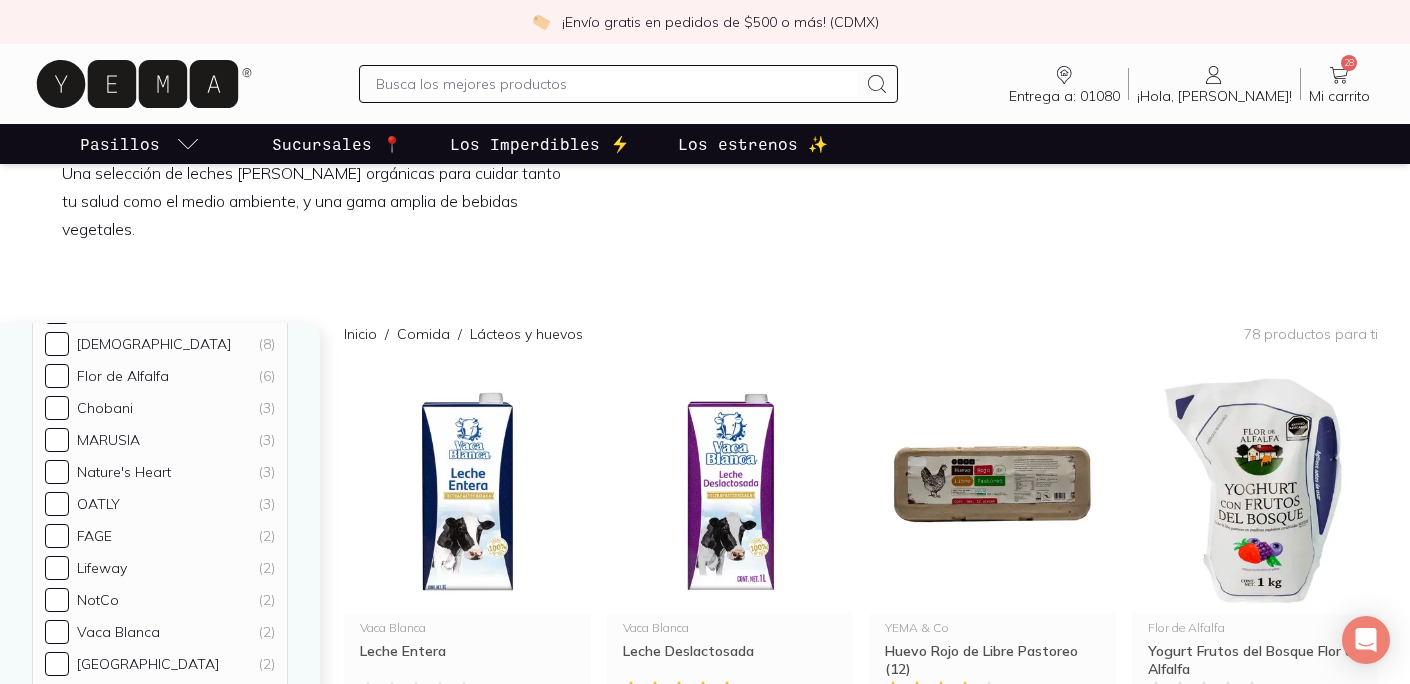 scroll, scrollTop: 0, scrollLeft: 0, axis: both 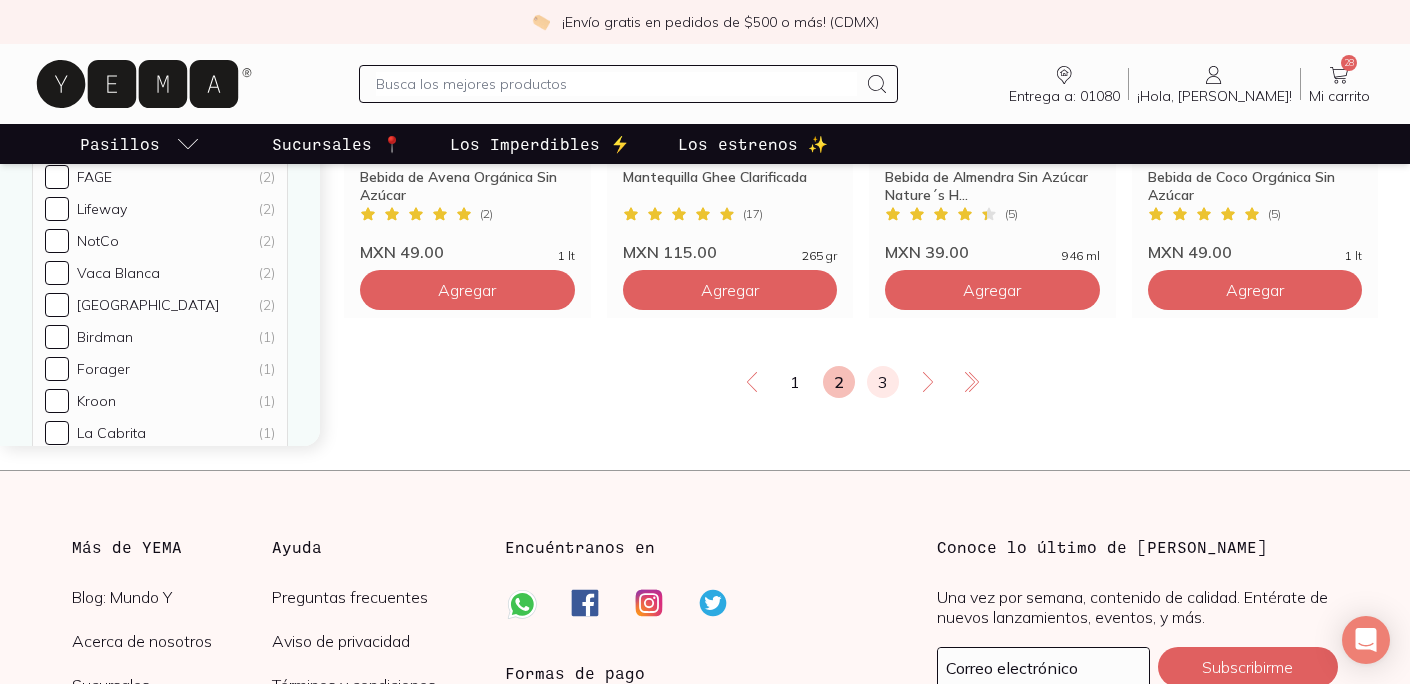 click on "3" at bounding box center [883, 382] 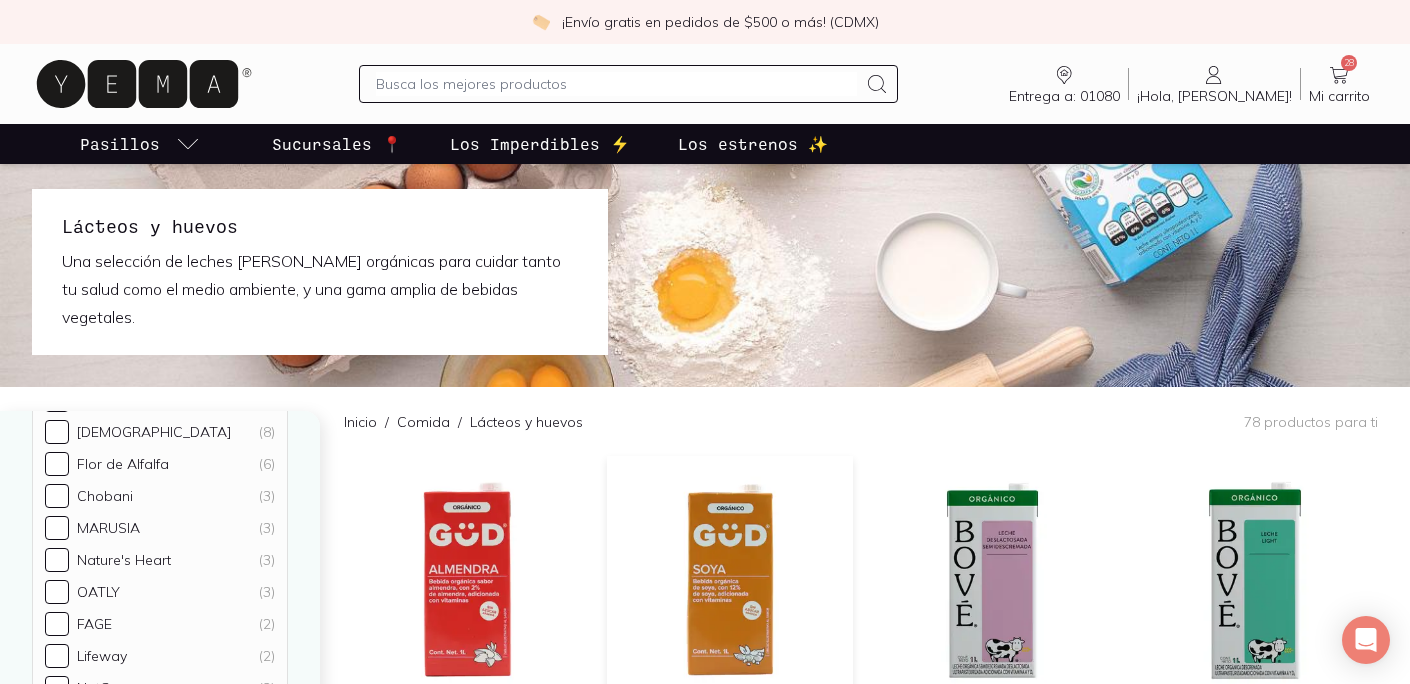 scroll, scrollTop: 0, scrollLeft: 0, axis: both 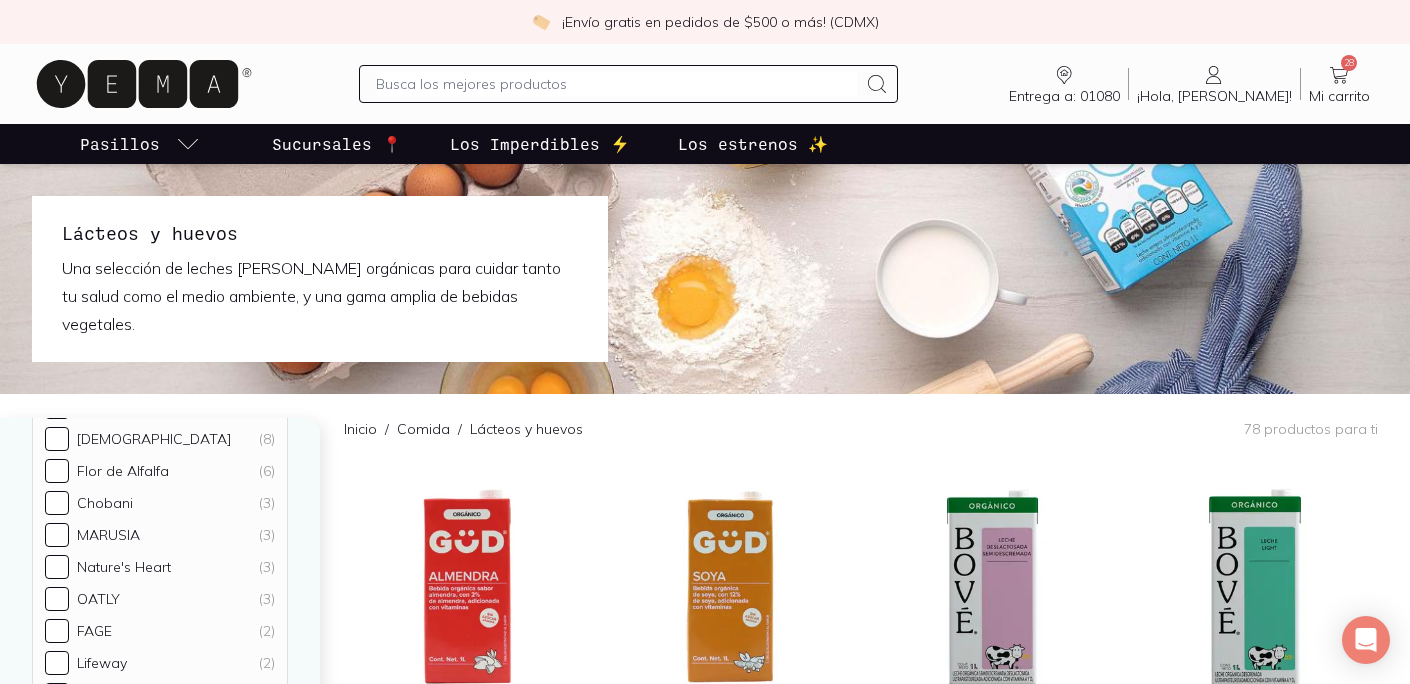 click at bounding box center (616, 84) 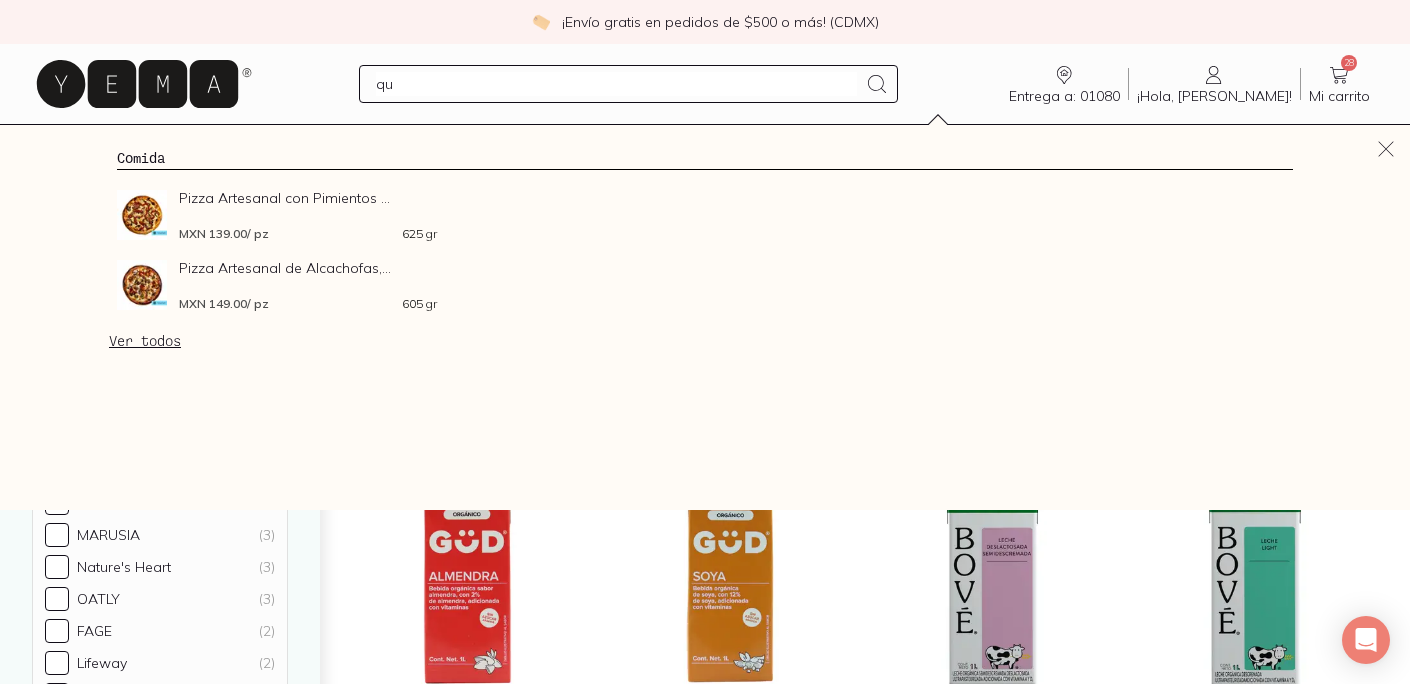 type on "q" 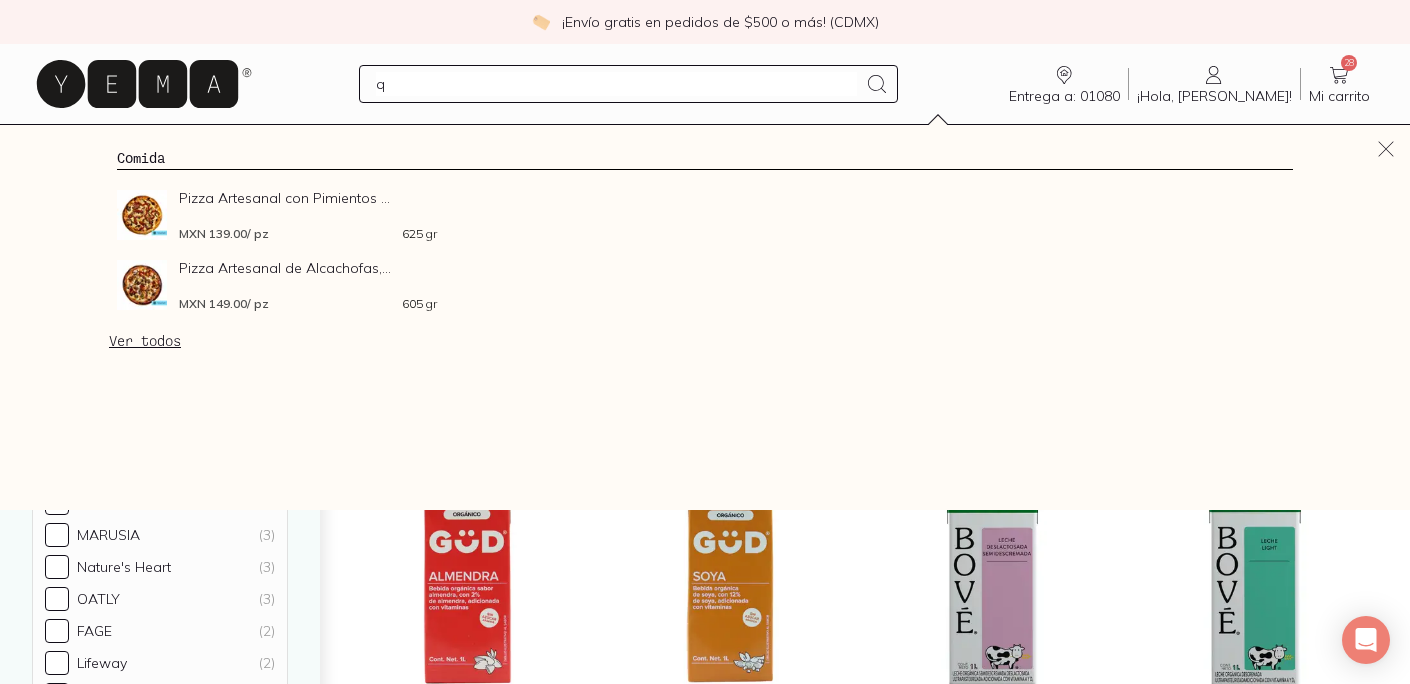 type 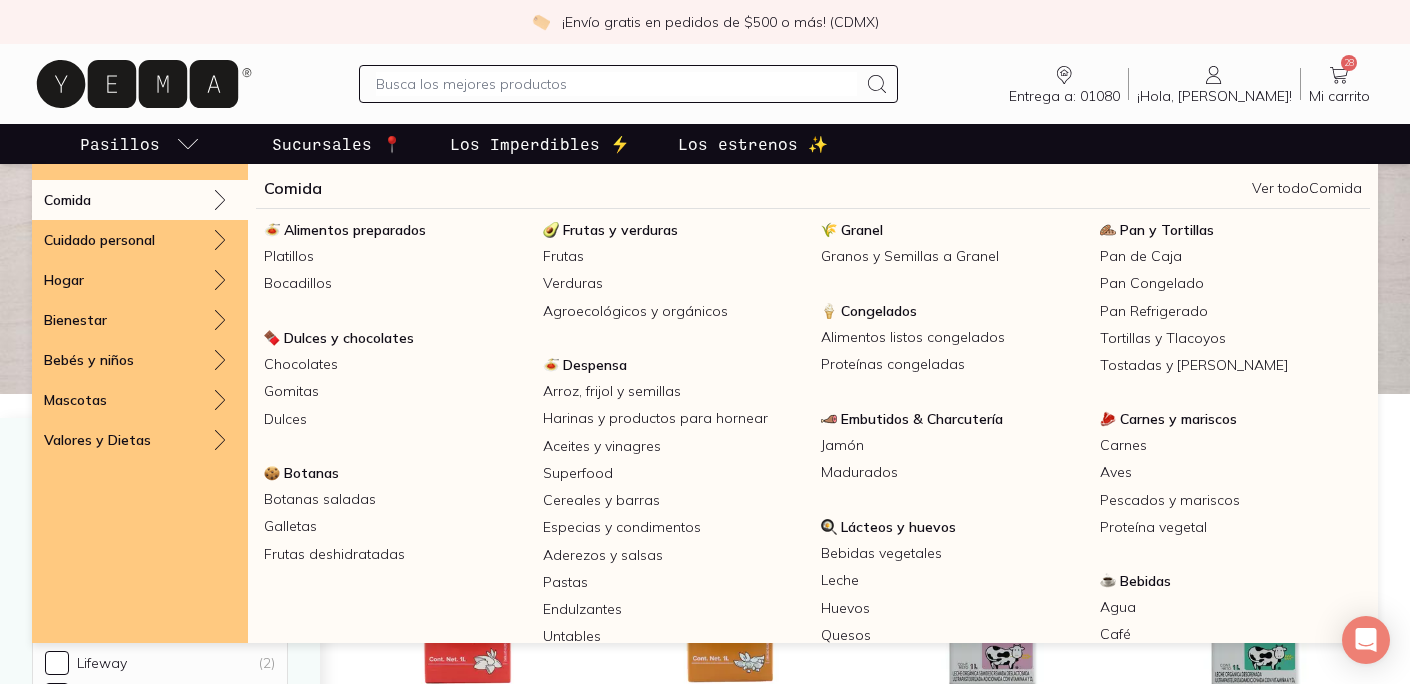 click 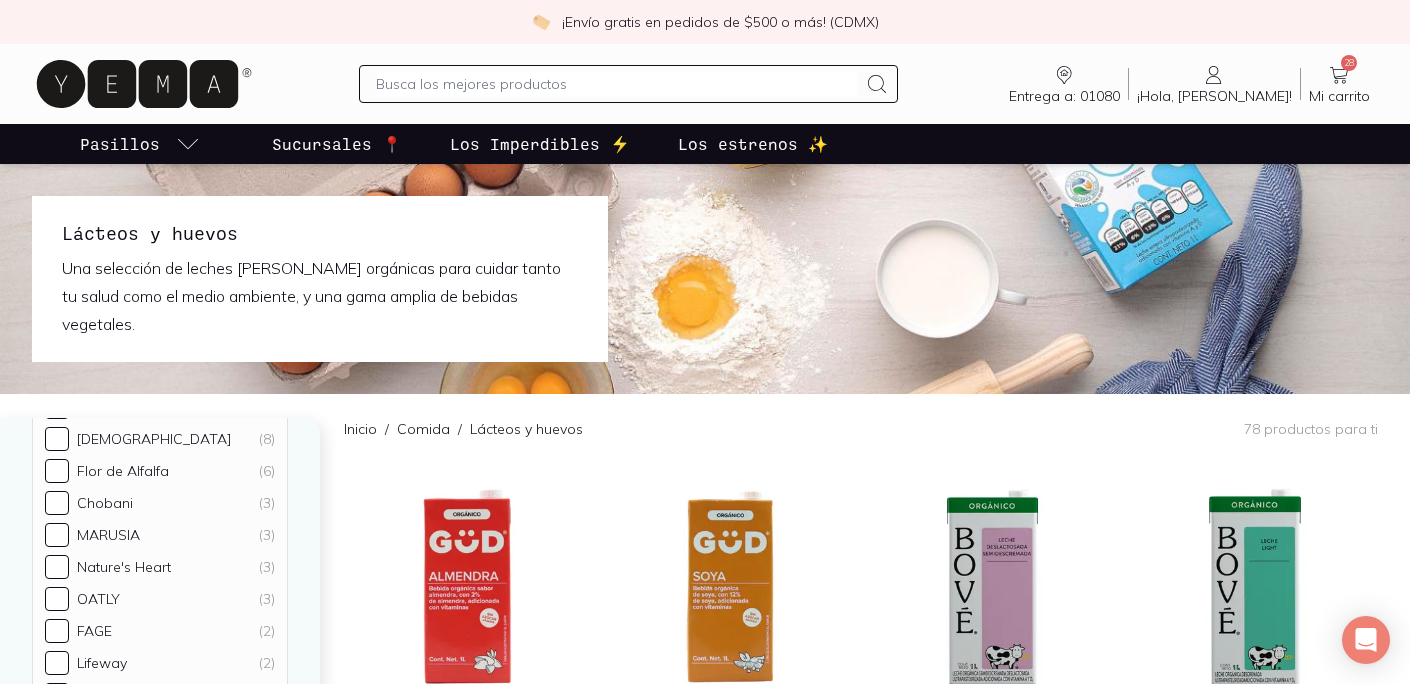 click 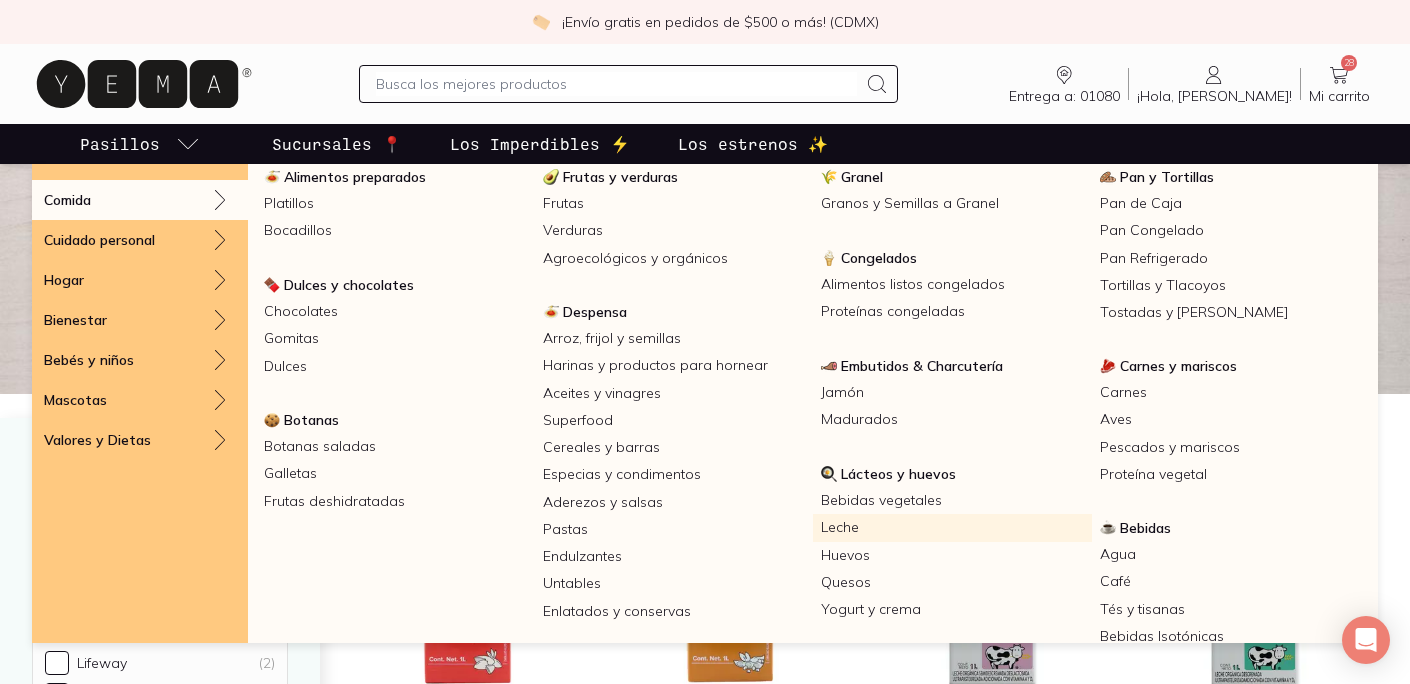 scroll, scrollTop: 34, scrollLeft: 0, axis: vertical 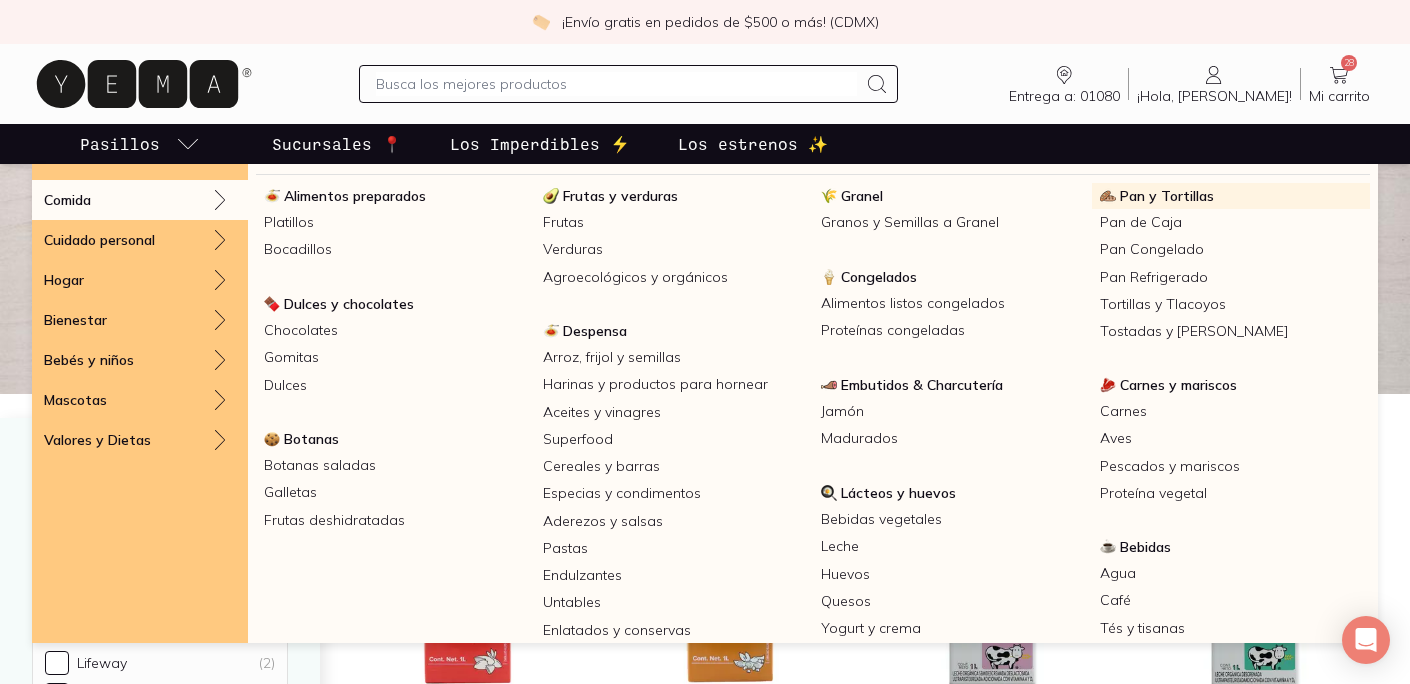 click on "Pan y Tortillas" at bounding box center [1167, 196] 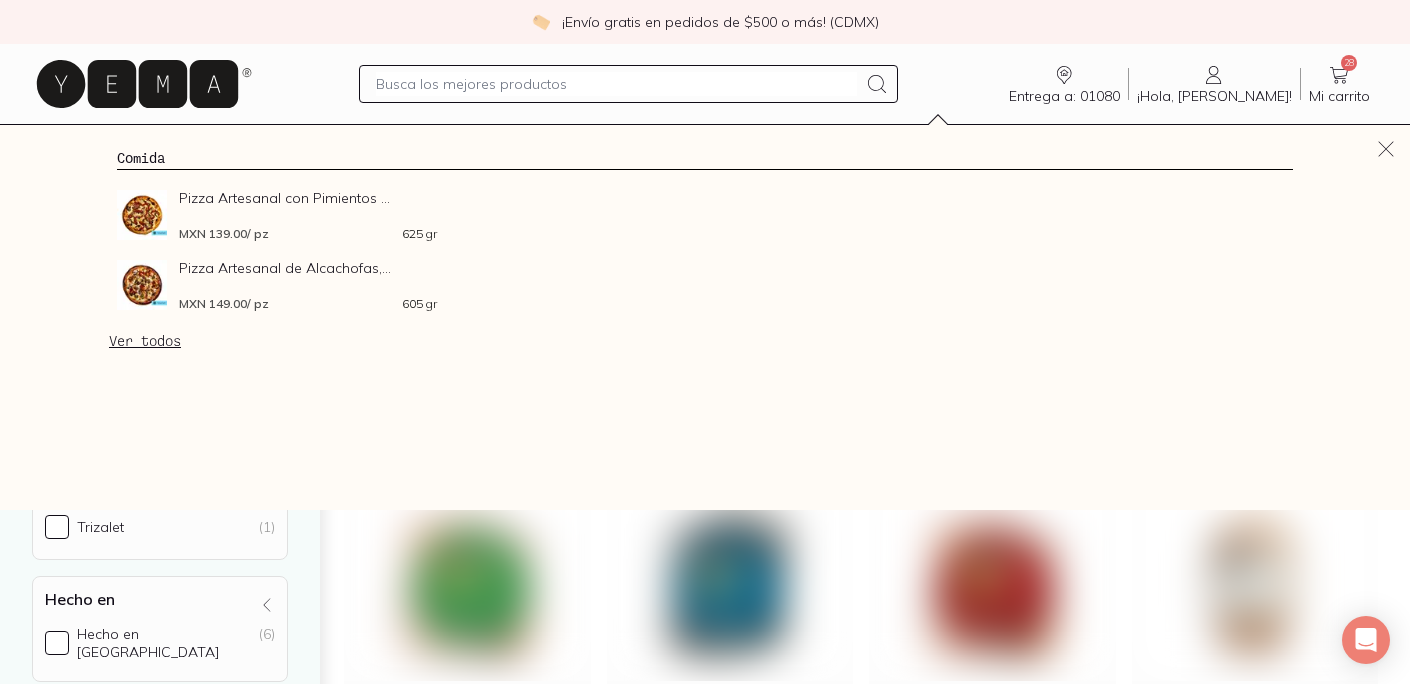 scroll, scrollTop: 585, scrollLeft: 0, axis: vertical 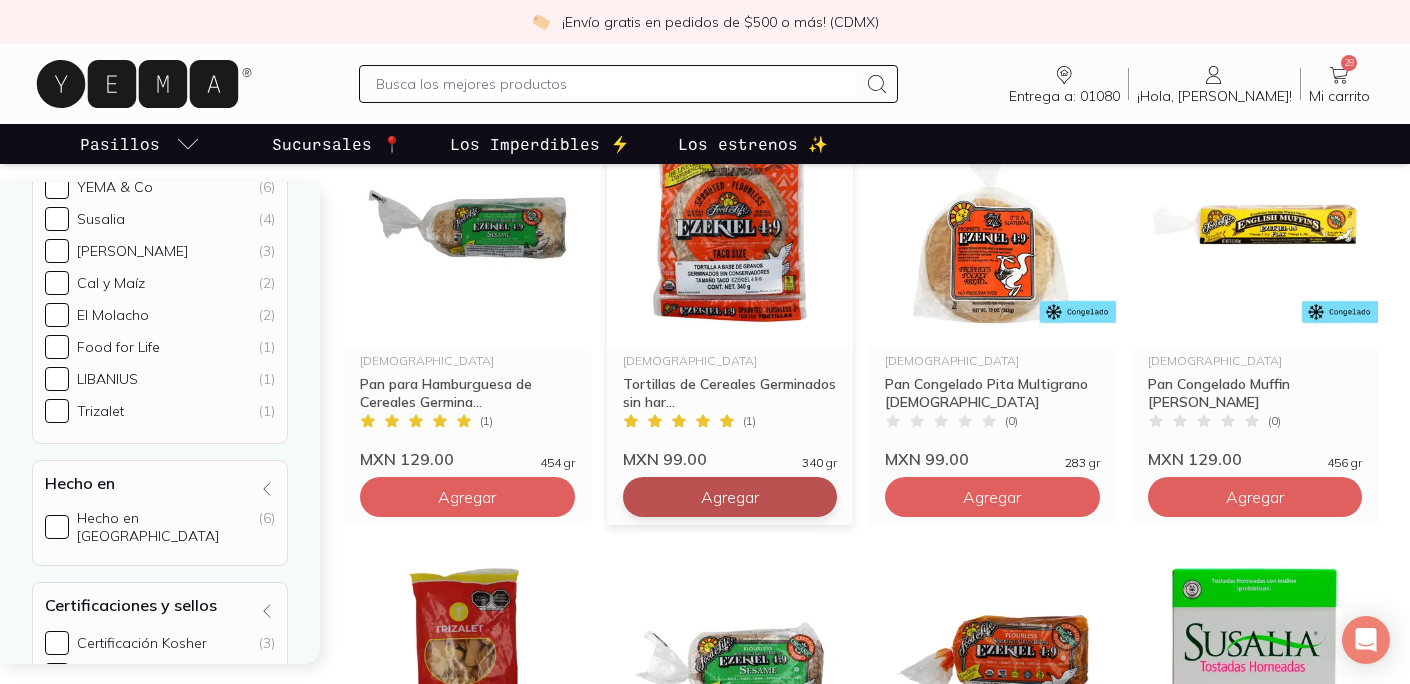 click on "Agregar" at bounding box center (467, -823) 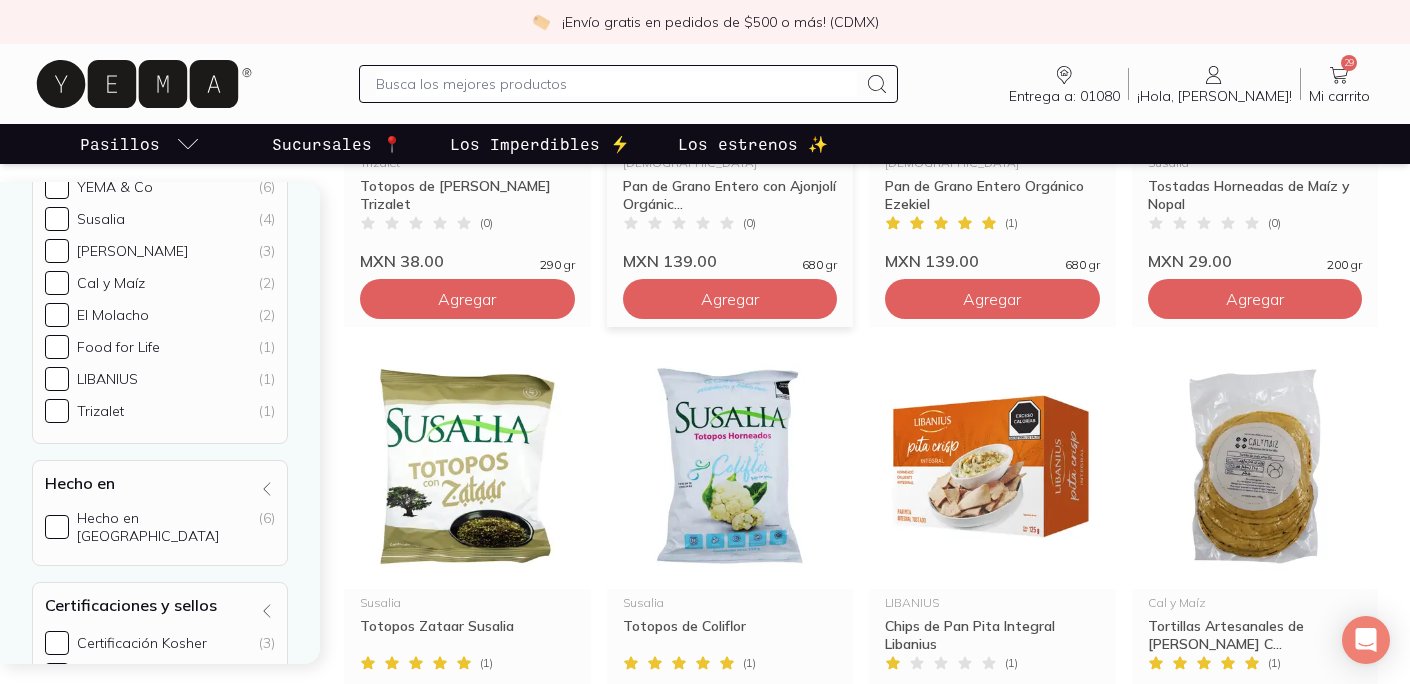 scroll, scrollTop: 2219, scrollLeft: 0, axis: vertical 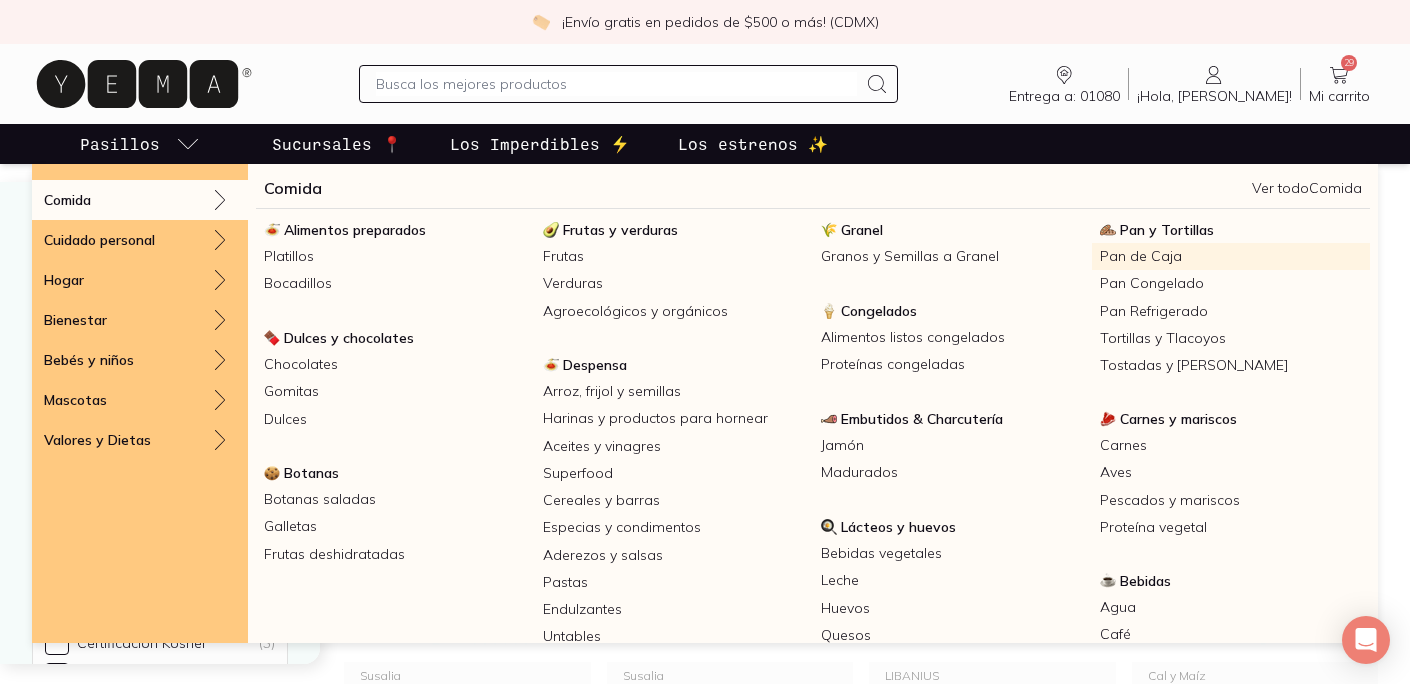 click on "Pan de Caja" at bounding box center [1231, 256] 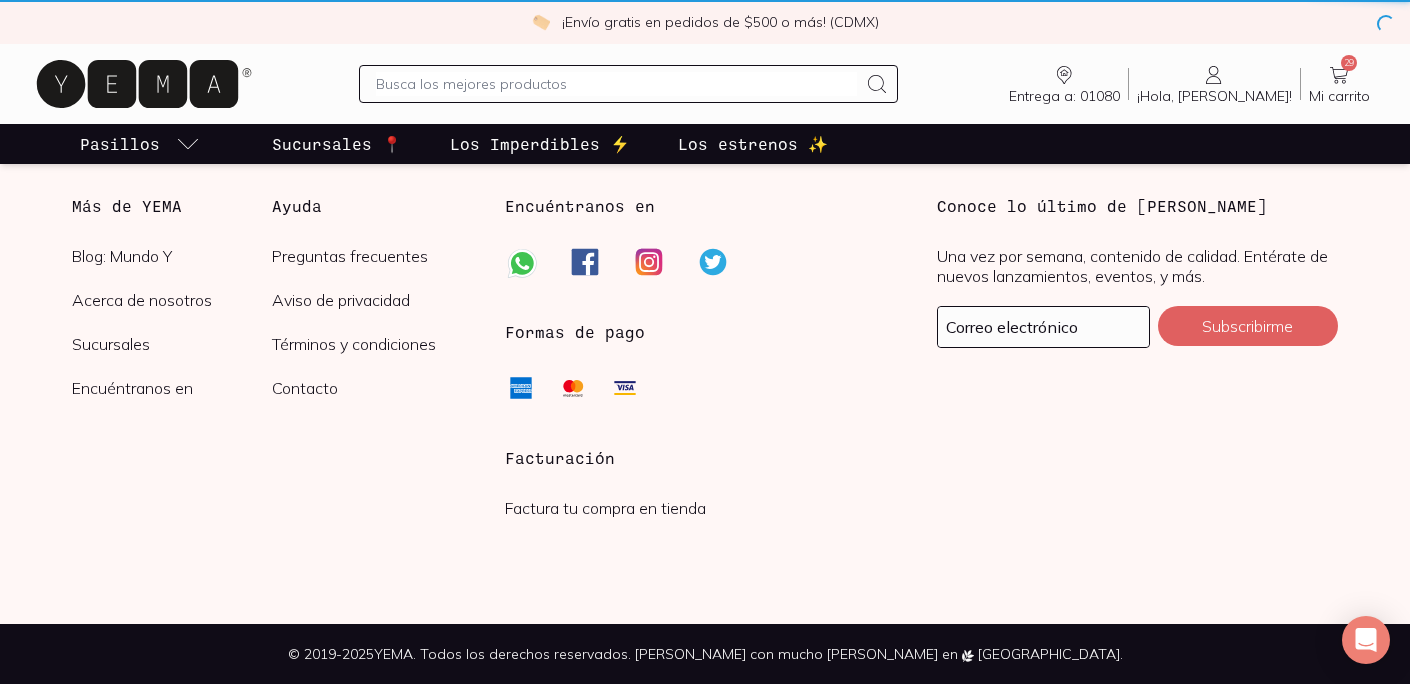 scroll, scrollTop: 0, scrollLeft: 0, axis: both 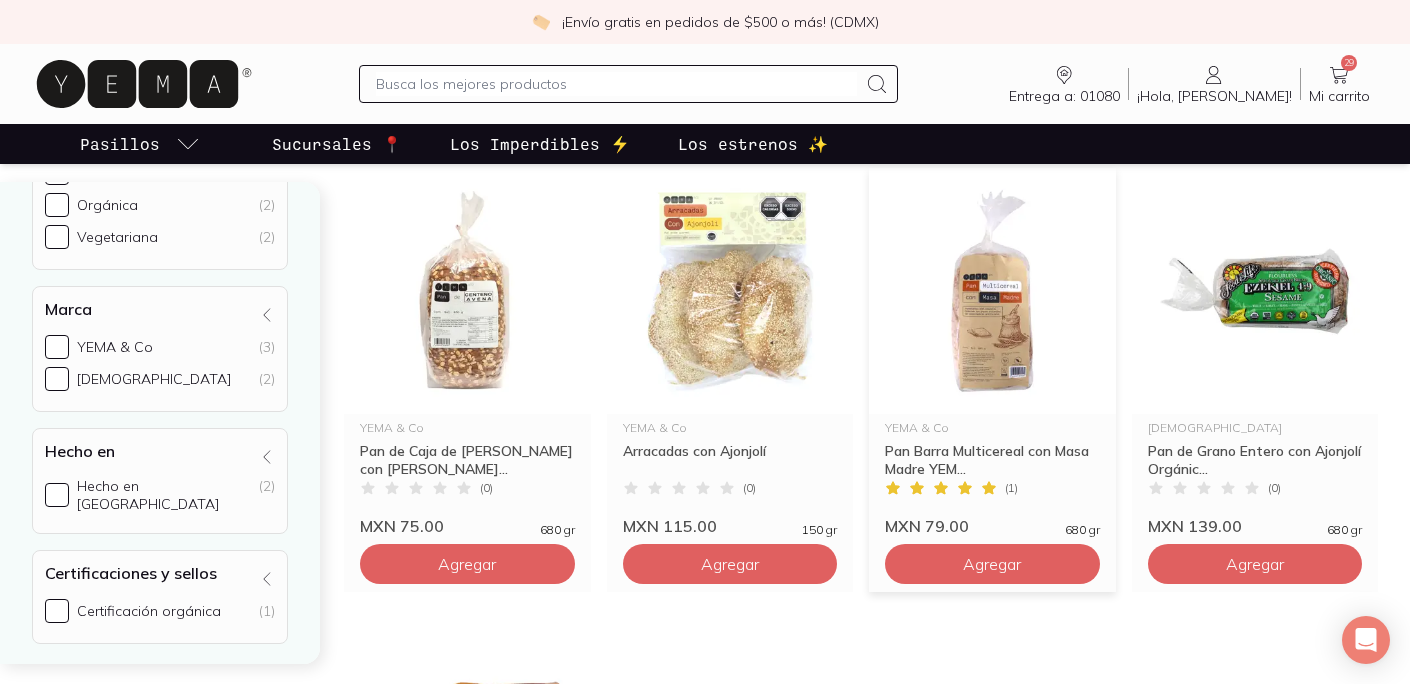 click at bounding box center (992, 291) 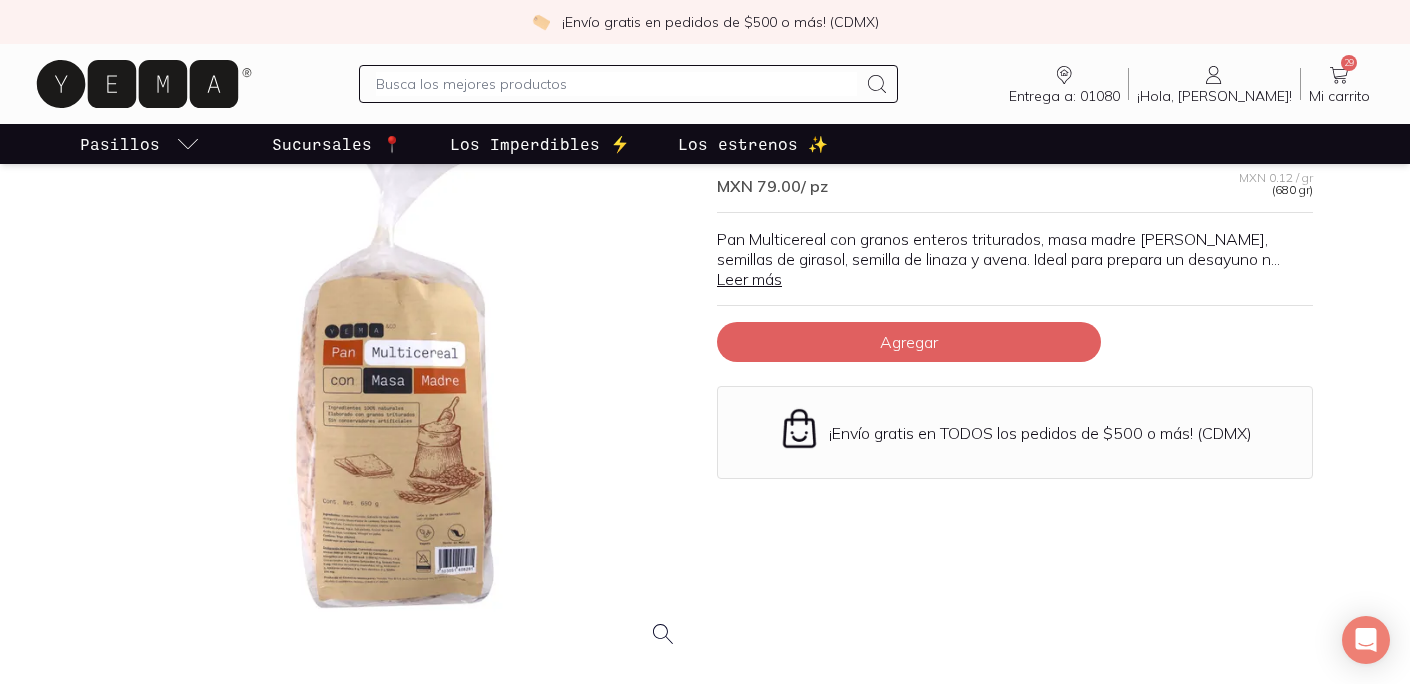 scroll, scrollTop: 168, scrollLeft: 0, axis: vertical 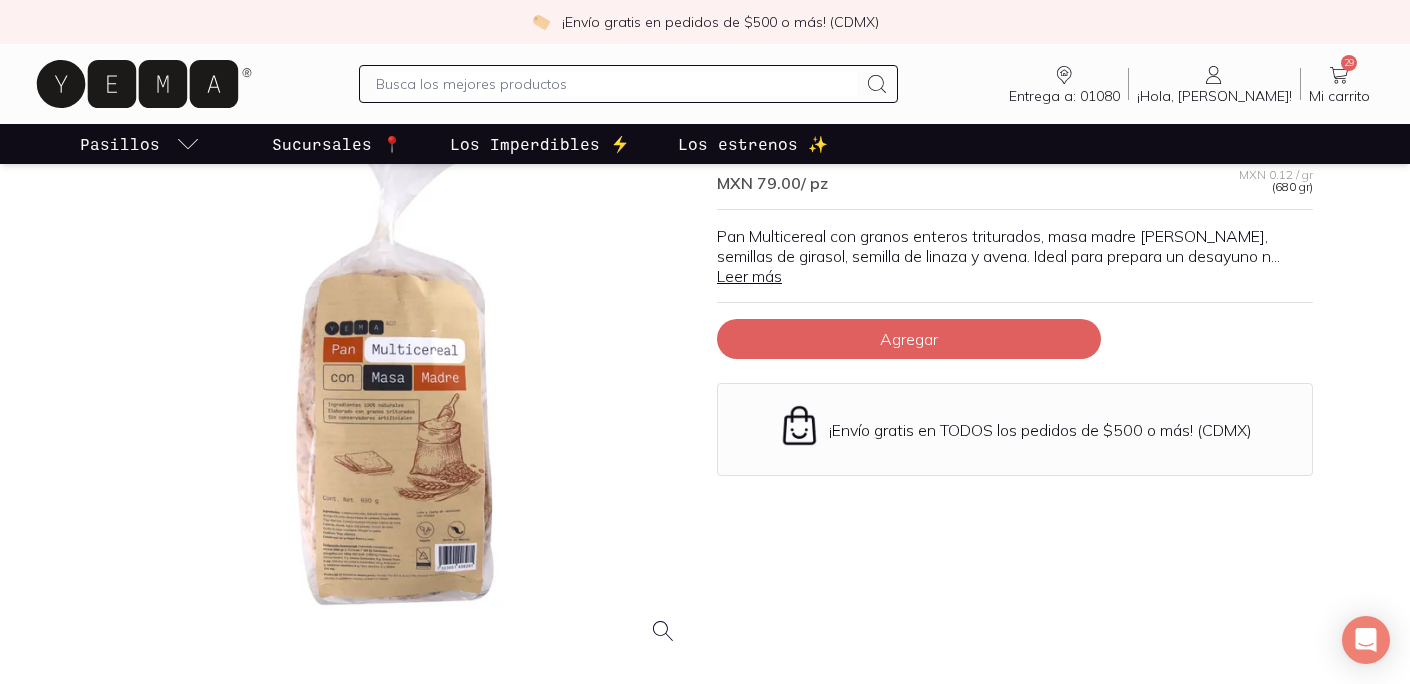 click on "Leer más" at bounding box center [749, 276] 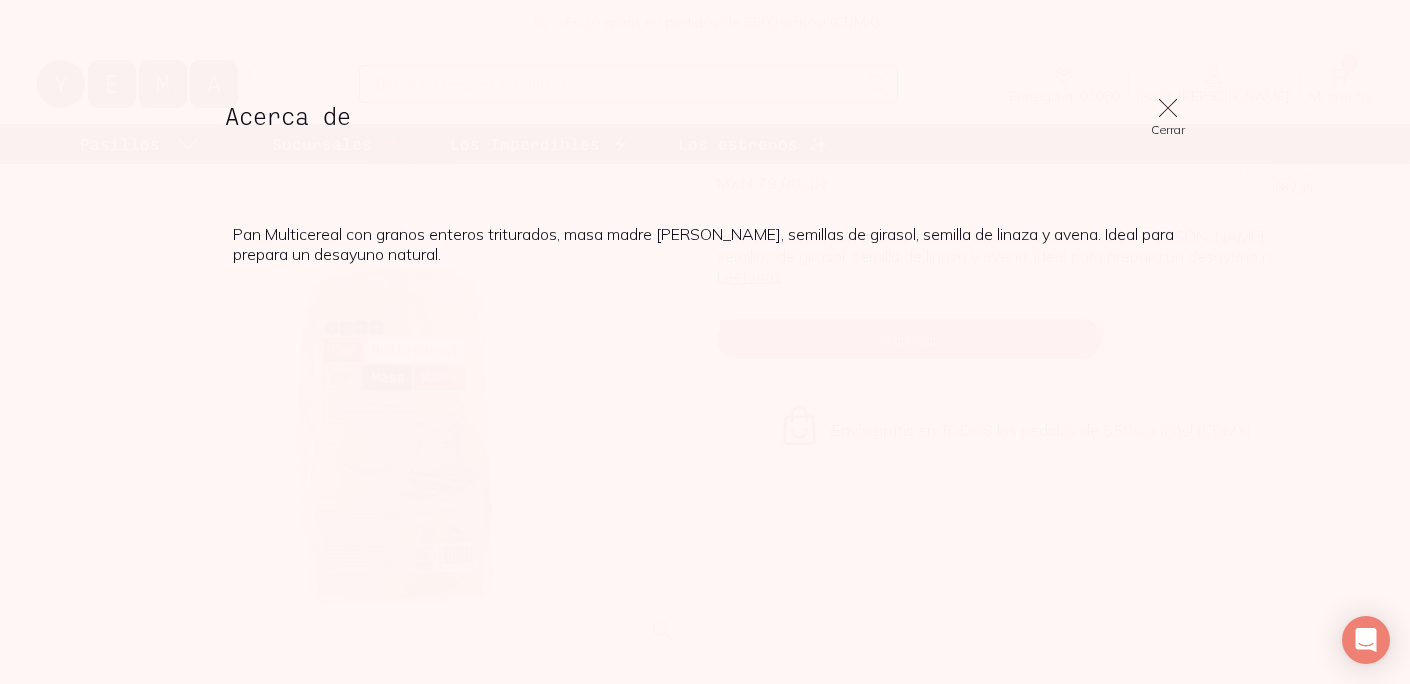 scroll, scrollTop: 211, scrollLeft: 0, axis: vertical 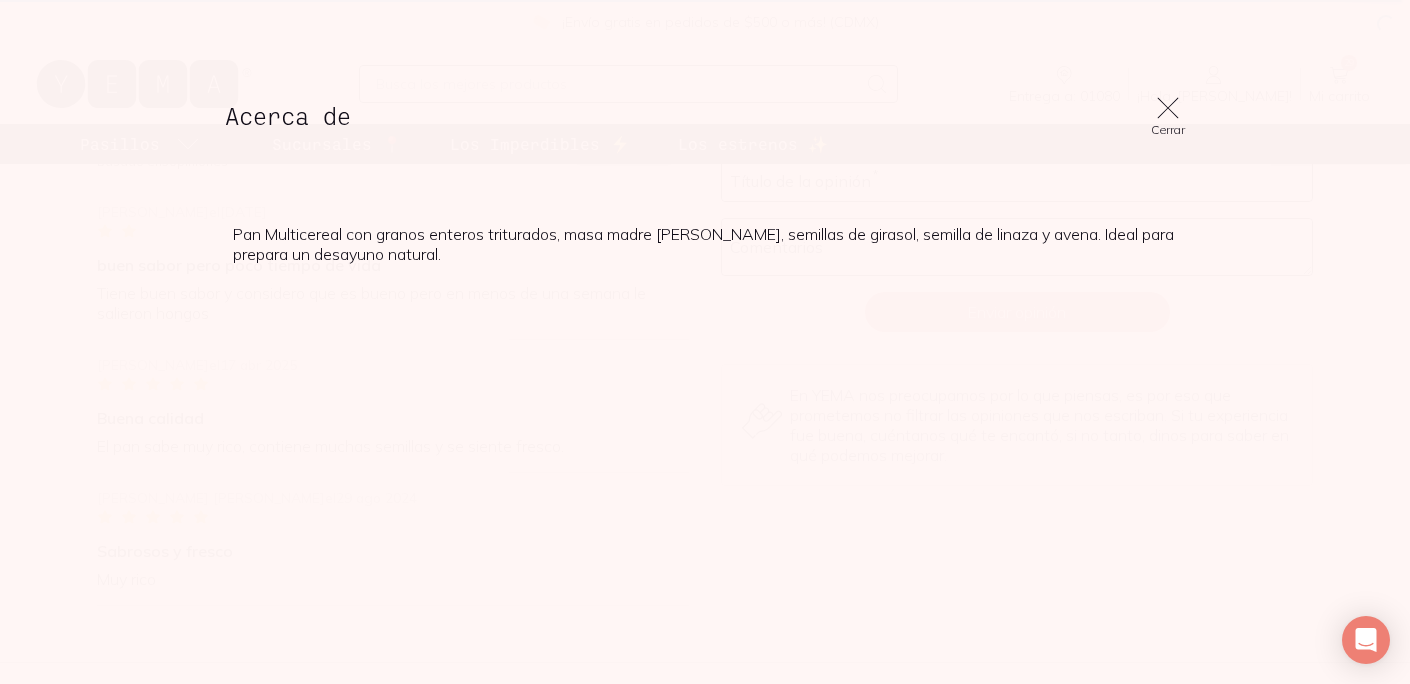 click 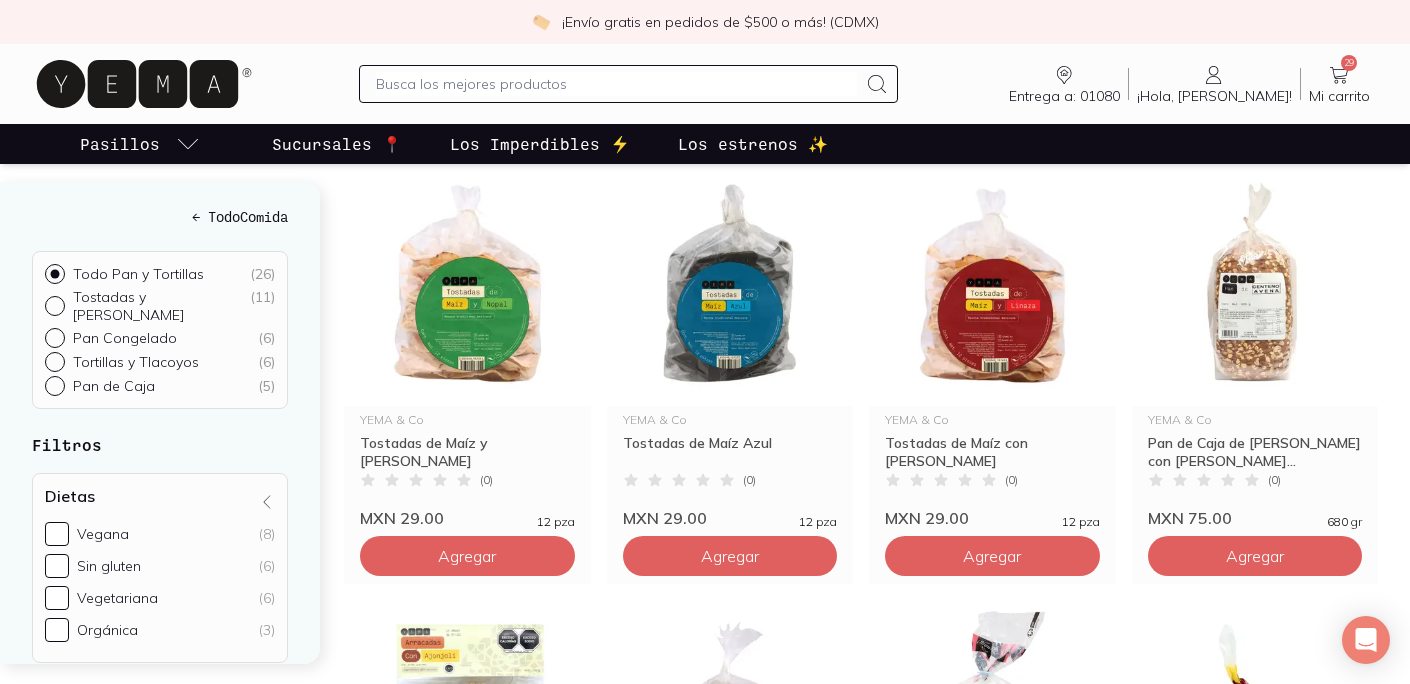 scroll, scrollTop: 308, scrollLeft: 0, axis: vertical 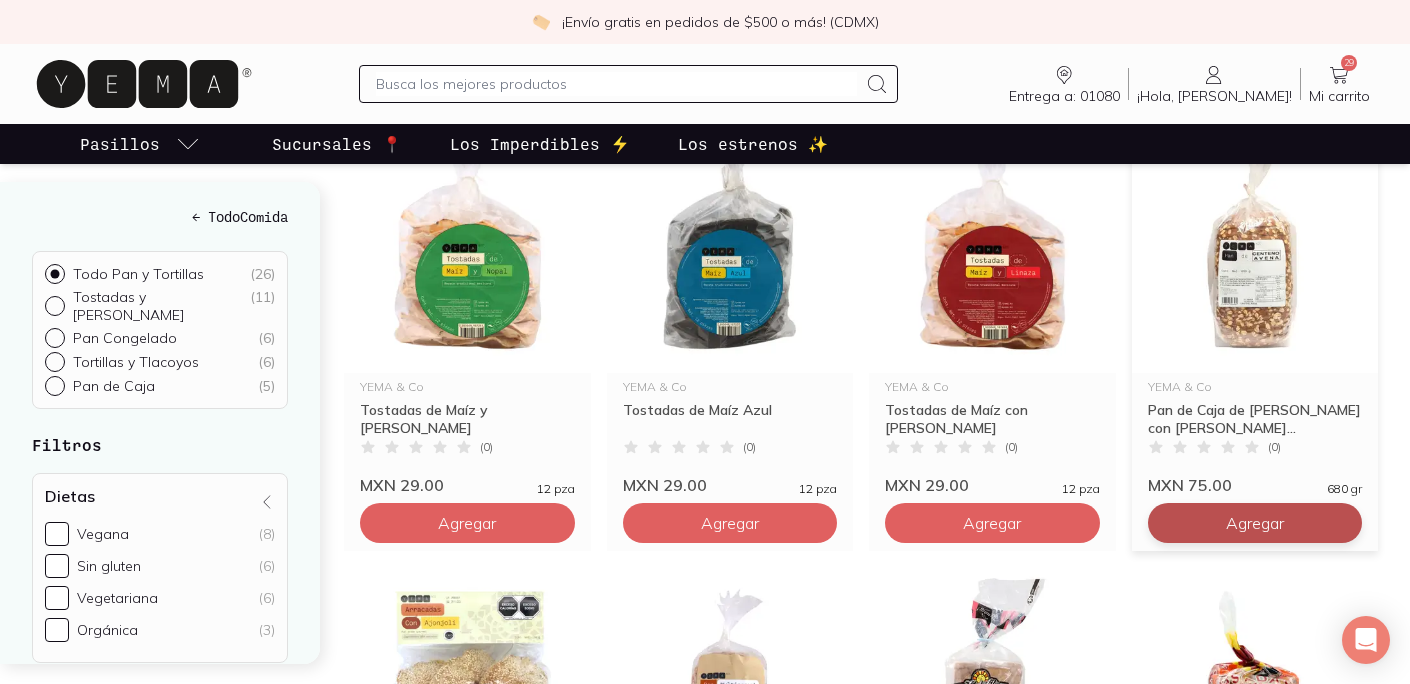 click on "Agregar" at bounding box center [467, 523] 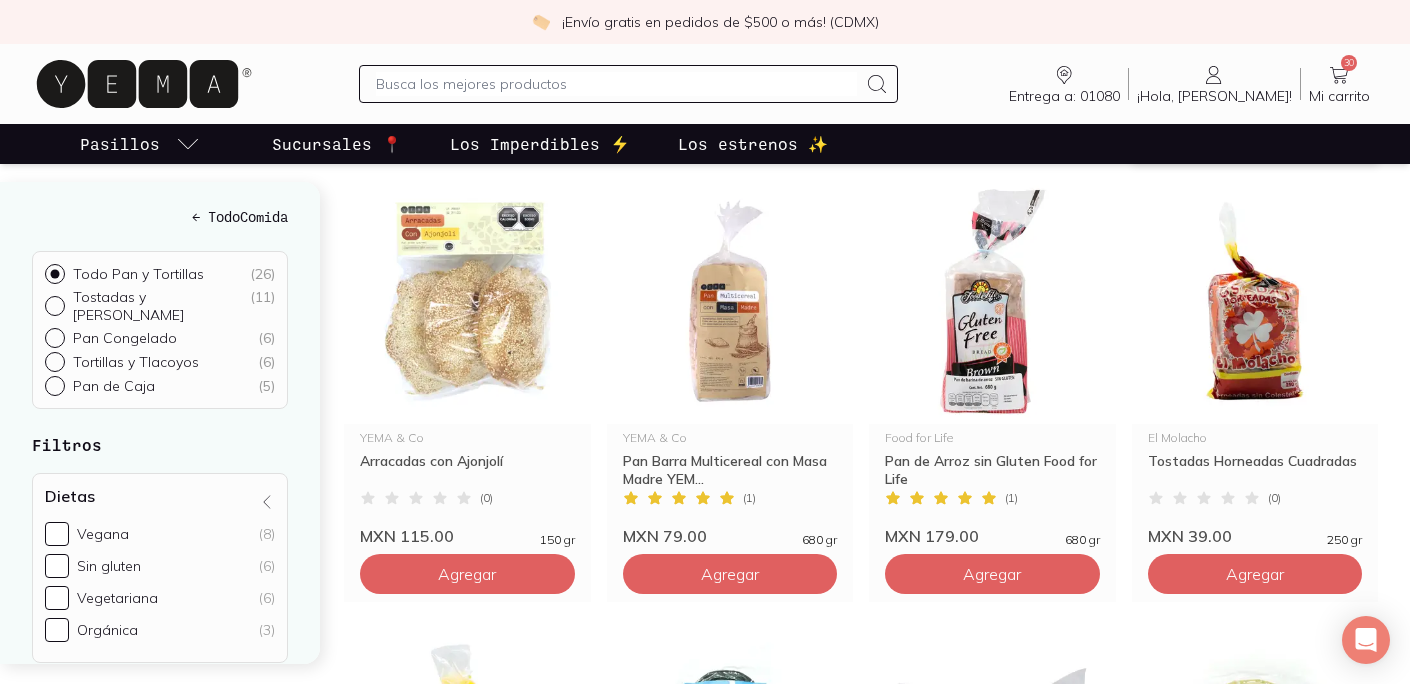 scroll, scrollTop: 703, scrollLeft: 0, axis: vertical 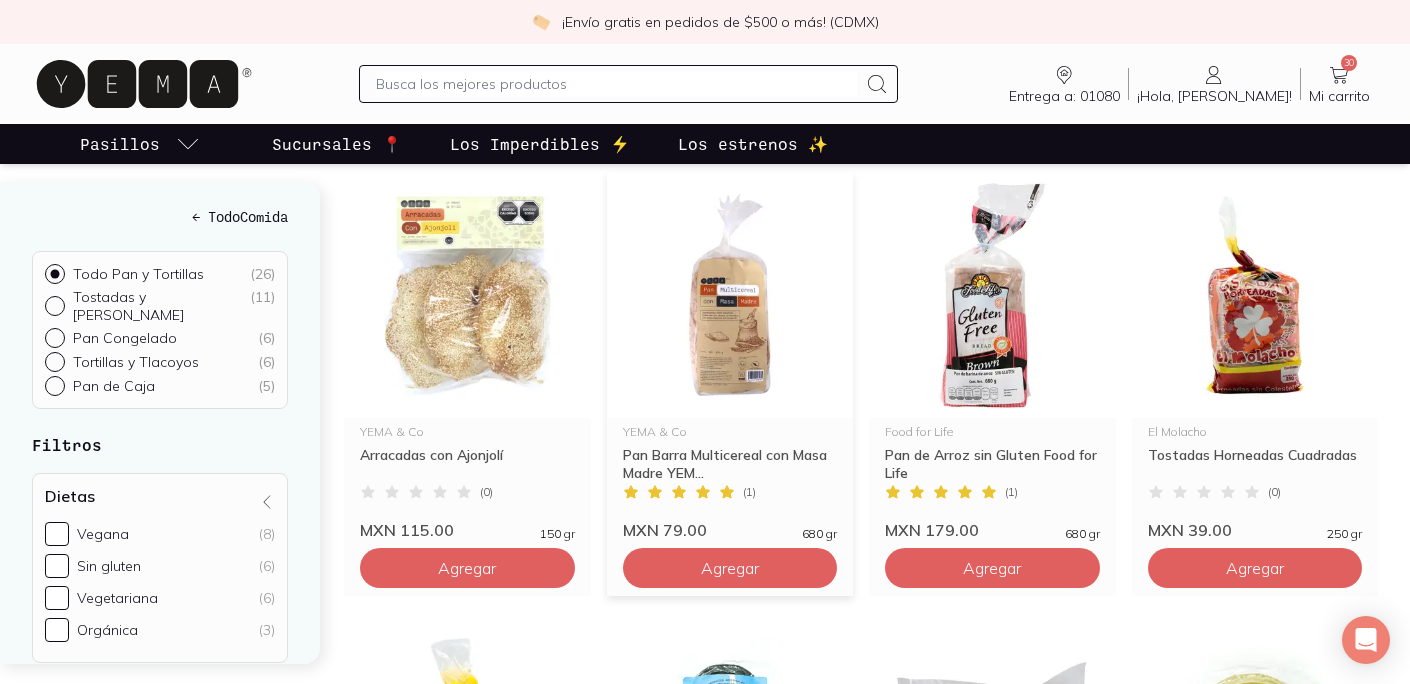 click at bounding box center (730, 295) 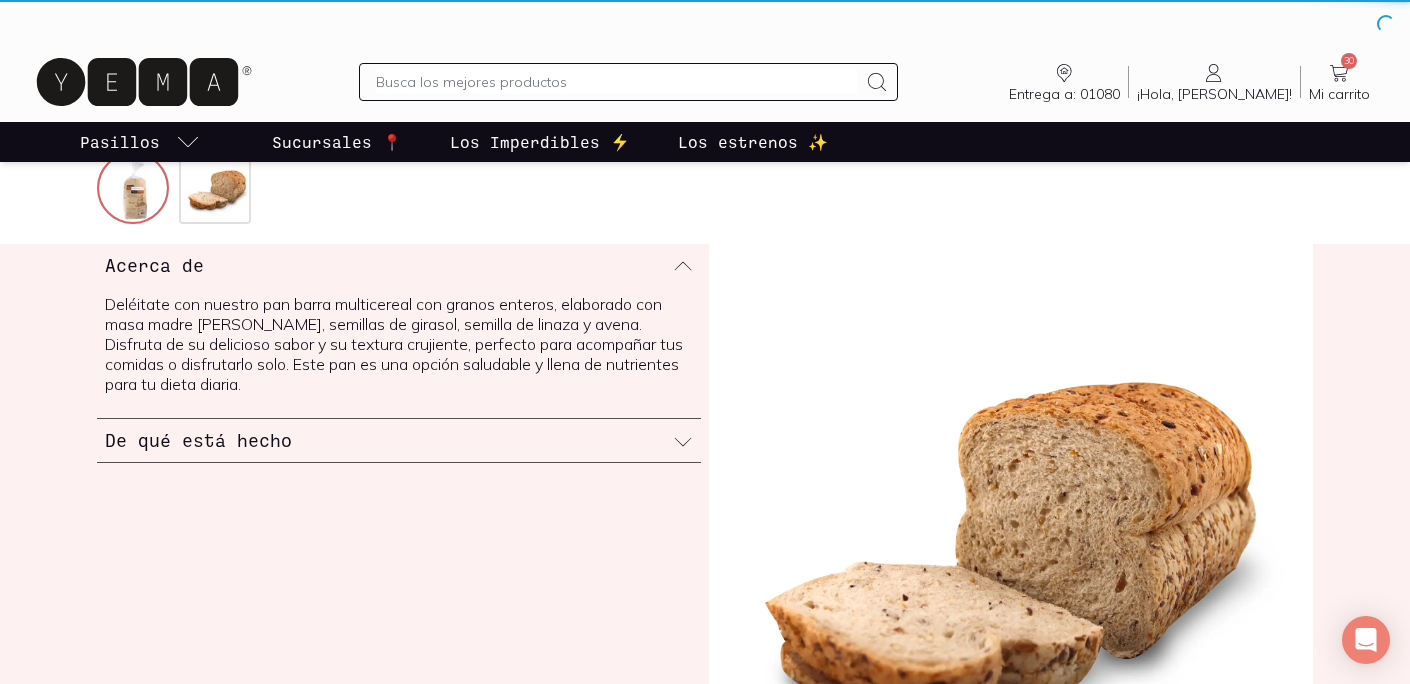 scroll, scrollTop: 0, scrollLeft: 0, axis: both 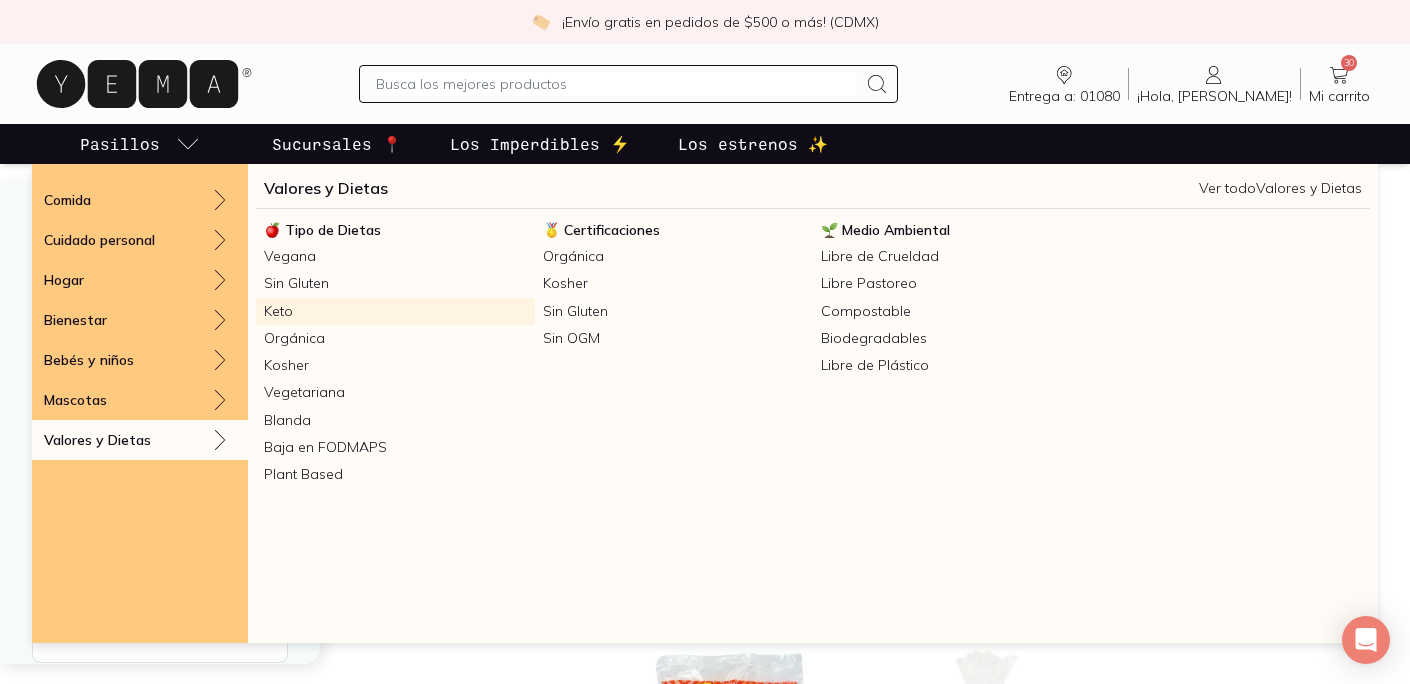 click on "Keto" at bounding box center [395, 311] 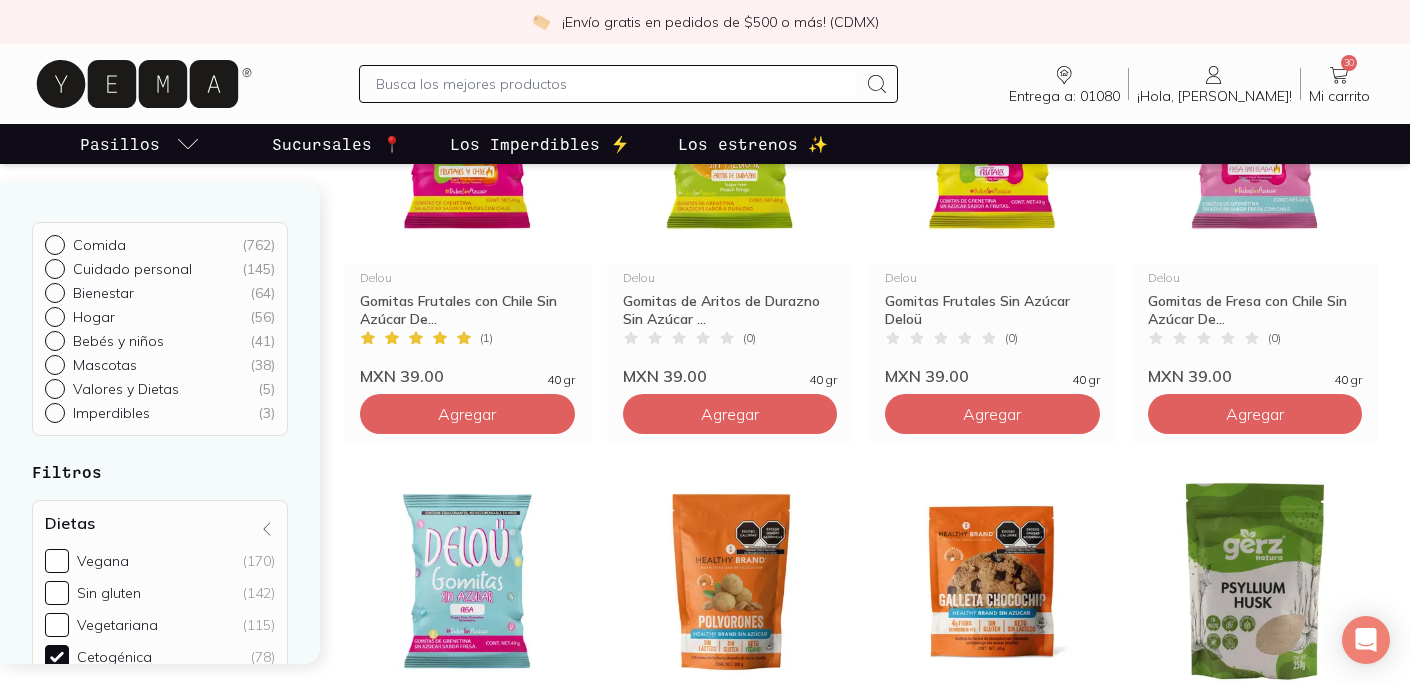 scroll, scrollTop: 989, scrollLeft: 0, axis: vertical 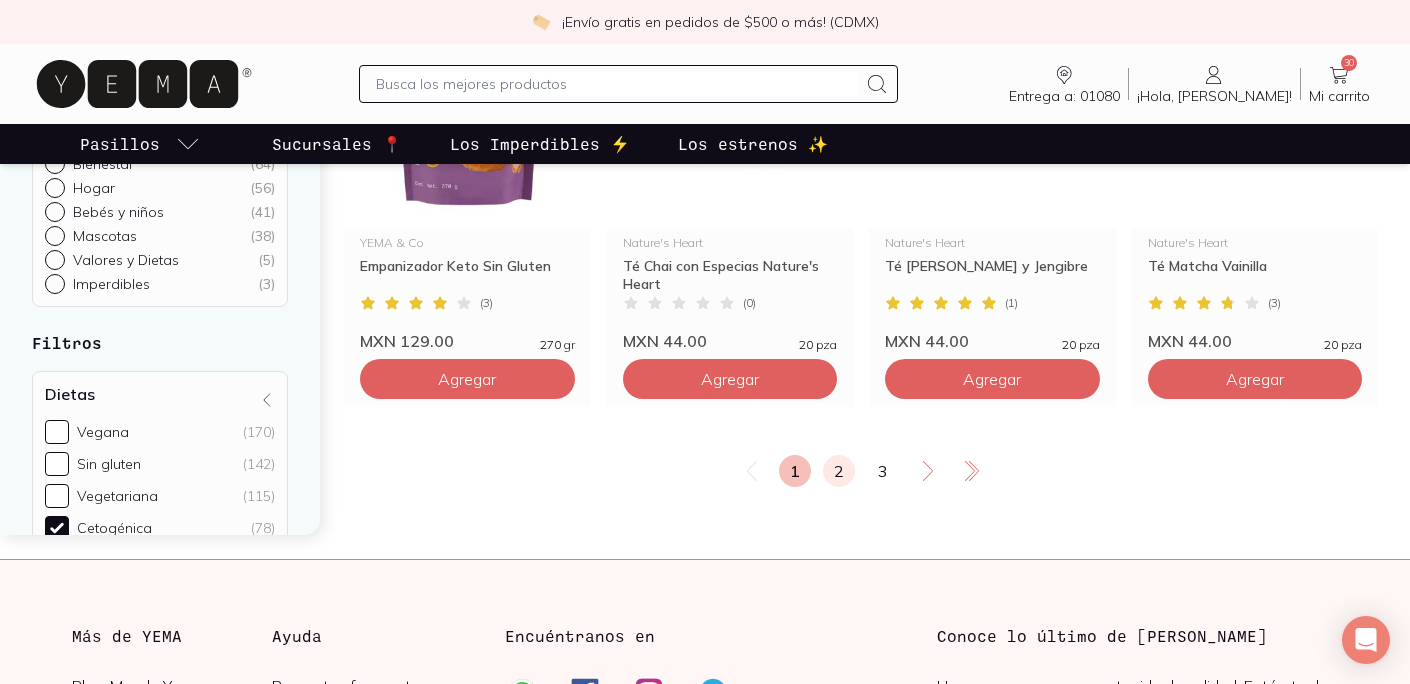 click on "2" at bounding box center (839, 471) 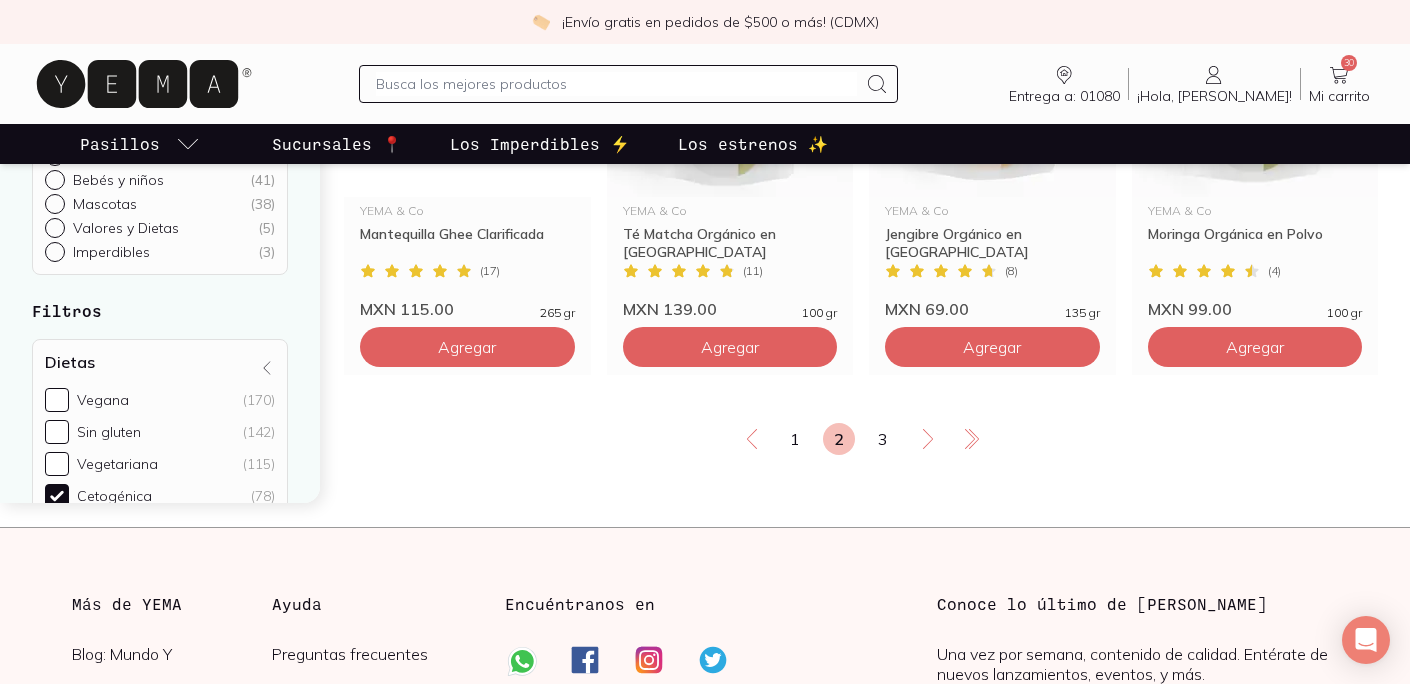 scroll, scrollTop: 3663, scrollLeft: 0, axis: vertical 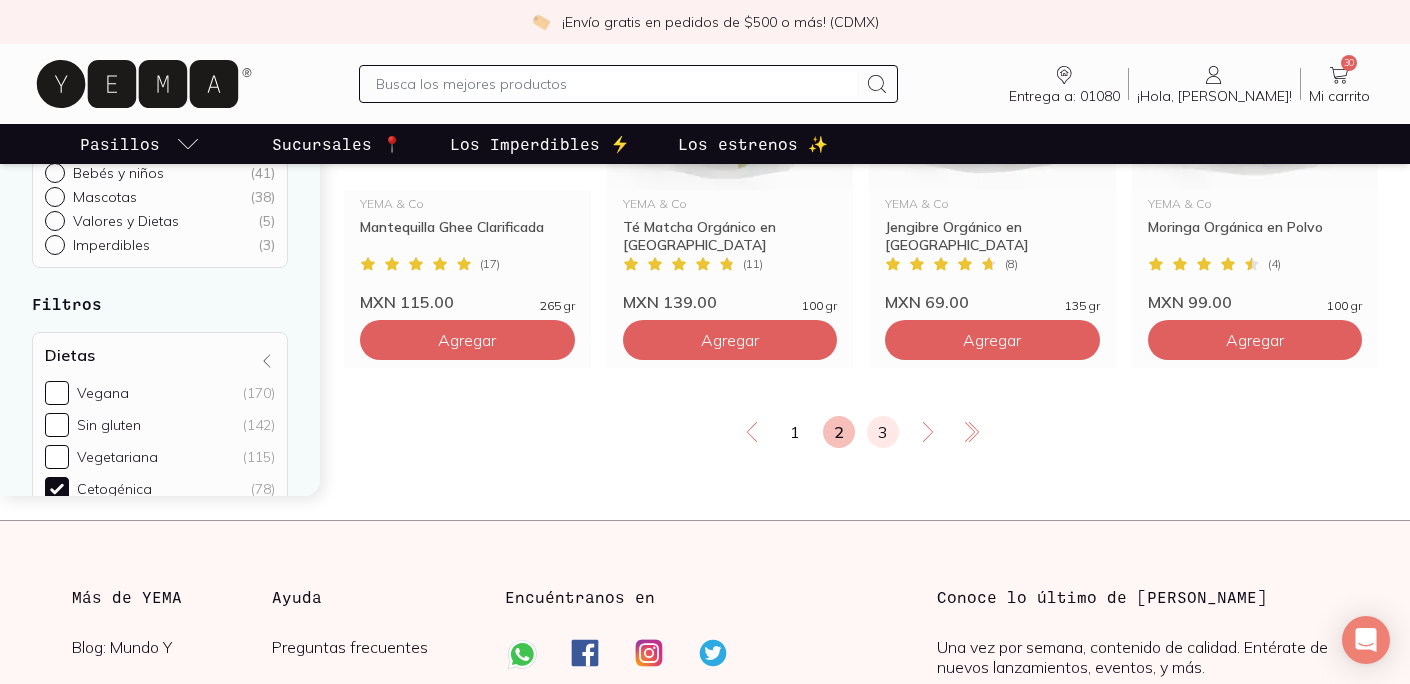 click on "3" at bounding box center (883, 432) 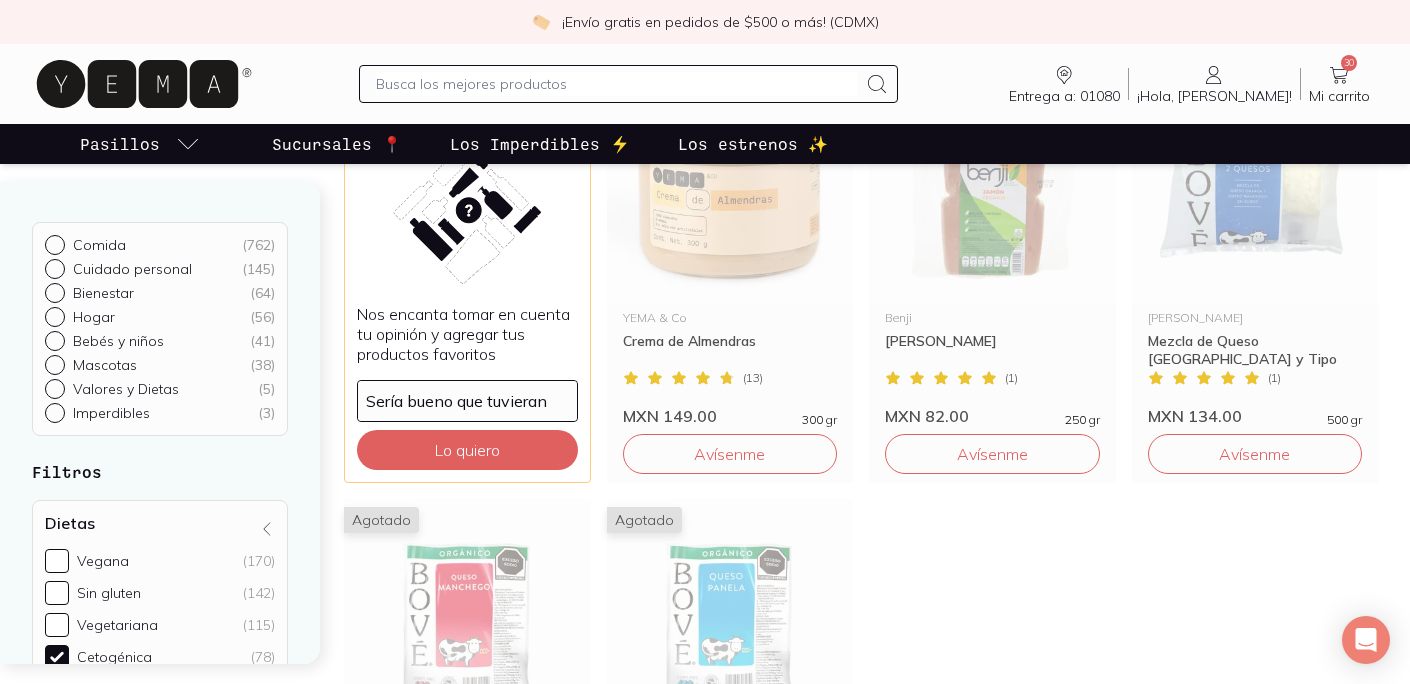 scroll, scrollTop: 1398, scrollLeft: 0, axis: vertical 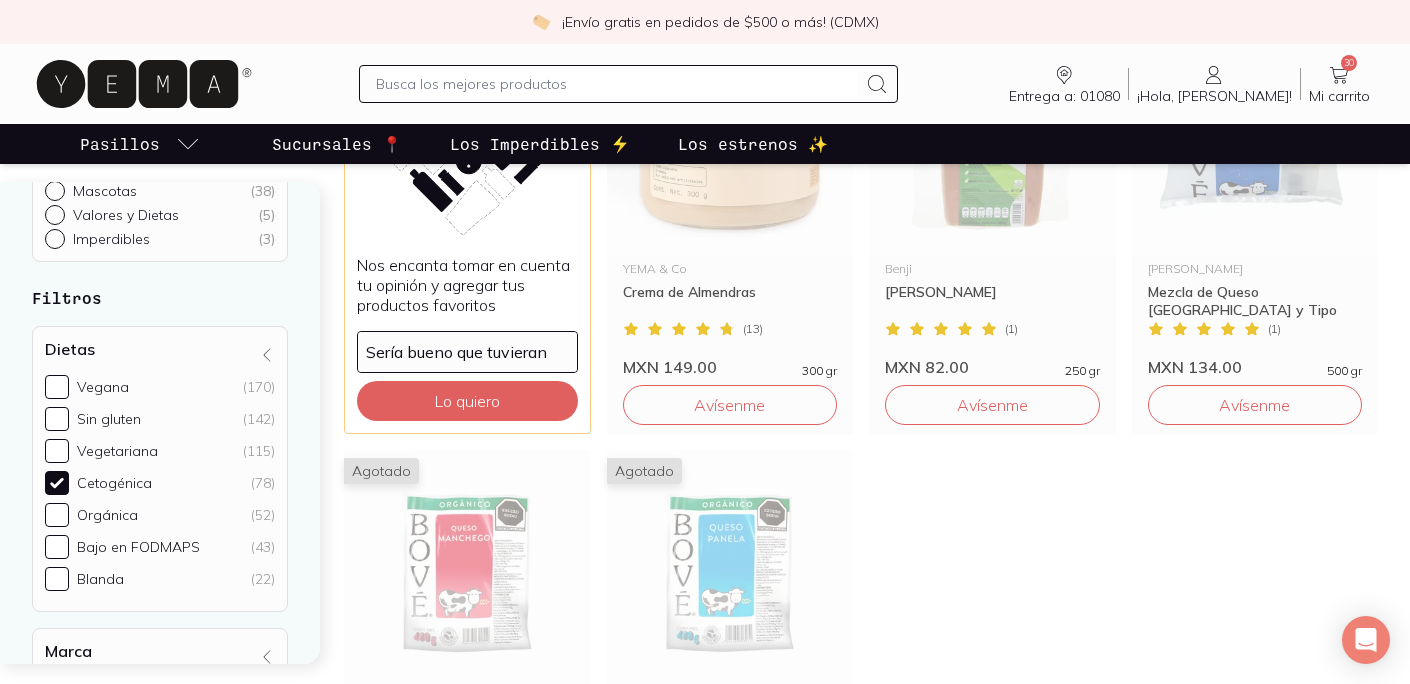 click on "Bajo en FODMAPS (43)" at bounding box center (160, 547) 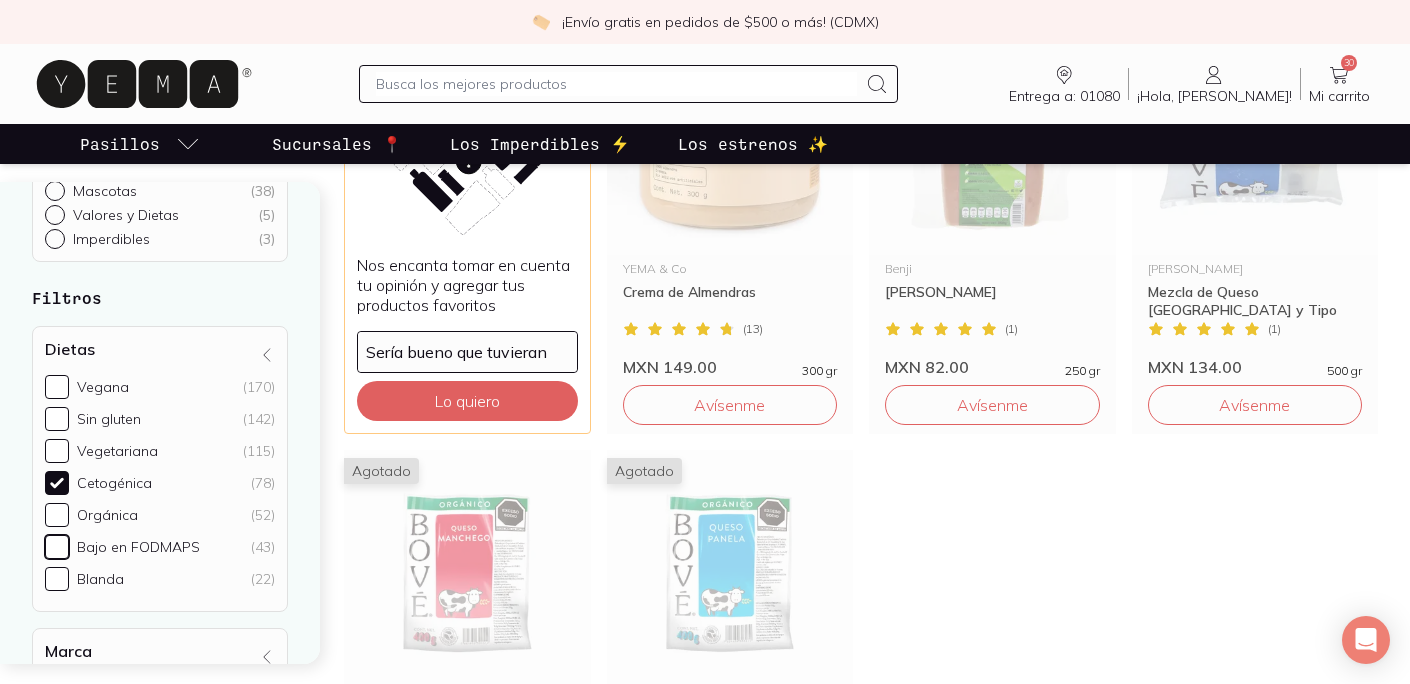click on "Bajo en FODMAPS (43)" at bounding box center (57, 547) 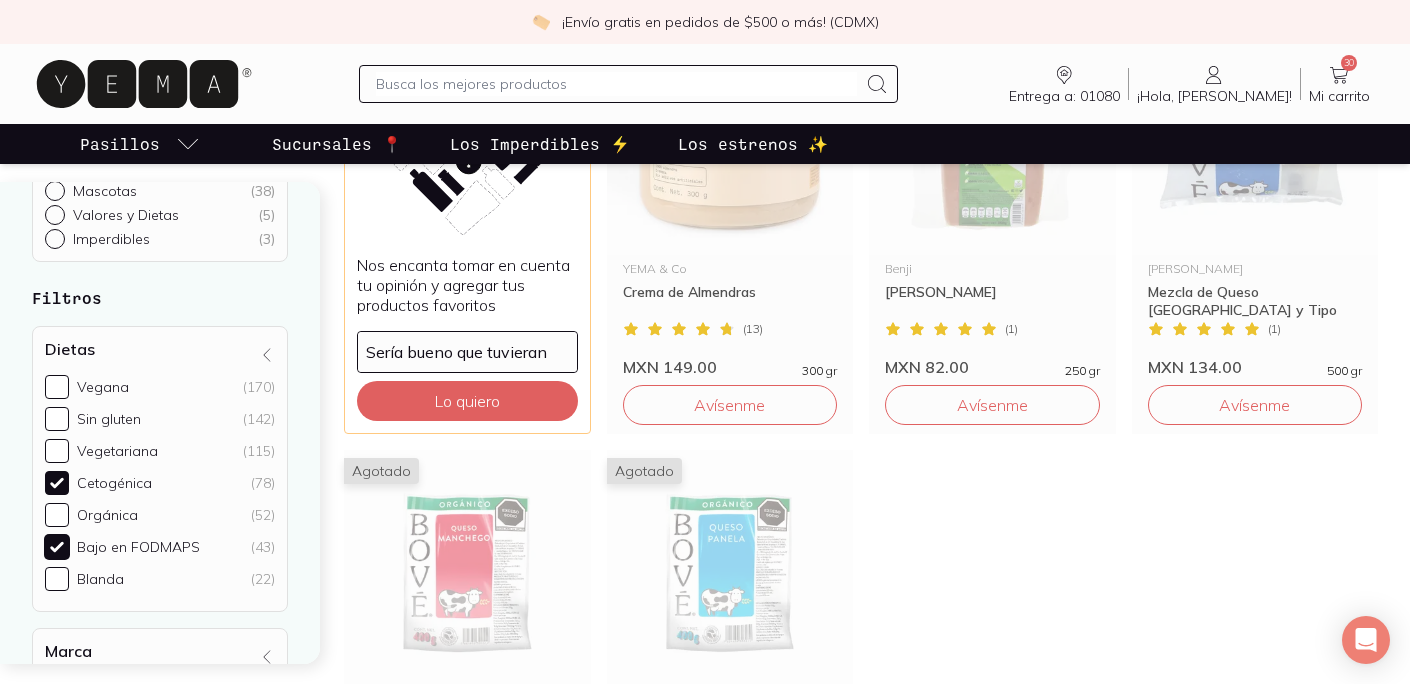 checkbox on "true" 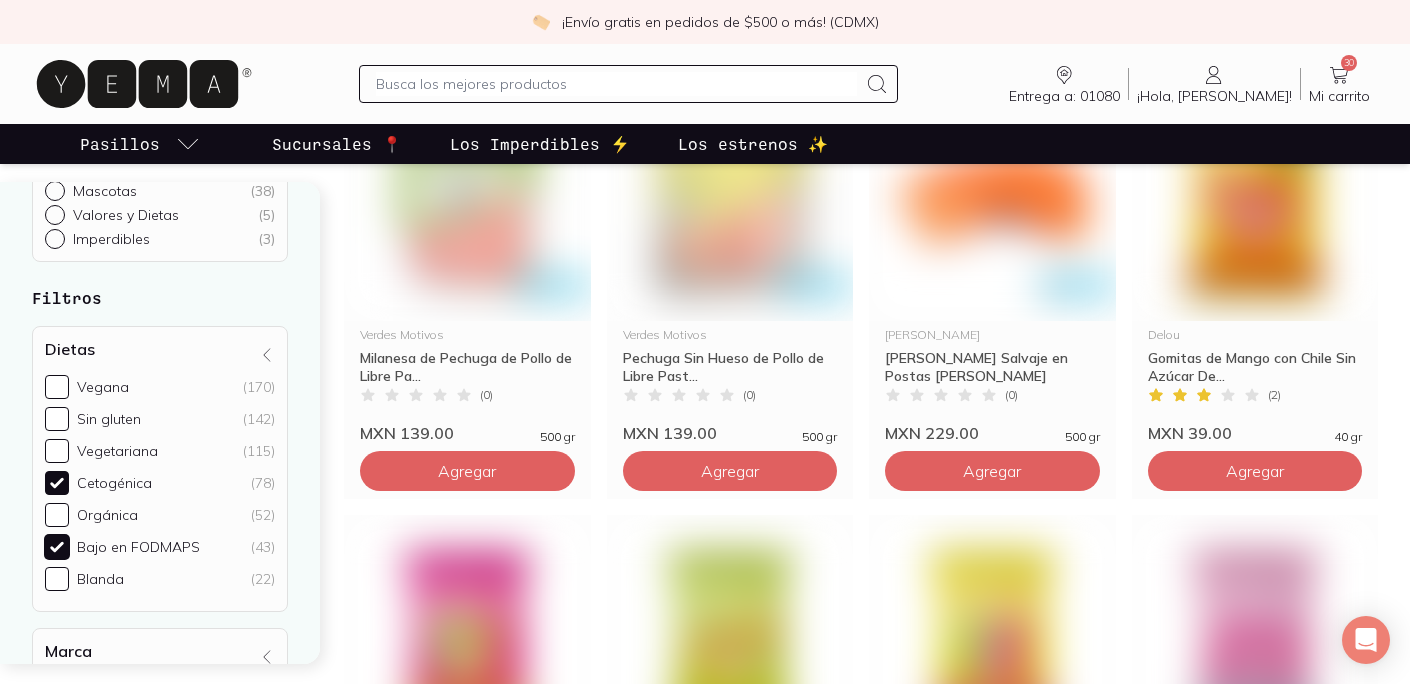 scroll, scrollTop: 244, scrollLeft: 0, axis: vertical 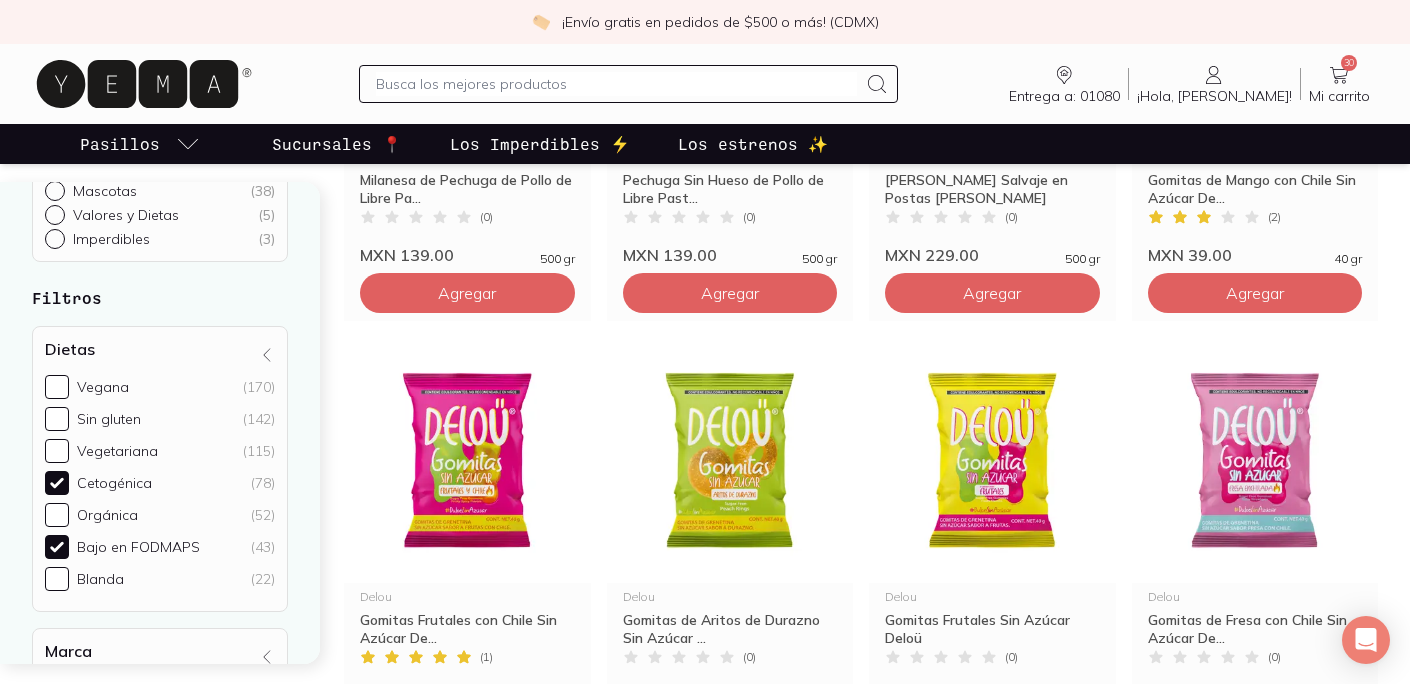 click on "Blanda (22)" at bounding box center [176, 579] 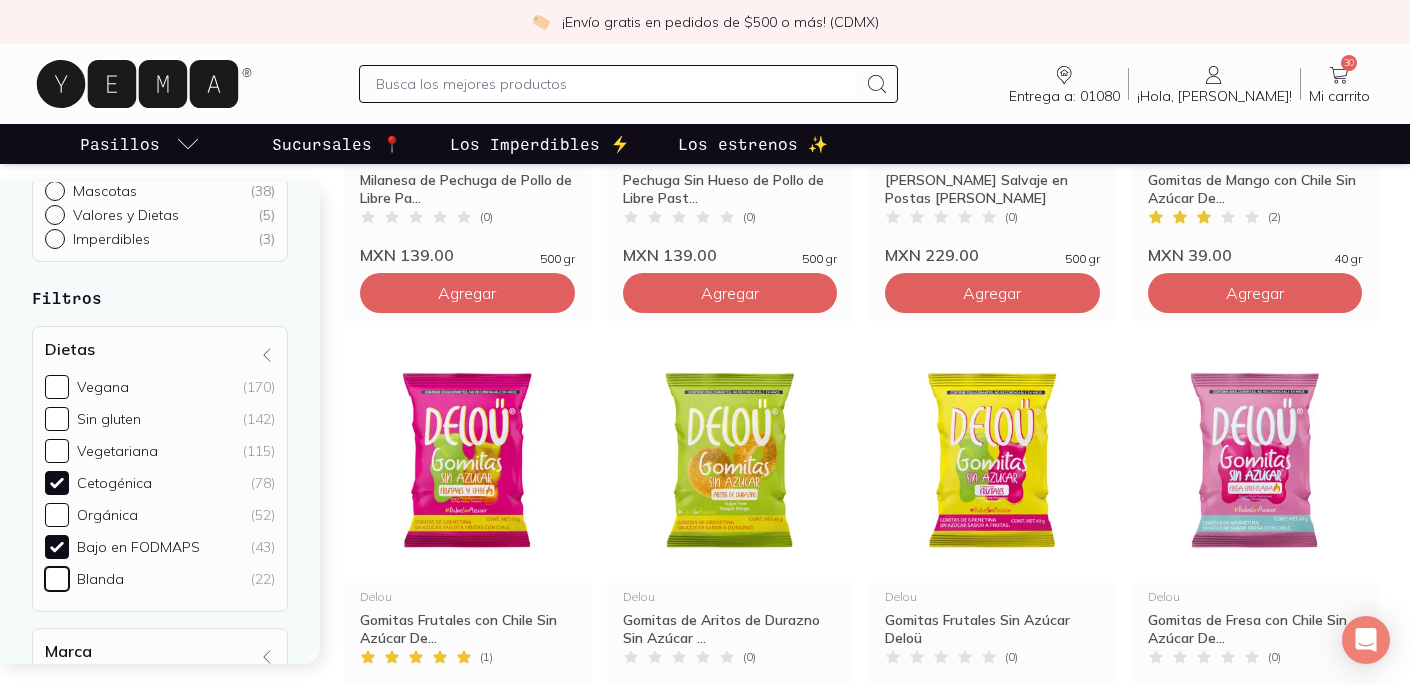 click on "Blanda (22)" at bounding box center (57, 579) 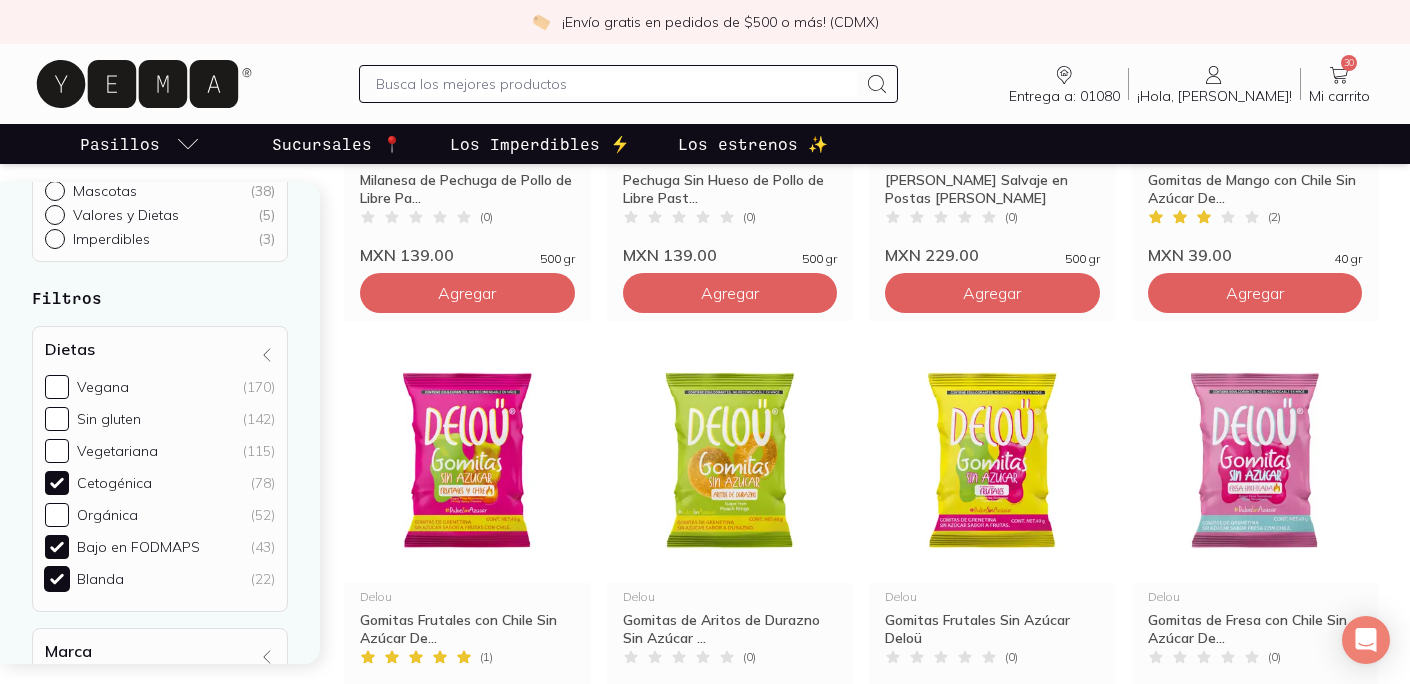 checkbox on "true" 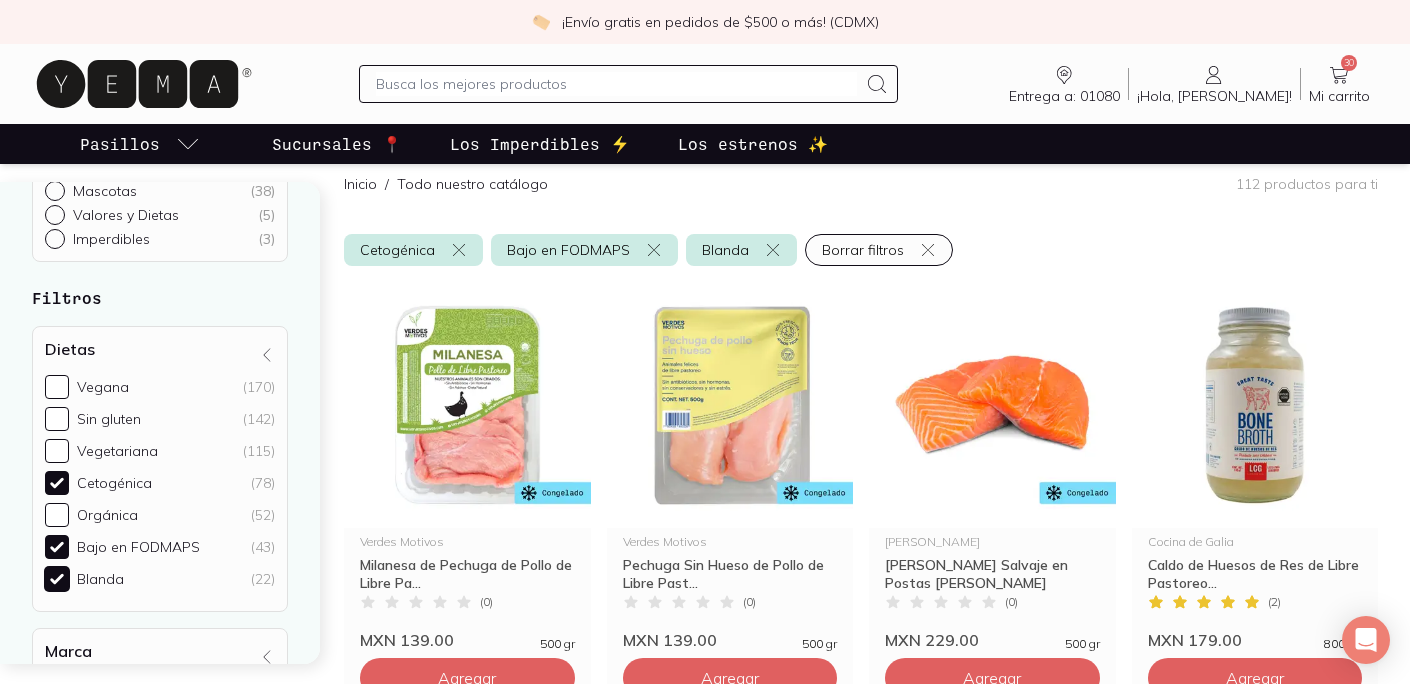 scroll, scrollTop: 244, scrollLeft: 0, axis: vertical 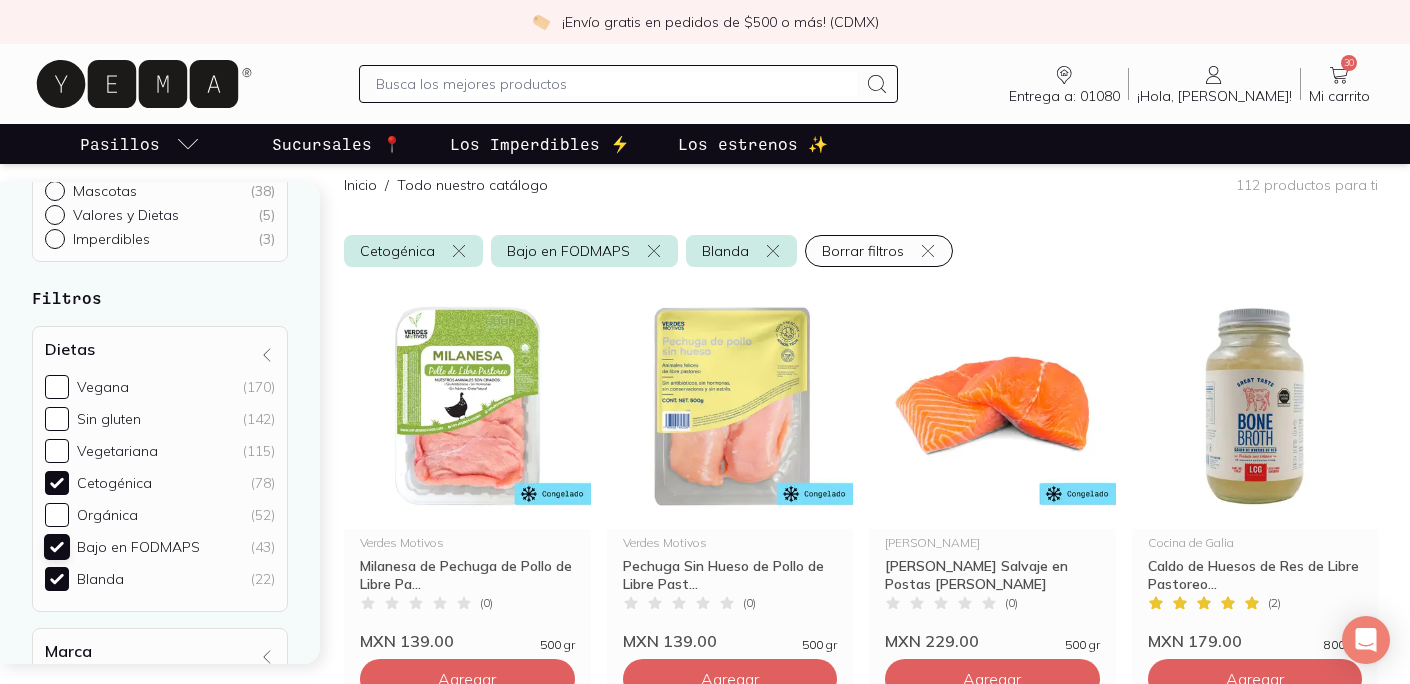 click on "Bajo en FODMAPS (43)" at bounding box center (57, 547) 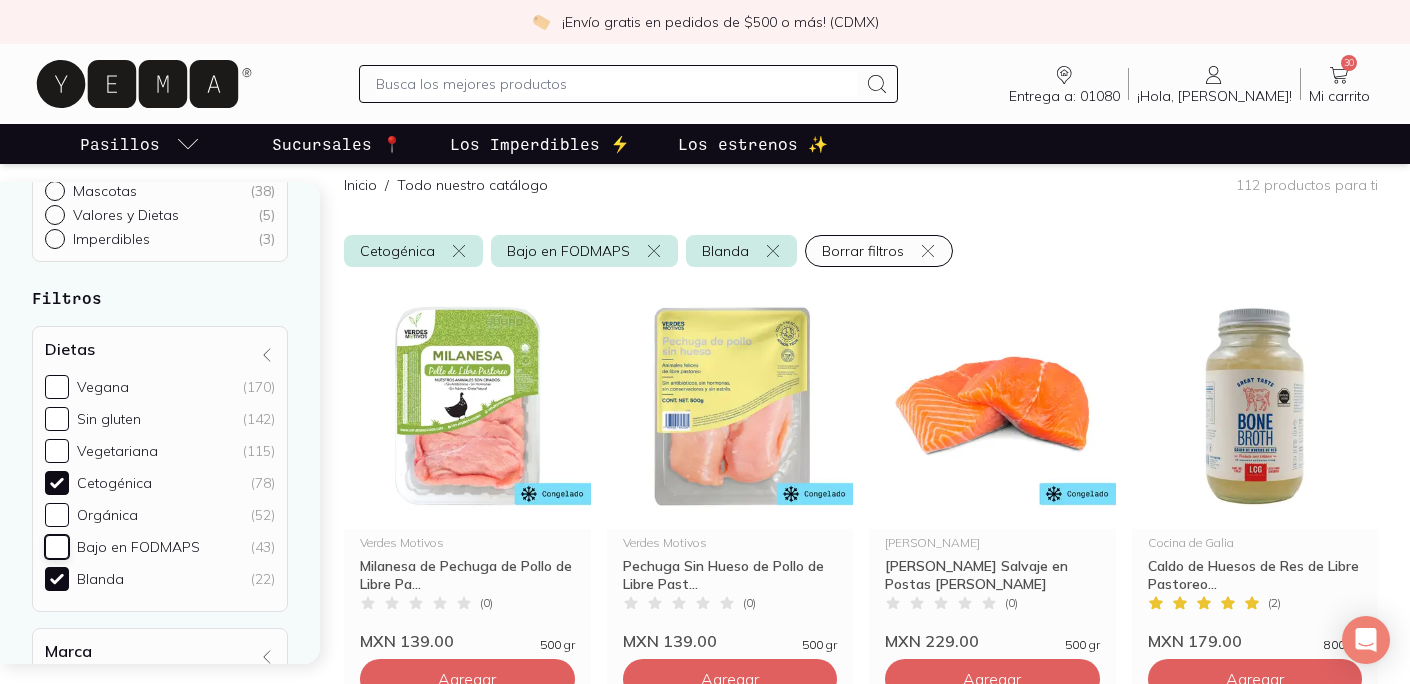 checkbox on "false" 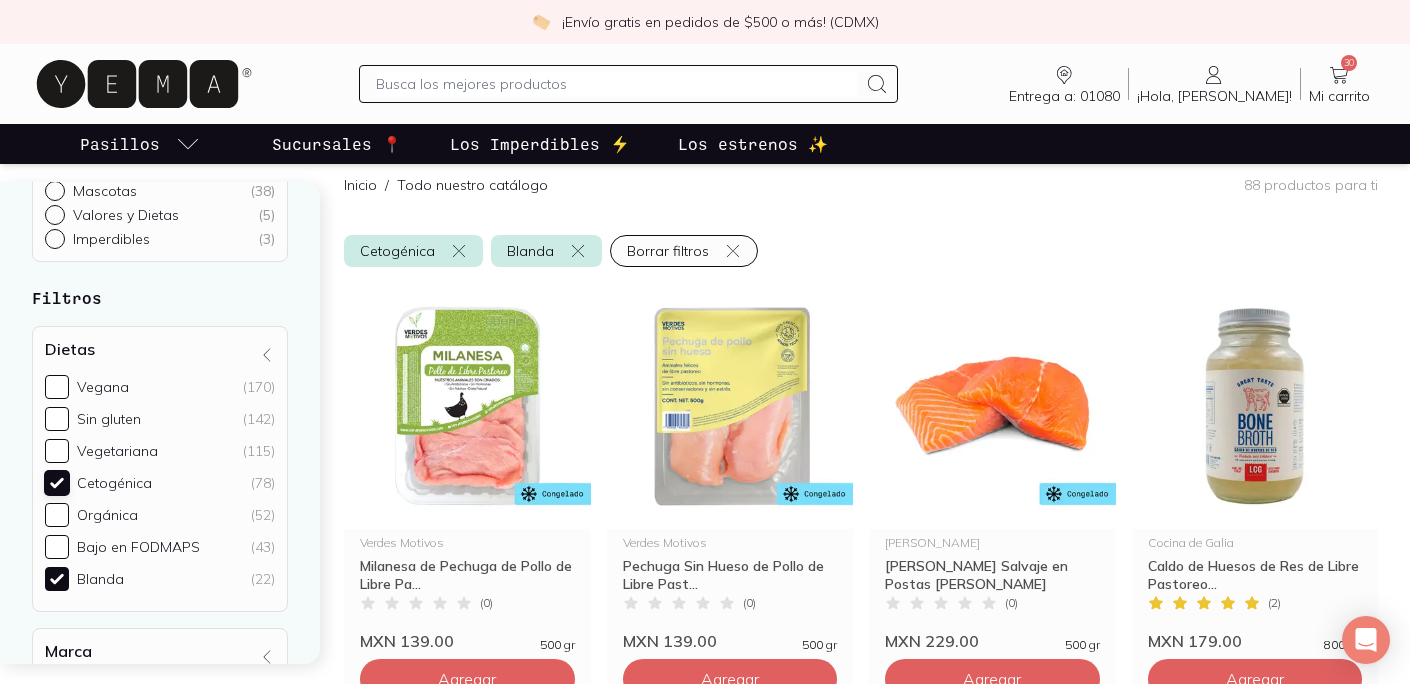 click on "Cetogénica (78)" at bounding box center [57, 483] 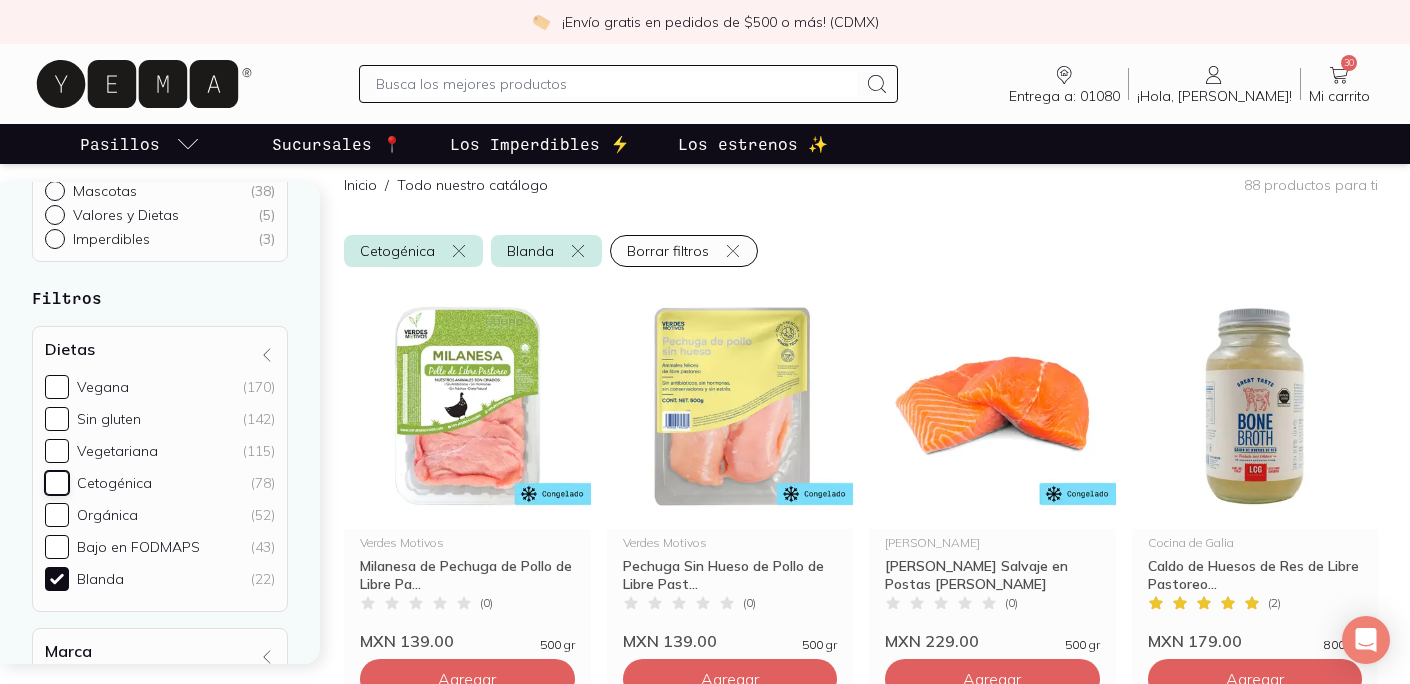 checkbox on "false" 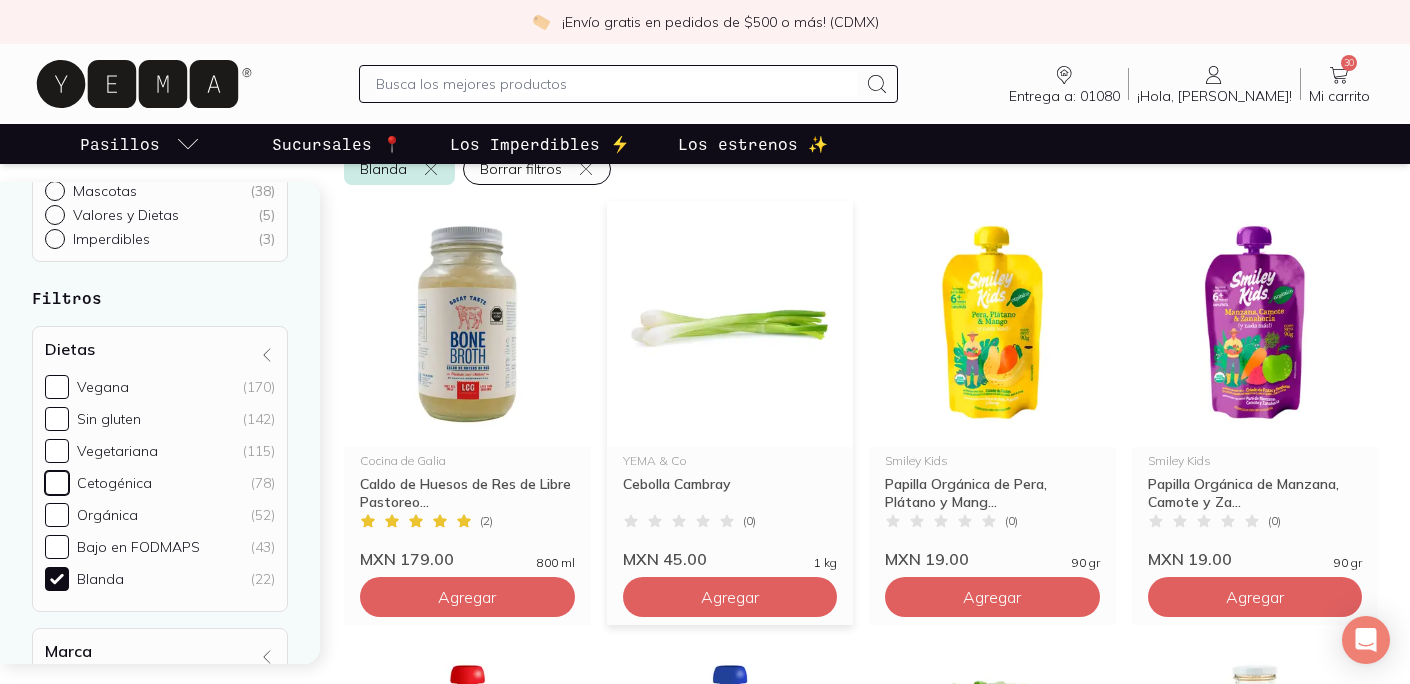 scroll, scrollTop: 351, scrollLeft: 0, axis: vertical 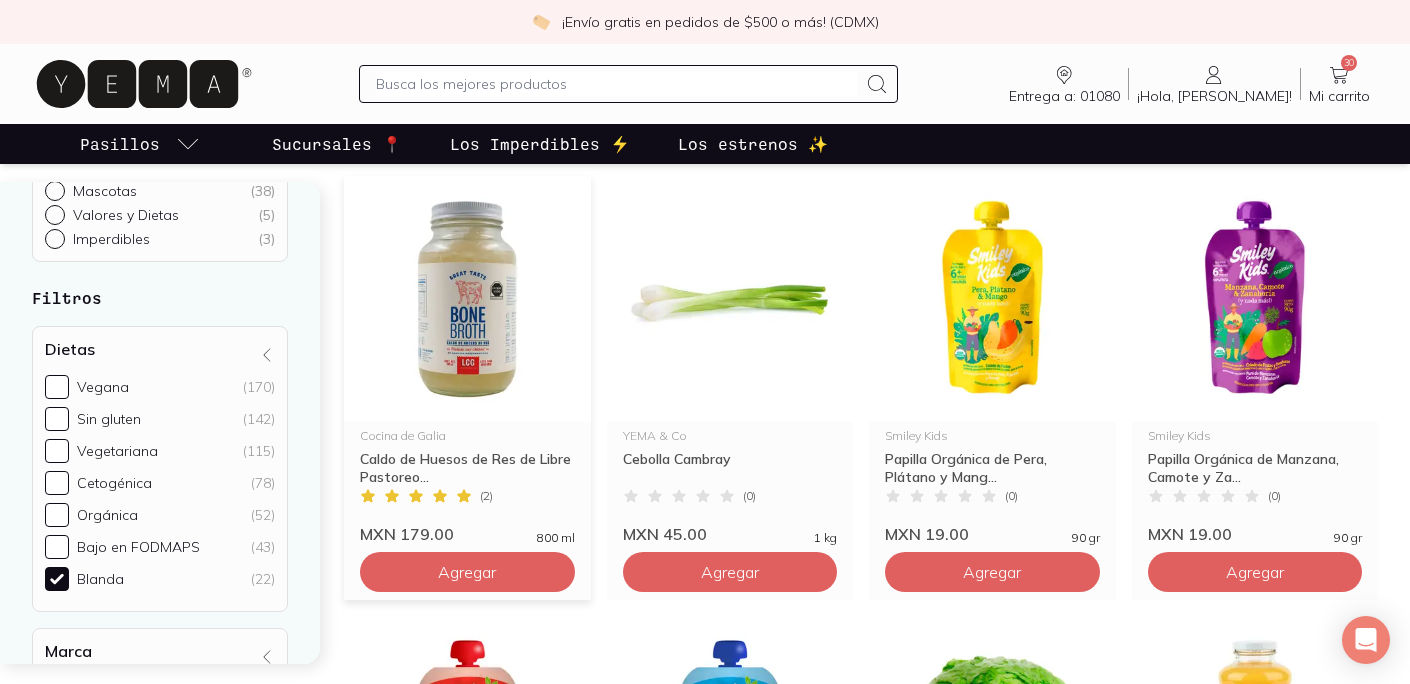 click at bounding box center [467, 299] 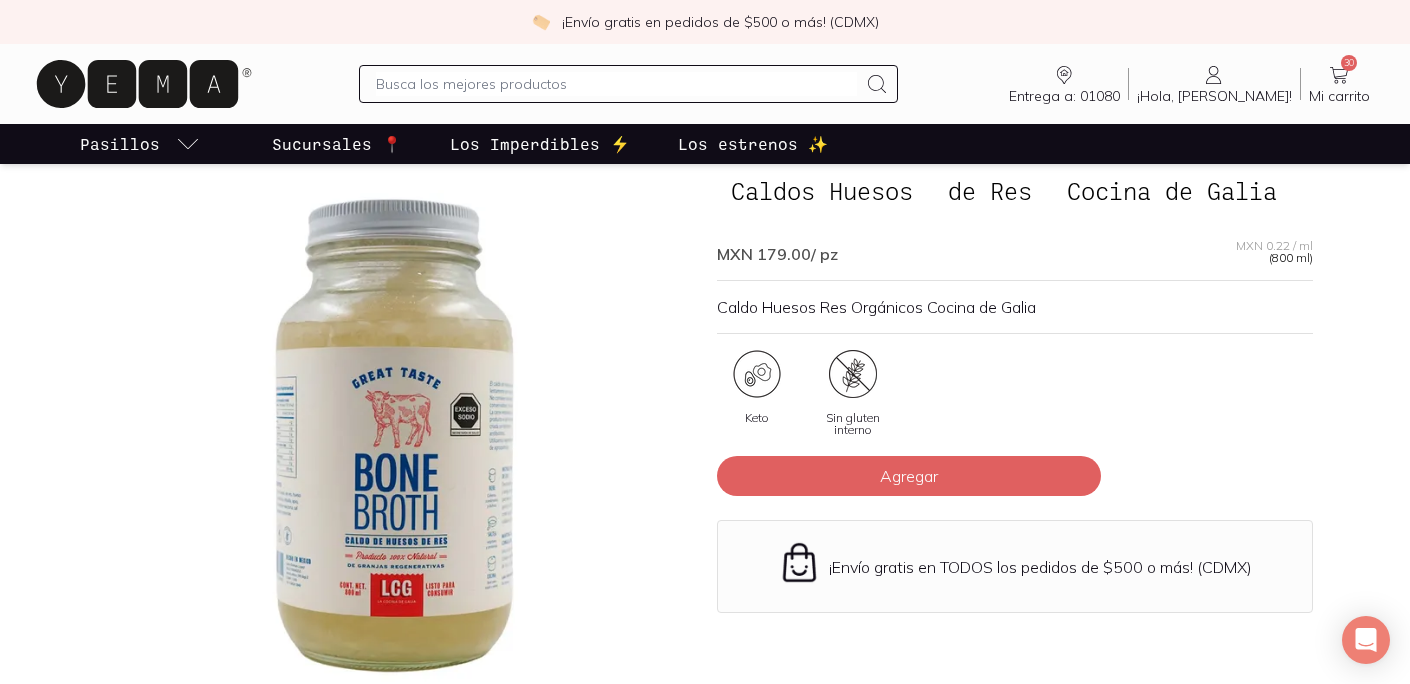 scroll, scrollTop: 101, scrollLeft: 0, axis: vertical 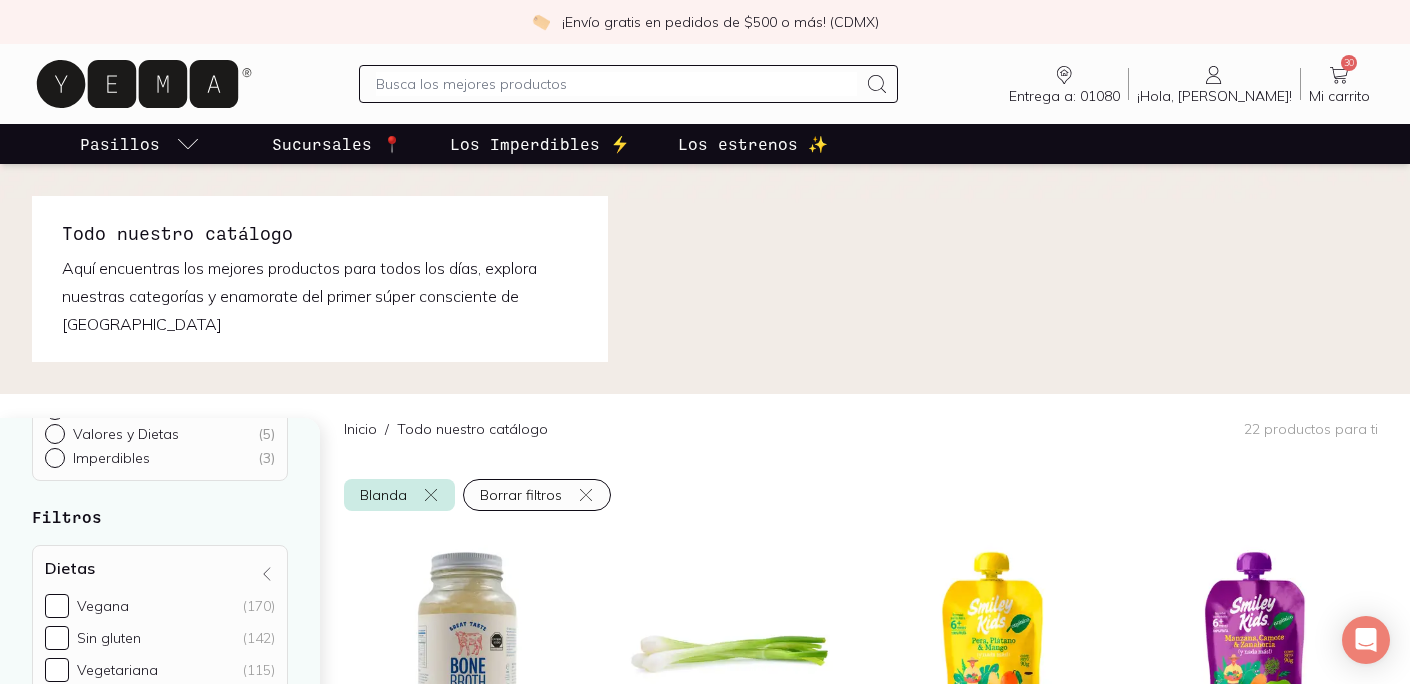 click on "Los Imperdibles ⚡️" at bounding box center (540, 144) 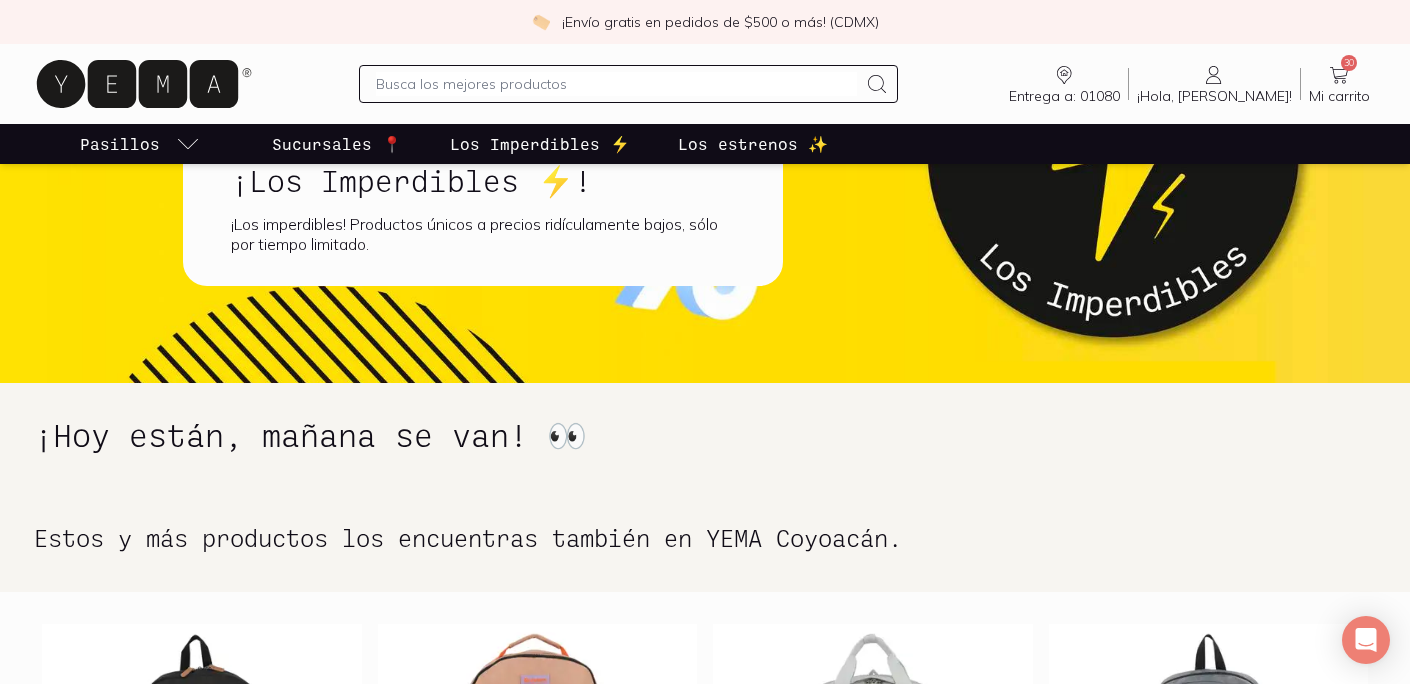 scroll, scrollTop: 0, scrollLeft: 0, axis: both 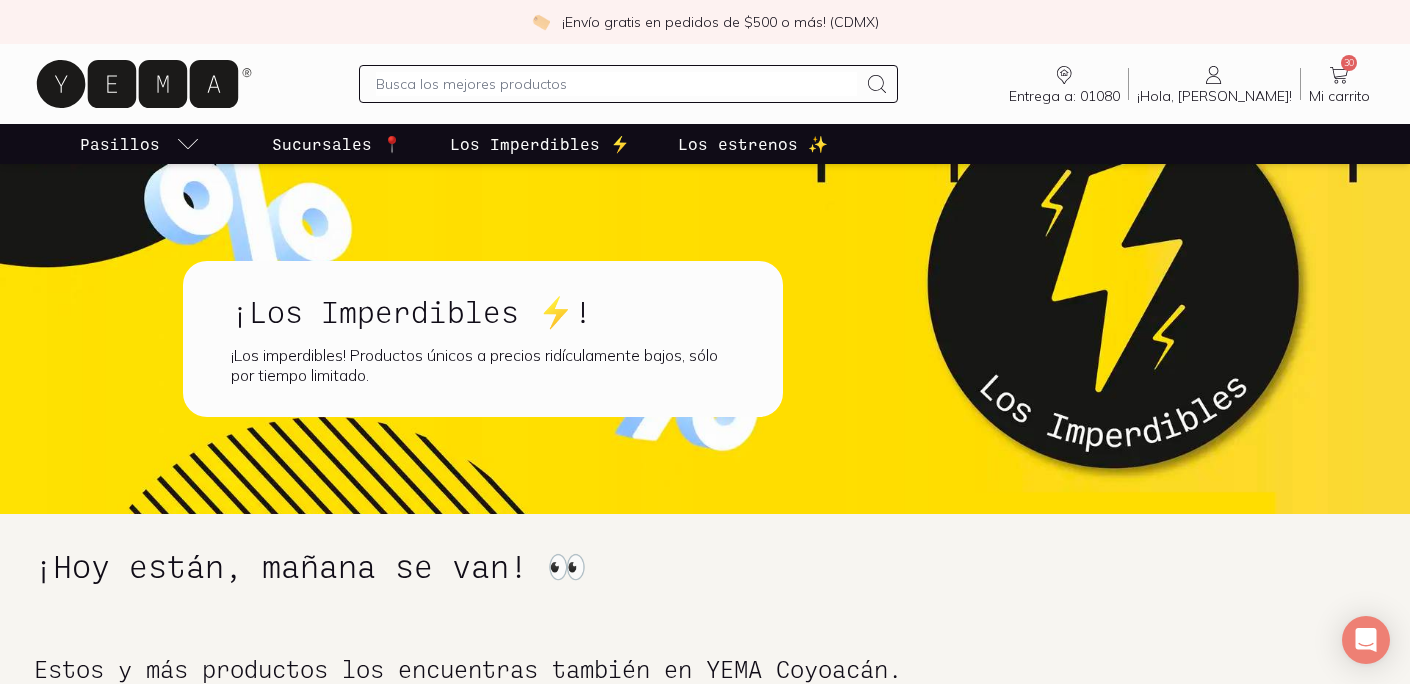 click on "Los estrenos ✨" at bounding box center [753, 144] 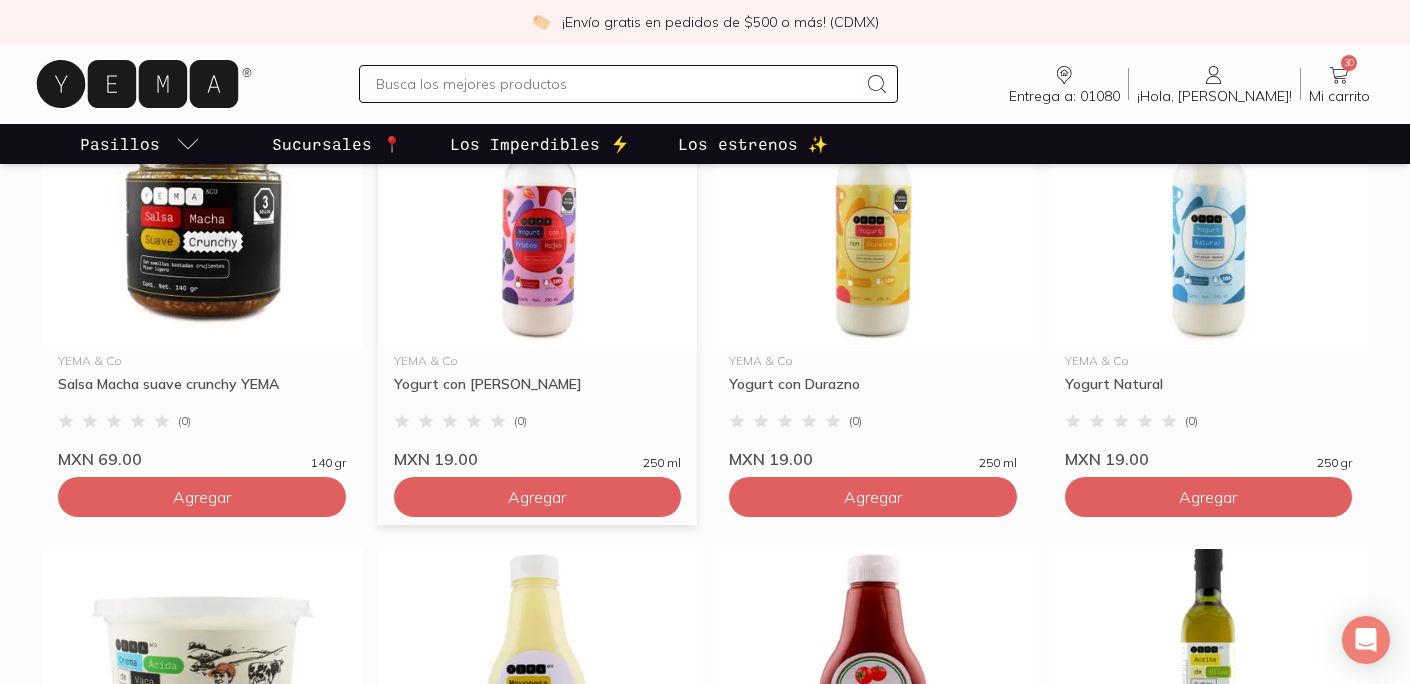 scroll, scrollTop: 516, scrollLeft: 0, axis: vertical 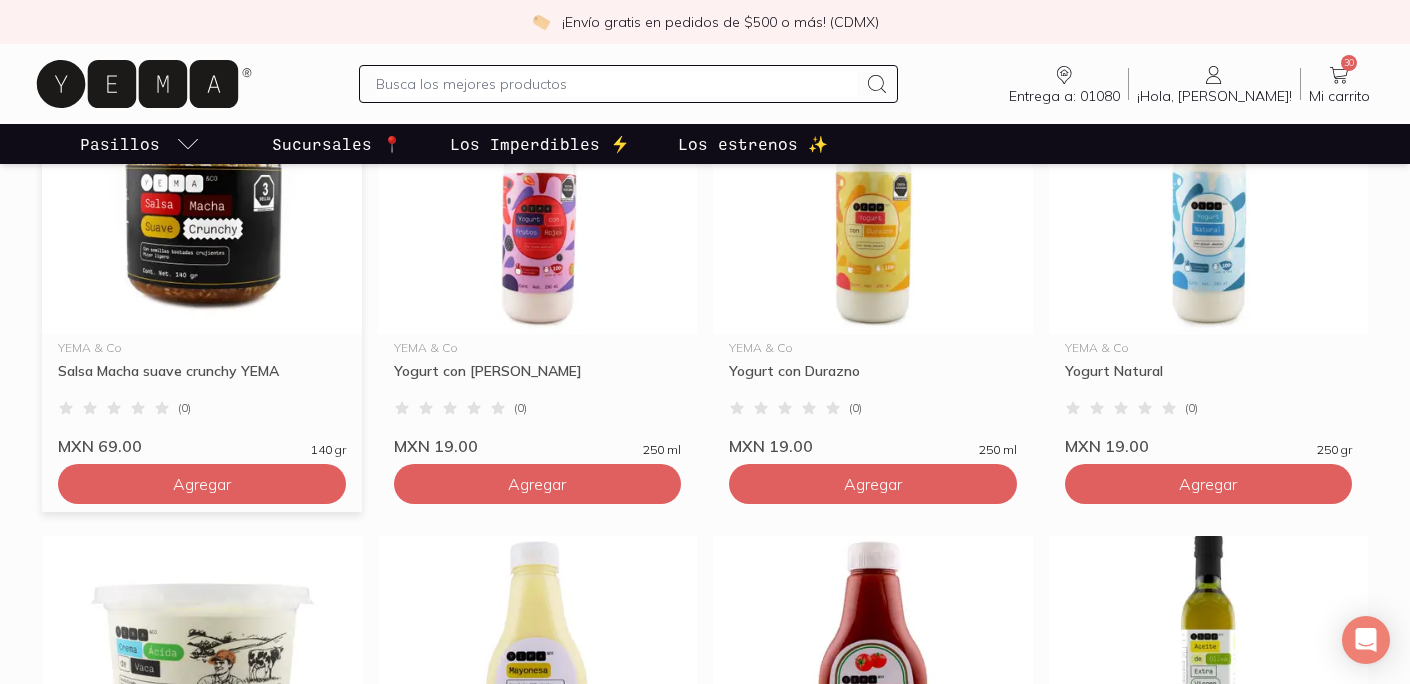 click at bounding box center (202, 211) 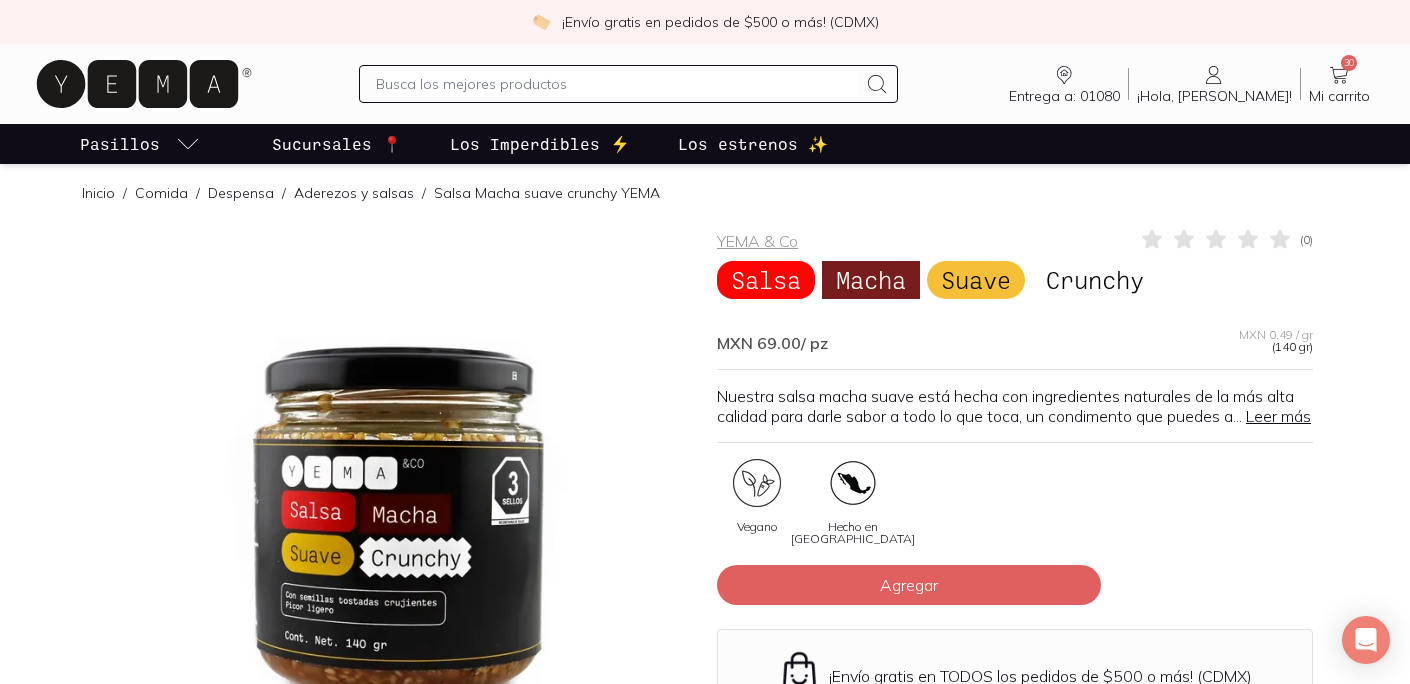 scroll, scrollTop: 0, scrollLeft: 0, axis: both 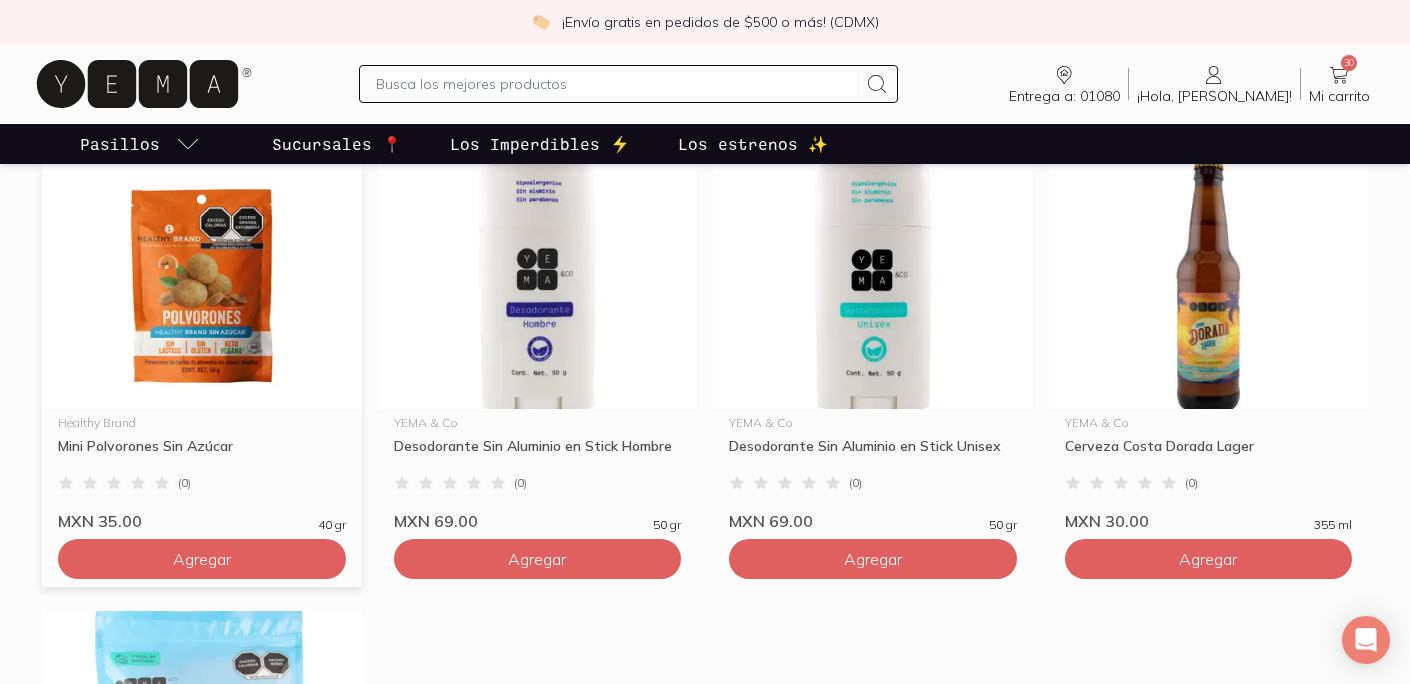 click at bounding box center (202, 286) 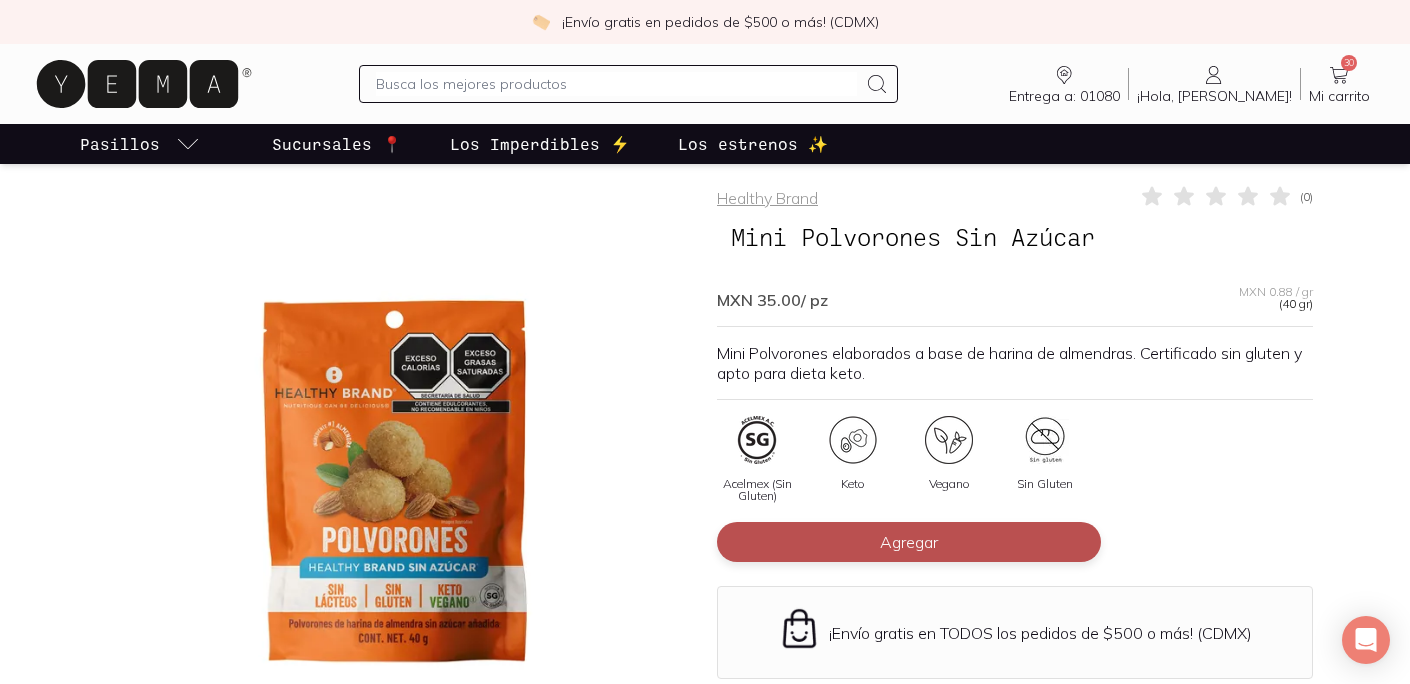 scroll, scrollTop: 20, scrollLeft: 0, axis: vertical 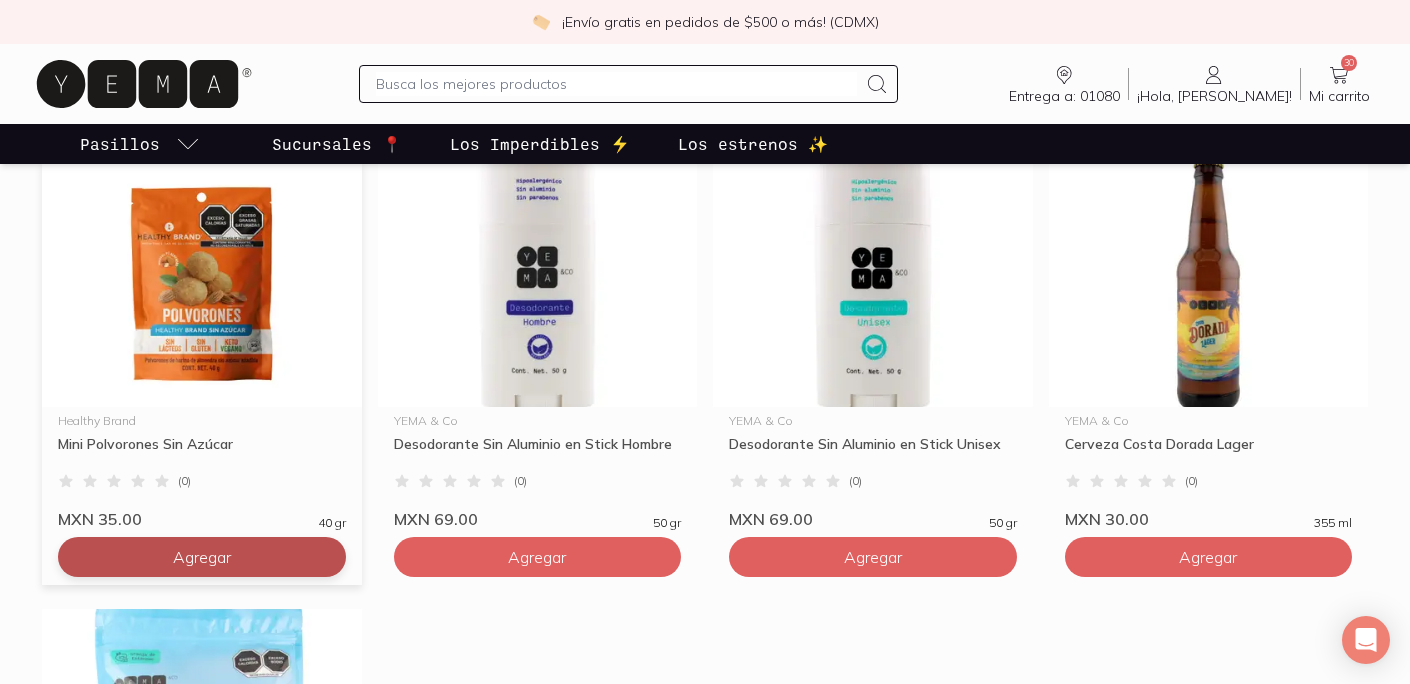 click on "Agregar" at bounding box center (202, 557) 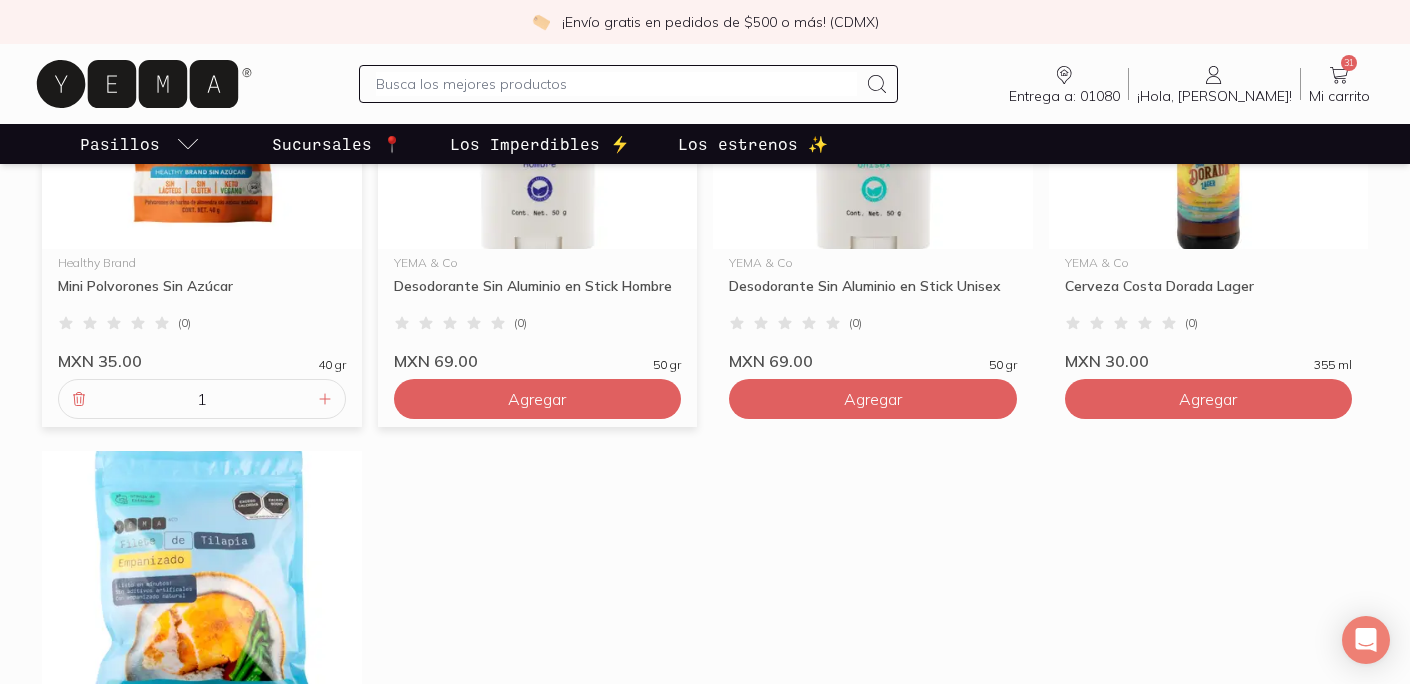 scroll, scrollTop: 1956, scrollLeft: 0, axis: vertical 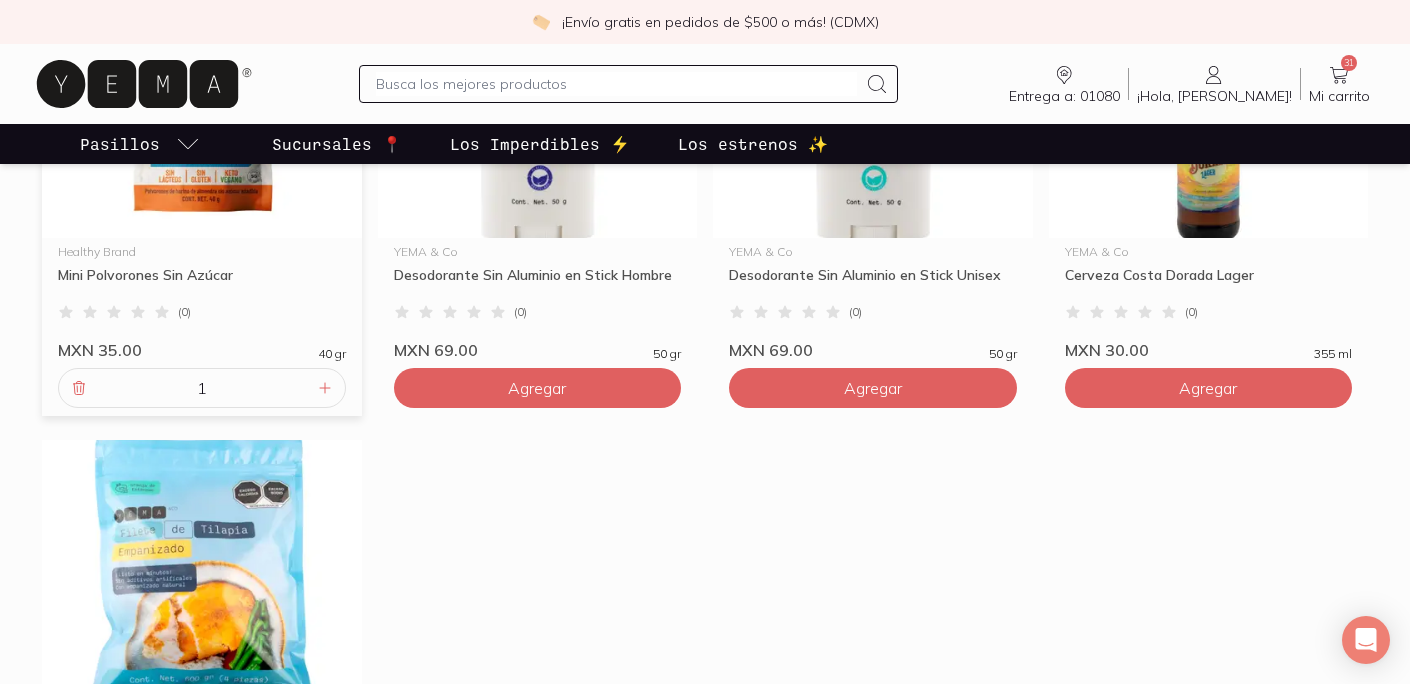 click at bounding box center [616, 84] 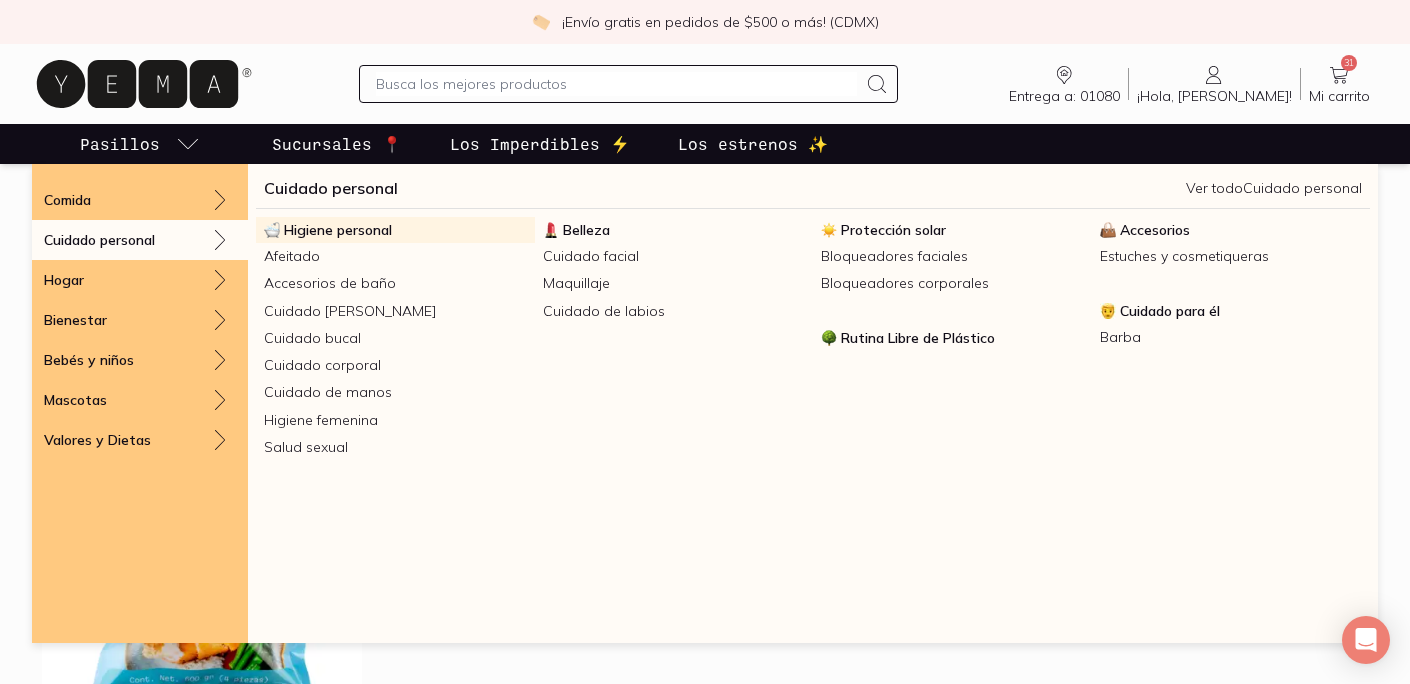 click on "Higiene personal" at bounding box center [338, 230] 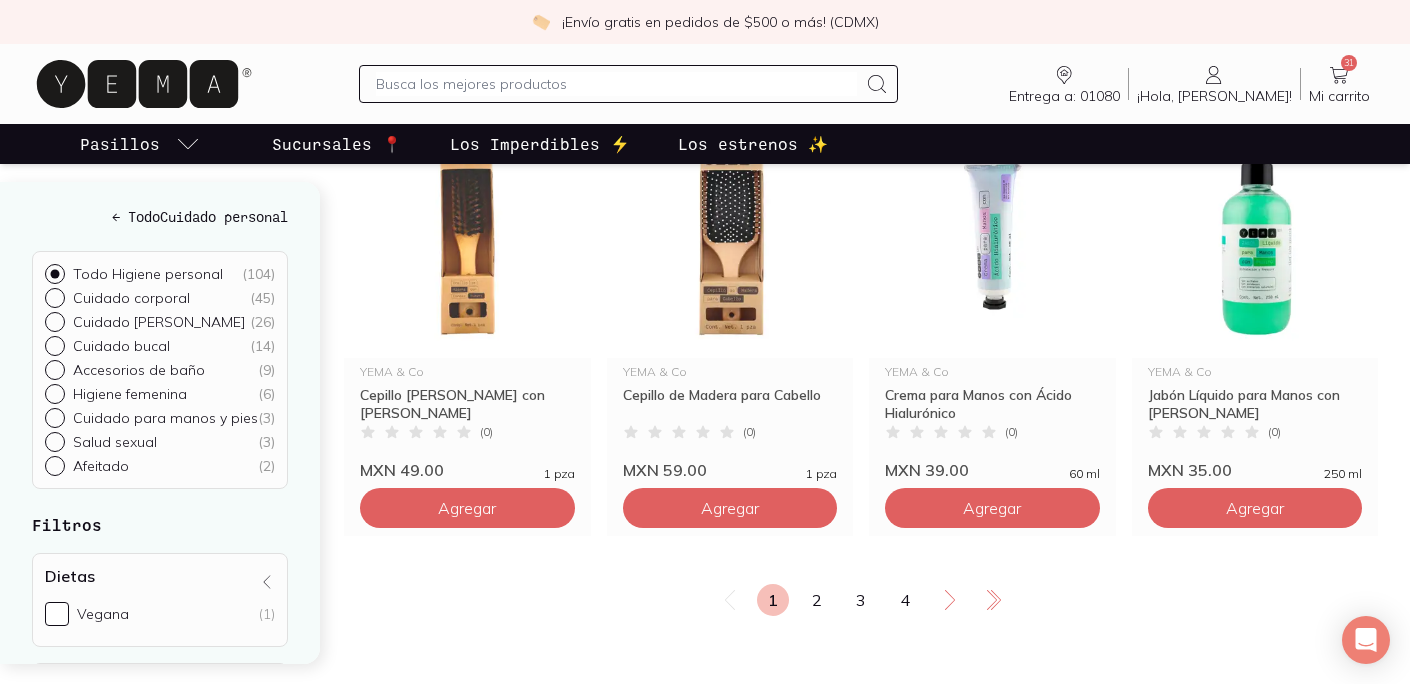 scroll, scrollTop: 3409, scrollLeft: 0, axis: vertical 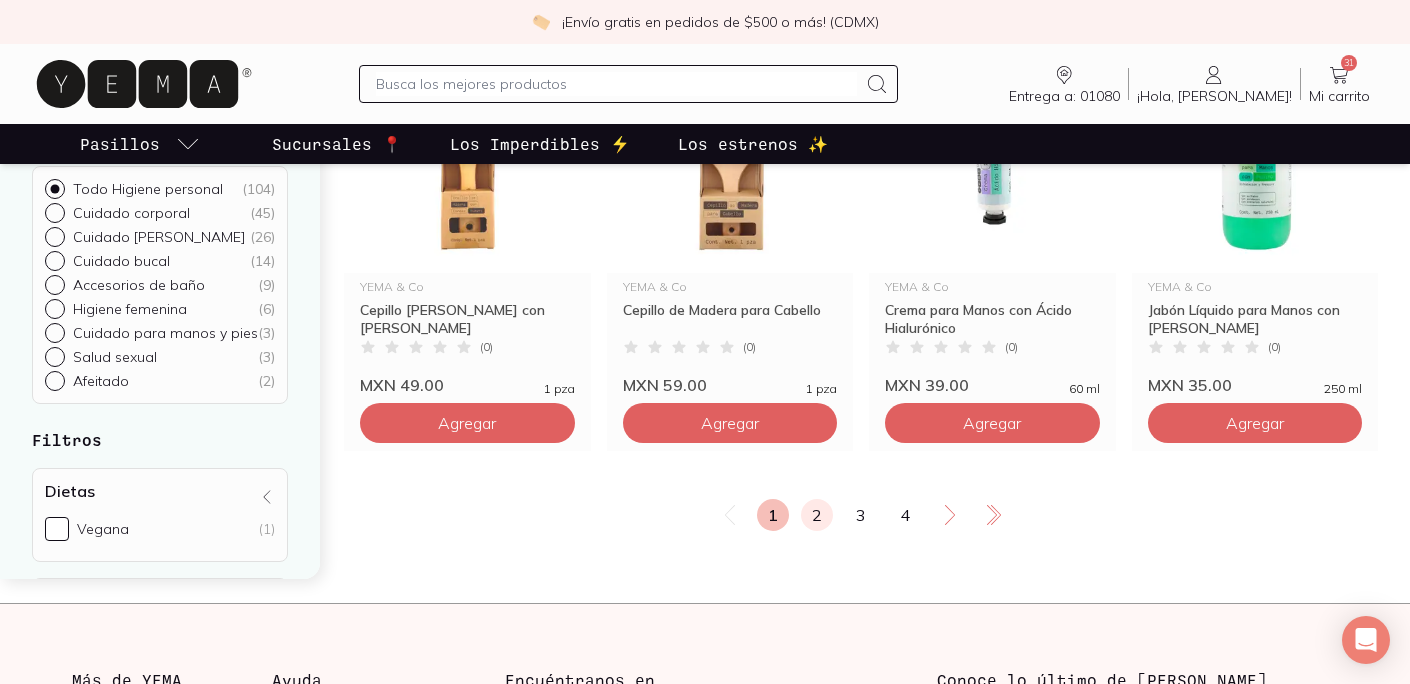 click on "2" at bounding box center [817, 515] 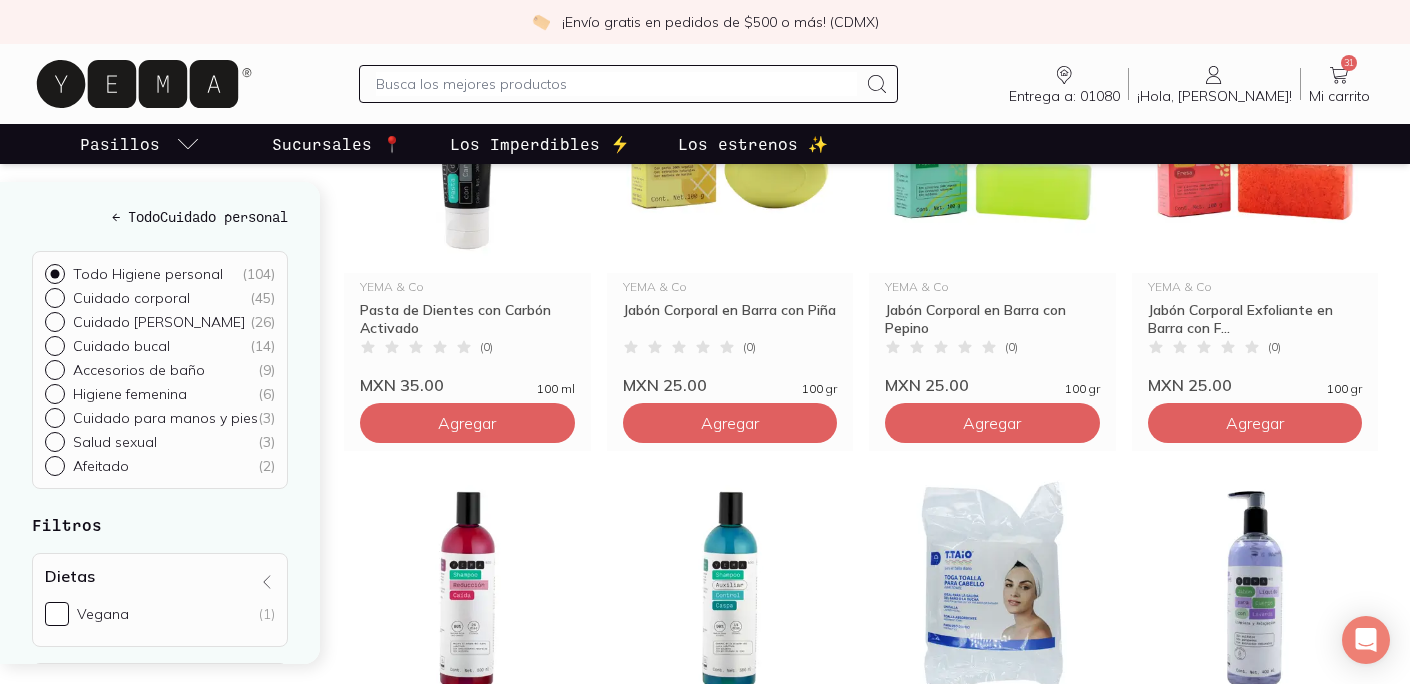 scroll, scrollTop: 851, scrollLeft: 0, axis: vertical 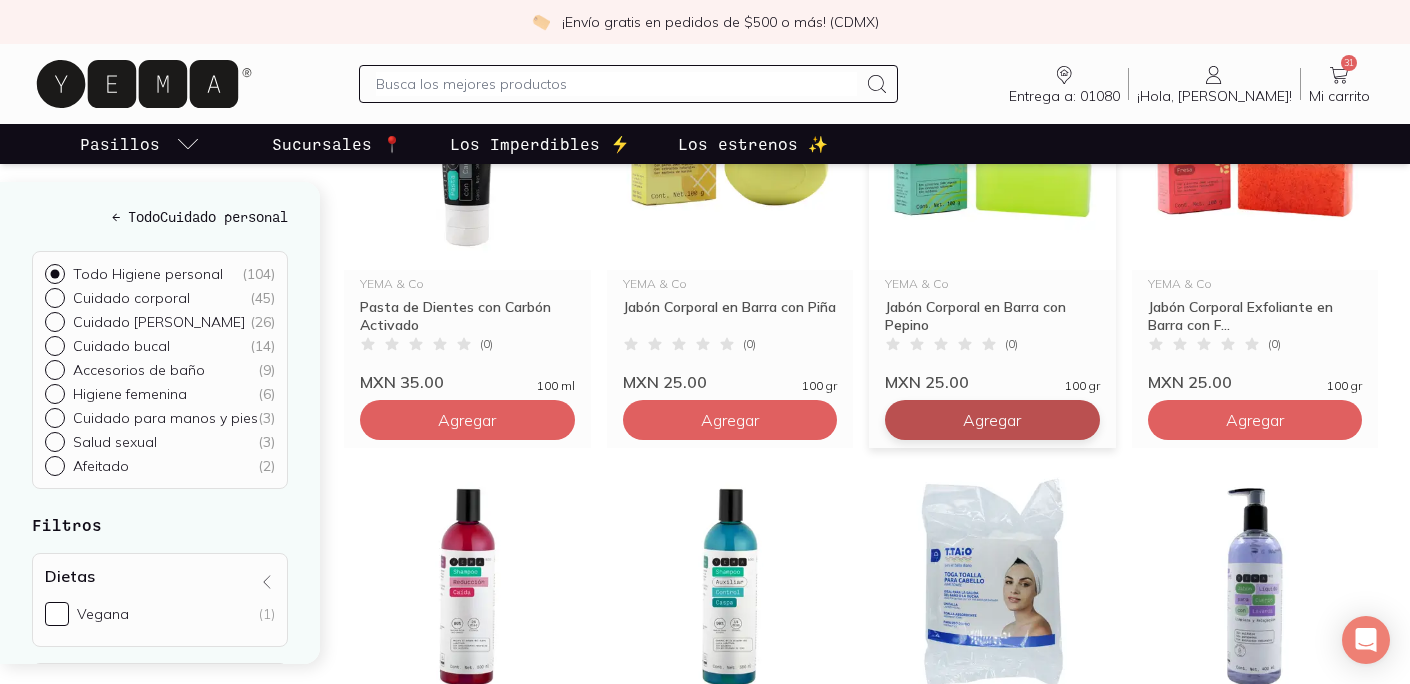 click on "Agregar" at bounding box center [467, -20] 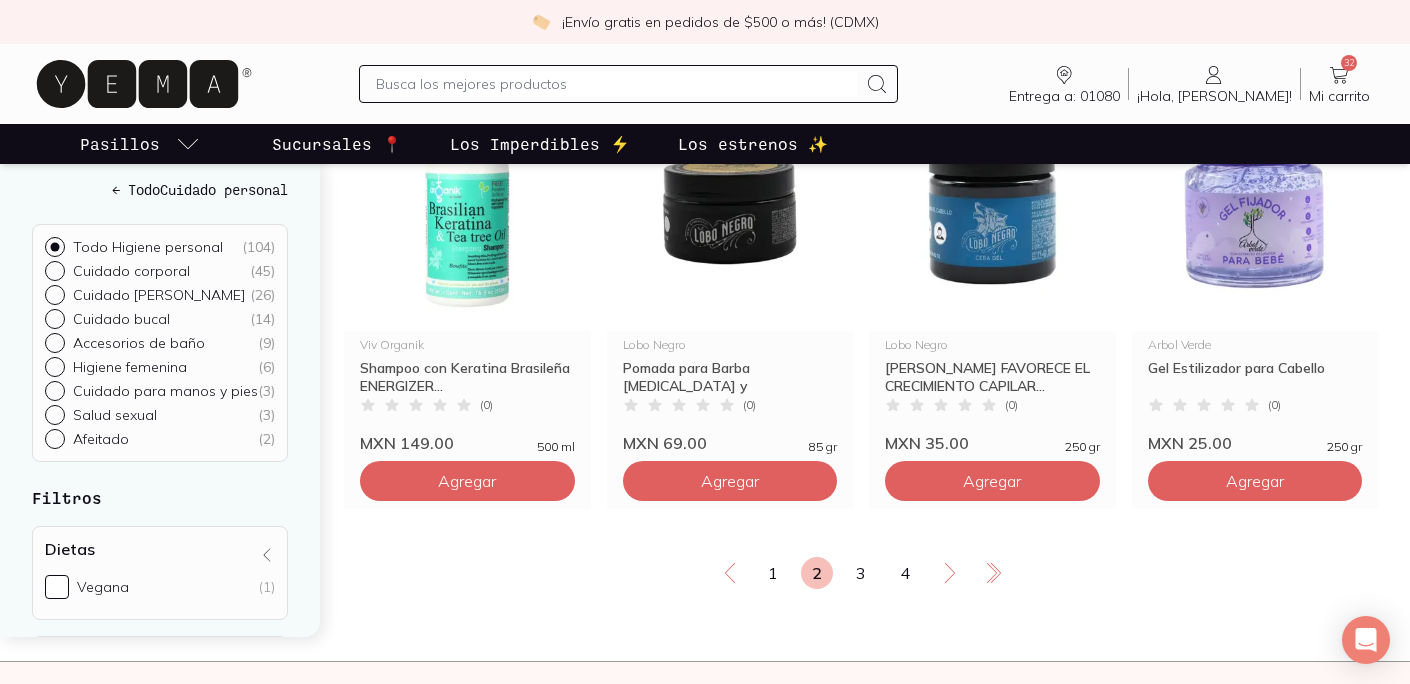scroll, scrollTop: 3433, scrollLeft: 0, axis: vertical 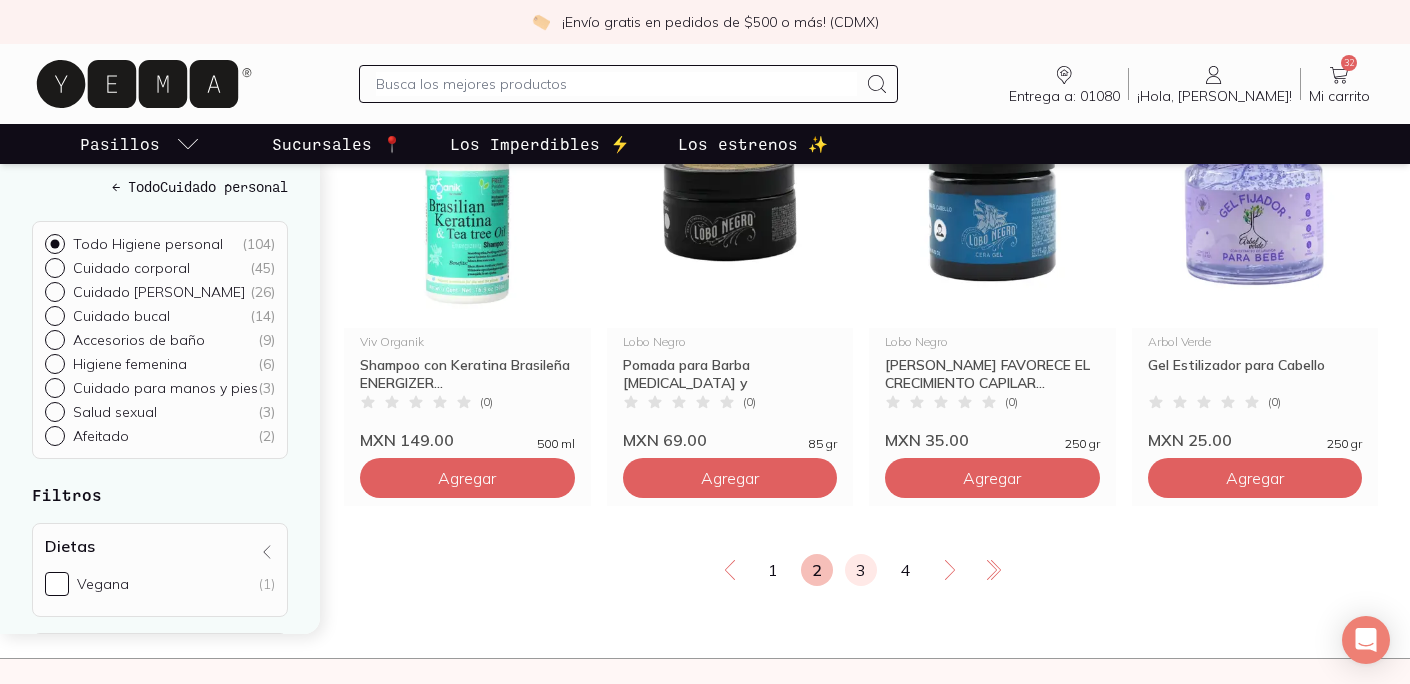 click on "3" at bounding box center (861, 570) 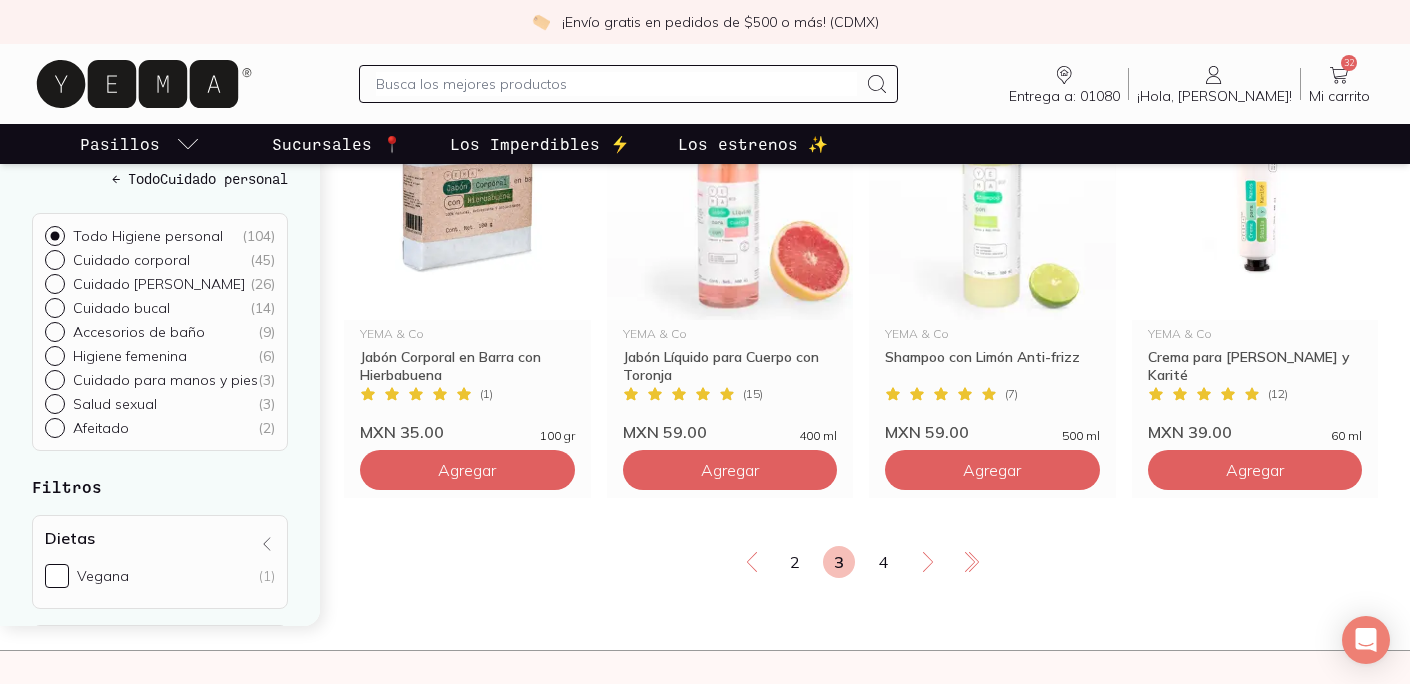 scroll, scrollTop: 3445, scrollLeft: 0, axis: vertical 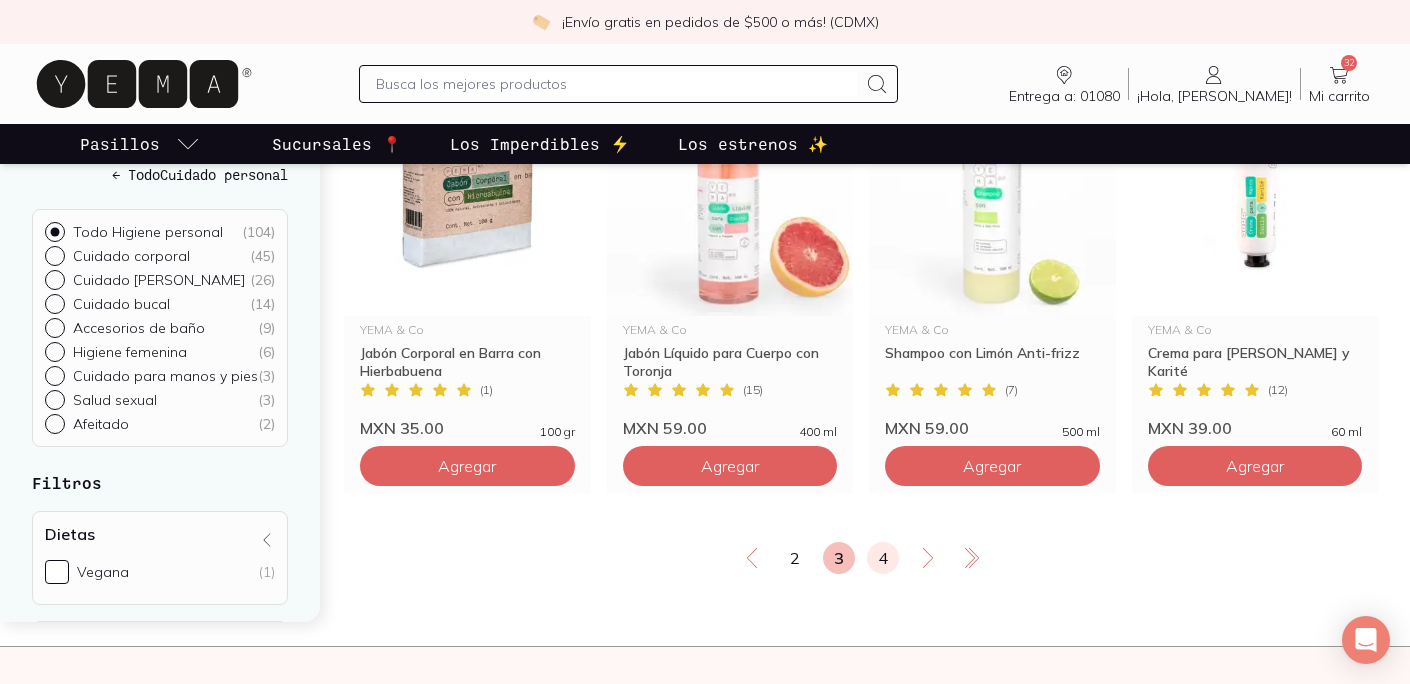 click on "4" at bounding box center [883, 558] 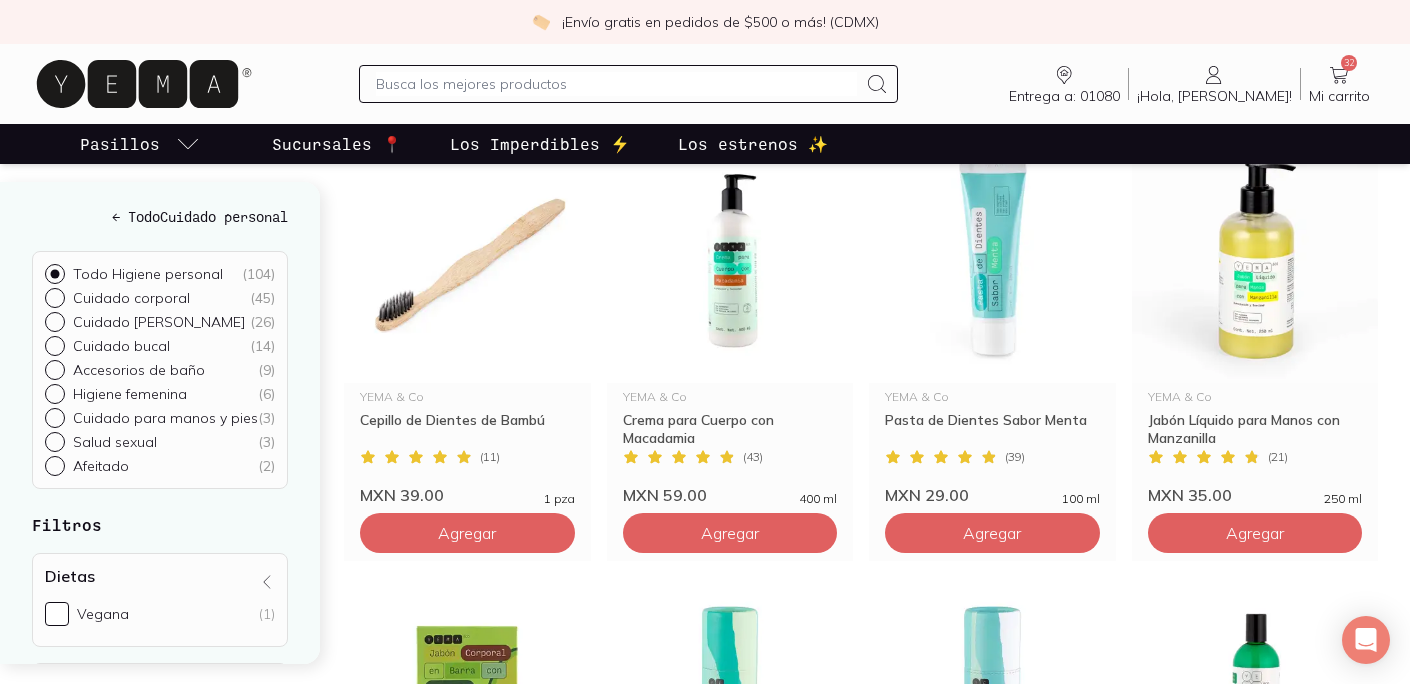 scroll, scrollTop: 289, scrollLeft: 0, axis: vertical 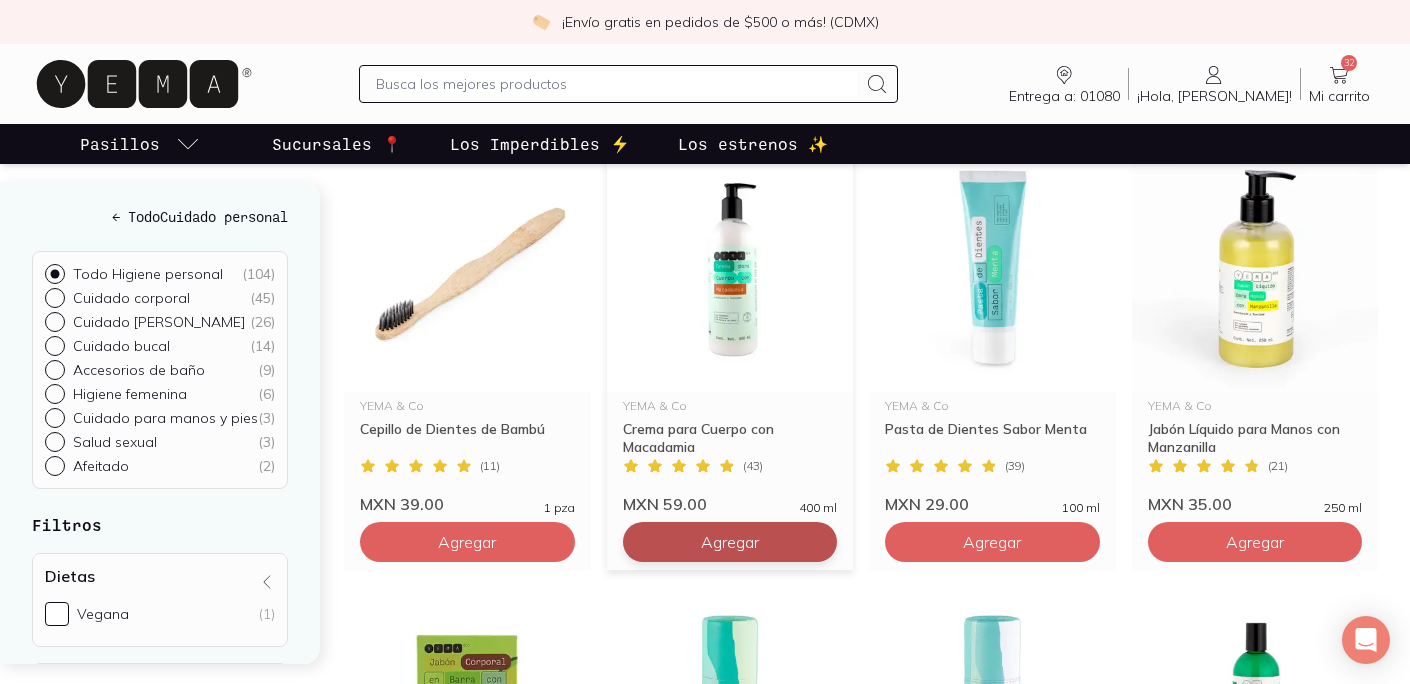 click on "Agregar" at bounding box center [467, 542] 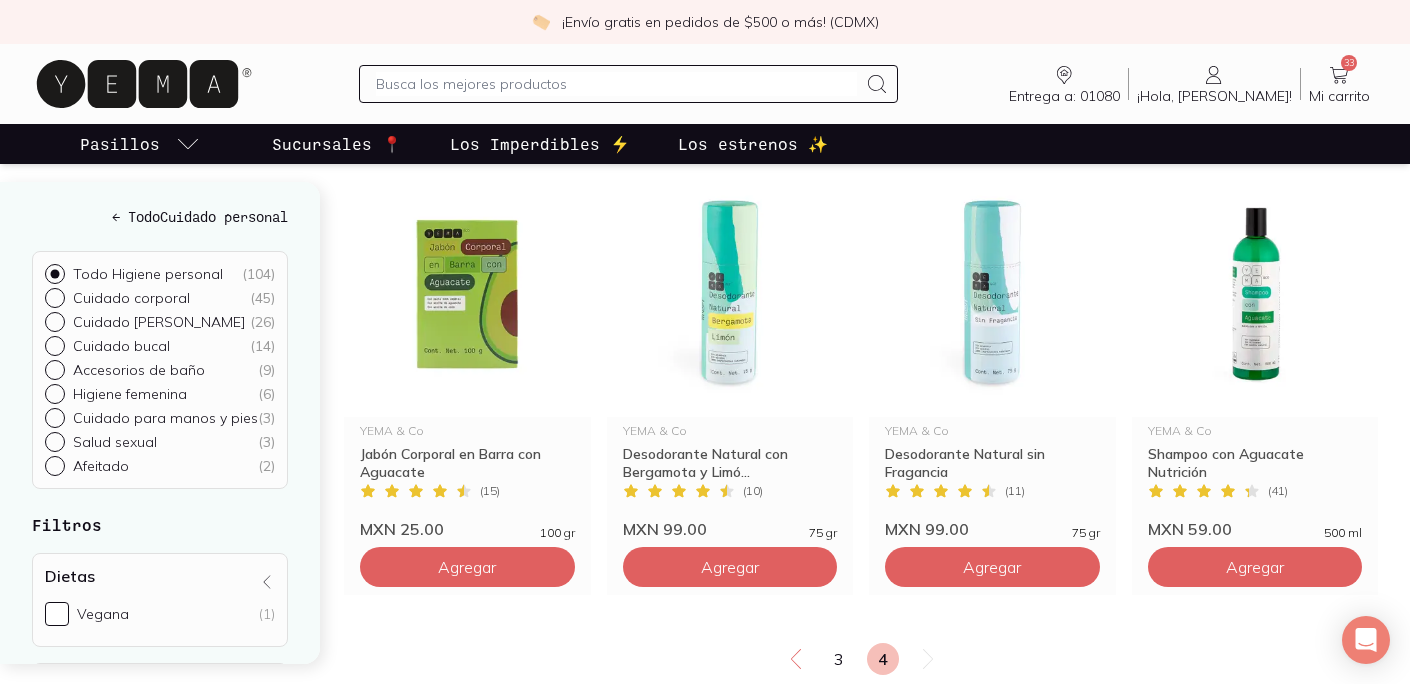 scroll, scrollTop: 706, scrollLeft: 0, axis: vertical 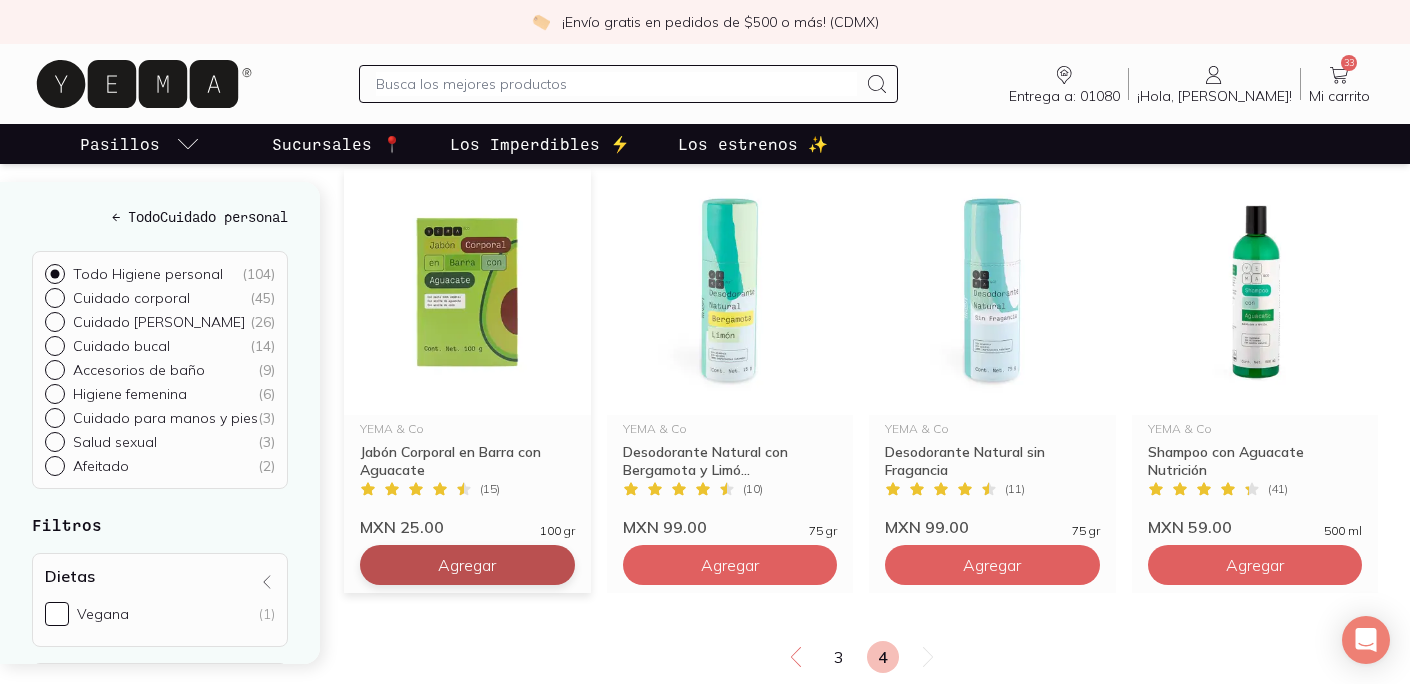 click on "Agregar" at bounding box center (467, 125) 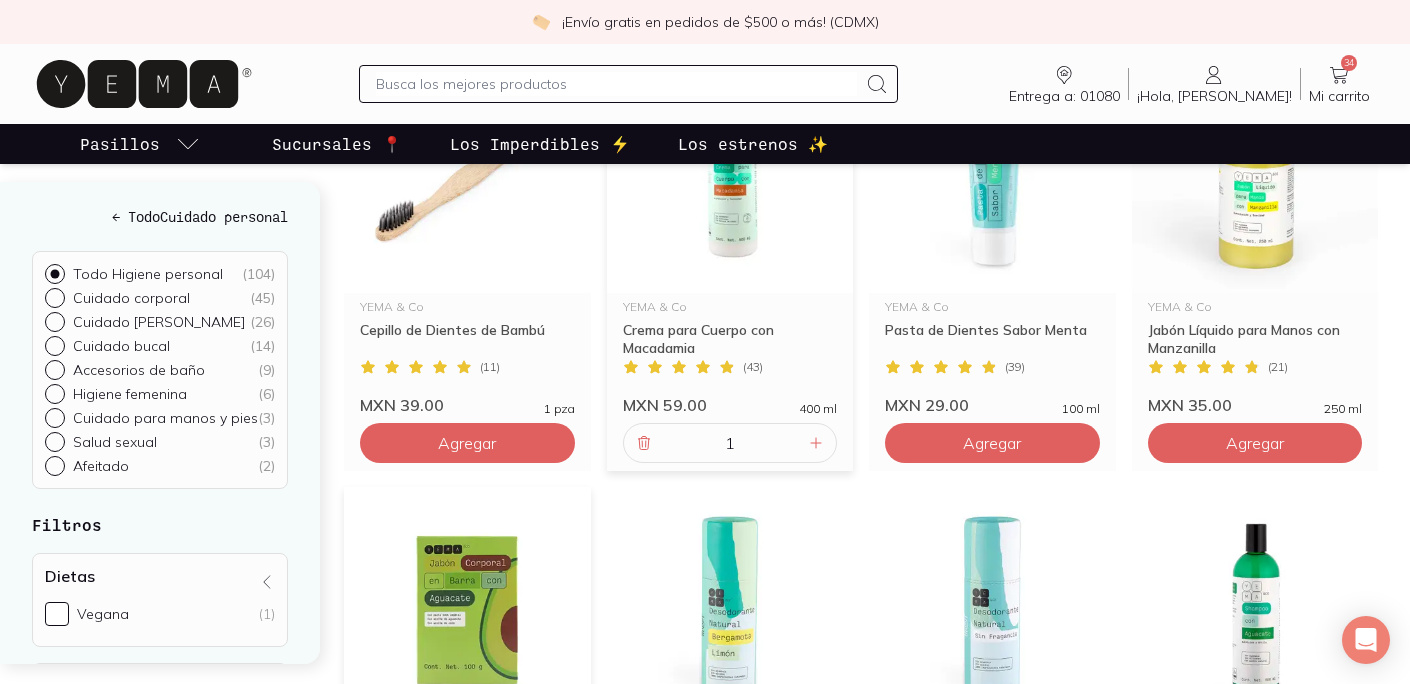scroll, scrollTop: 378, scrollLeft: 0, axis: vertical 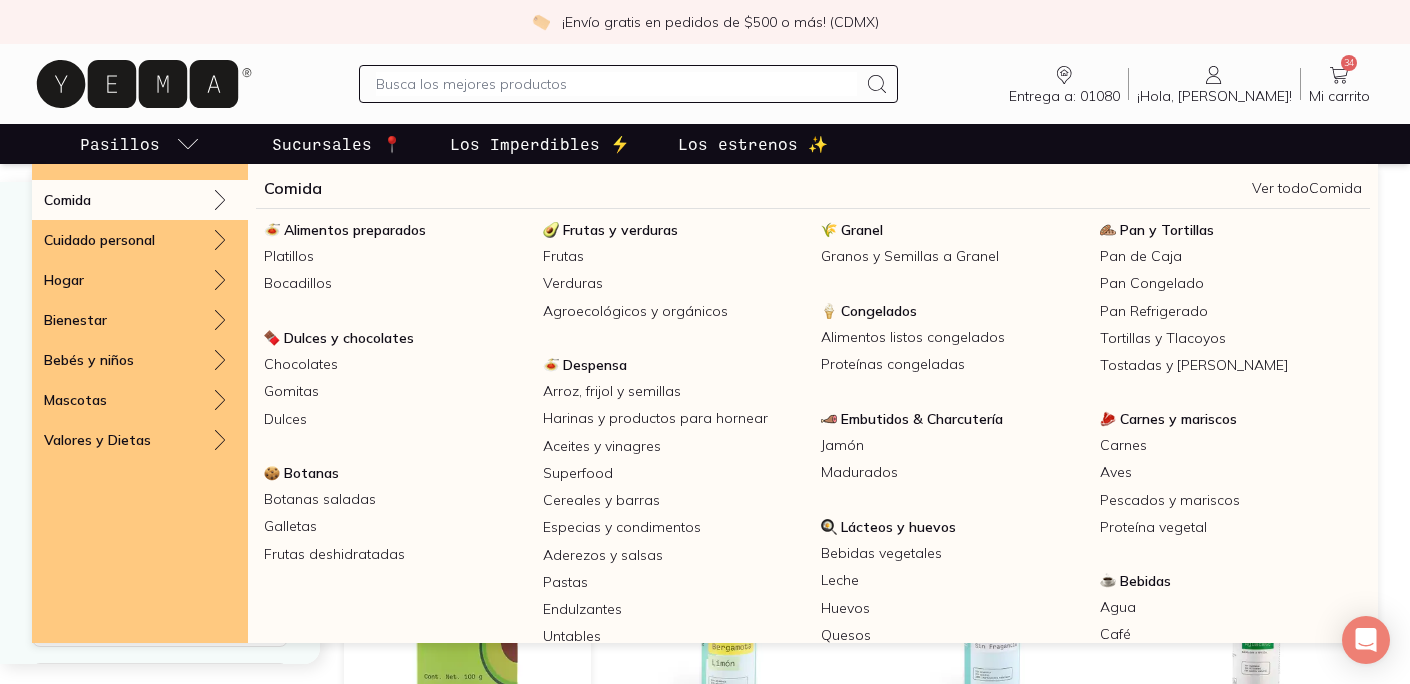 click 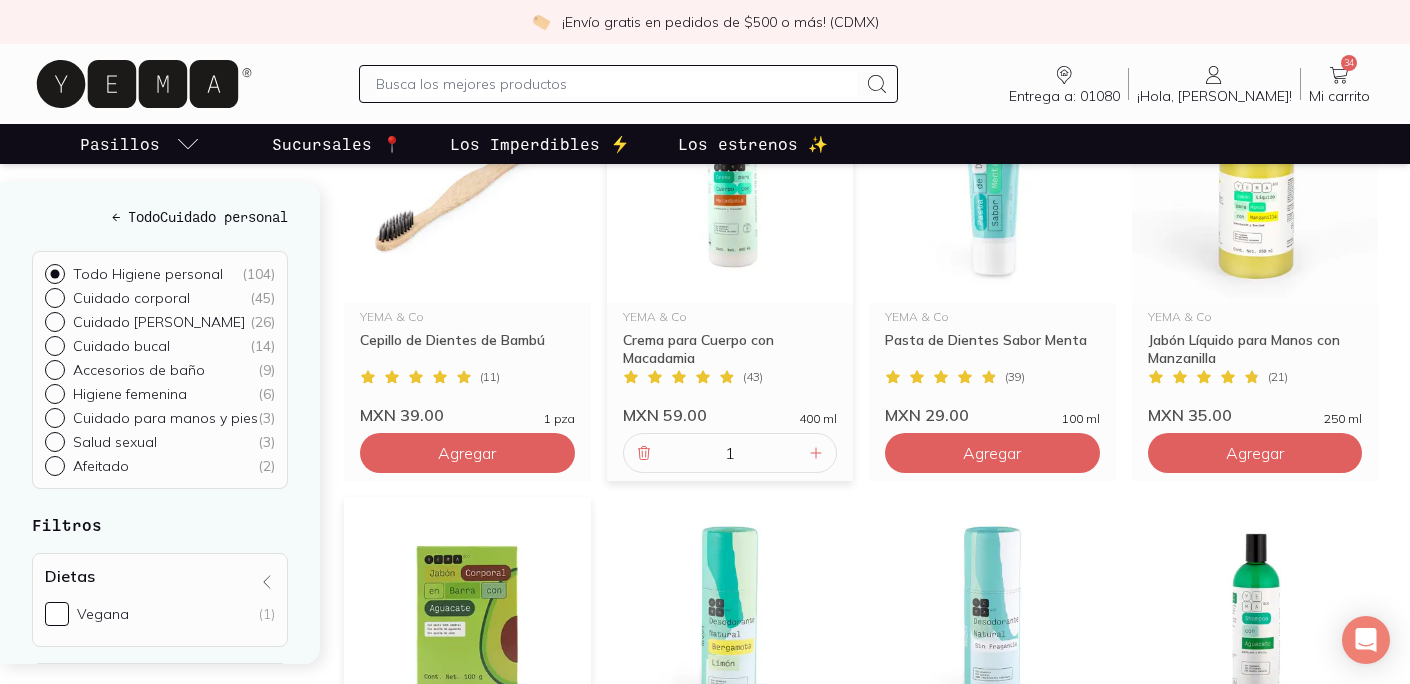 click 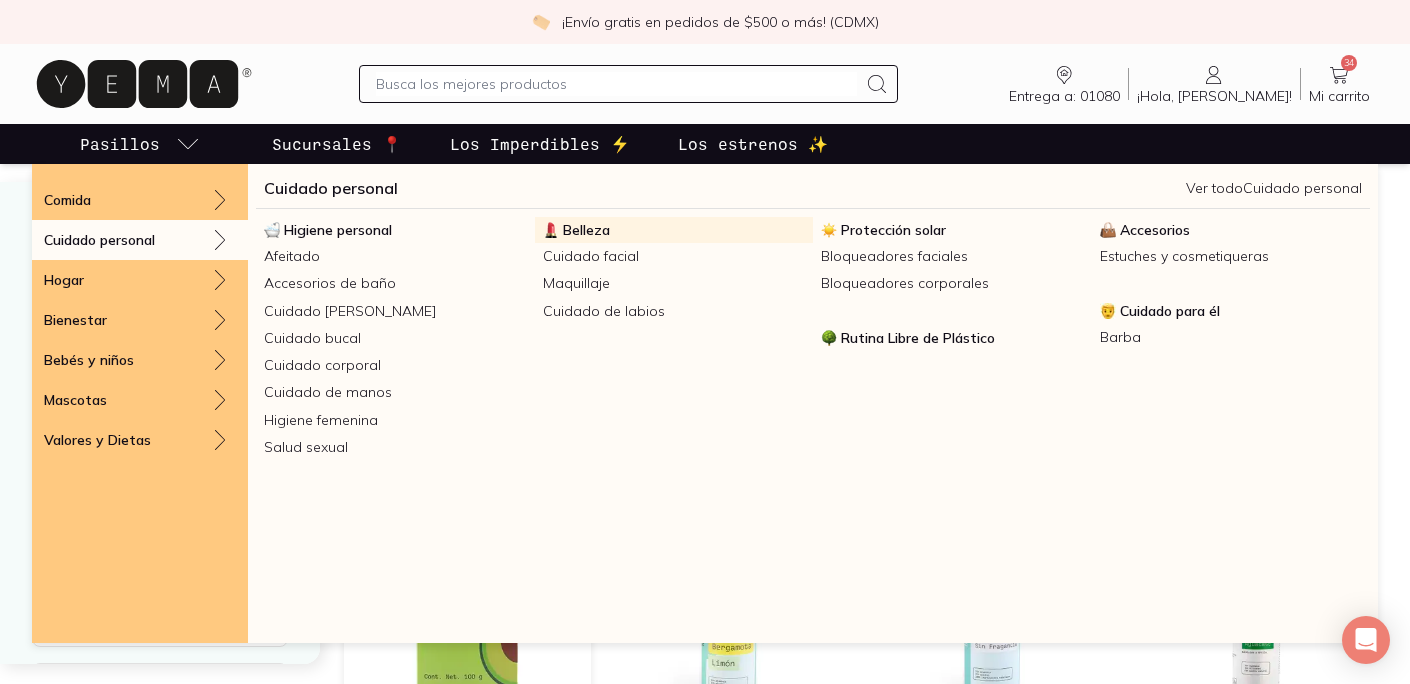 click on "Belleza" at bounding box center (586, 230) 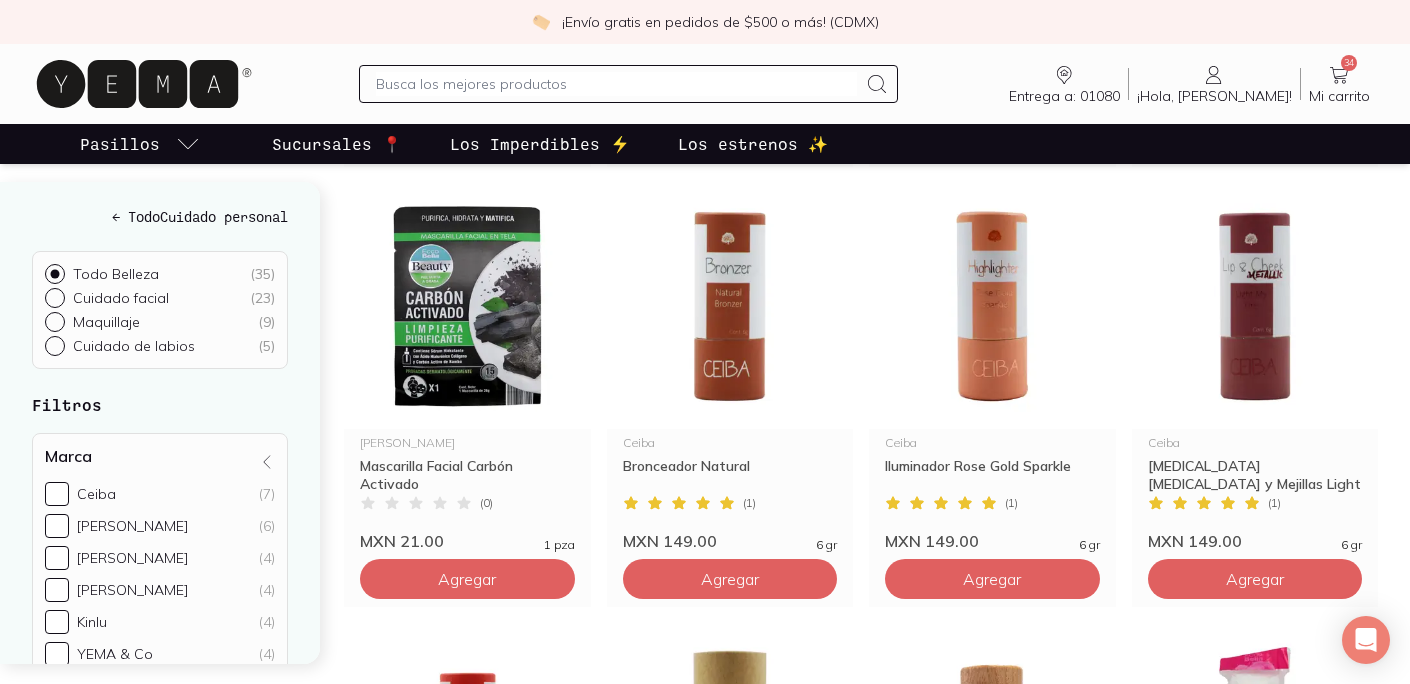 scroll, scrollTop: 2049, scrollLeft: 0, axis: vertical 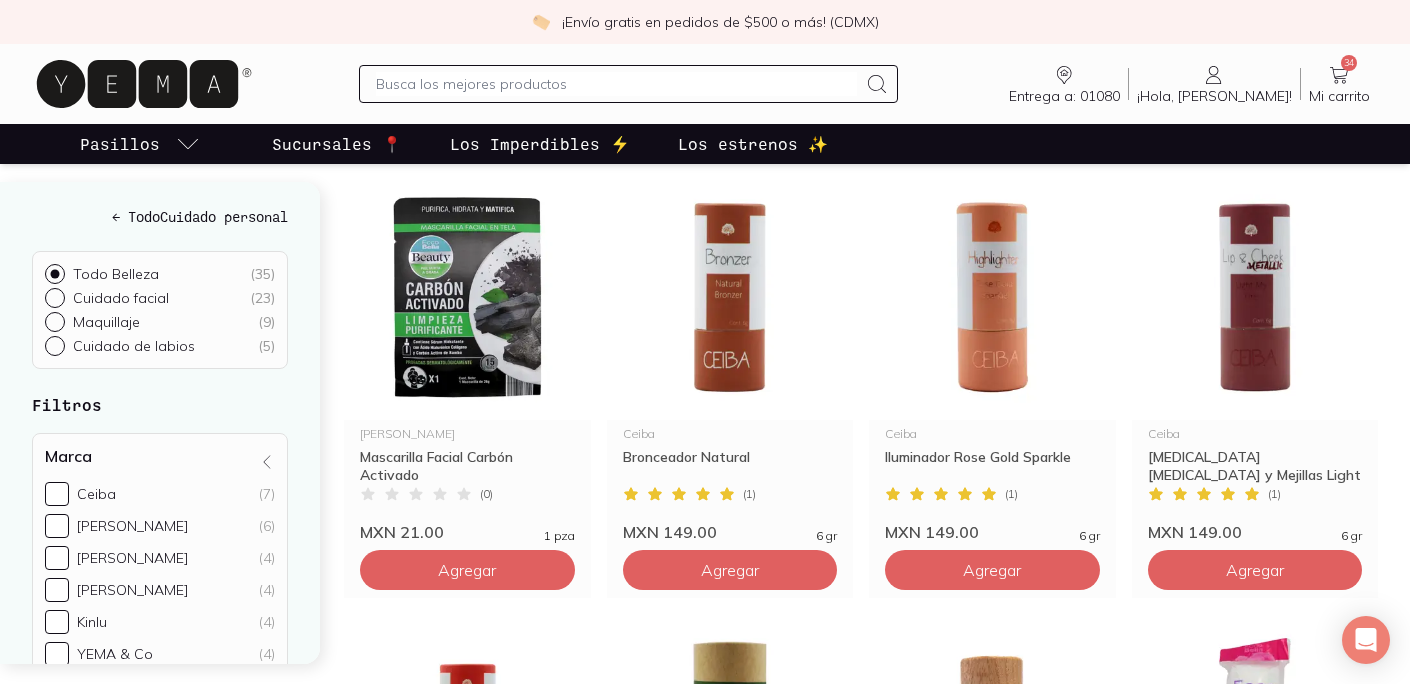 click at bounding box center [467, 297] 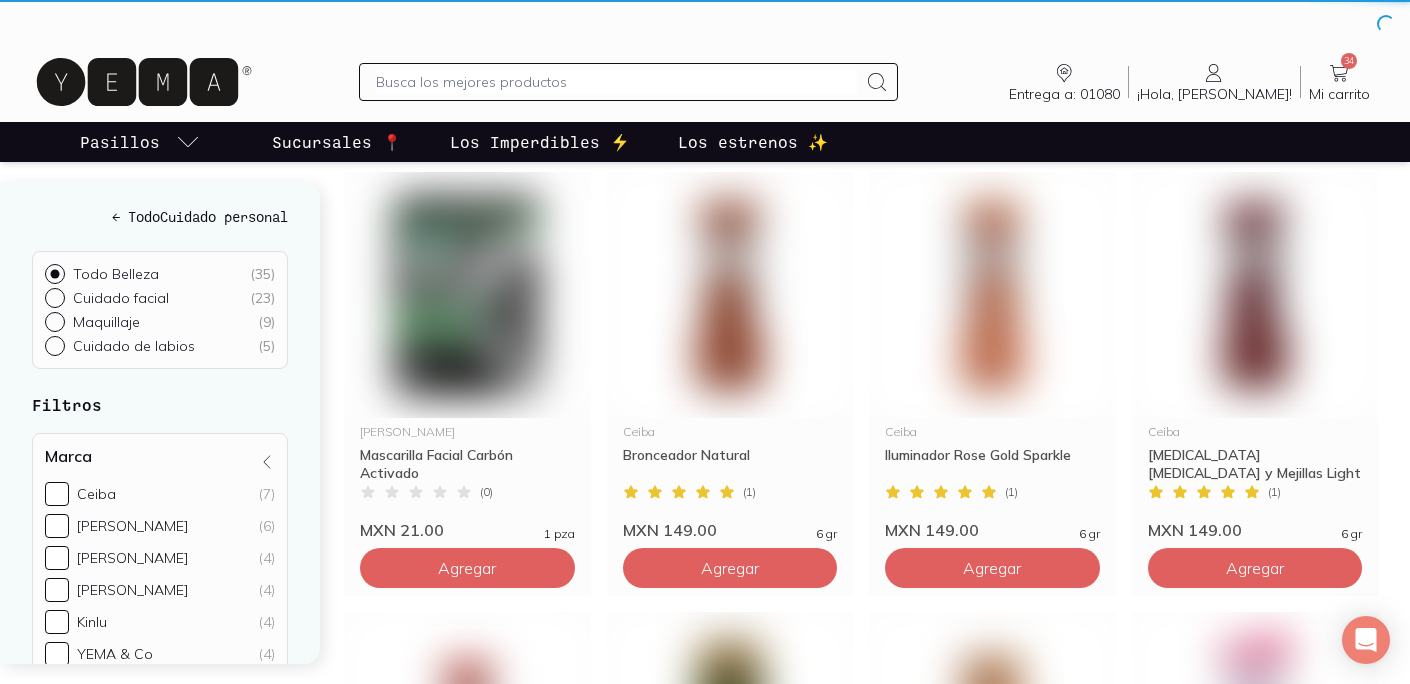 scroll, scrollTop: 0, scrollLeft: 0, axis: both 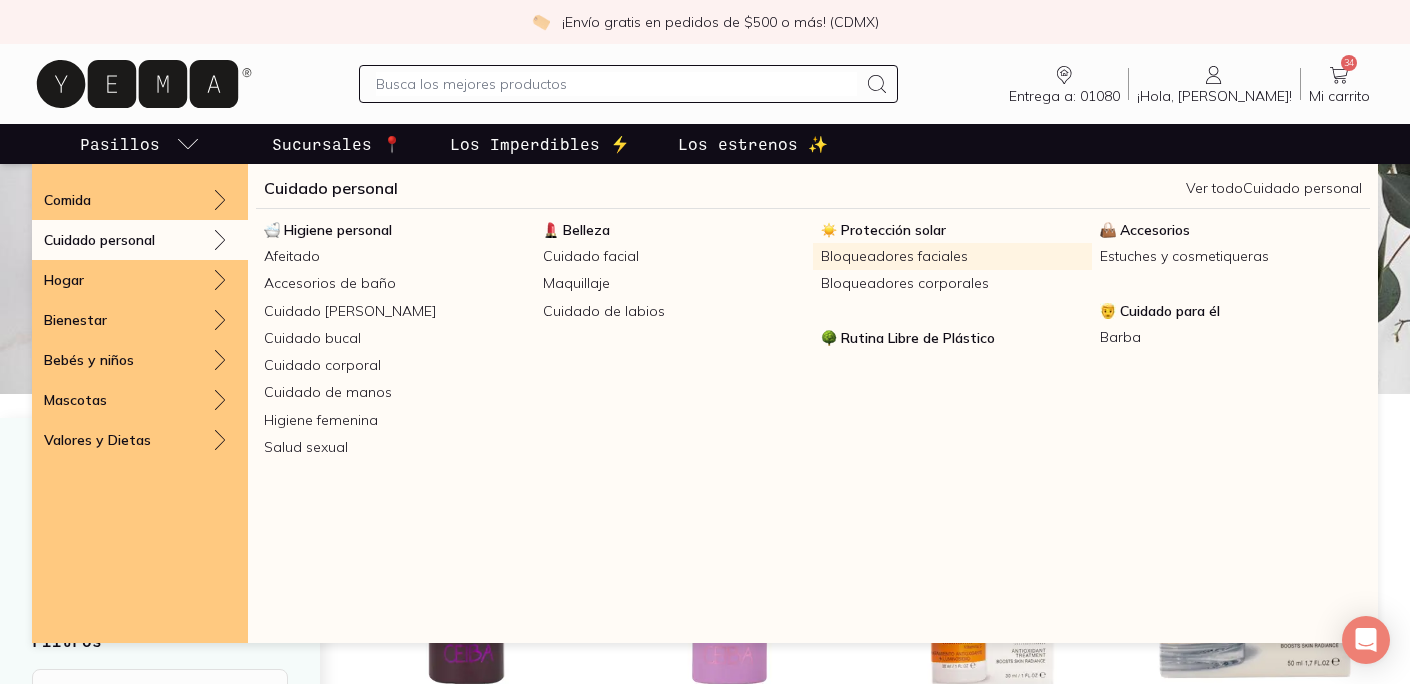 click on "Bloqueadores faciales" at bounding box center [952, 256] 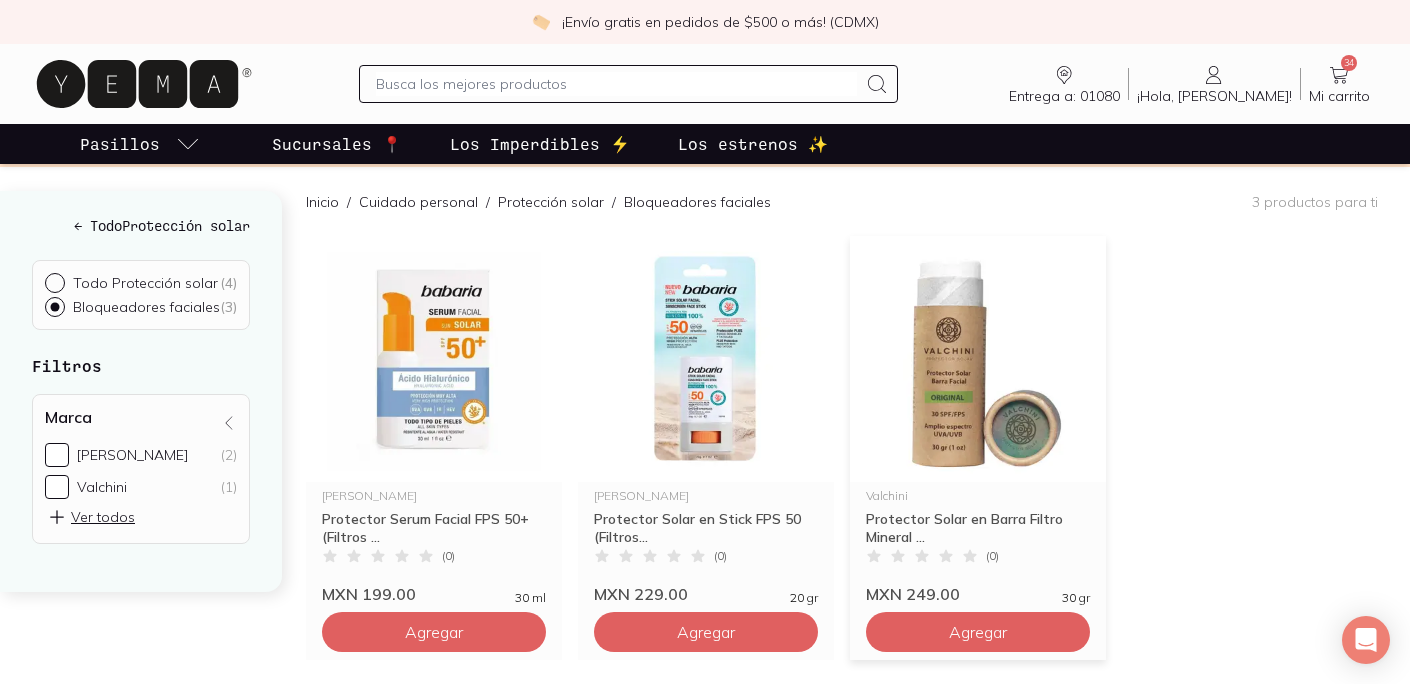 scroll, scrollTop: 202, scrollLeft: 0, axis: vertical 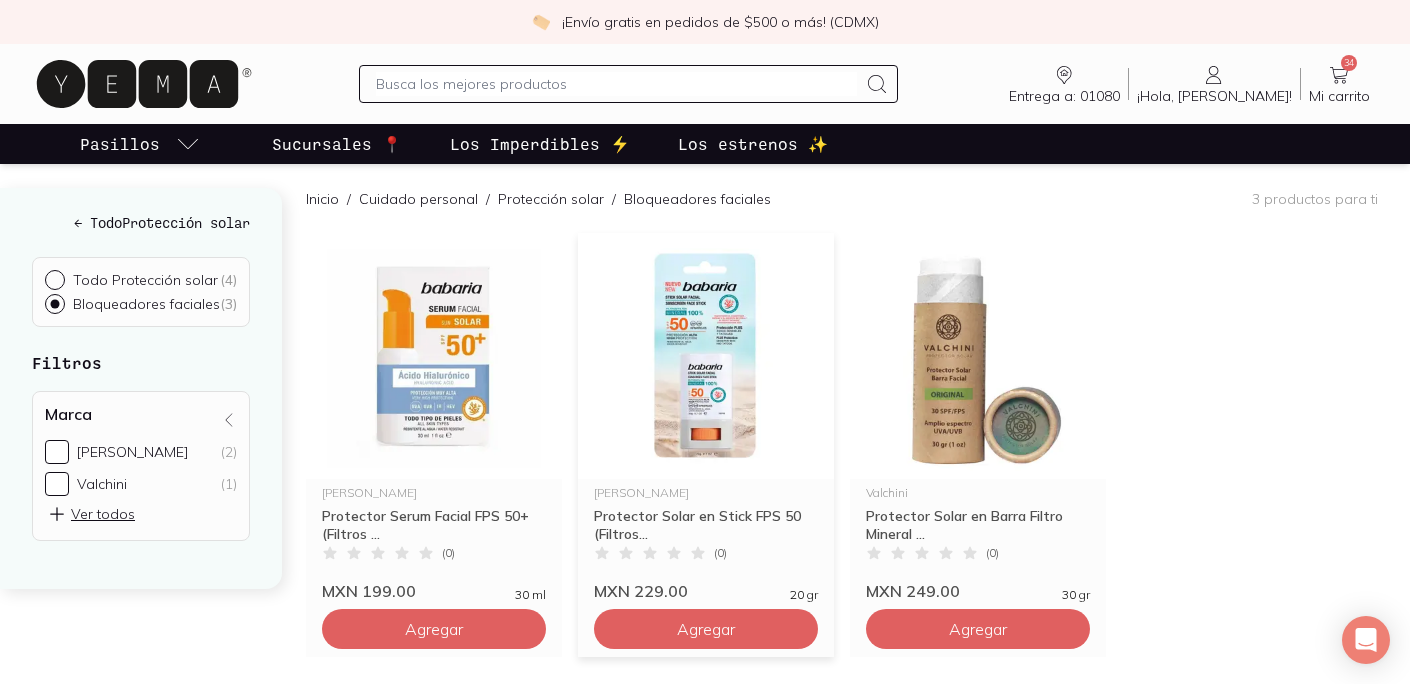 click at bounding box center (706, 356) 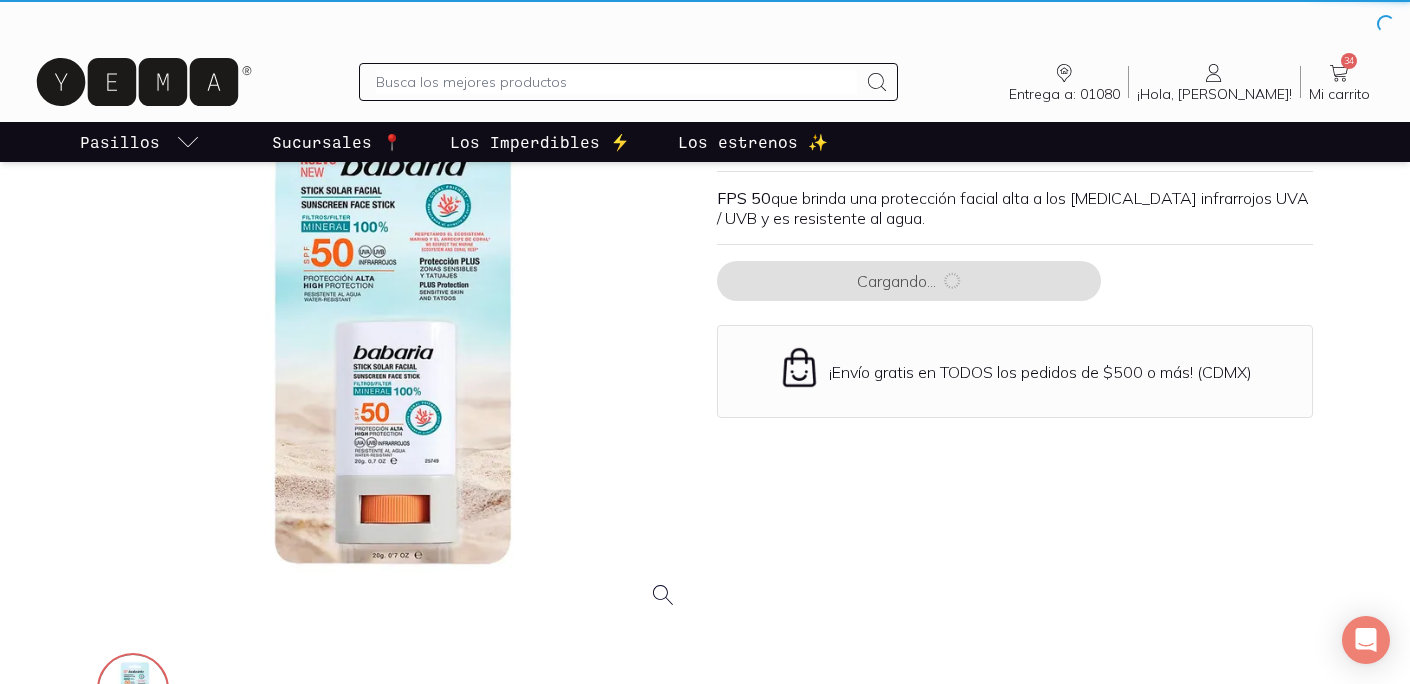 scroll, scrollTop: 0, scrollLeft: 0, axis: both 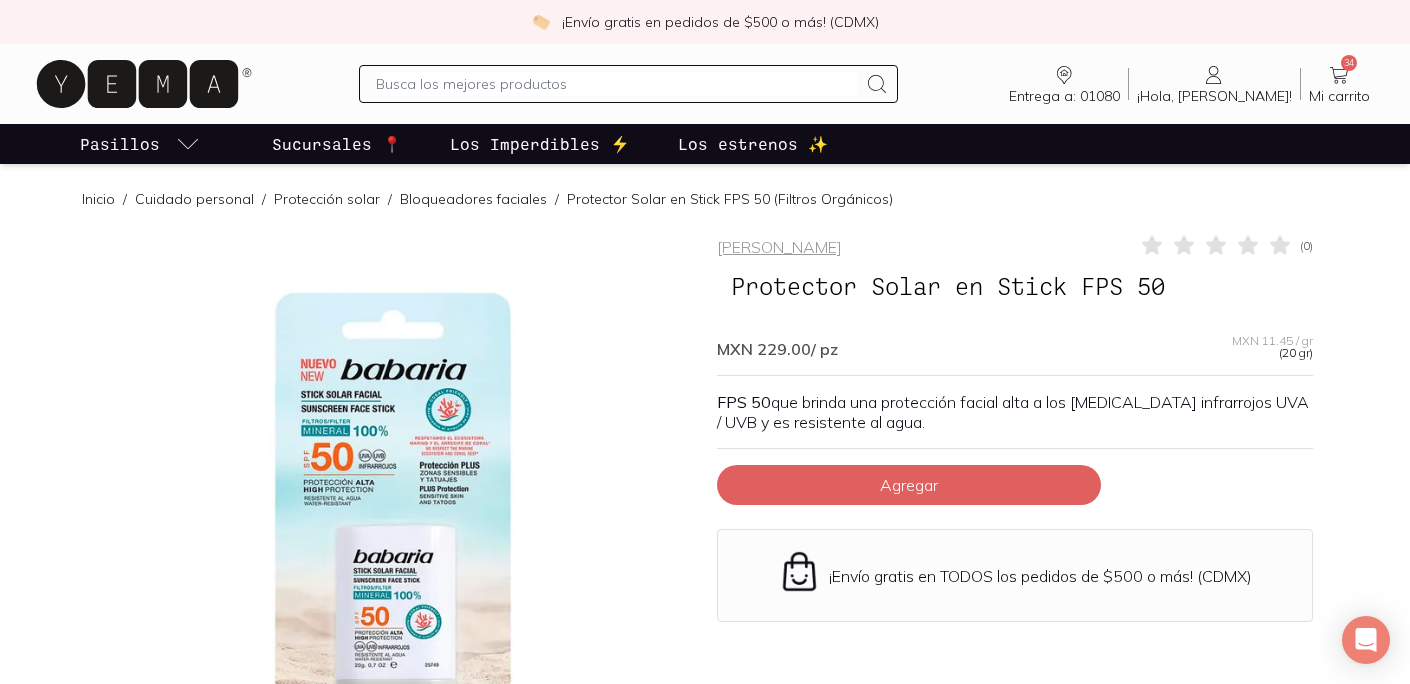 click at bounding box center [395, 531] 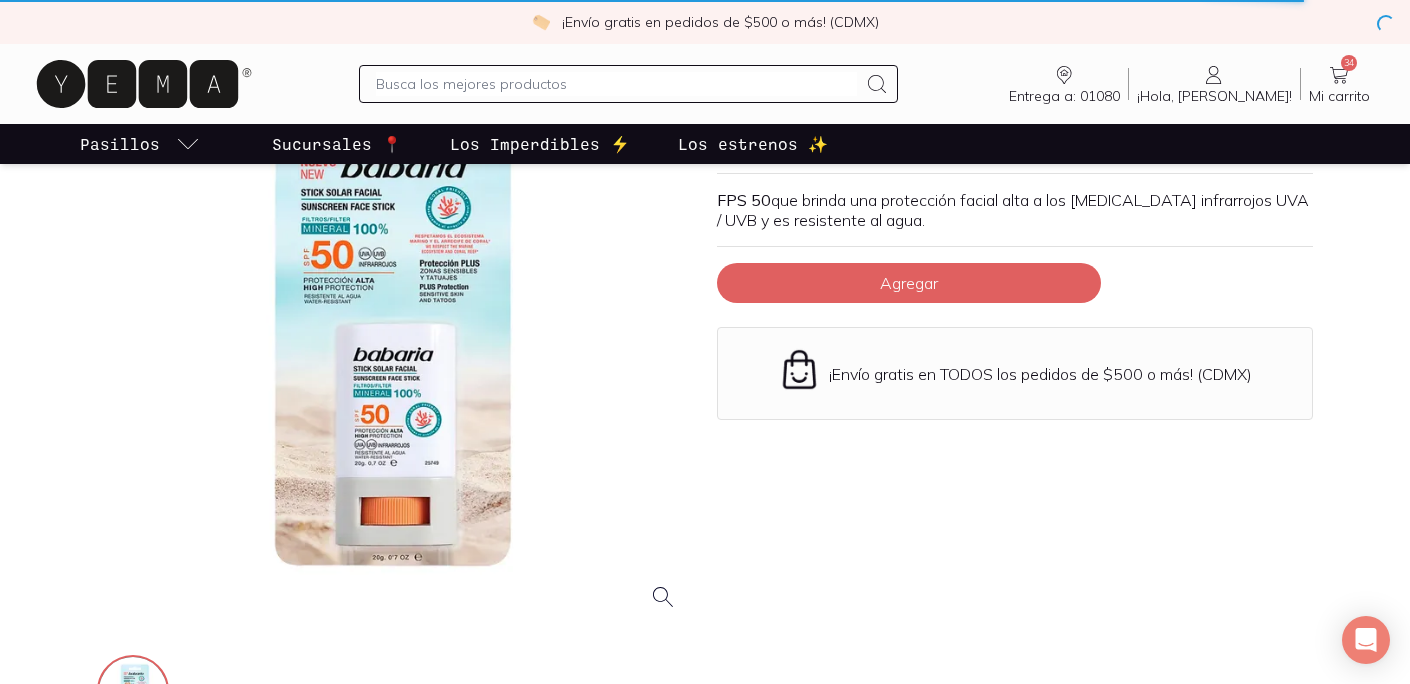 scroll, scrollTop: 0, scrollLeft: 0, axis: both 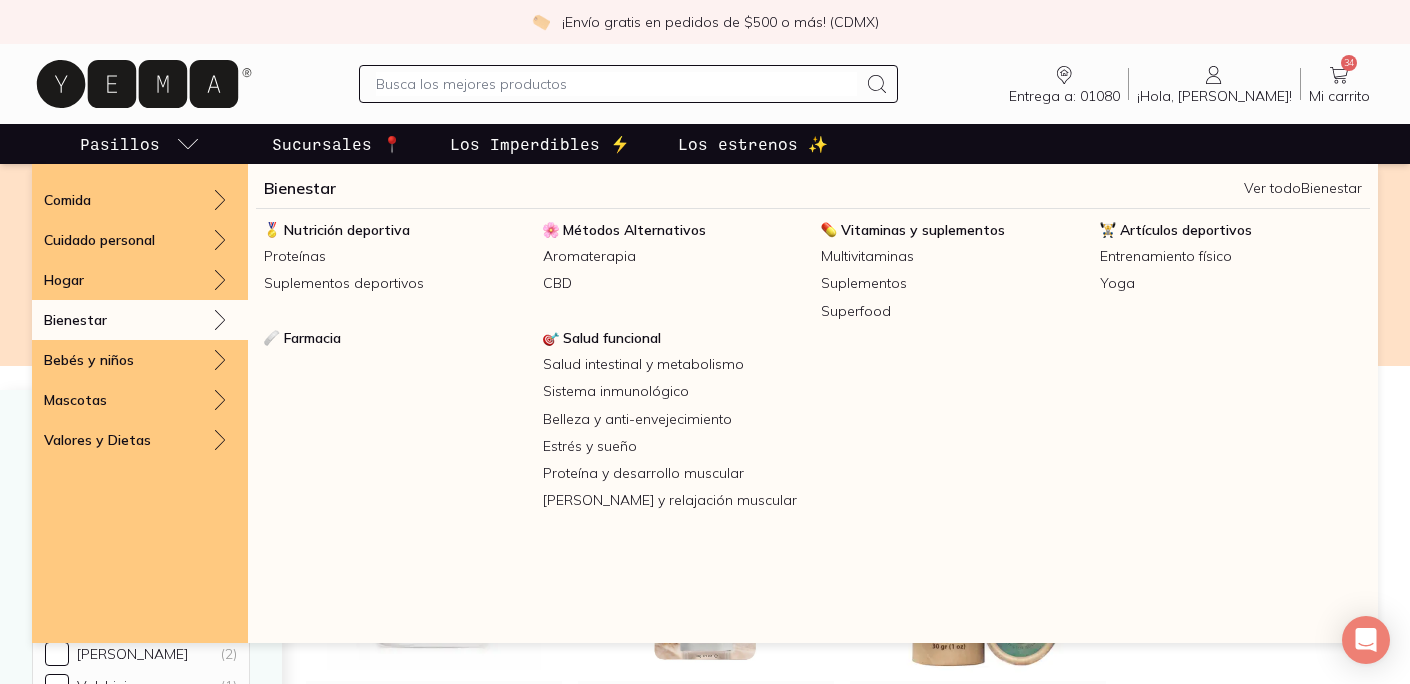 click on "Bienestar" at bounding box center (300, 188) 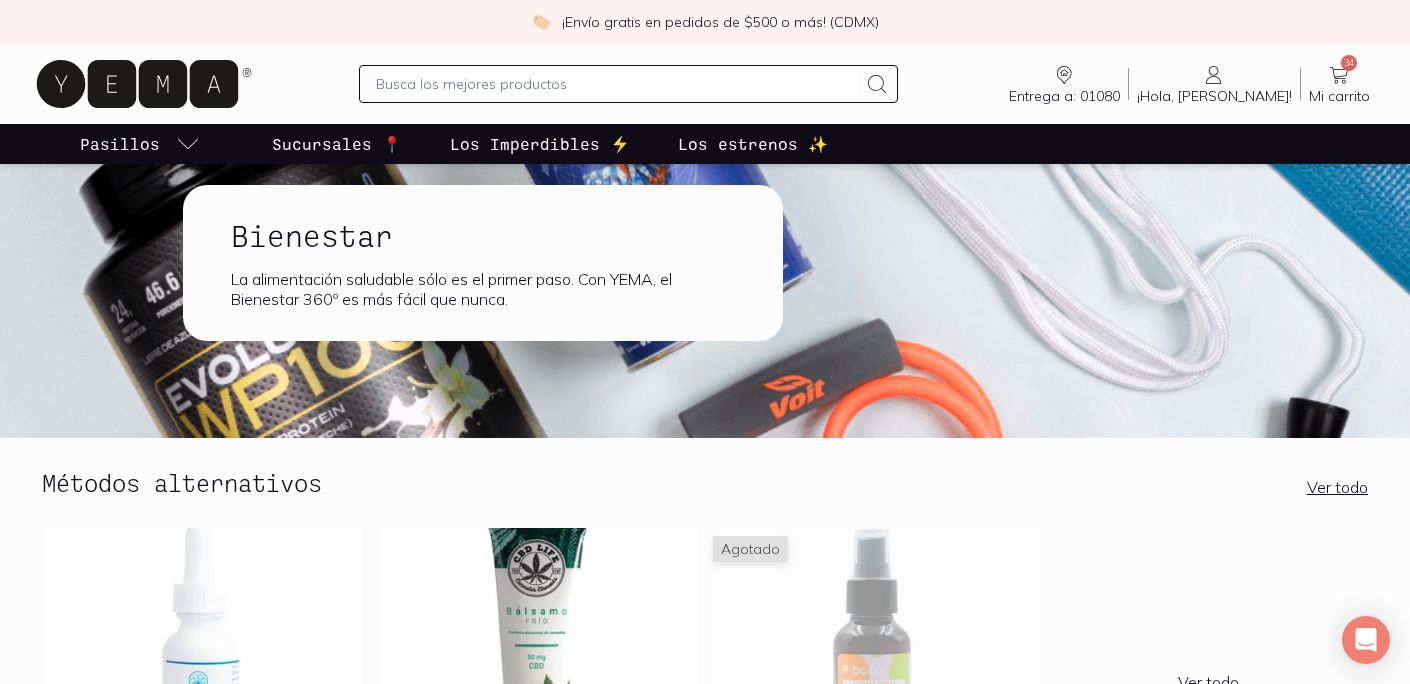 scroll, scrollTop: 0, scrollLeft: 0, axis: both 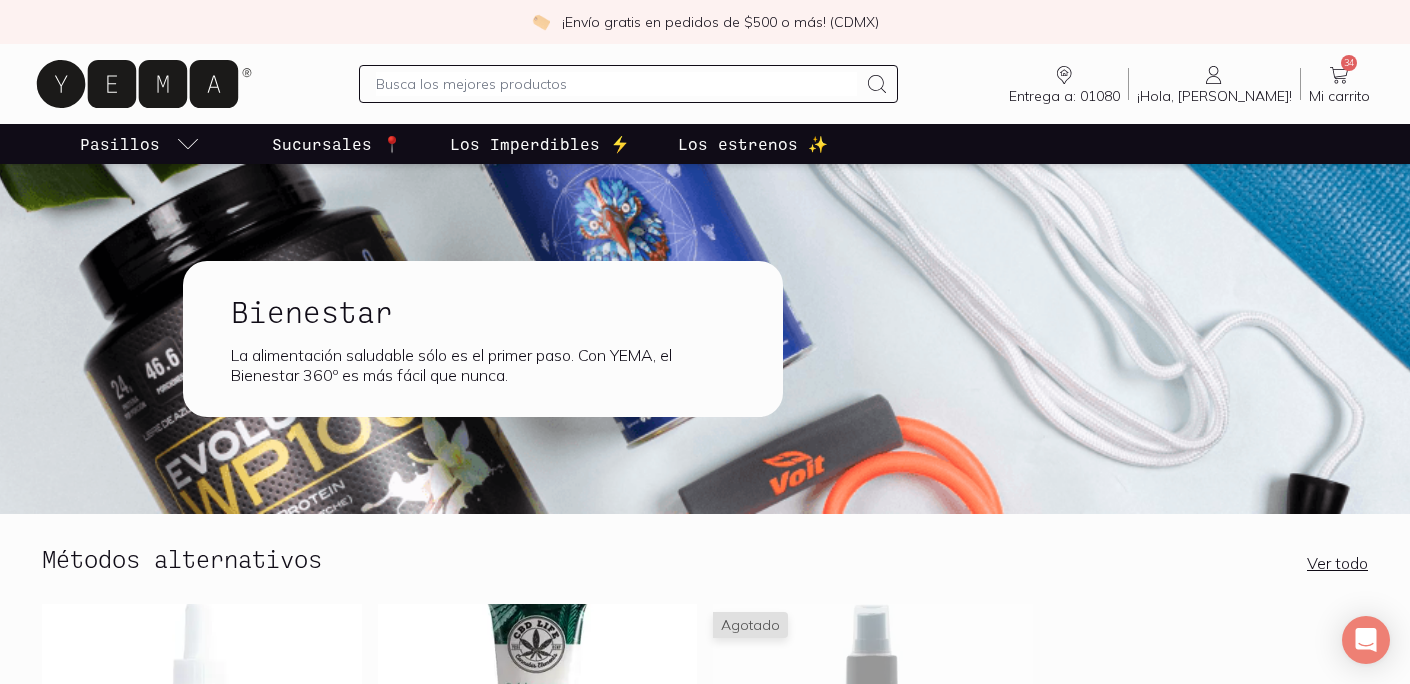 click on "Sucursales 📍" at bounding box center [337, 144] 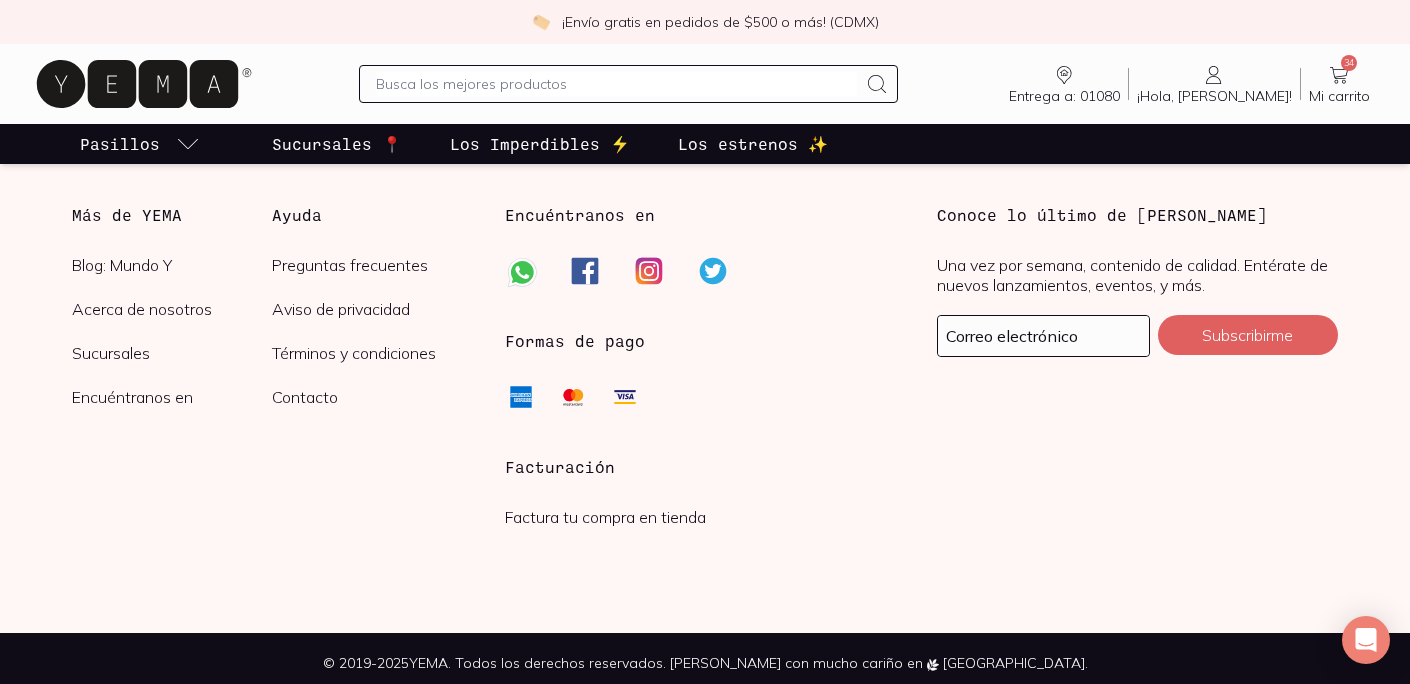 scroll, scrollTop: 3603, scrollLeft: 0, axis: vertical 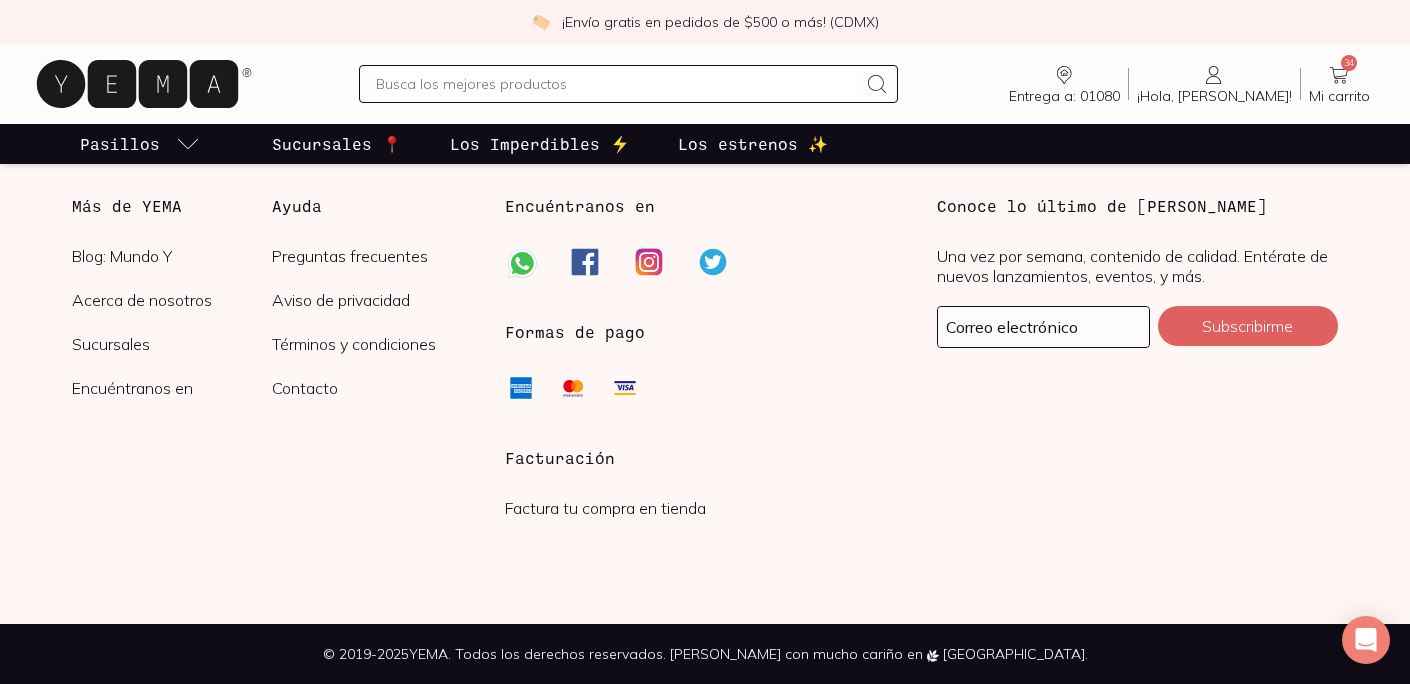 click on "Acerca de nosotros" at bounding box center [172, 300] 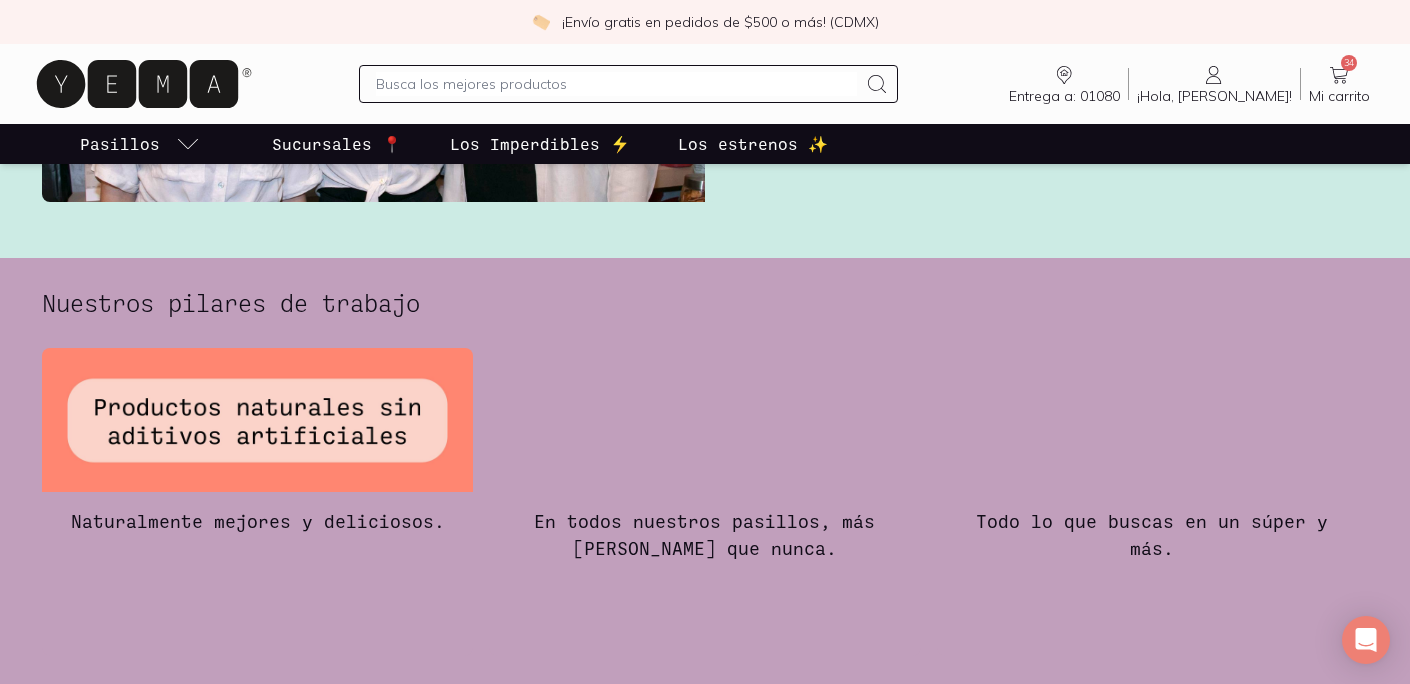 scroll, scrollTop: 1280, scrollLeft: 0, axis: vertical 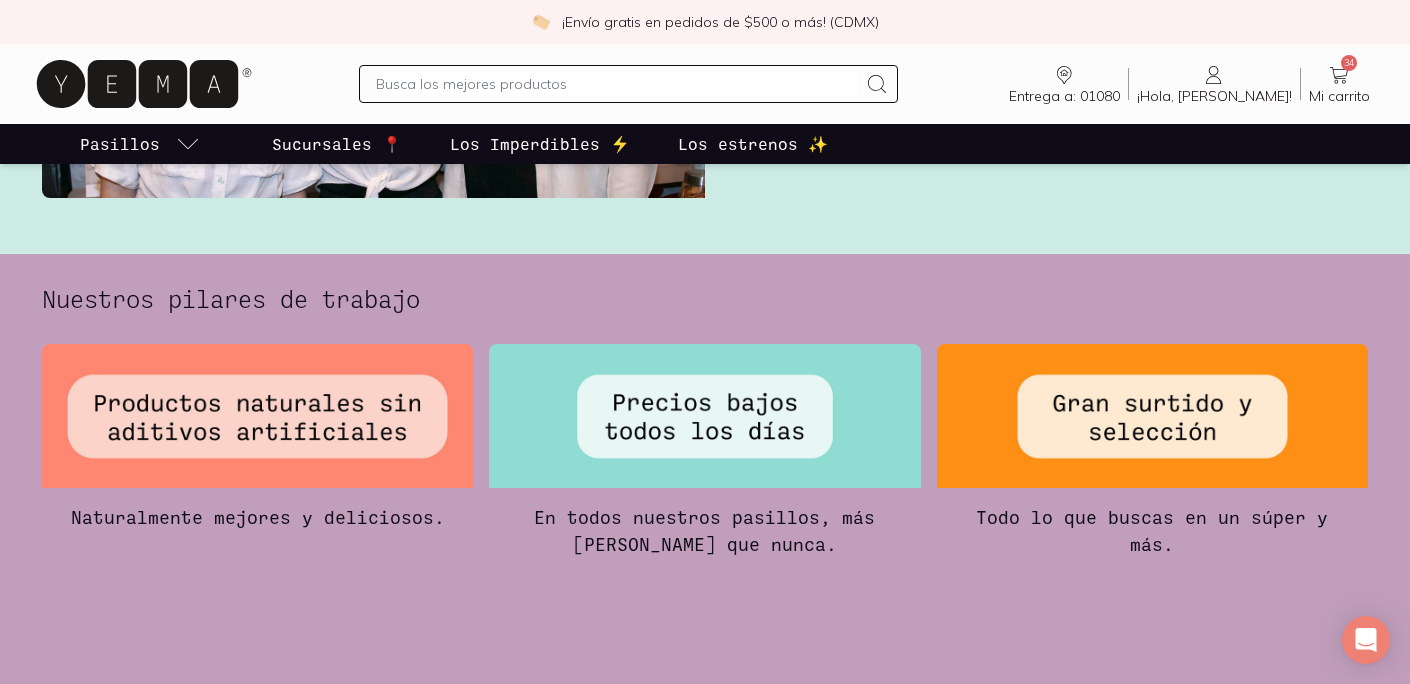 click at bounding box center [704, 416] 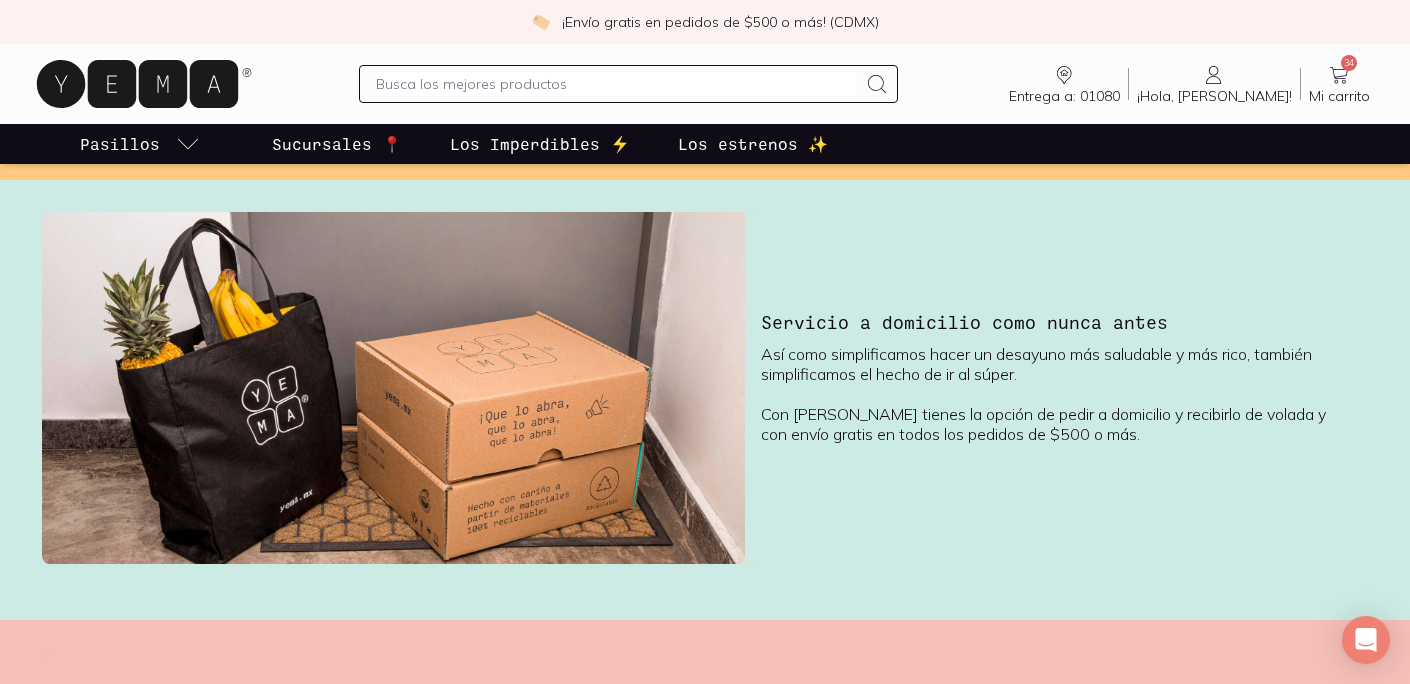 scroll, scrollTop: 3130, scrollLeft: 0, axis: vertical 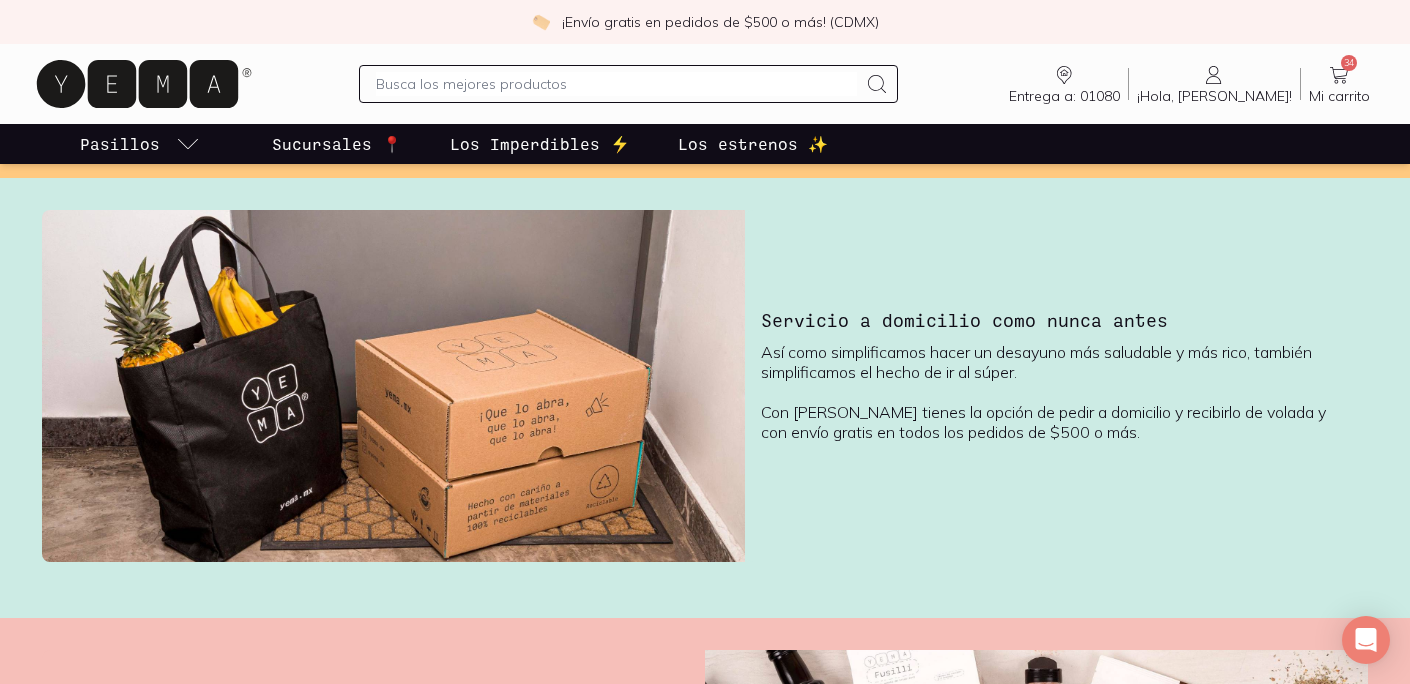 click 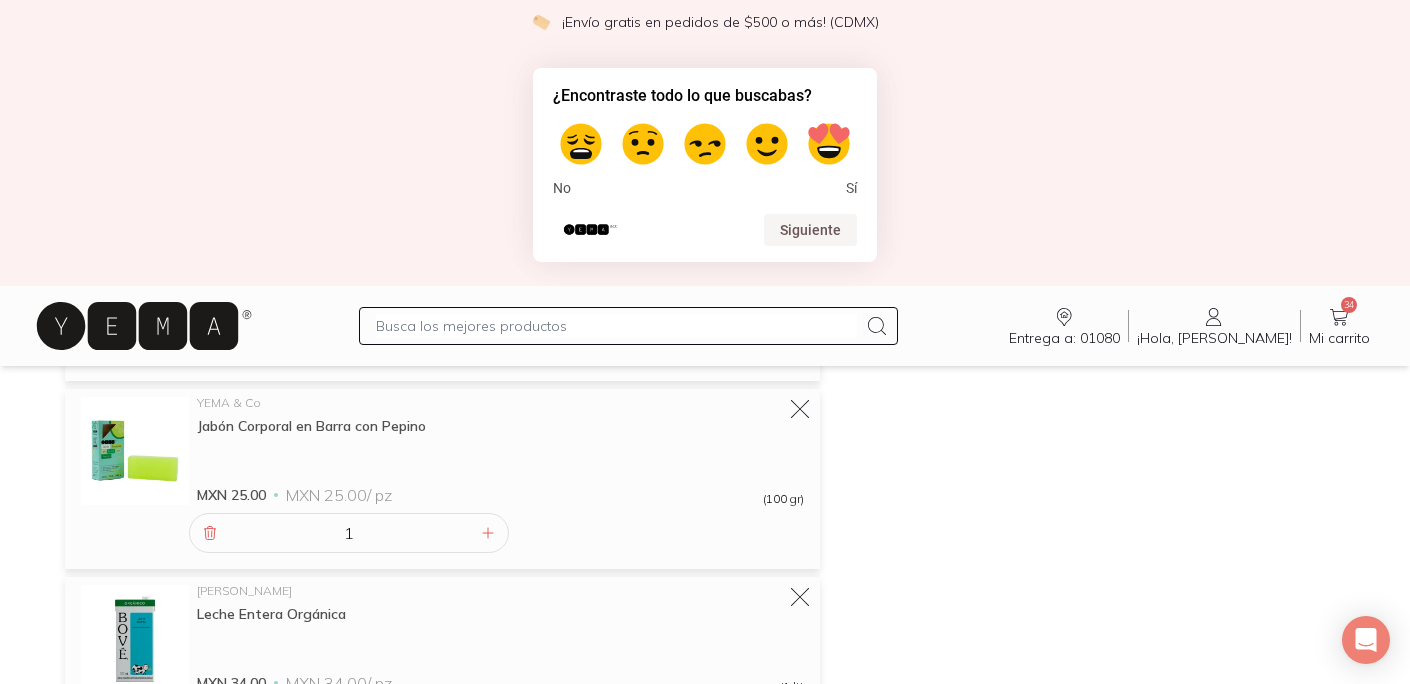 scroll, scrollTop: 4396, scrollLeft: 0, axis: vertical 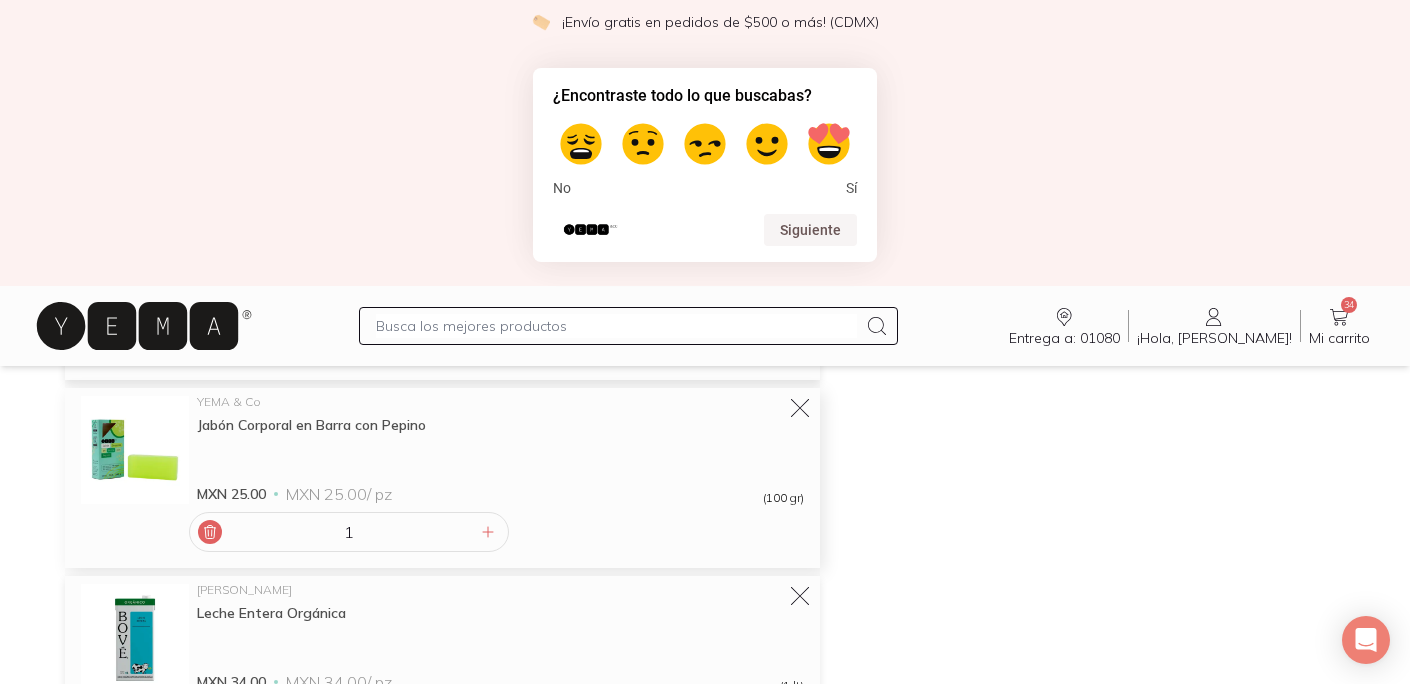 click 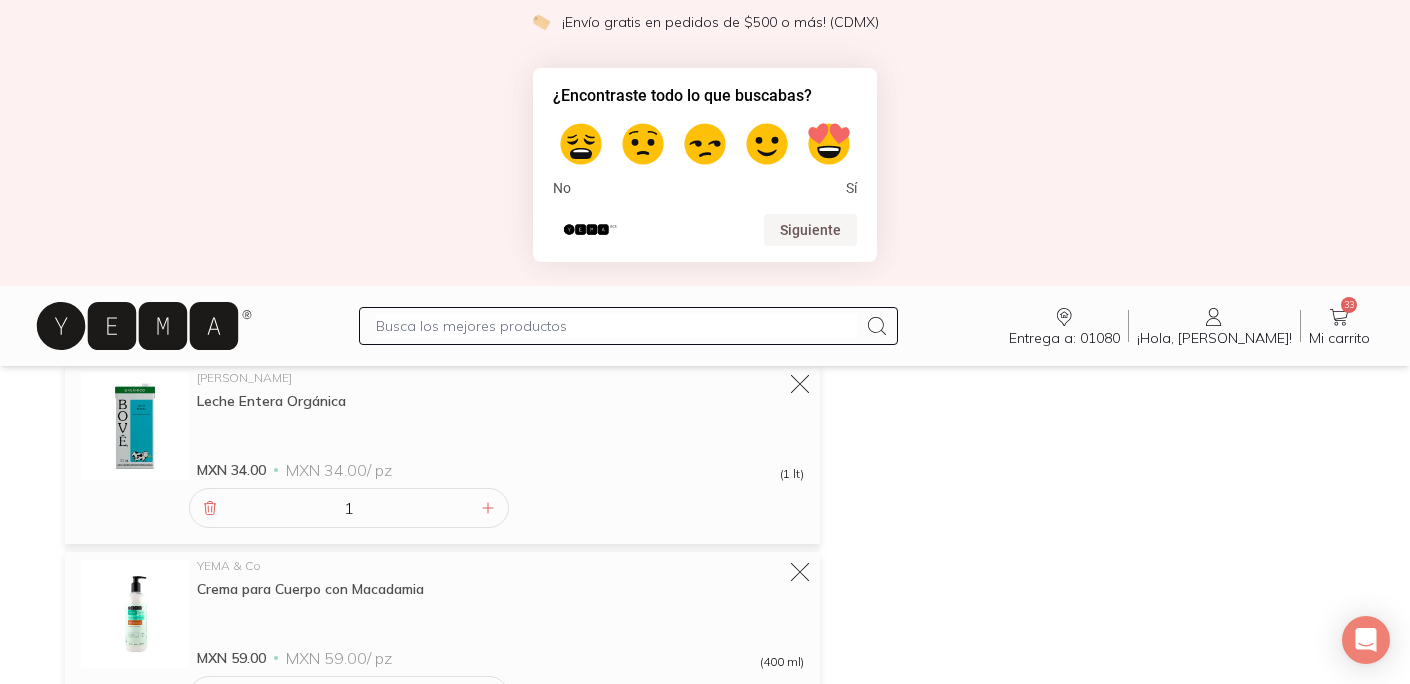 scroll, scrollTop: 4415, scrollLeft: 0, axis: vertical 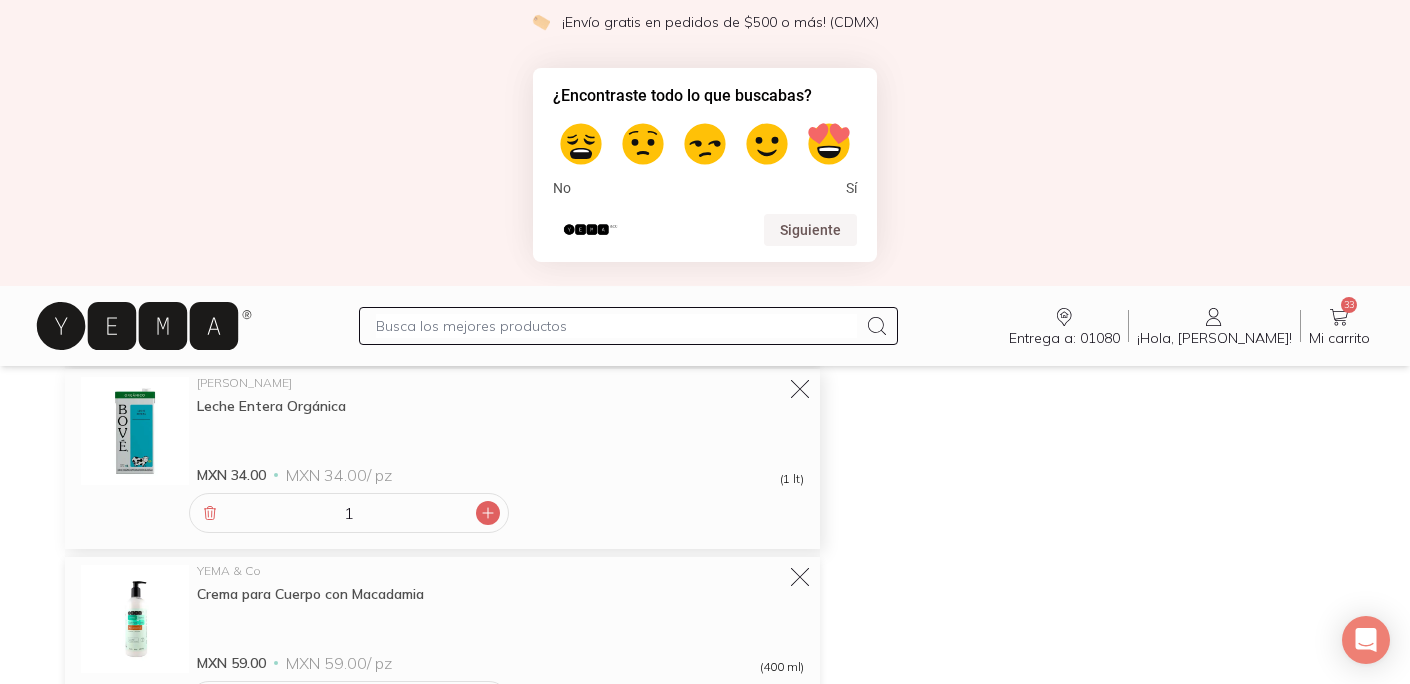 click 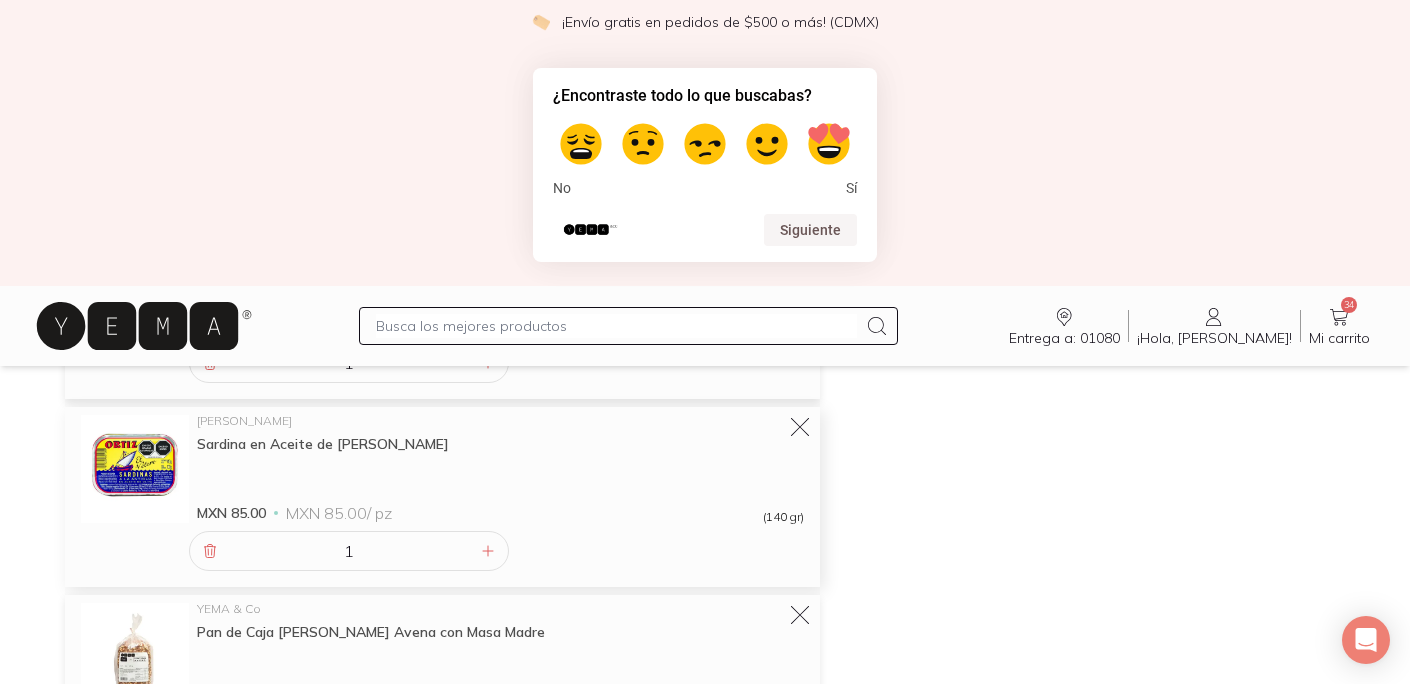 scroll, scrollTop: 4754, scrollLeft: 0, axis: vertical 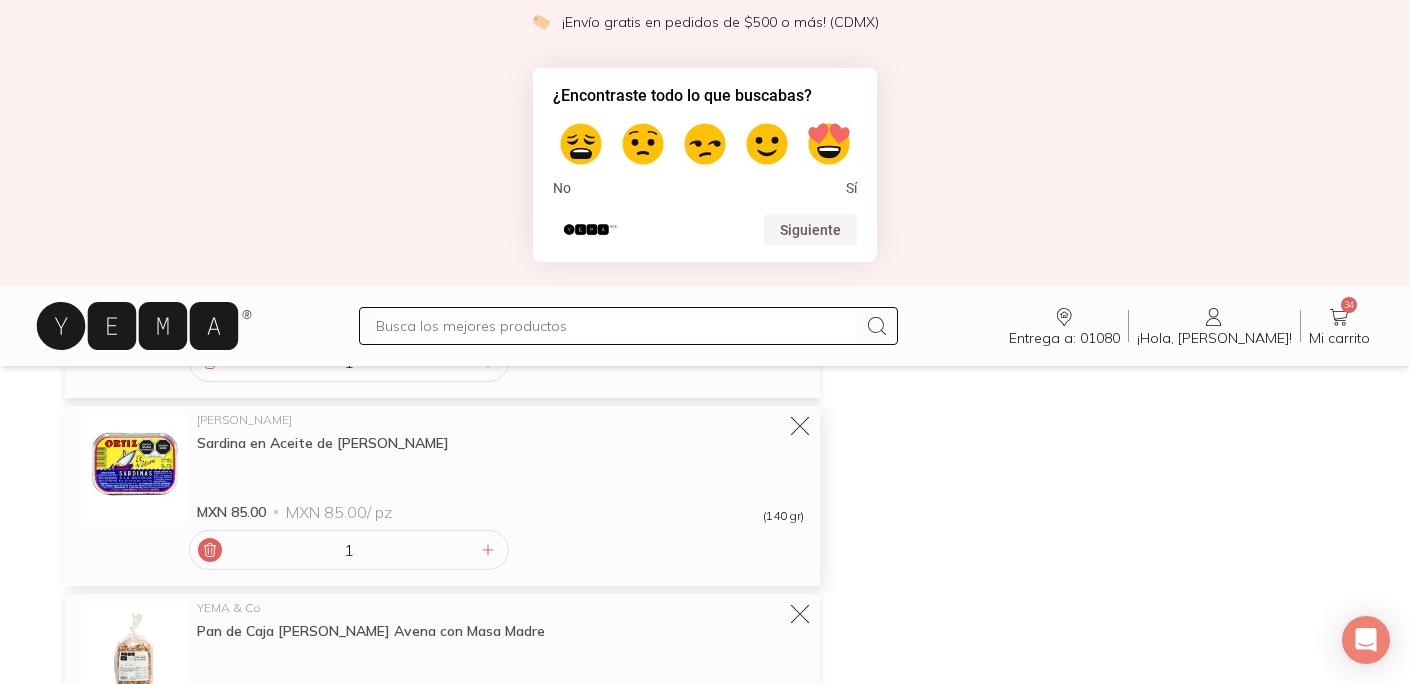 click 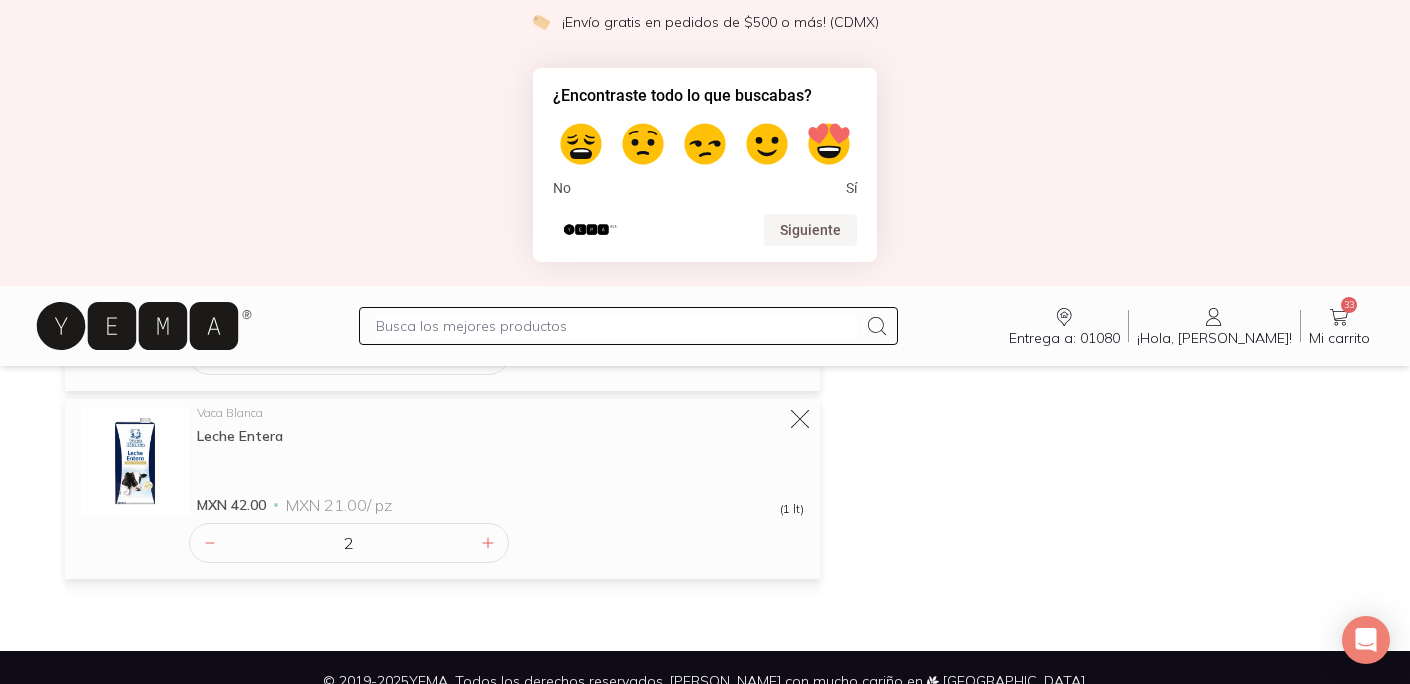 scroll, scrollTop: 5728, scrollLeft: 0, axis: vertical 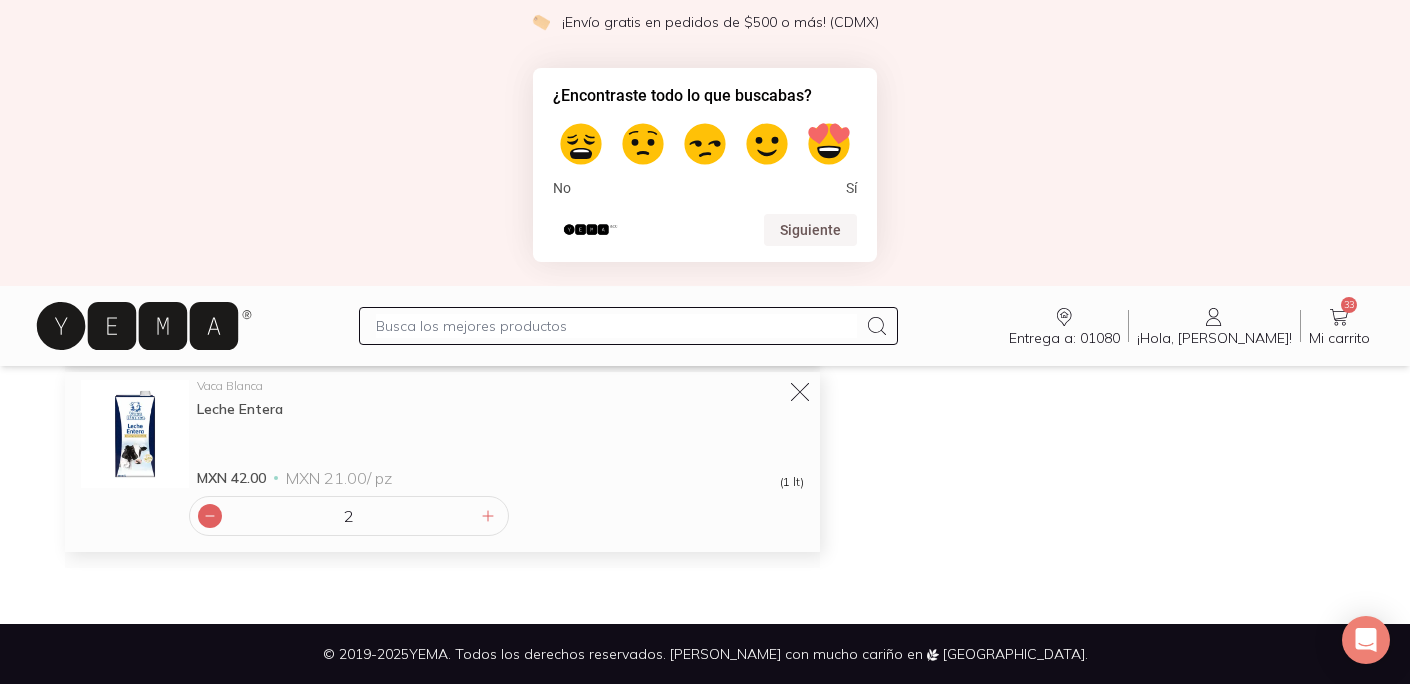 click 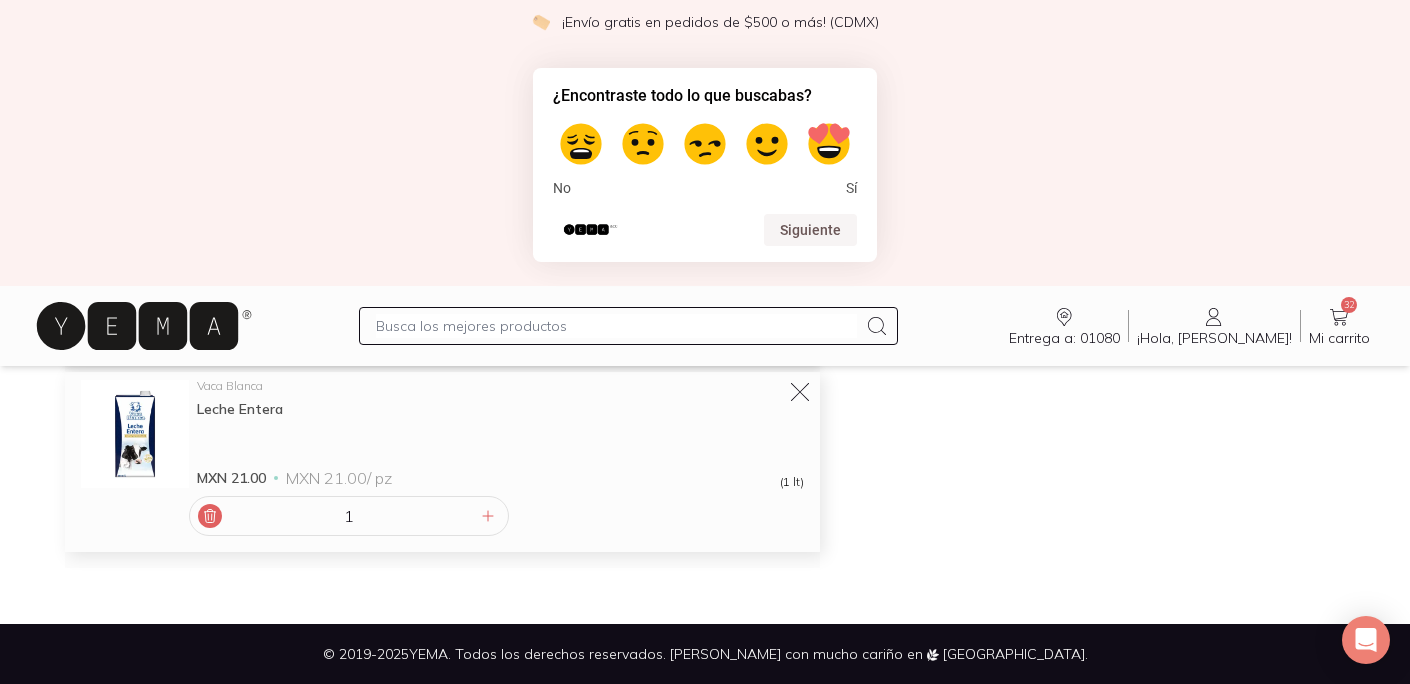 click 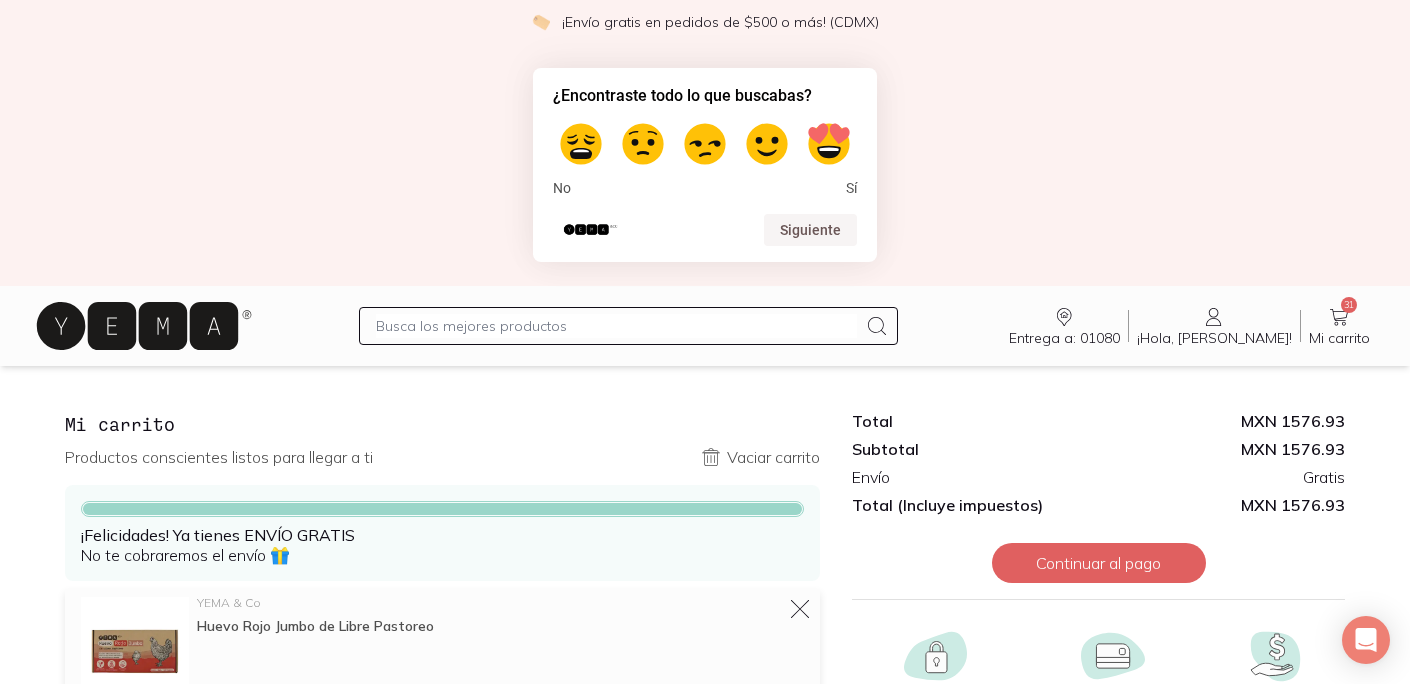 scroll, scrollTop: 0, scrollLeft: 0, axis: both 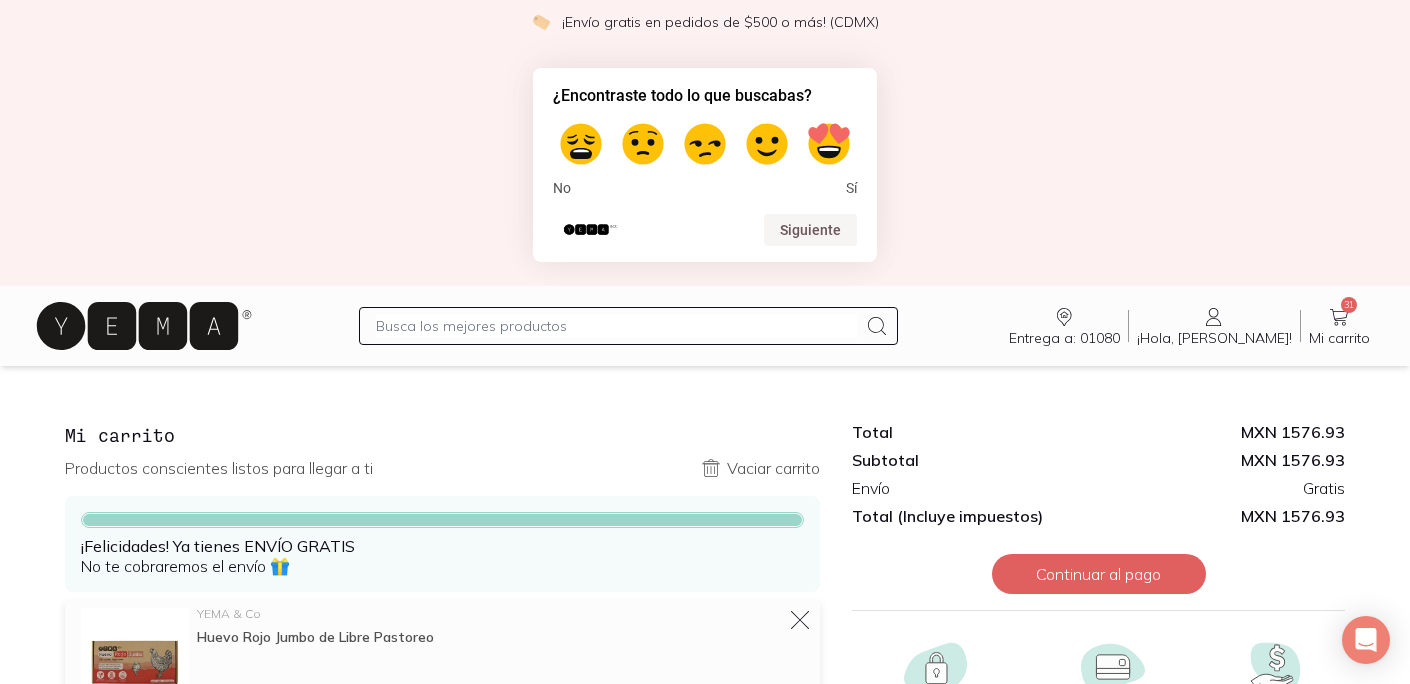 click on "No Sí" at bounding box center (705, 157) 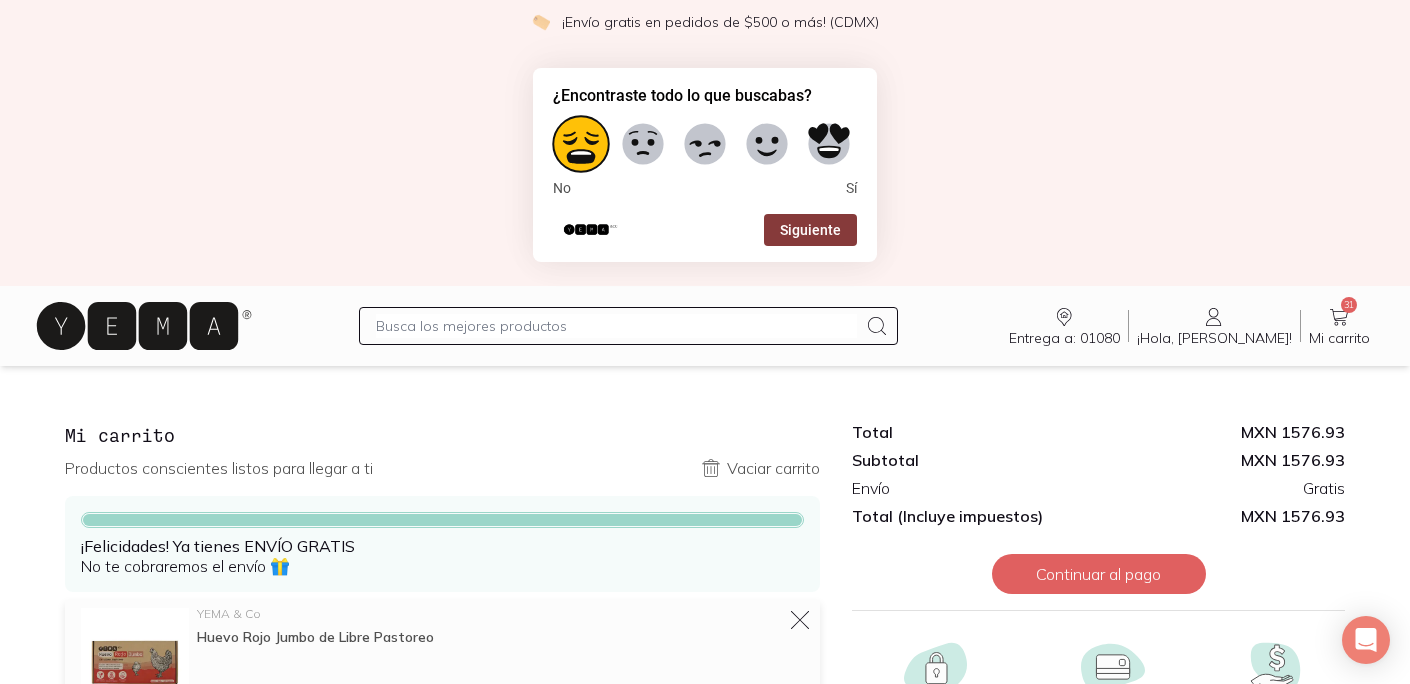 click on "Siguiente" at bounding box center [810, 230] 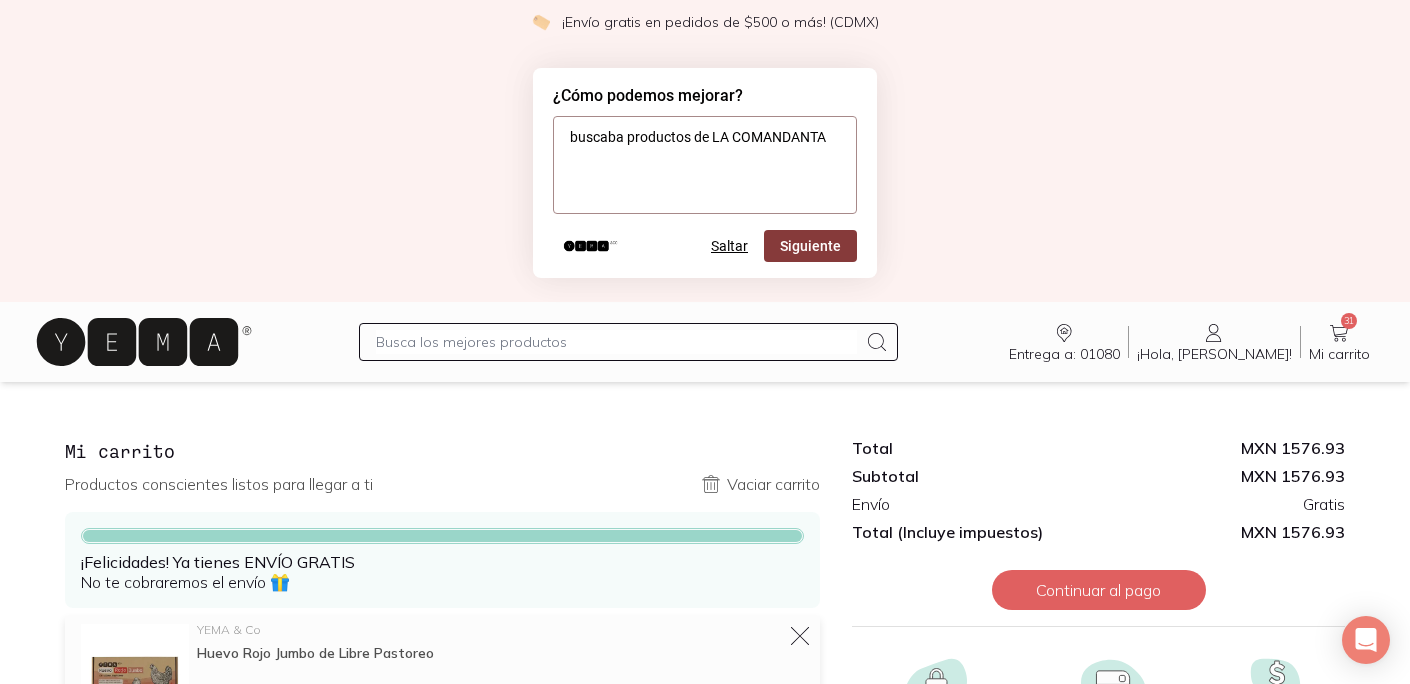 type on "buscaba productos de LA COMANDANTA" 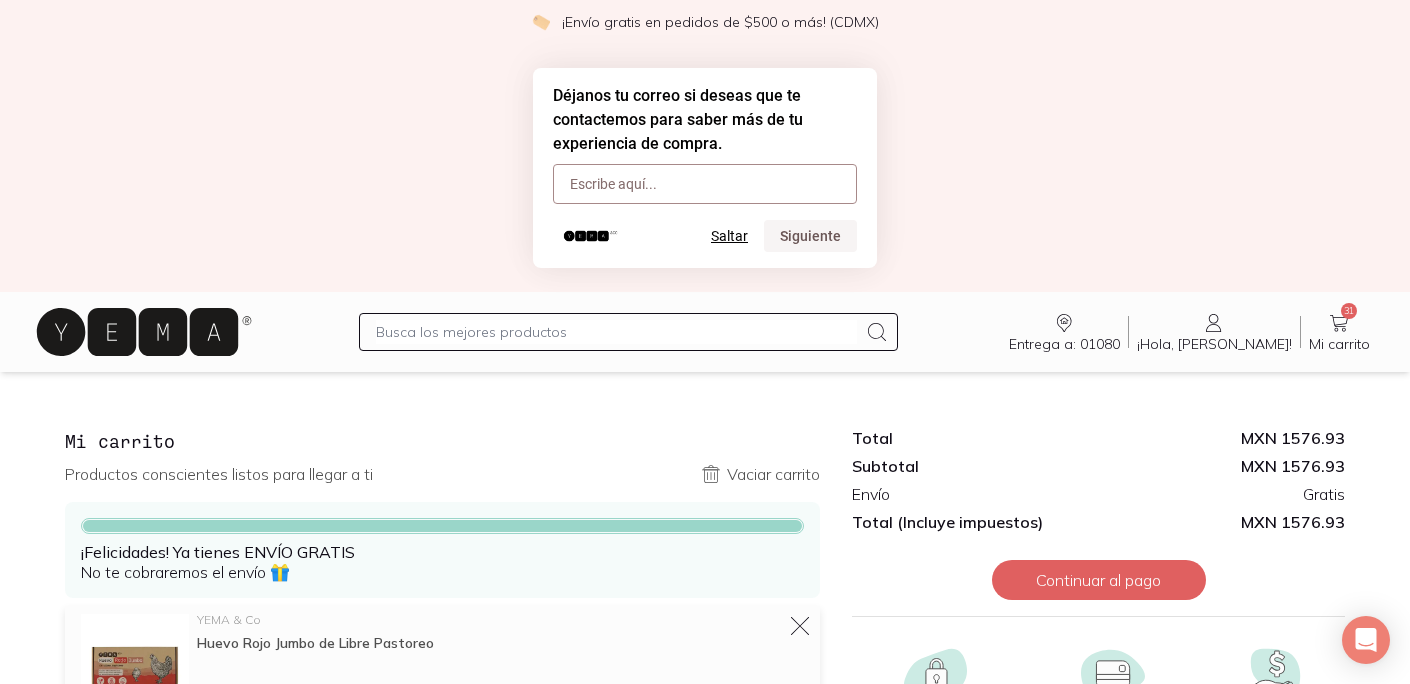 type on "S" 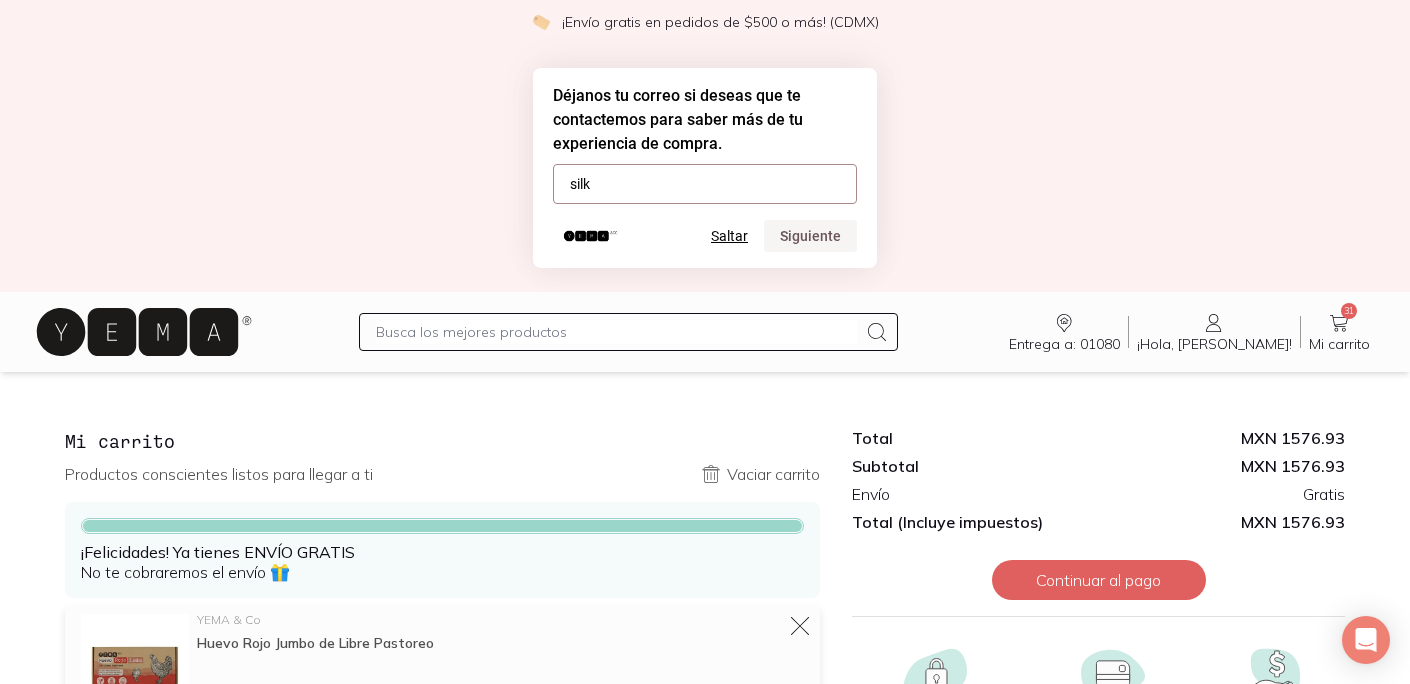 type on "[EMAIL_ADDRESS][DOMAIN_NAME]" 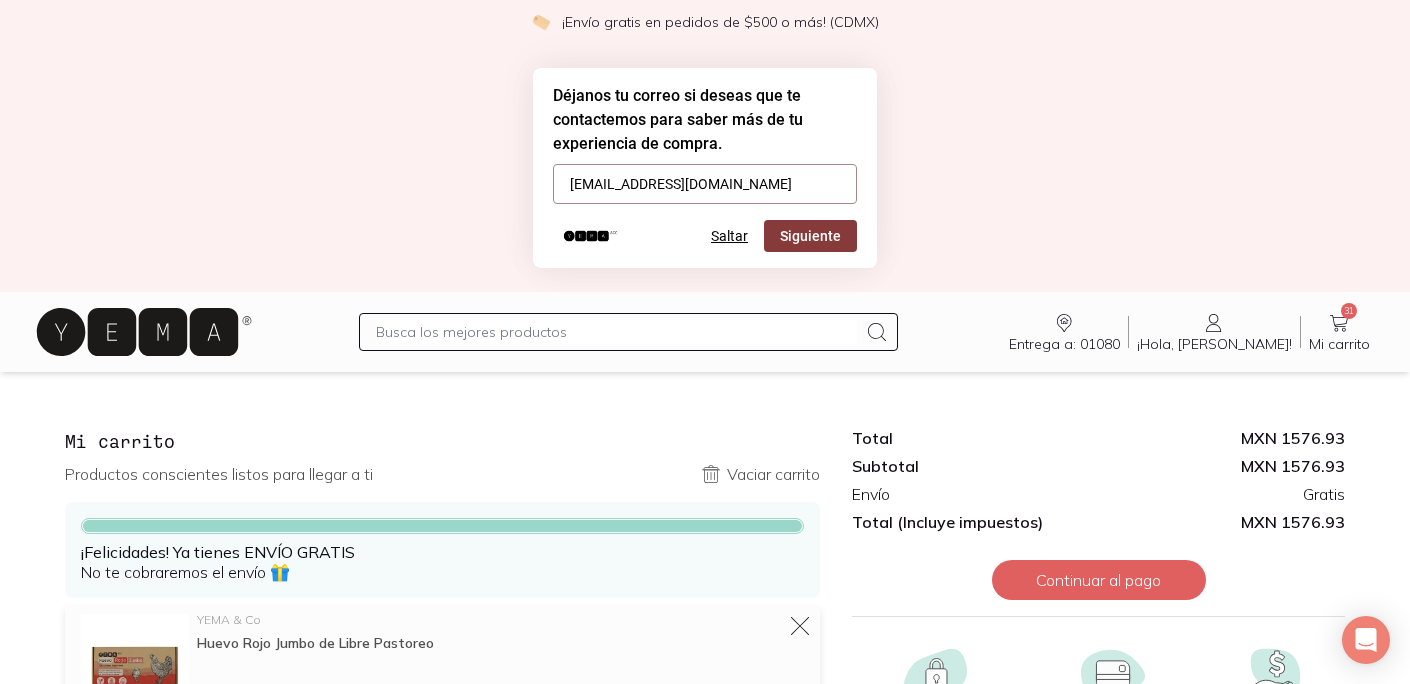 click on "Siguiente" at bounding box center [810, 236] 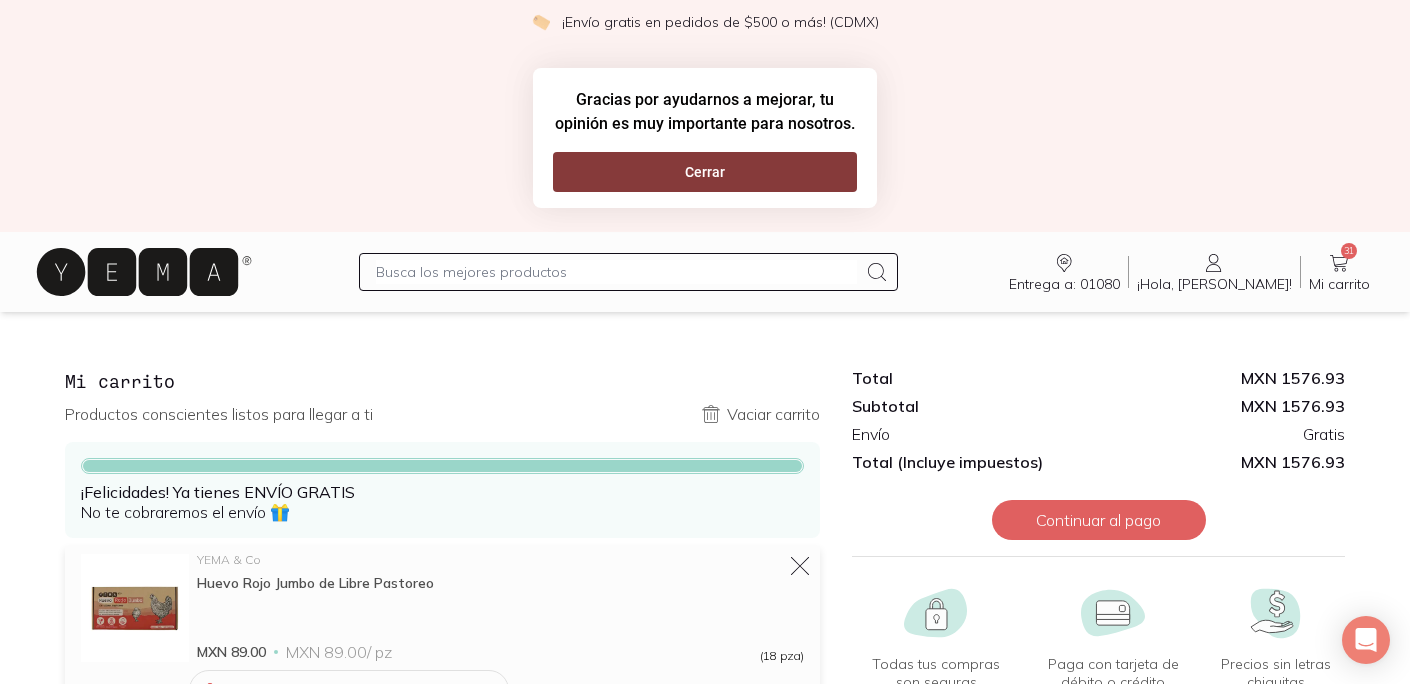 click on "Cerrar" at bounding box center [705, 172] 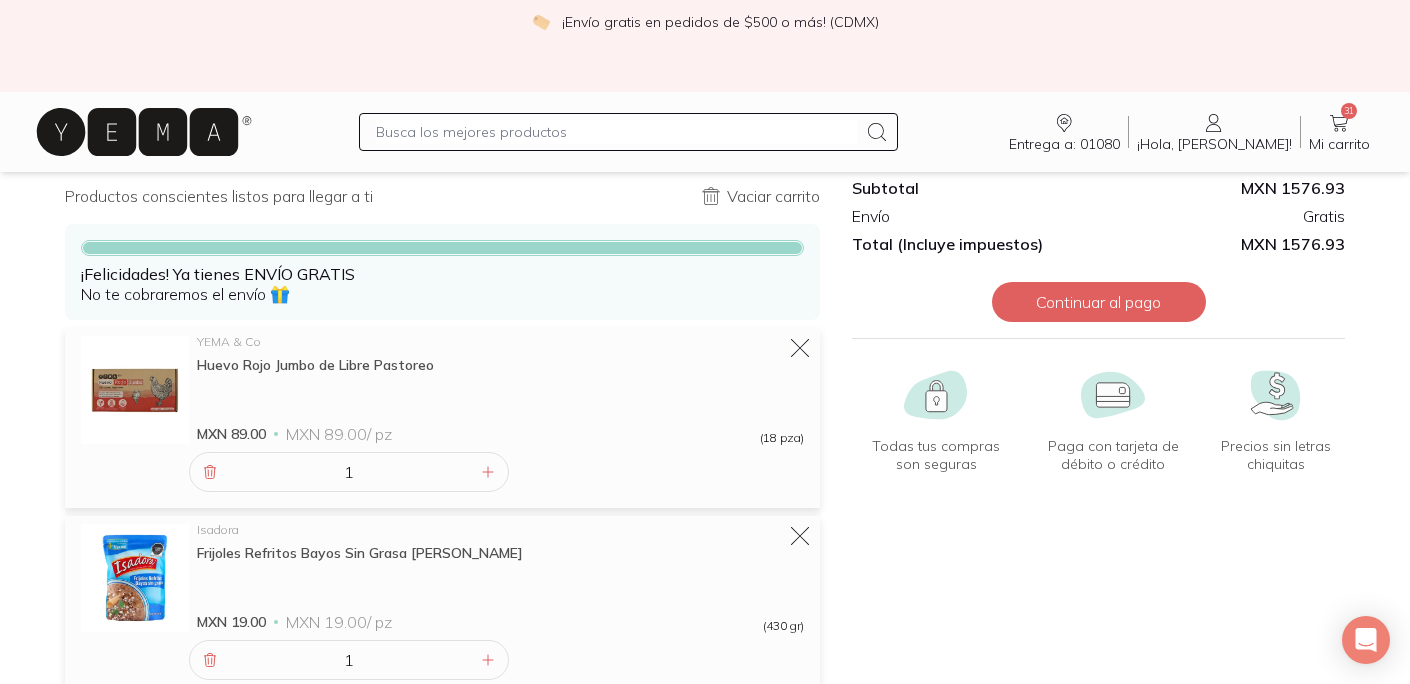 scroll, scrollTop: 0, scrollLeft: 0, axis: both 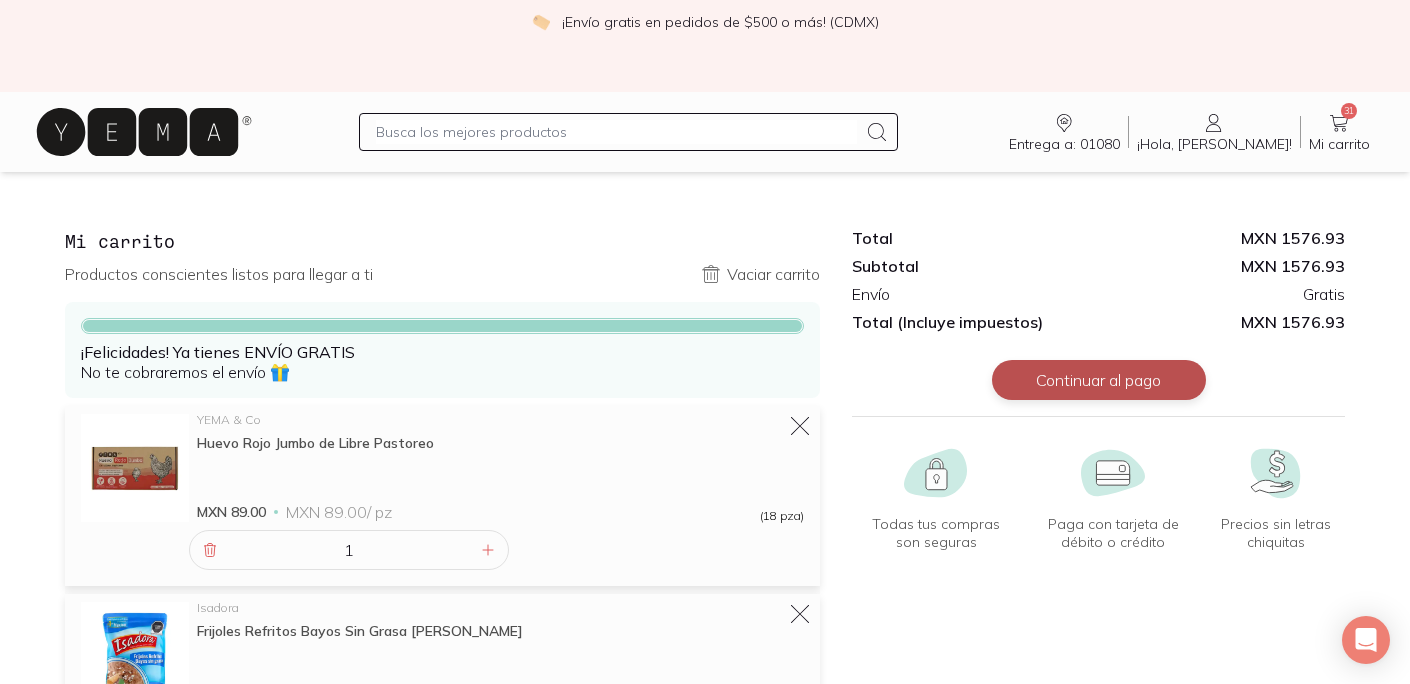 click on "Continuar al pago" at bounding box center (1099, 380) 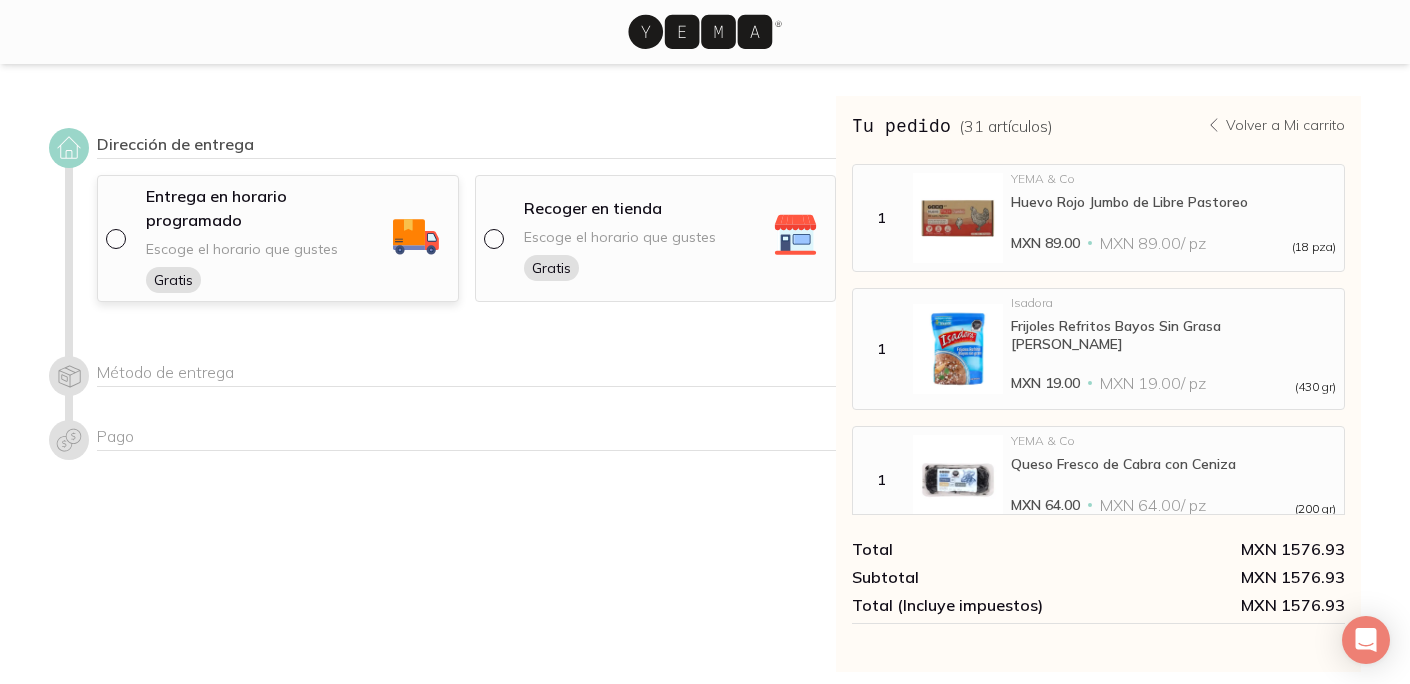 click on "Entrega en horario programado" at bounding box center (266, 212) 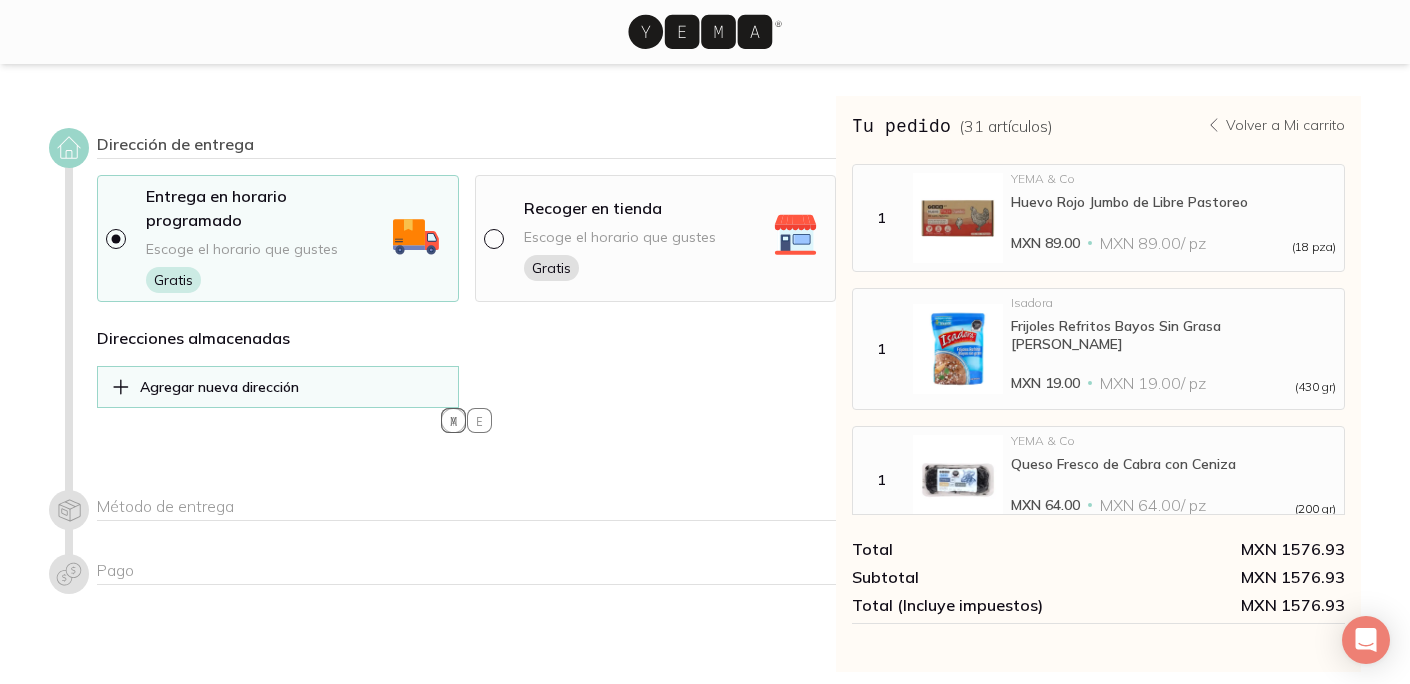 select on "204" 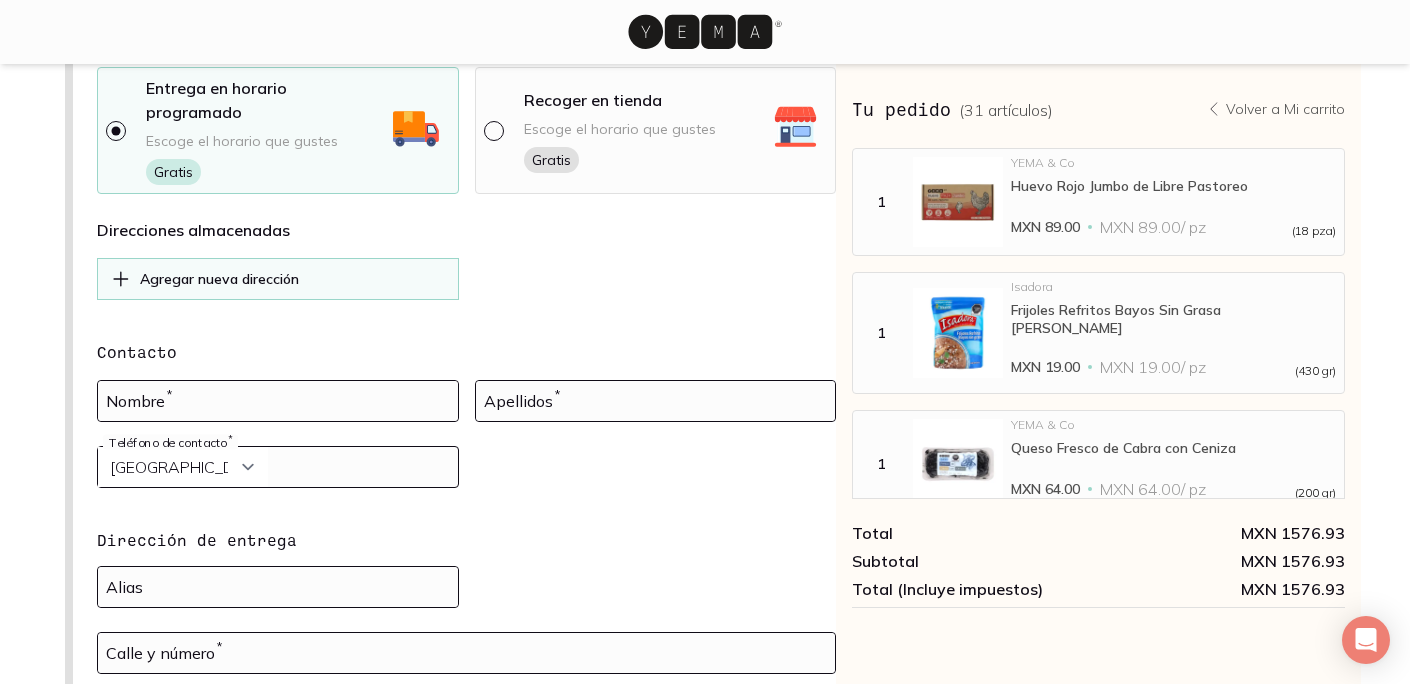 scroll, scrollTop: 110, scrollLeft: 0, axis: vertical 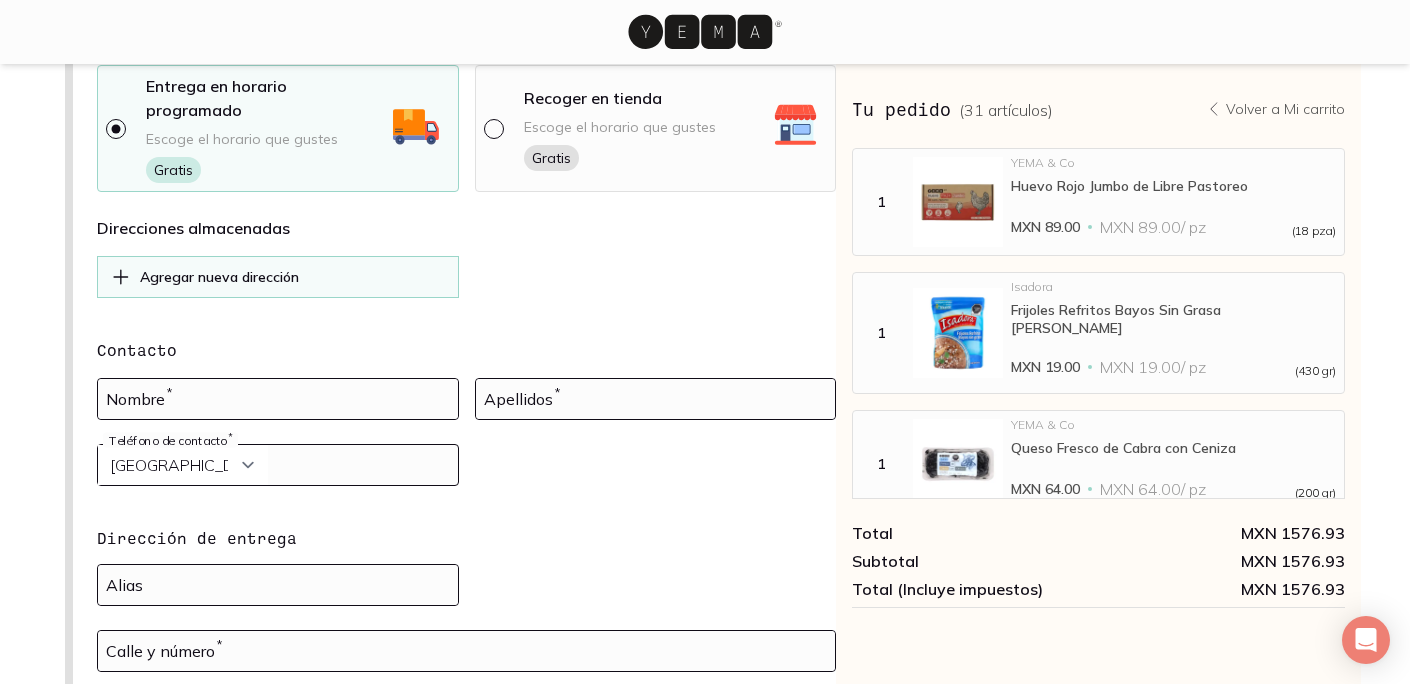 click on "Agregar nueva dirección" at bounding box center [219, 277] 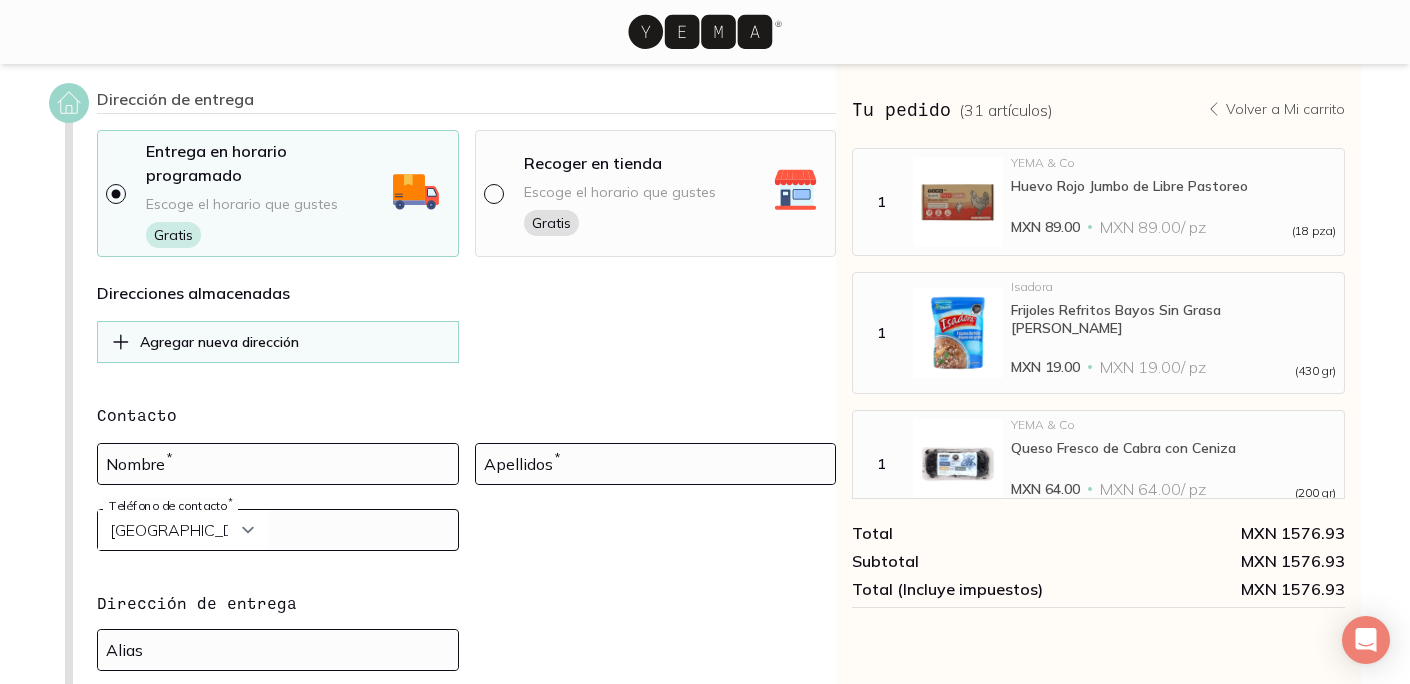 scroll, scrollTop: 29, scrollLeft: 0, axis: vertical 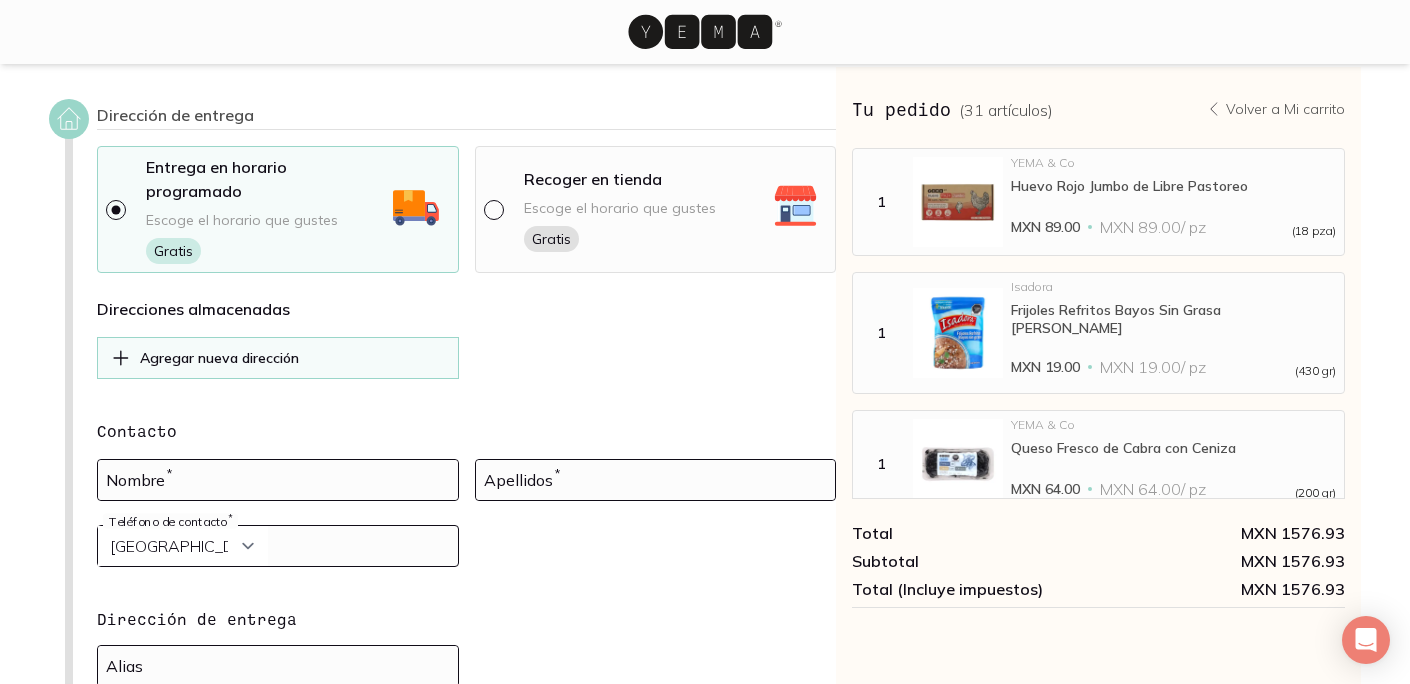 click on "Entrega en horario programado Escoge el horario que gustes Gratis Recoger en tienda Escoge el horario que gustes Gratis Direcciones almacenadas Agregar nueva dirección Contacto Nombre * Apellidos * Curazao (+5999) Jamaica (+1876) San Cristóbal y Nieves (+1869) Trinidad y Tobago (+1868) República Dominicana (+1809) San Vicente y las Granadinas (+1784) Dominica (+1767) Santa Lucía (+1758) Sint Maarten (+1721) Samoa Americana (+1684) Guam (+1671) Islas Marianas del Norte (+1670) Montserrat (+1664) Islas Turcas y Caicos (+1649) San Martín (Francia) (+1599) Granada (+1473) Islas Bermudas (+1441) Islas Caimán (+1345) Islas Vírgenes de los Estados Unidos (+1340) Islas Vírgenes Británicas (+1284) Antigua y Barbuda (+1268) Anguila (+1264) Barbados (+1246) Bahamas (+1242) Uzbekistán (+998) Kirguistán (+996) Georgia (+995) Azerbaiyán (+994) Turkmenistán (+993) Tayikistán (+992) Nepal (+977) Mongolia (+976) Bhután (+975) Qatar (+974) Bahrein (+973) Israel (+972) Emiratos Árabes Unidos (+971) Omán (+968)" at bounding box center [466, 522] 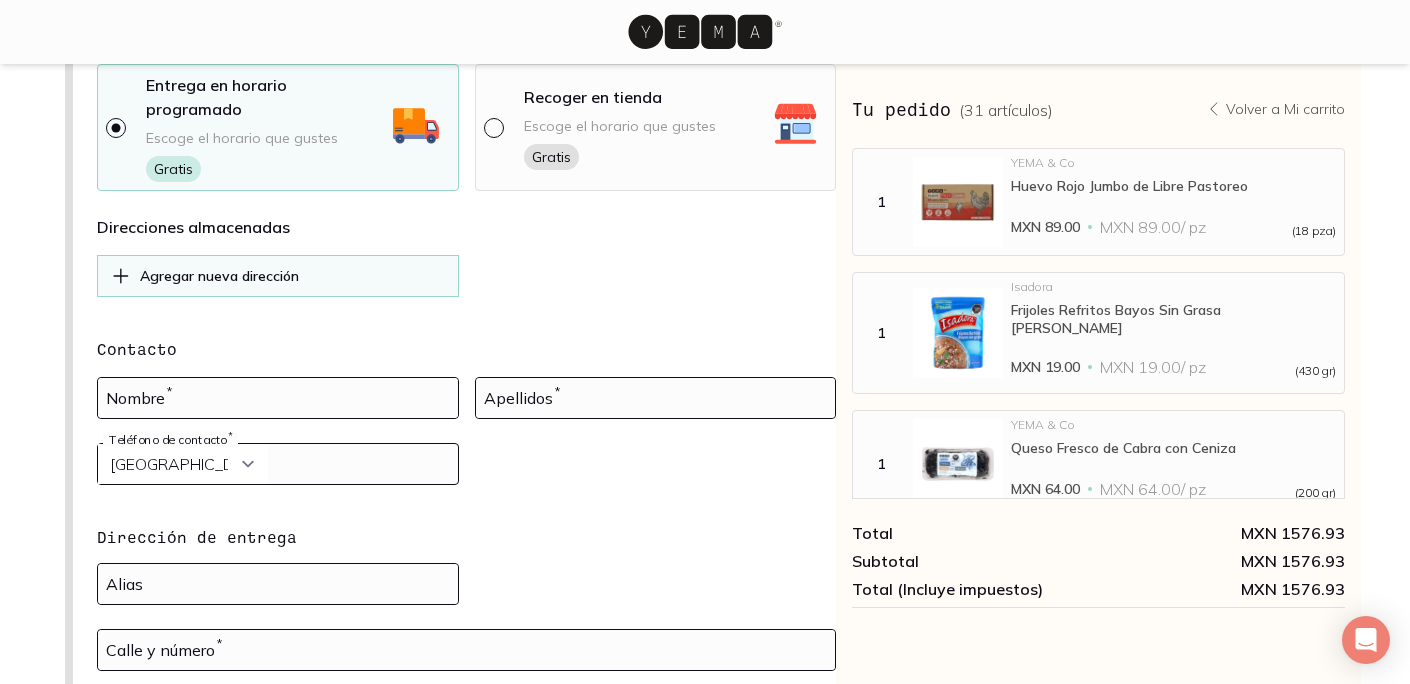 scroll, scrollTop: 115, scrollLeft: 0, axis: vertical 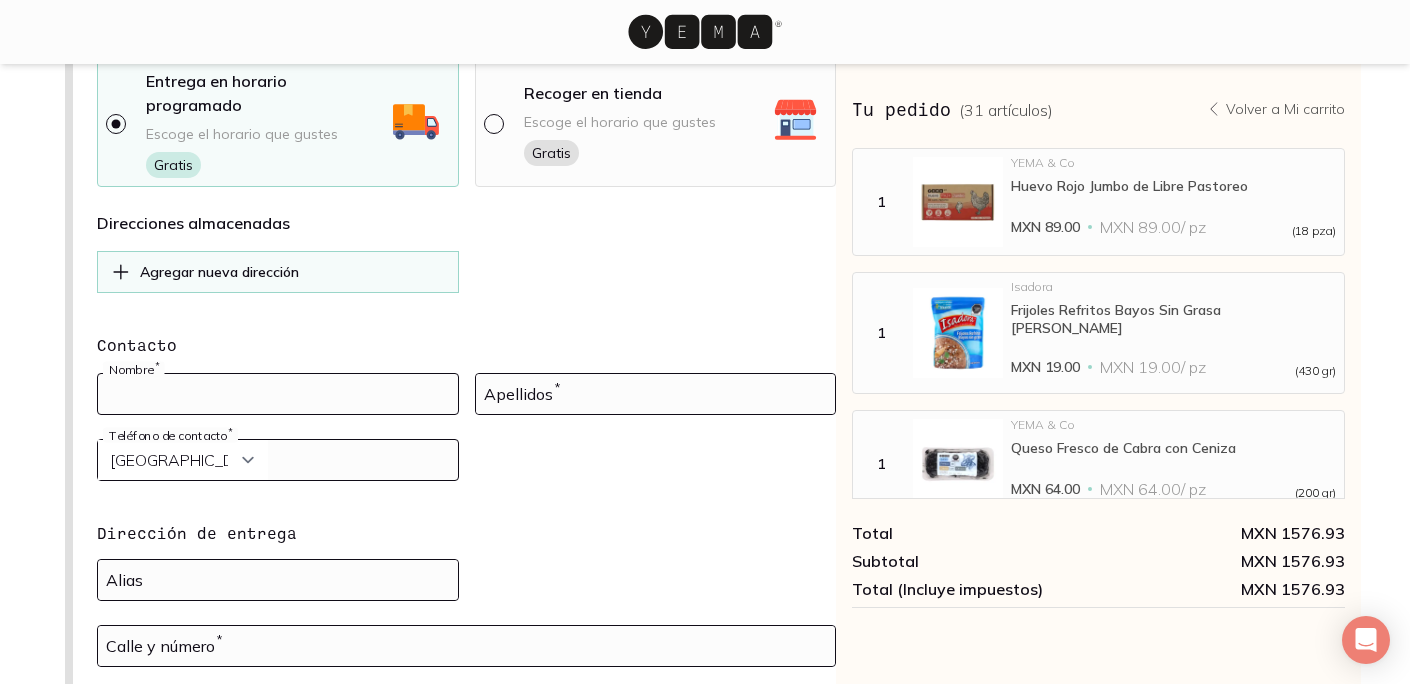 click at bounding box center [278, 394] 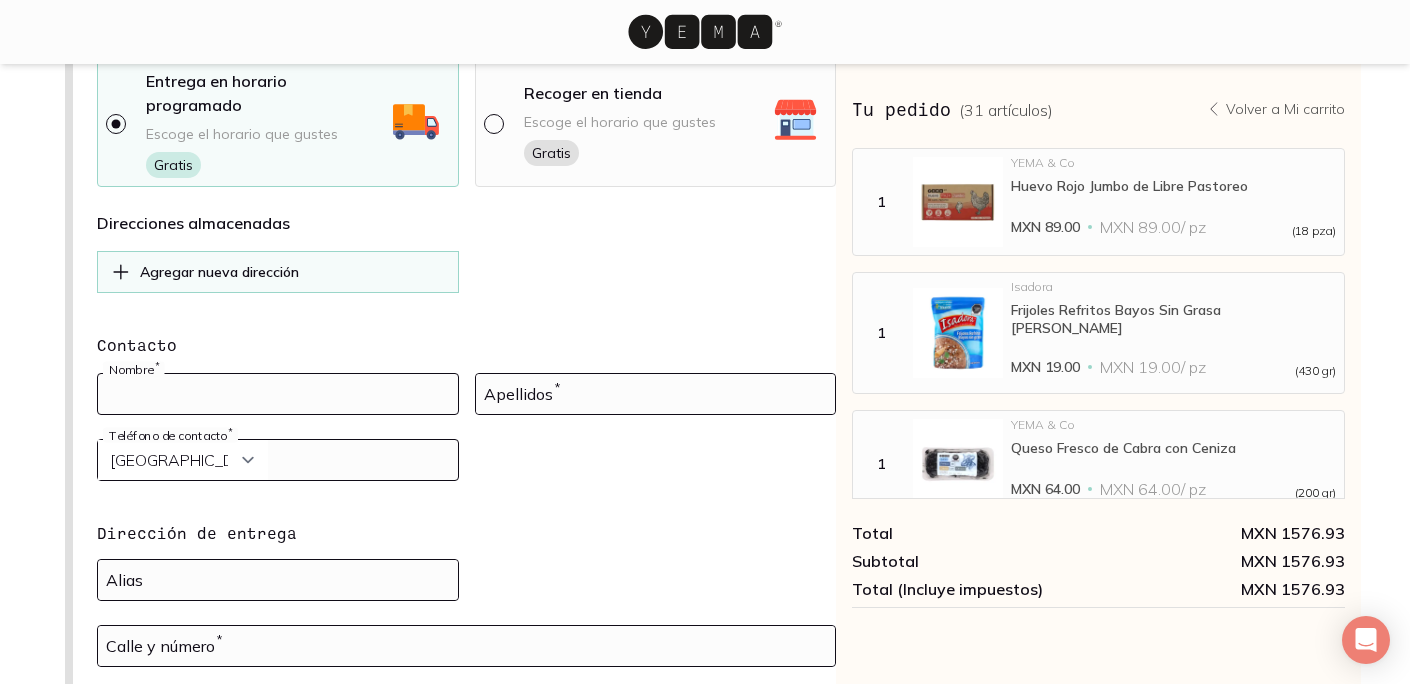 type on "Silke" 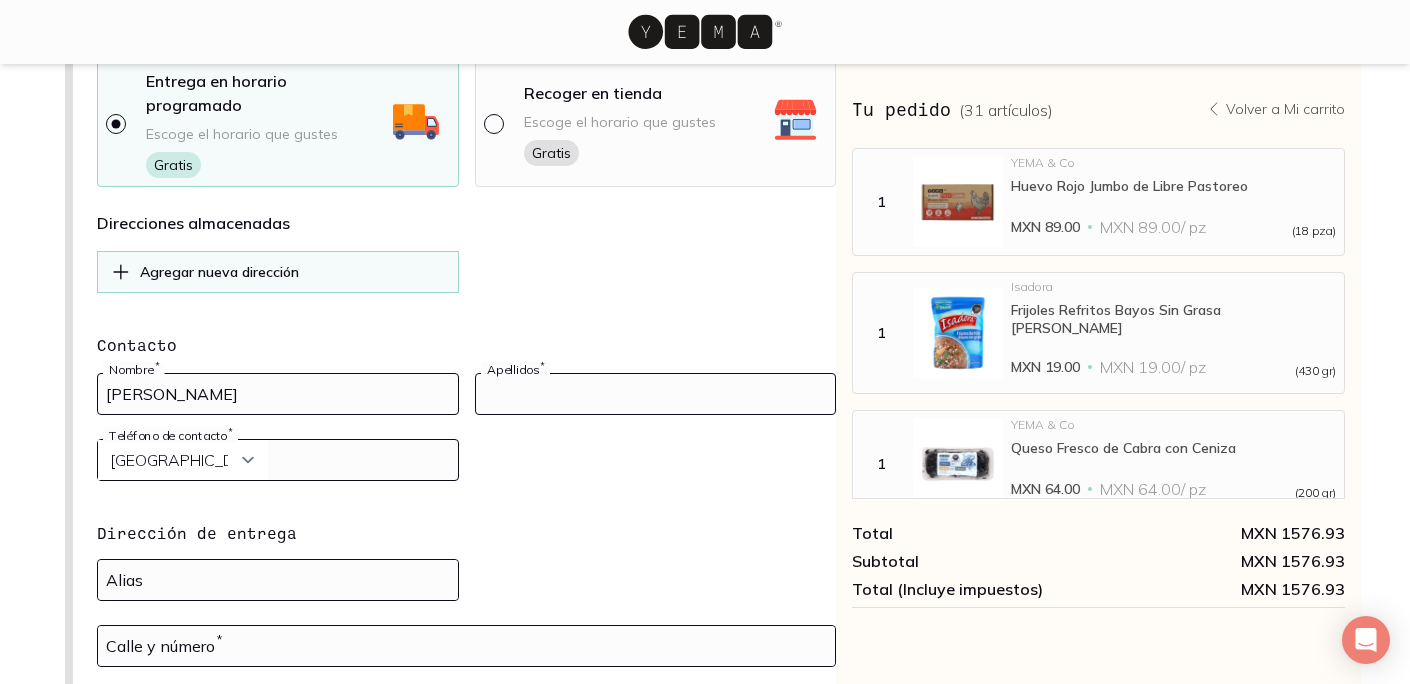 type on "German Phinder" 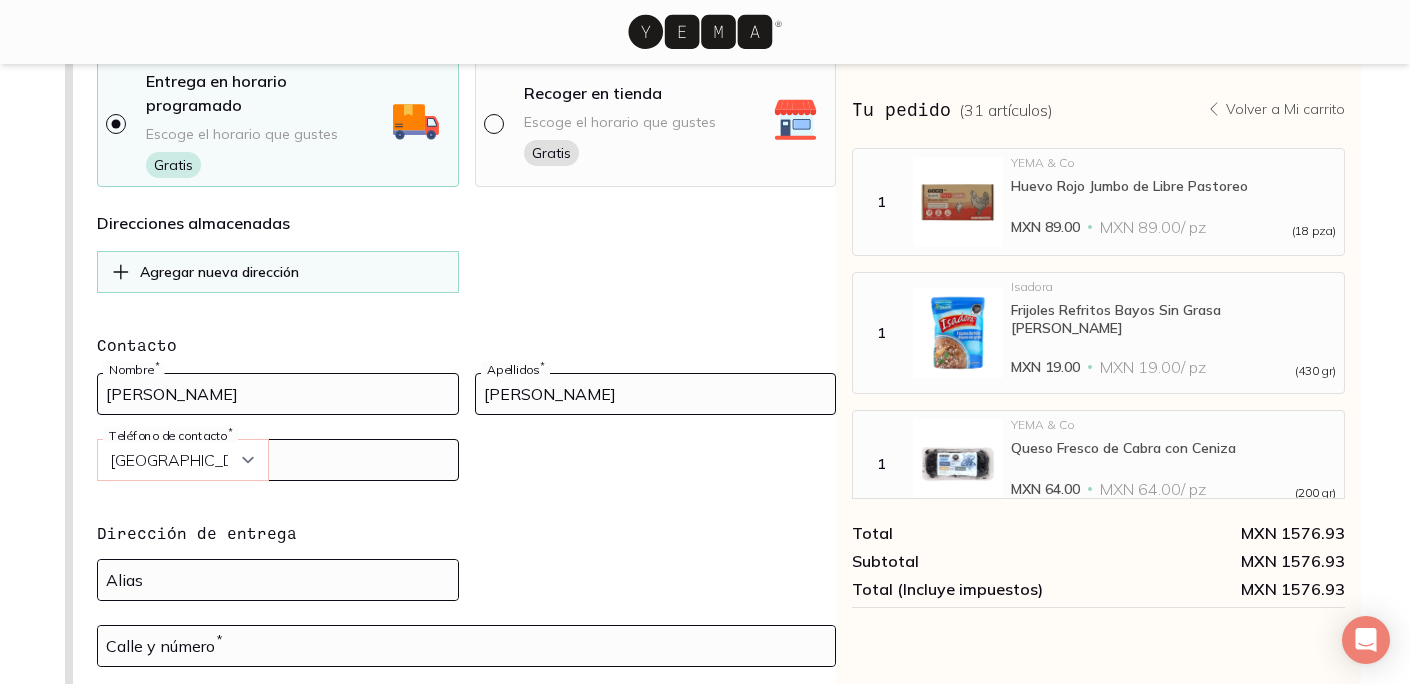 select on "52" 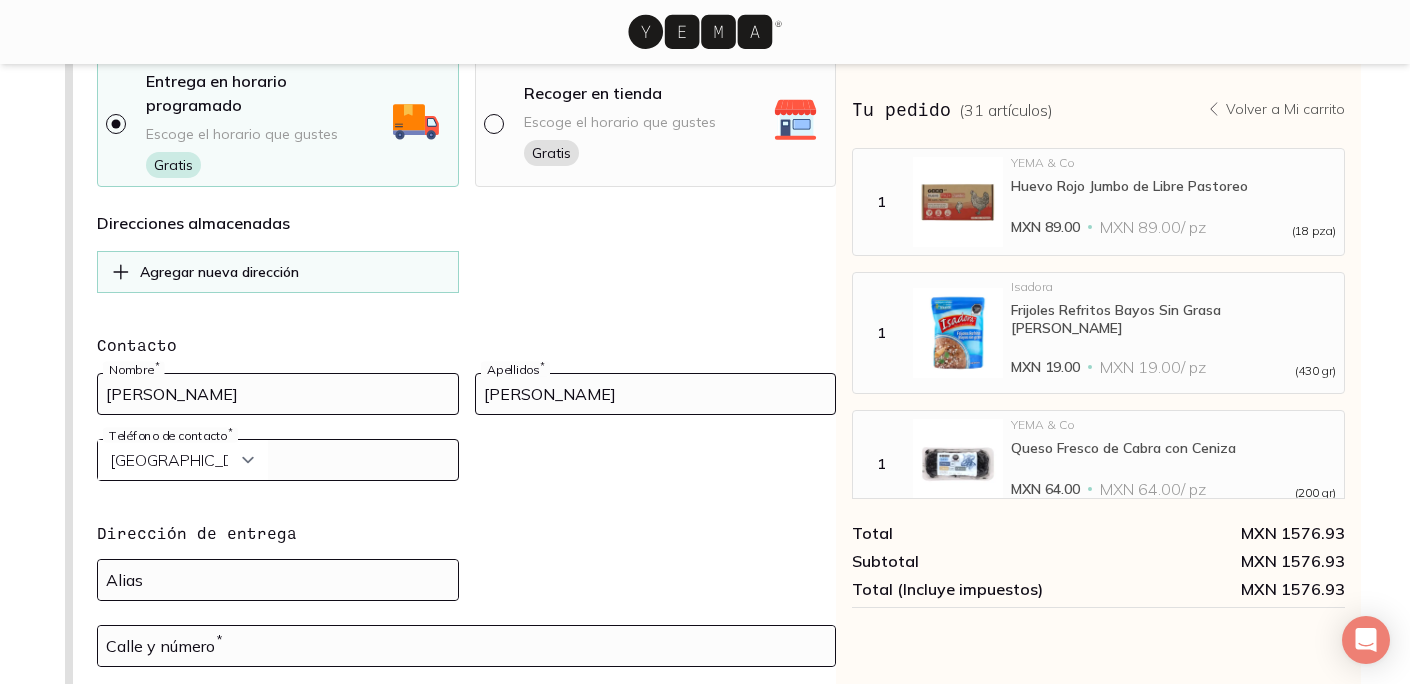 type on "5554094721" 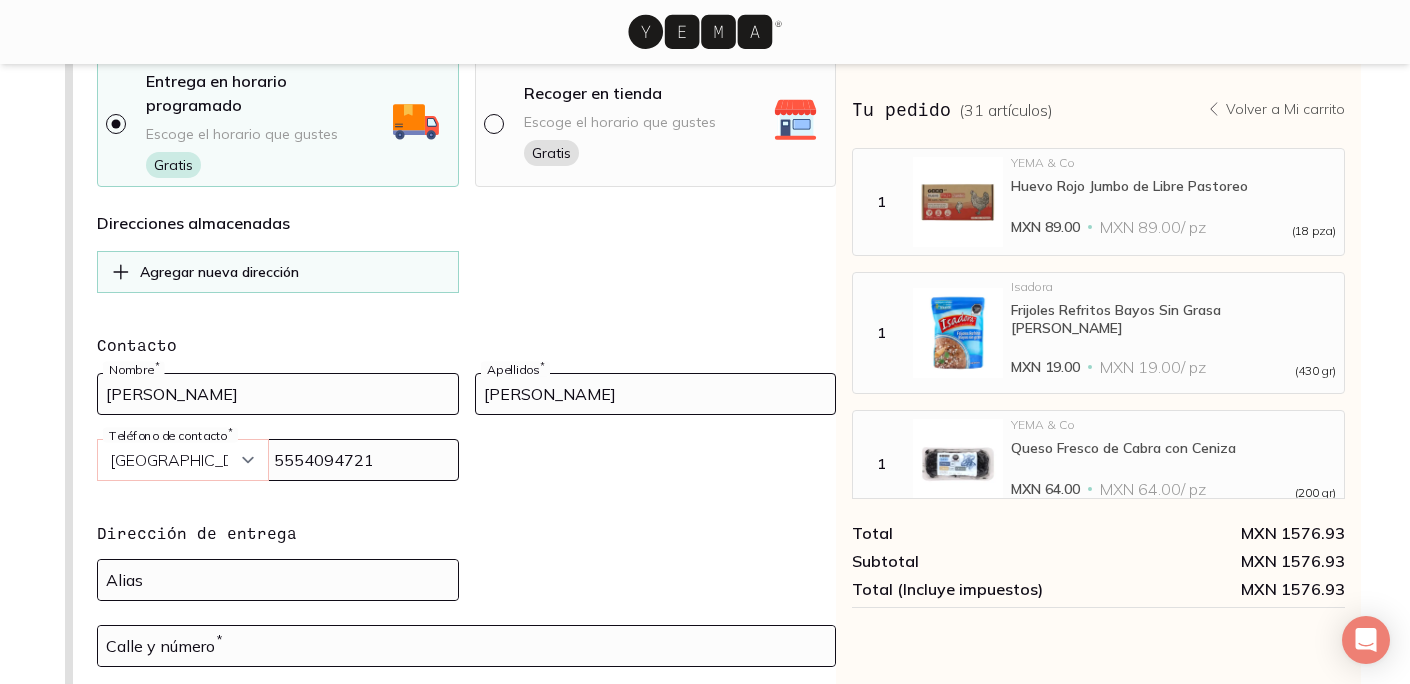 click on "Curazao (+5999) Jamaica (+1876) San Cristóbal y Nieves (+1869) Trinidad y Tobago (+1868) República Dominicana (+1809) San Vicente y las Granadinas (+1784) Dominica (+1767) Santa Lucía (+1758) Sint Maarten (+1721) Samoa Americana (+1684) Guam (+1671) Islas Marianas del Norte (+1670) Montserrat (+1664) Islas Turcas y Caicos (+1649) San Martín (Francia) (+1599) Granada (+1473) Islas Bermudas (+1441) Islas Caimán (+1345) Islas Vírgenes de los Estados Unidos (+1340) Islas Vírgenes Británicas (+1284) Antigua y Barbuda (+1268) Anguila (+1264) Barbados (+1246) Bahamas (+1242) Uzbekistán (+998) Kirguistán (+996) Georgia (+995) Azerbaiyán (+994) Turkmenistán (+993) Tayikistán (+992) Nepal (+977) Mongolia (+976) Bhután (+975) Qatar (+974) Bahrein (+973) Israel (+972) Emiratos Árabes Unidos (+971) Omán (+968) Yemen (+967) Arabia Saudita (+966) Kuwait (+965) Irak (+964) Siria (+963) Jordania (+962) Líbano (+961) Islas Maldivas (+960) Taiwán (+886) Bangladesh (+880) Islas Pitcairn (+870) Laos (+856)" at bounding box center (183, 460) 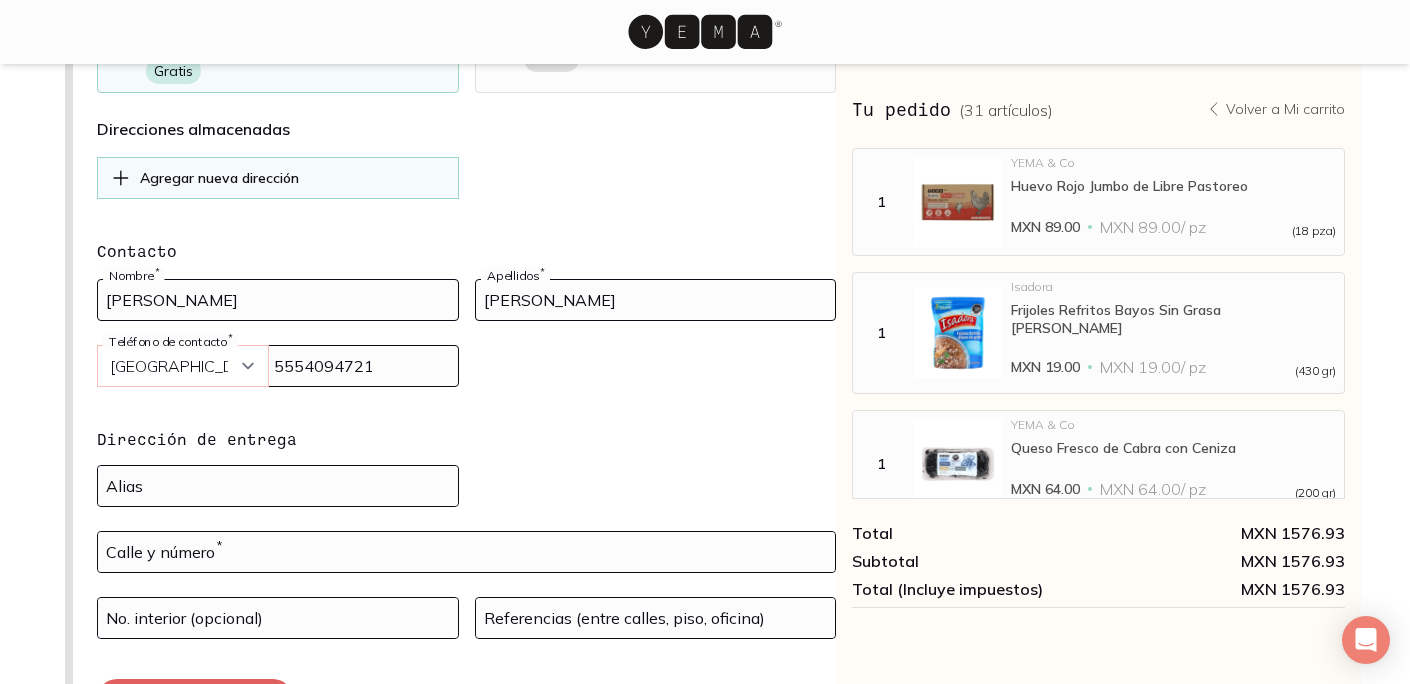 scroll, scrollTop: 213, scrollLeft: 0, axis: vertical 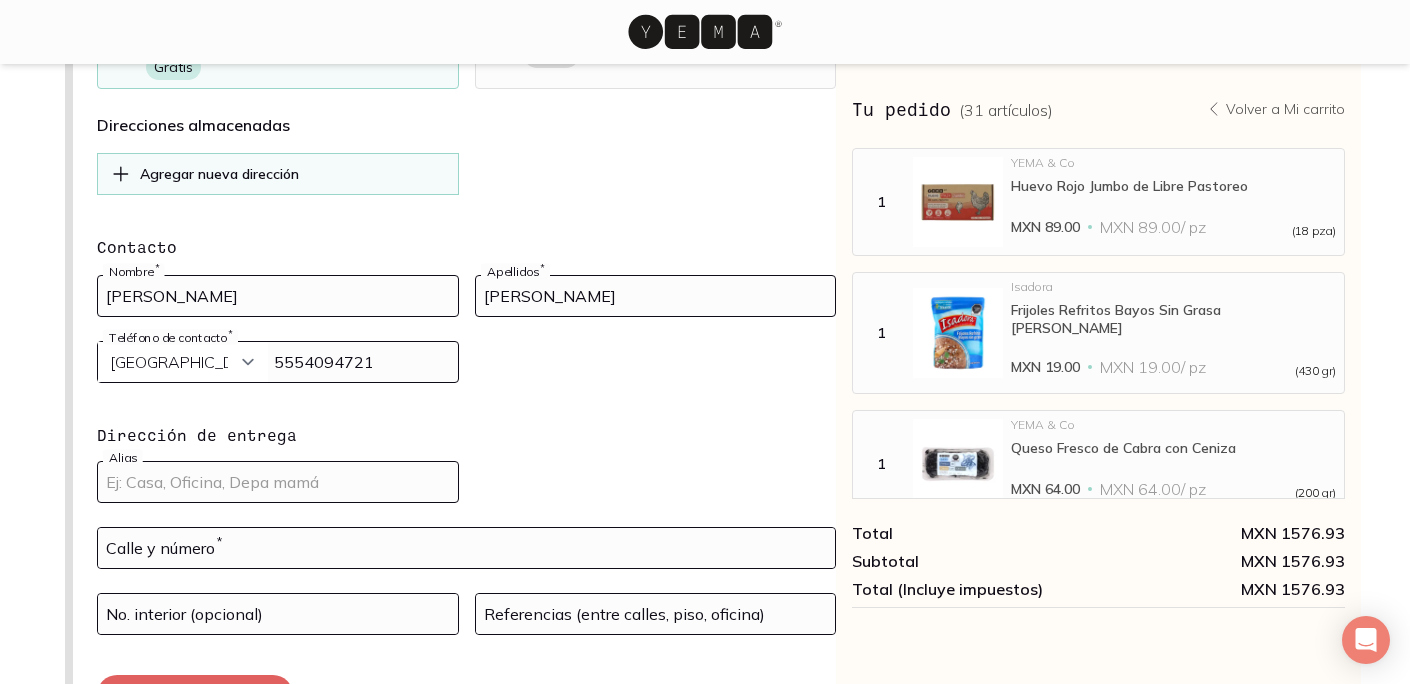 click at bounding box center (278, 482) 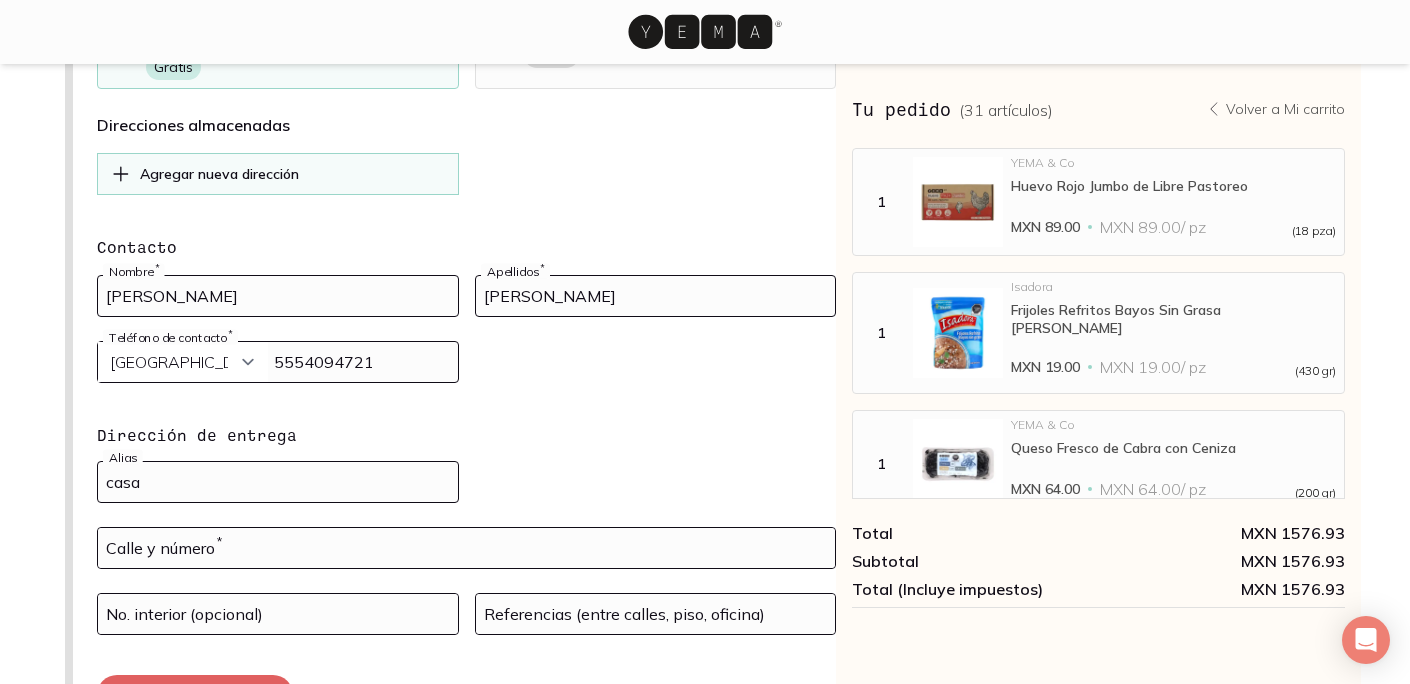 type on "casa" 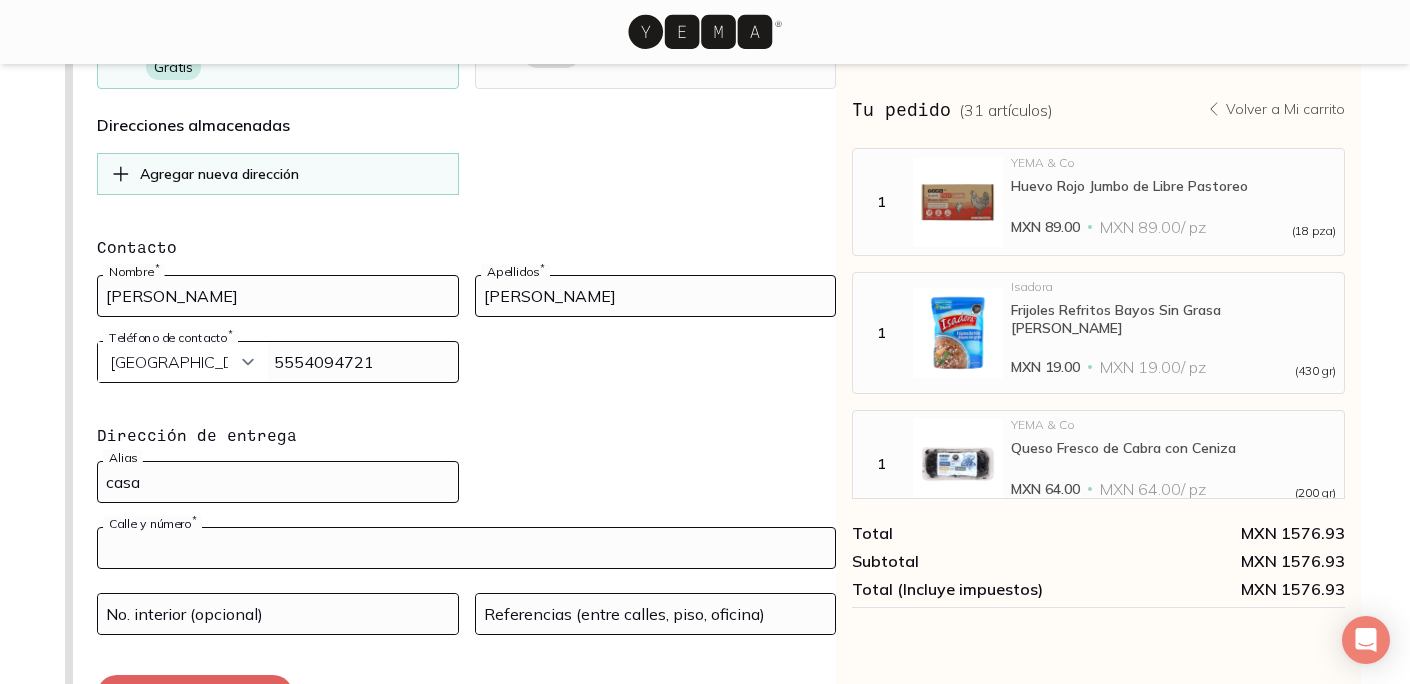 click at bounding box center (466, 548) 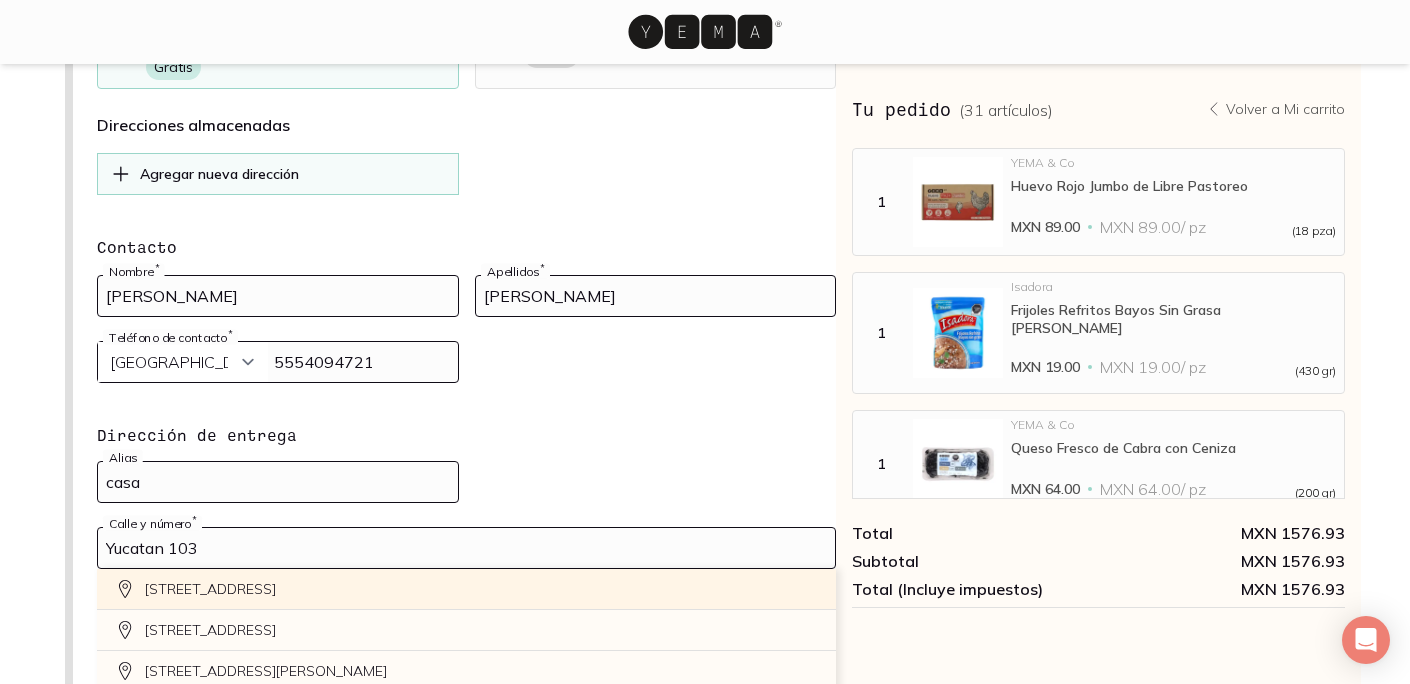 click on "Yucatan 103, Progreso, Ciudad de México, CDMX, México" 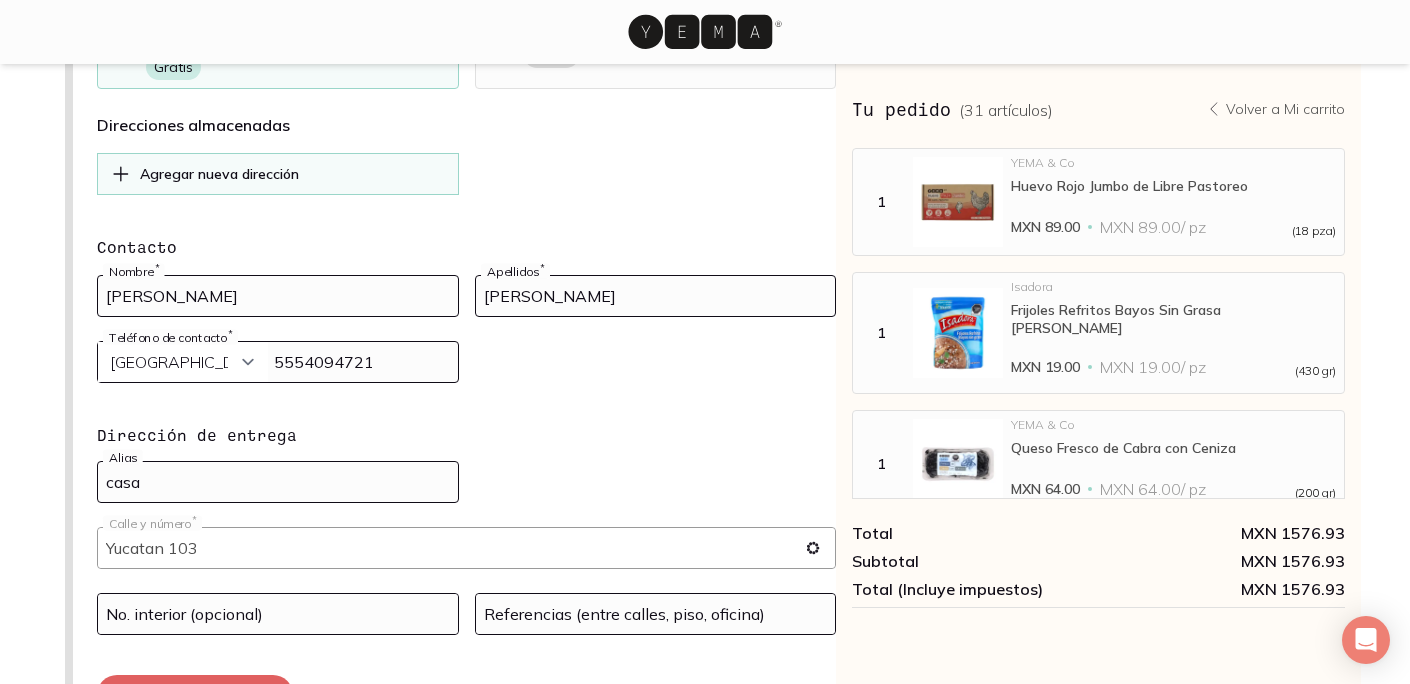 type on "Yucatan 103, Progreso, Álvaro Obregón, 01080 Ciudad de México, CDMX, México" 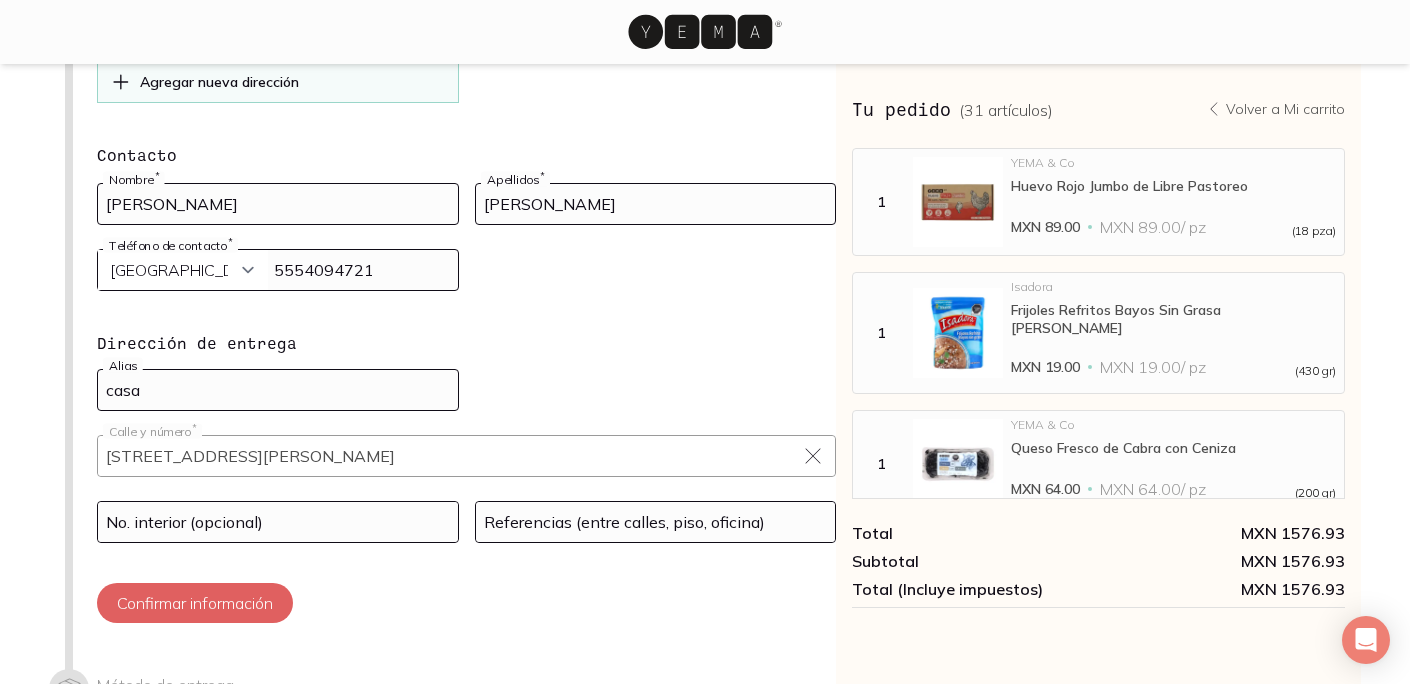 scroll, scrollTop: 309, scrollLeft: 0, axis: vertical 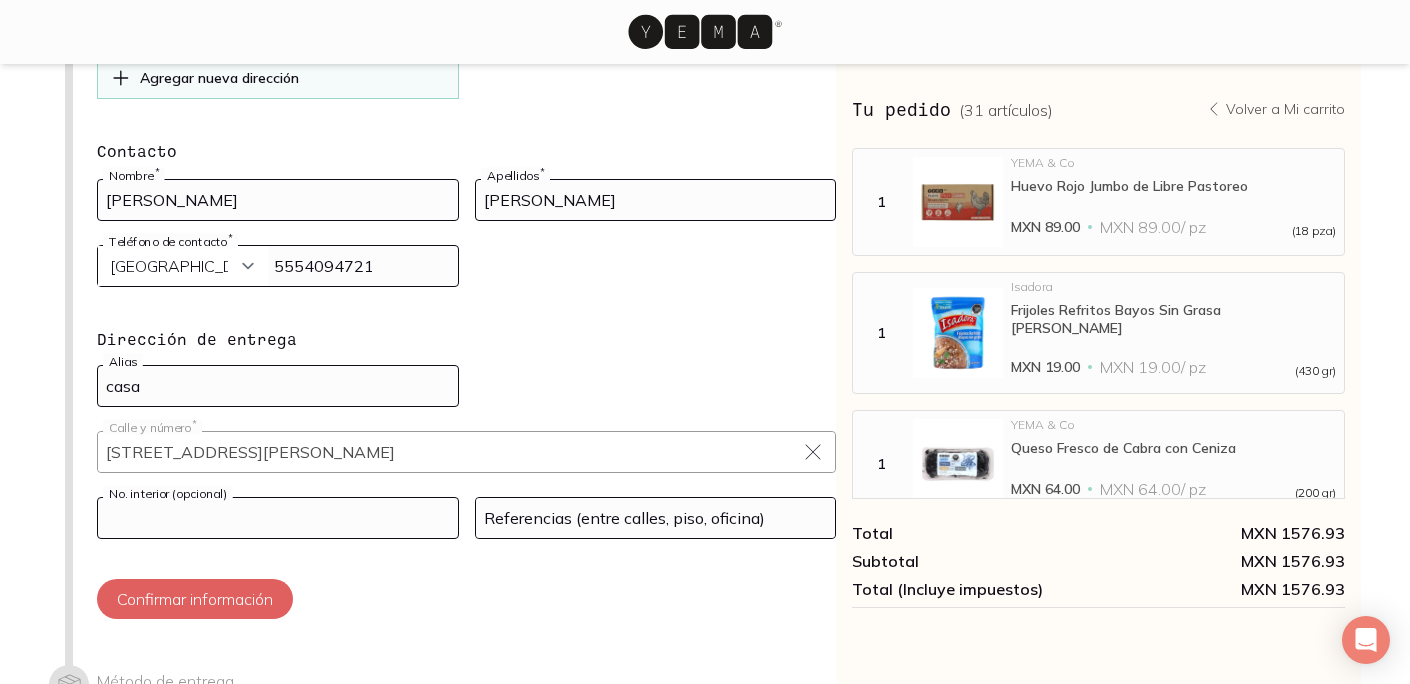 click at bounding box center (278, 518) 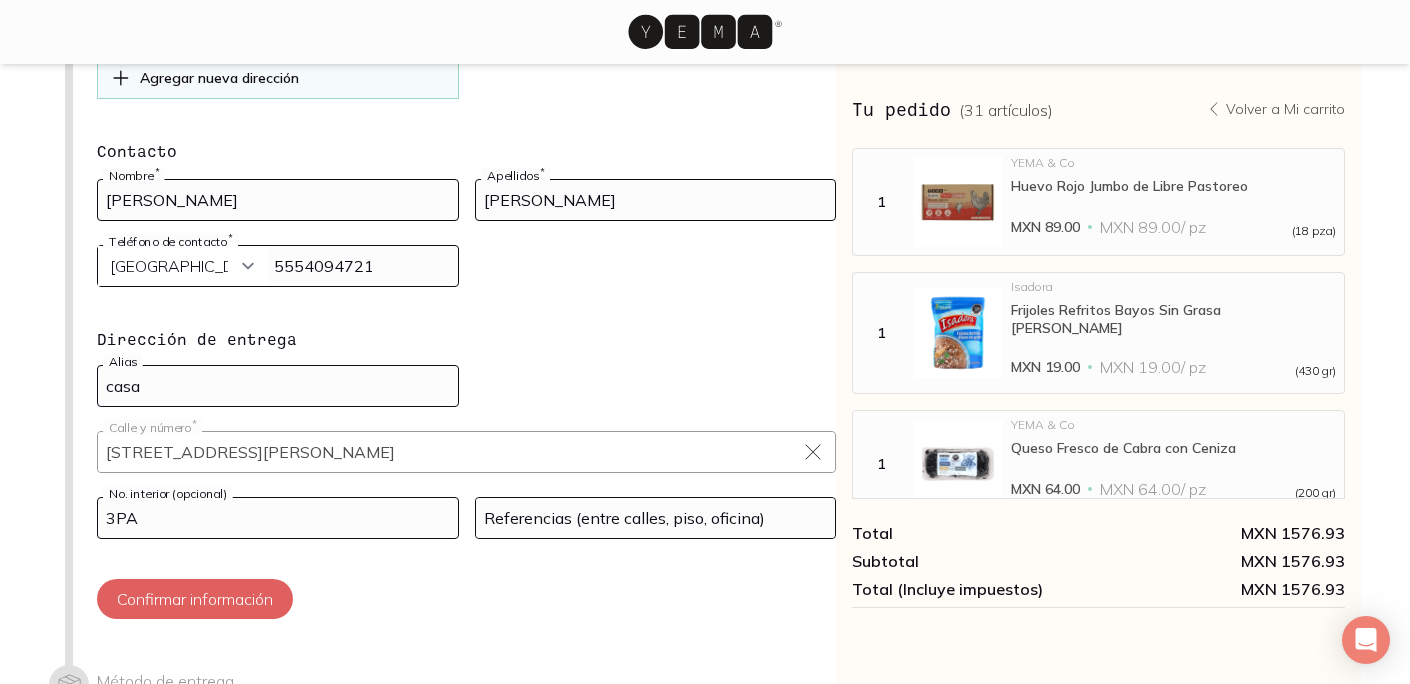 type on "3PA" 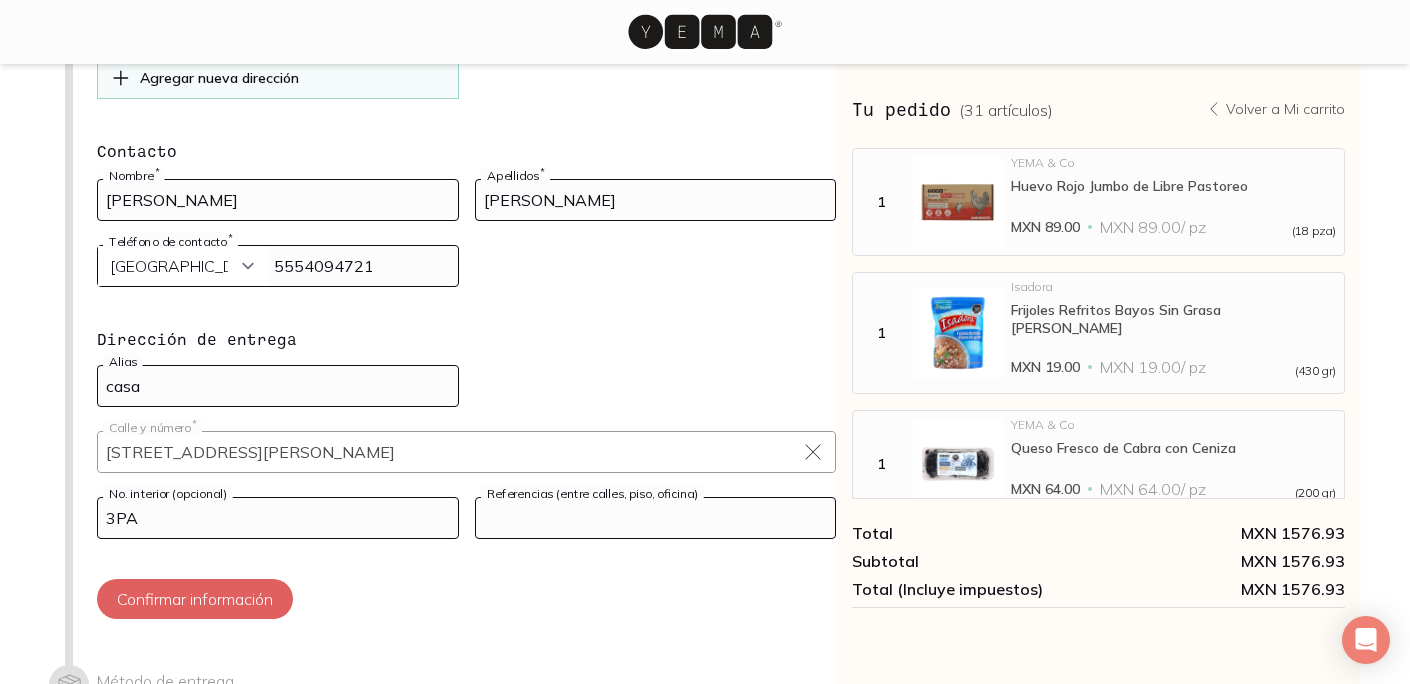 click at bounding box center [656, 518] 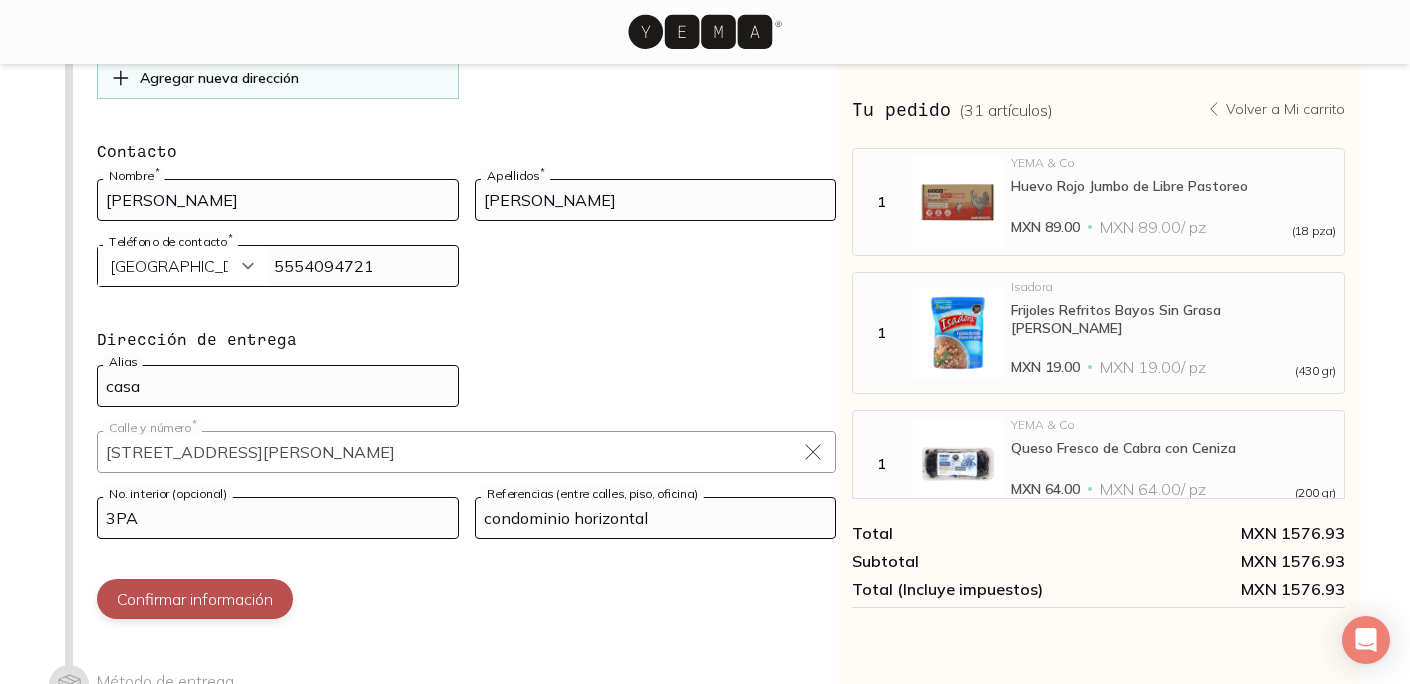 type on "condominio horizontal" 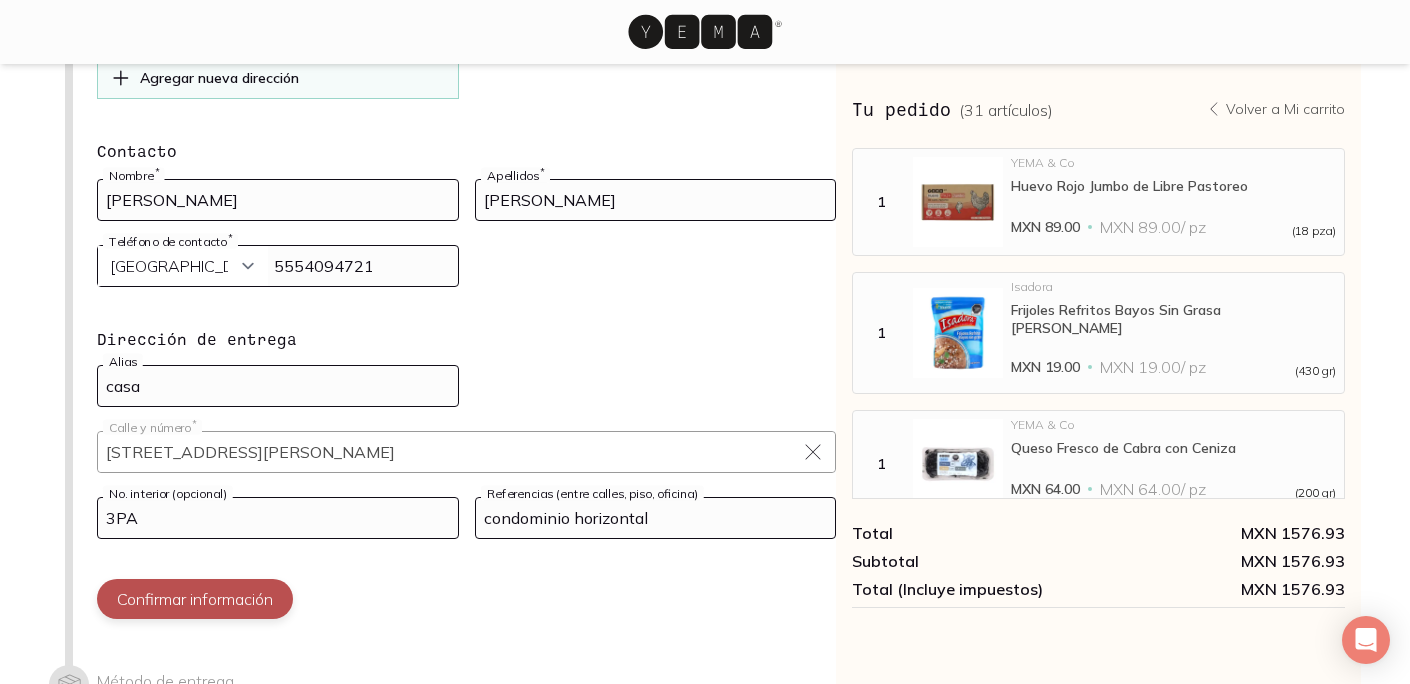 click on "Confirmar información" at bounding box center [195, 599] 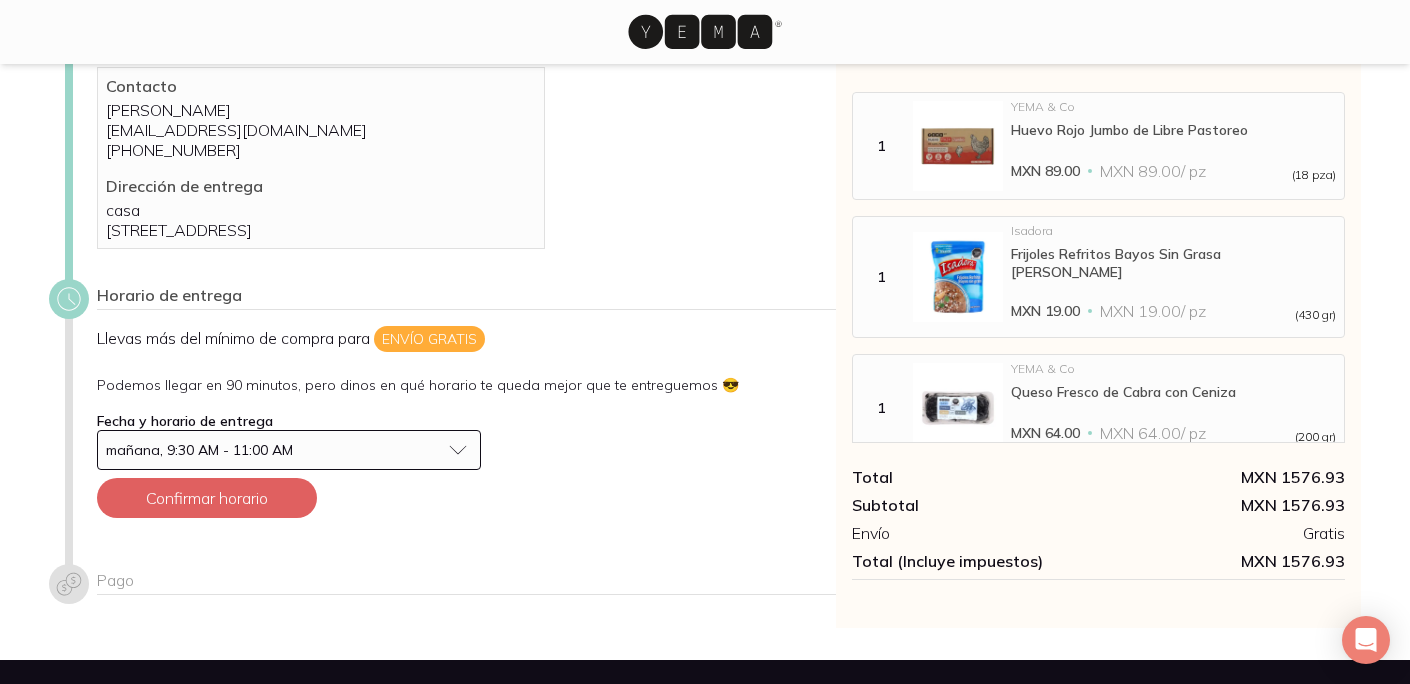 scroll, scrollTop: 164, scrollLeft: 0, axis: vertical 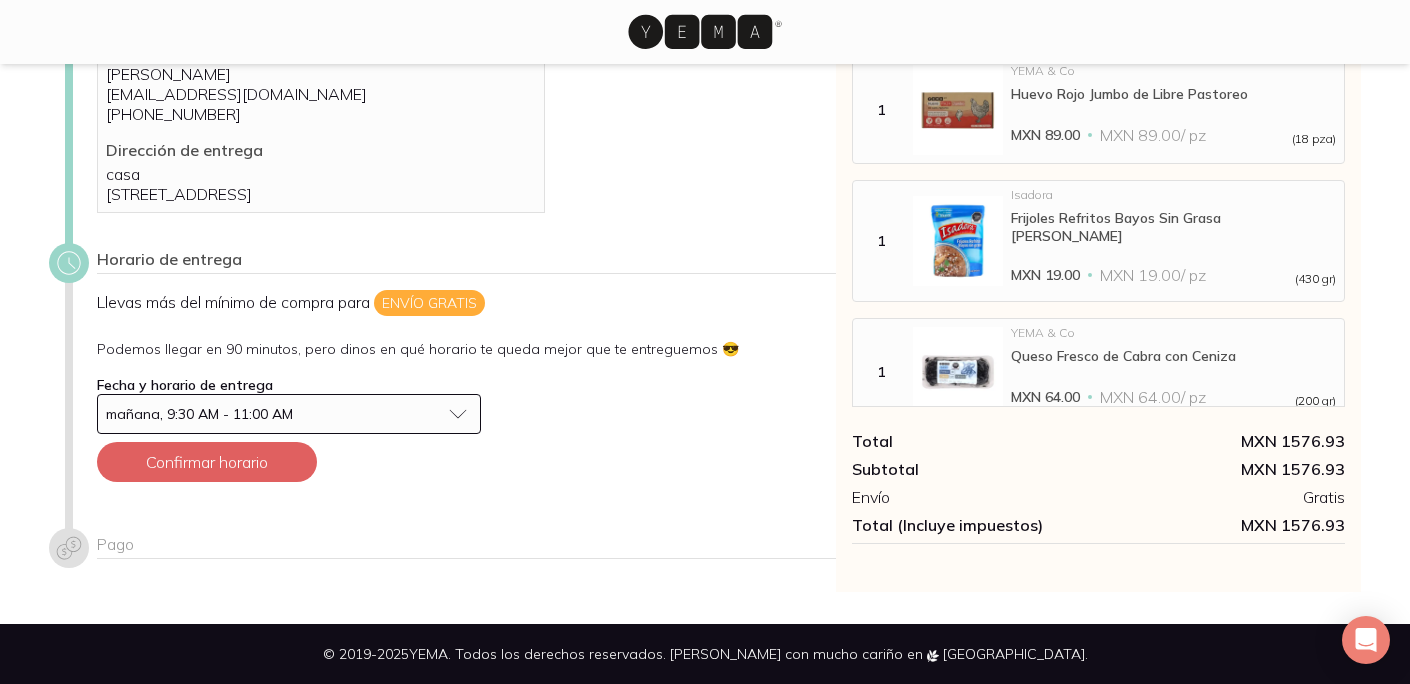 click on "mañana, 9:30 AM - 11:00 AM" at bounding box center (289, 414) 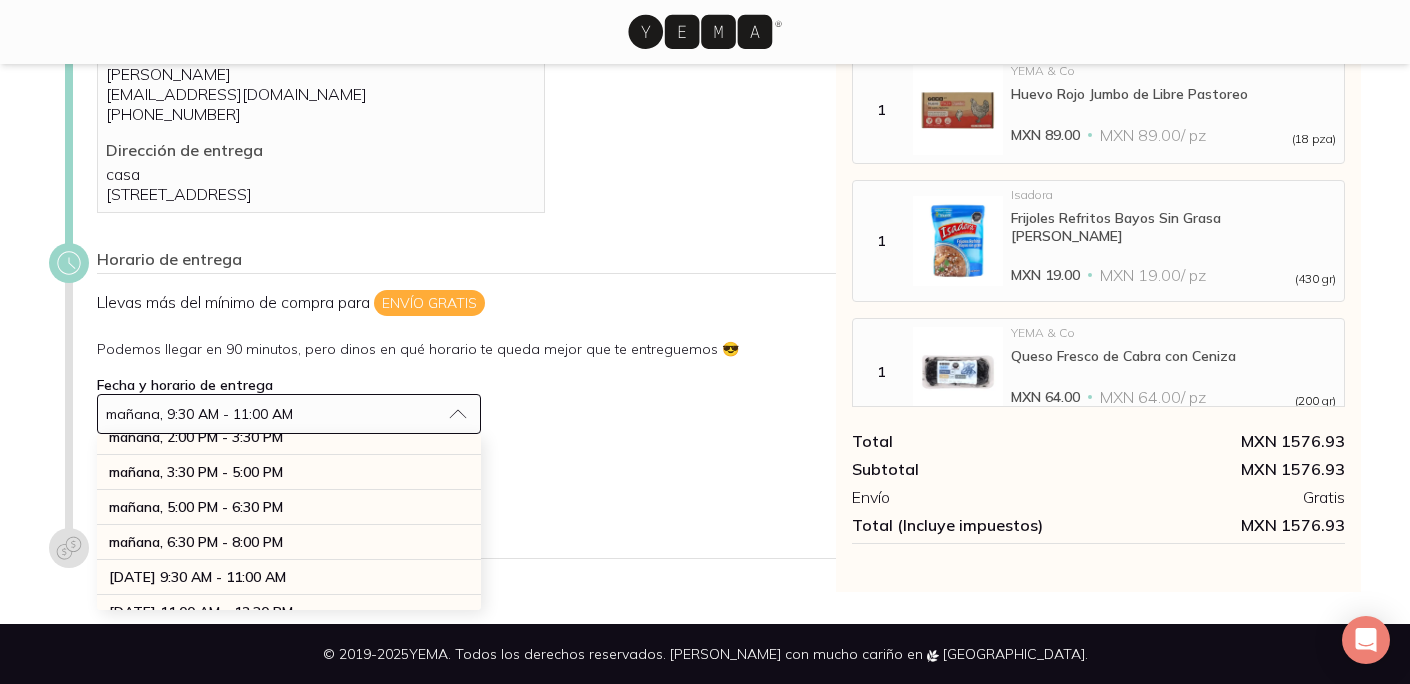 scroll, scrollTop: 128, scrollLeft: 0, axis: vertical 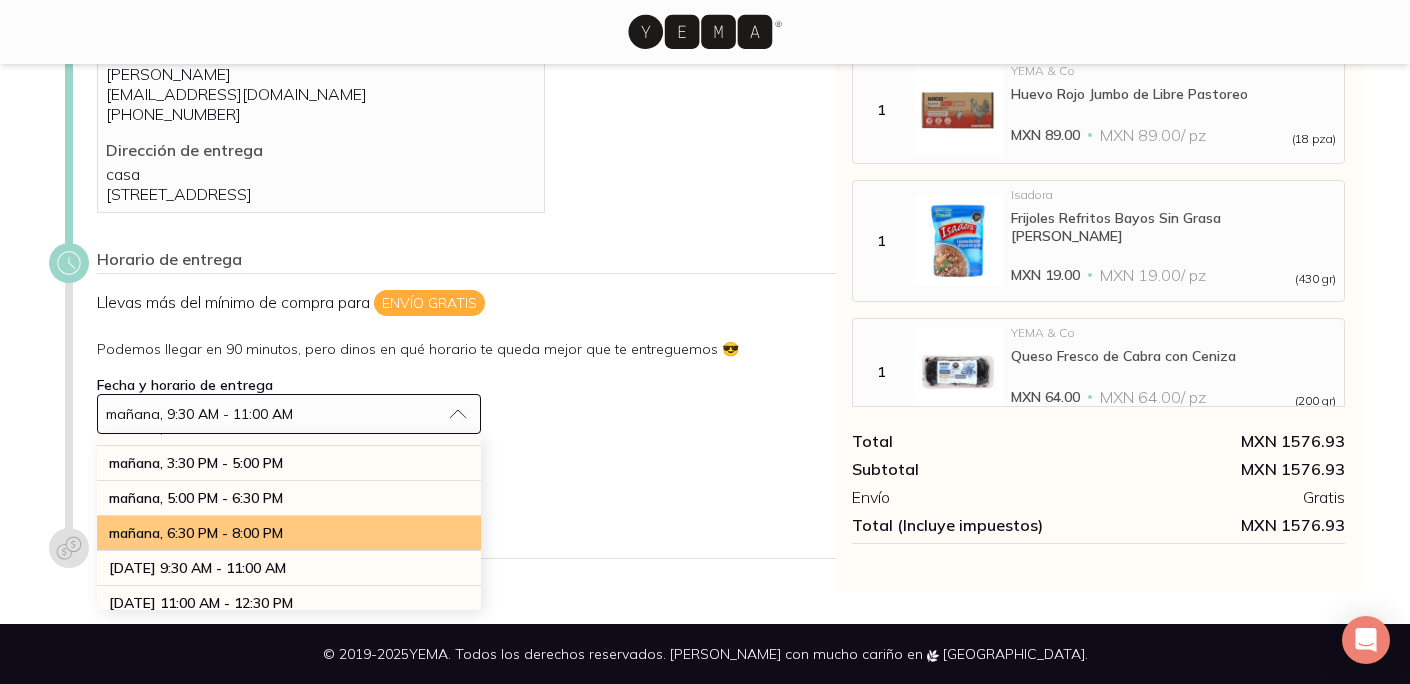 click on "mañana, 6:30 PM - 8:00 PM" at bounding box center [289, 533] 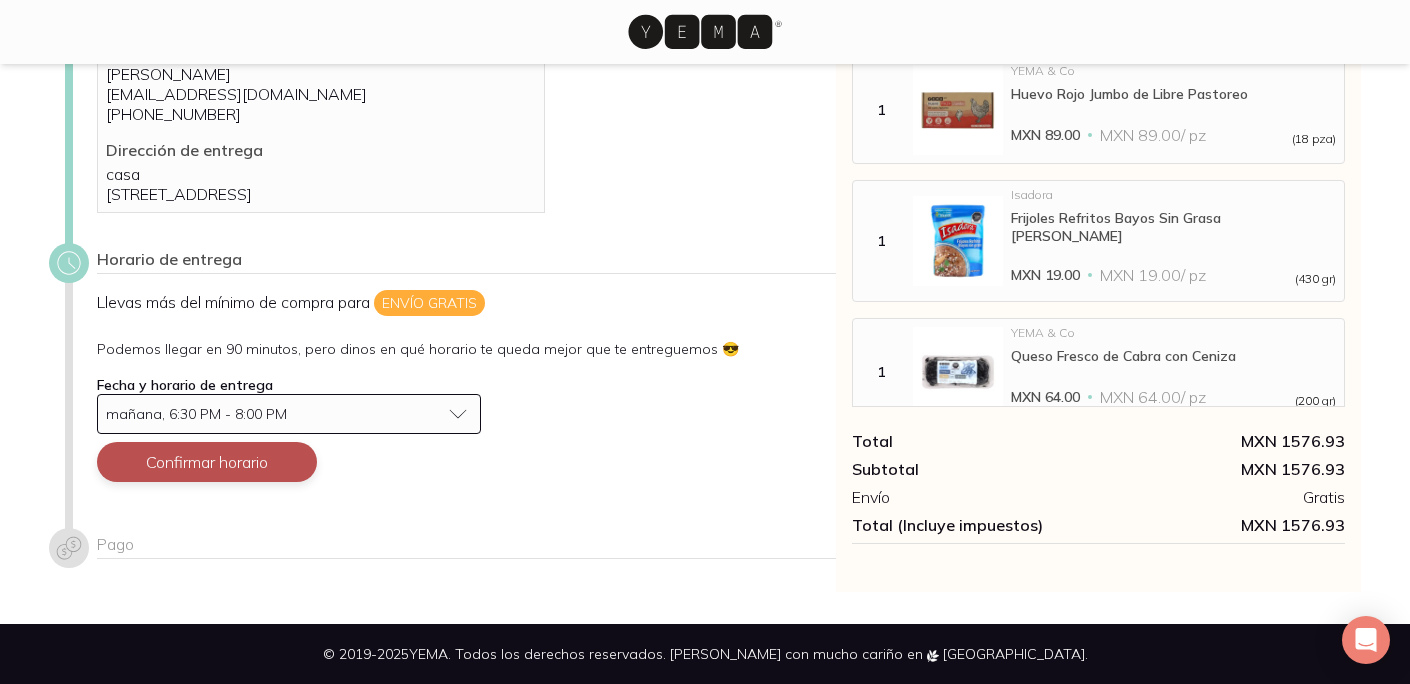 click on "Confirmar horario" at bounding box center [207, 462] 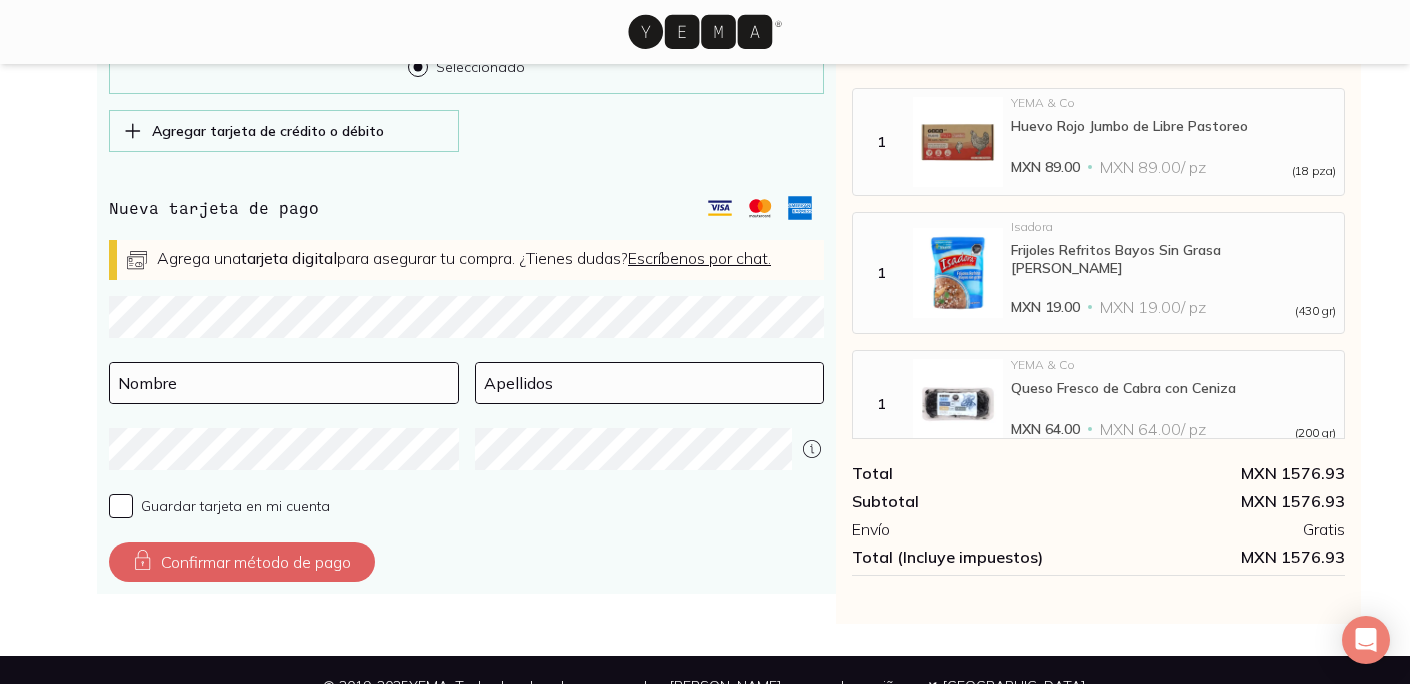 scroll, scrollTop: 871, scrollLeft: 0, axis: vertical 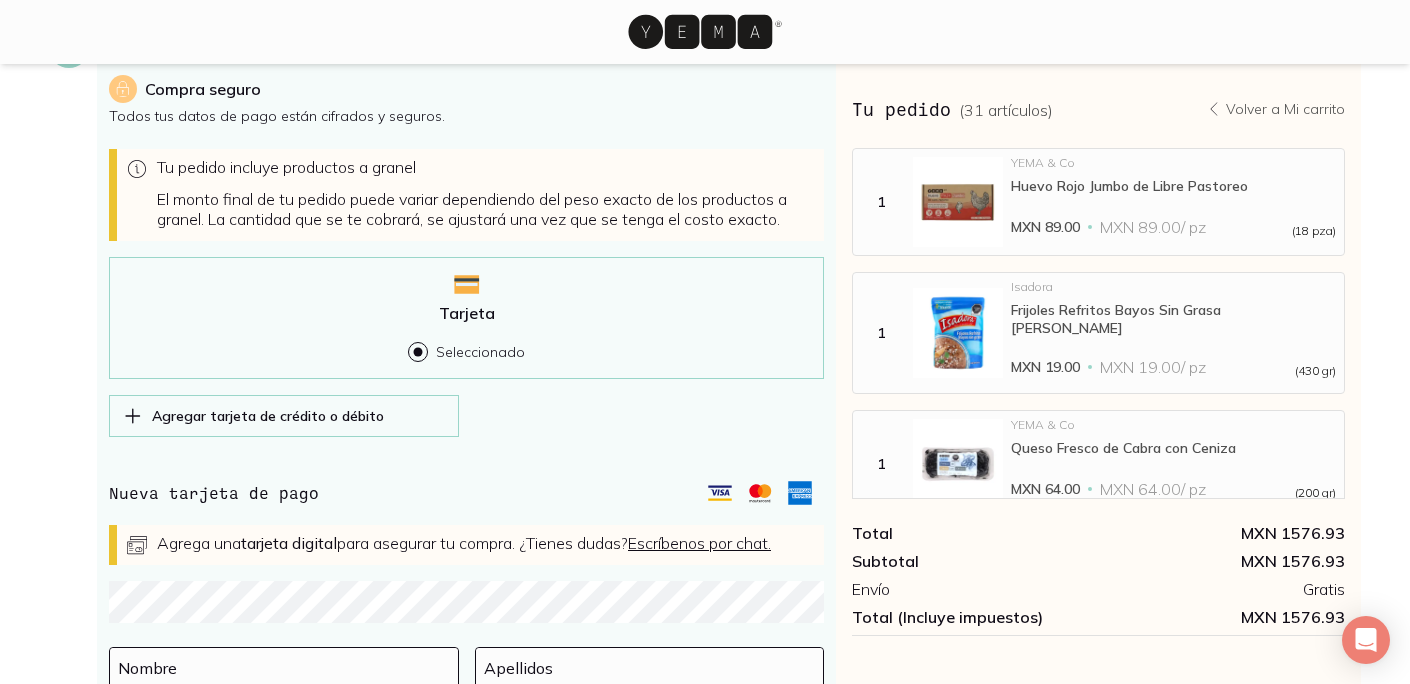 click 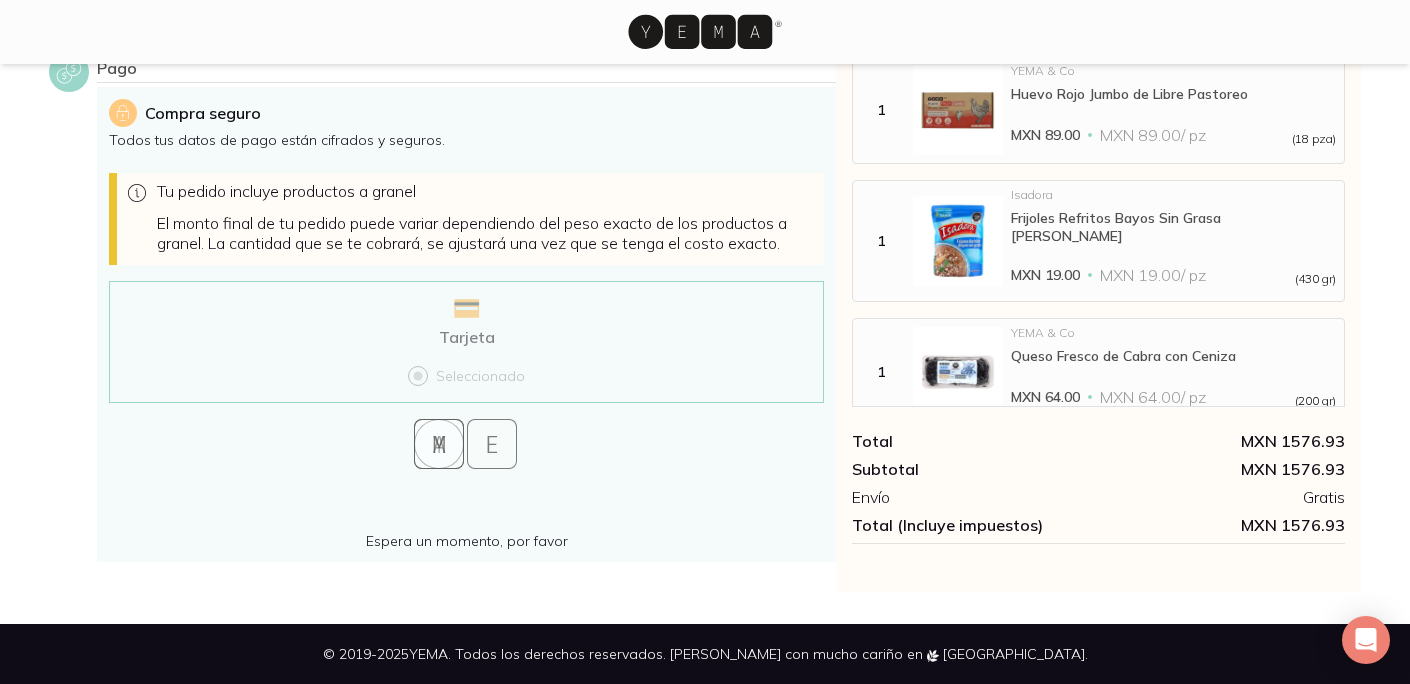 scroll, scrollTop: 530, scrollLeft: 0, axis: vertical 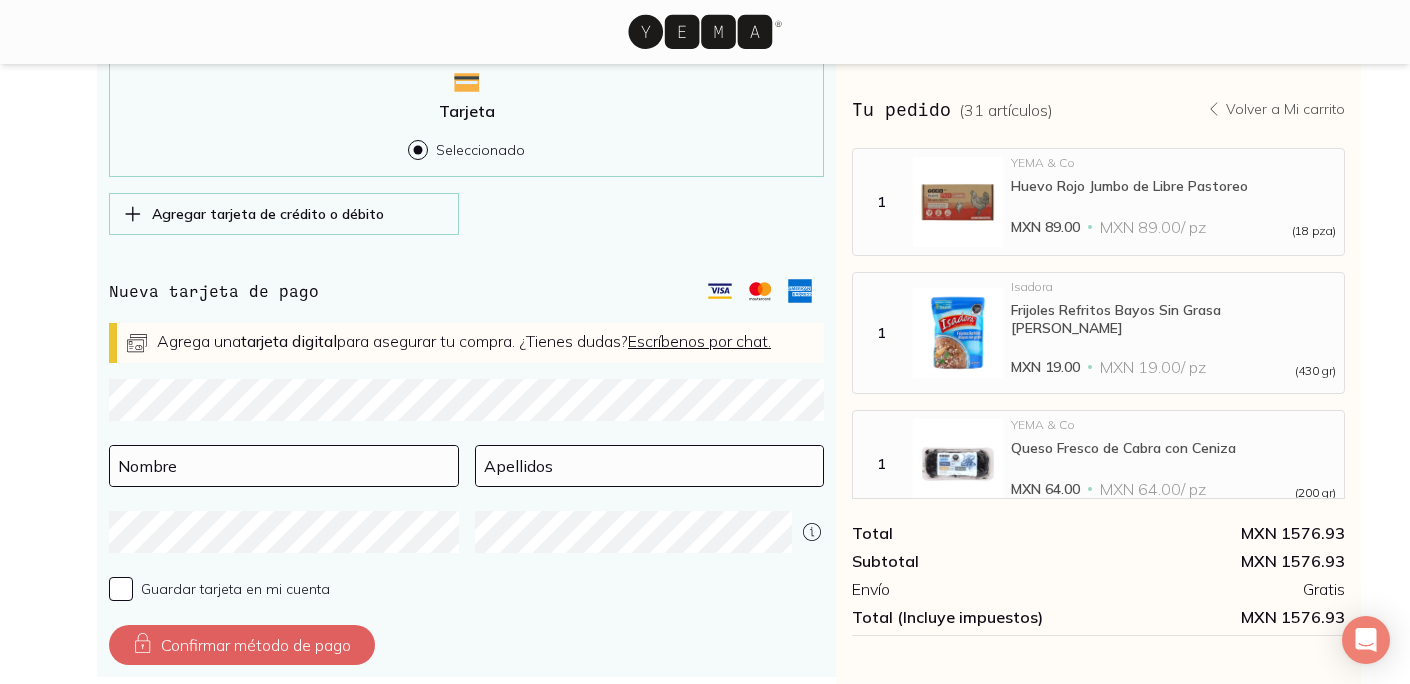 click on "Seleccionado" at bounding box center (416, 148) 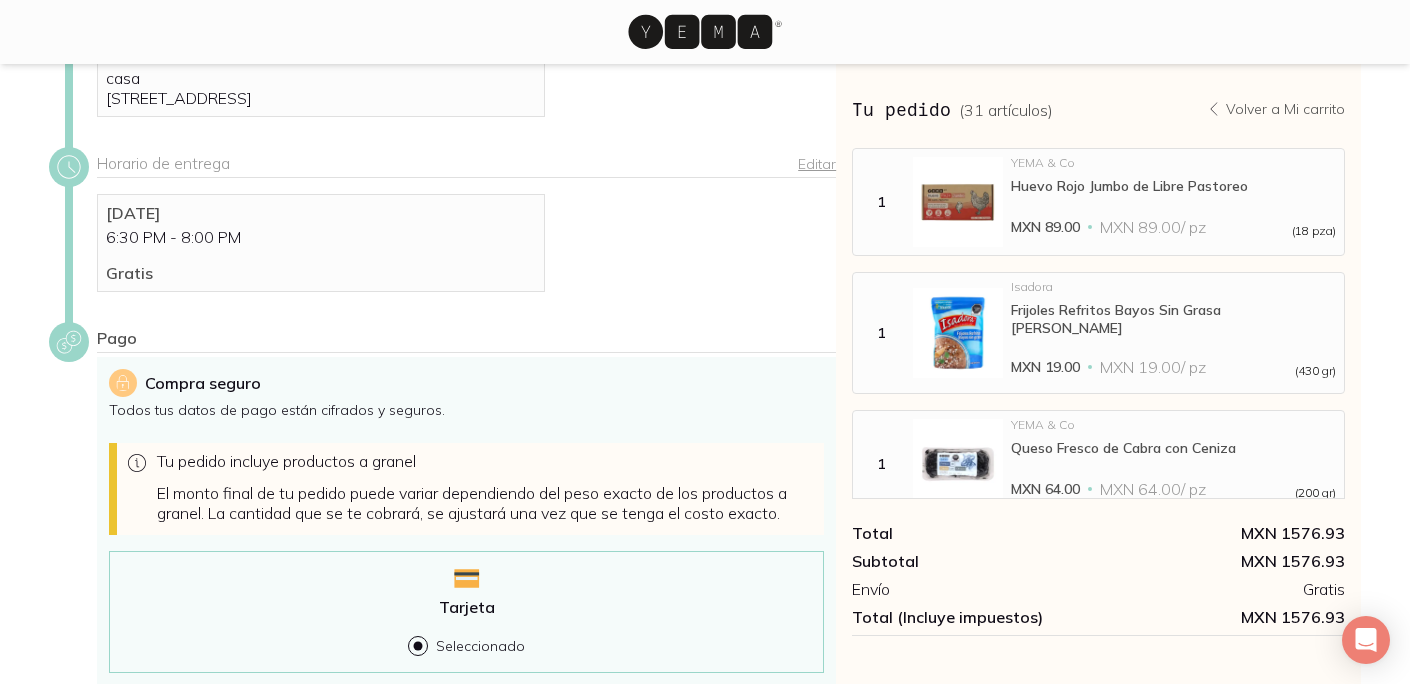 scroll, scrollTop: 243, scrollLeft: 0, axis: vertical 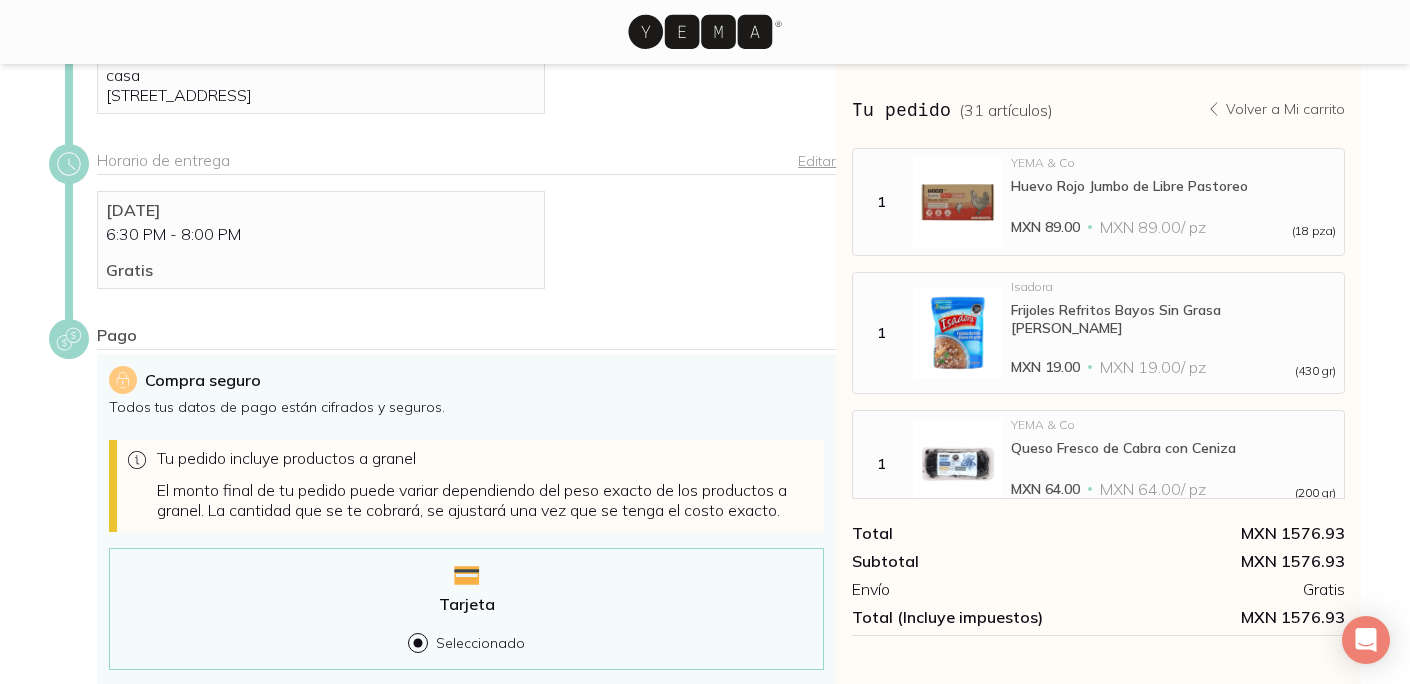 click on "Pago" at bounding box center (466, 337) 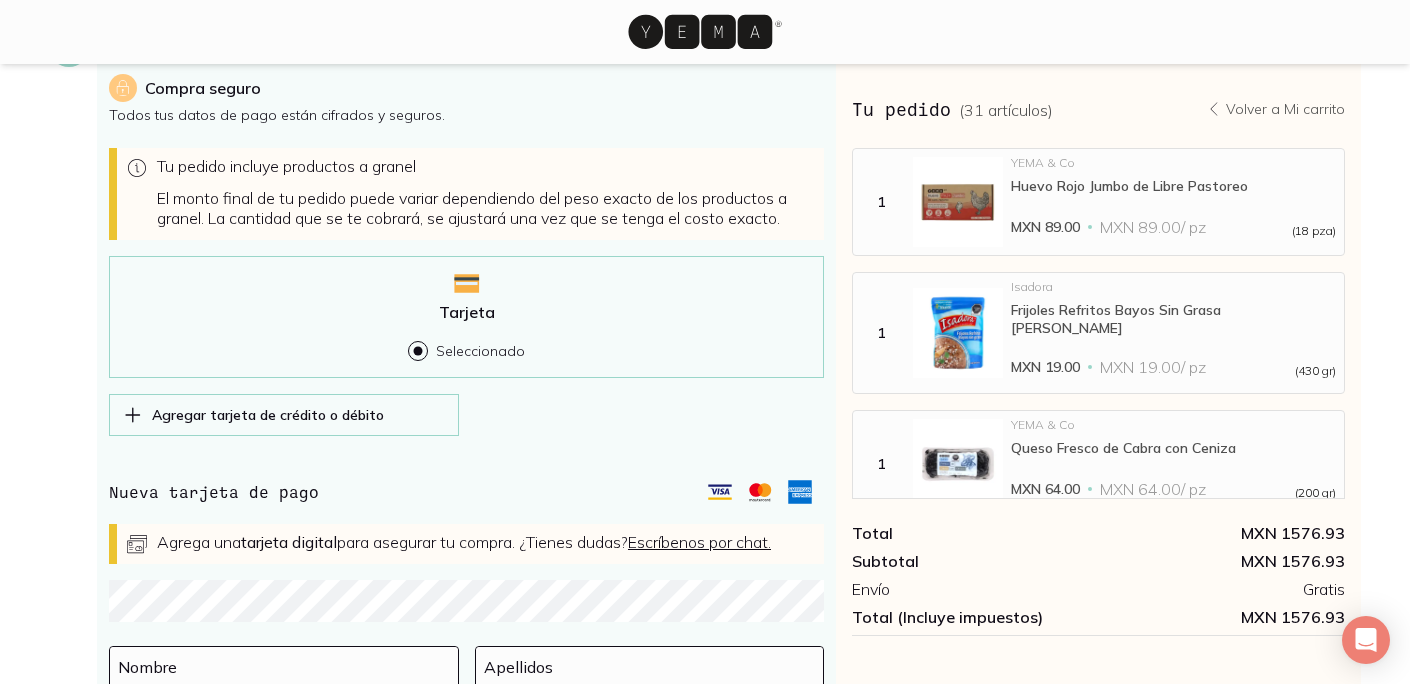 scroll, scrollTop: 536, scrollLeft: 0, axis: vertical 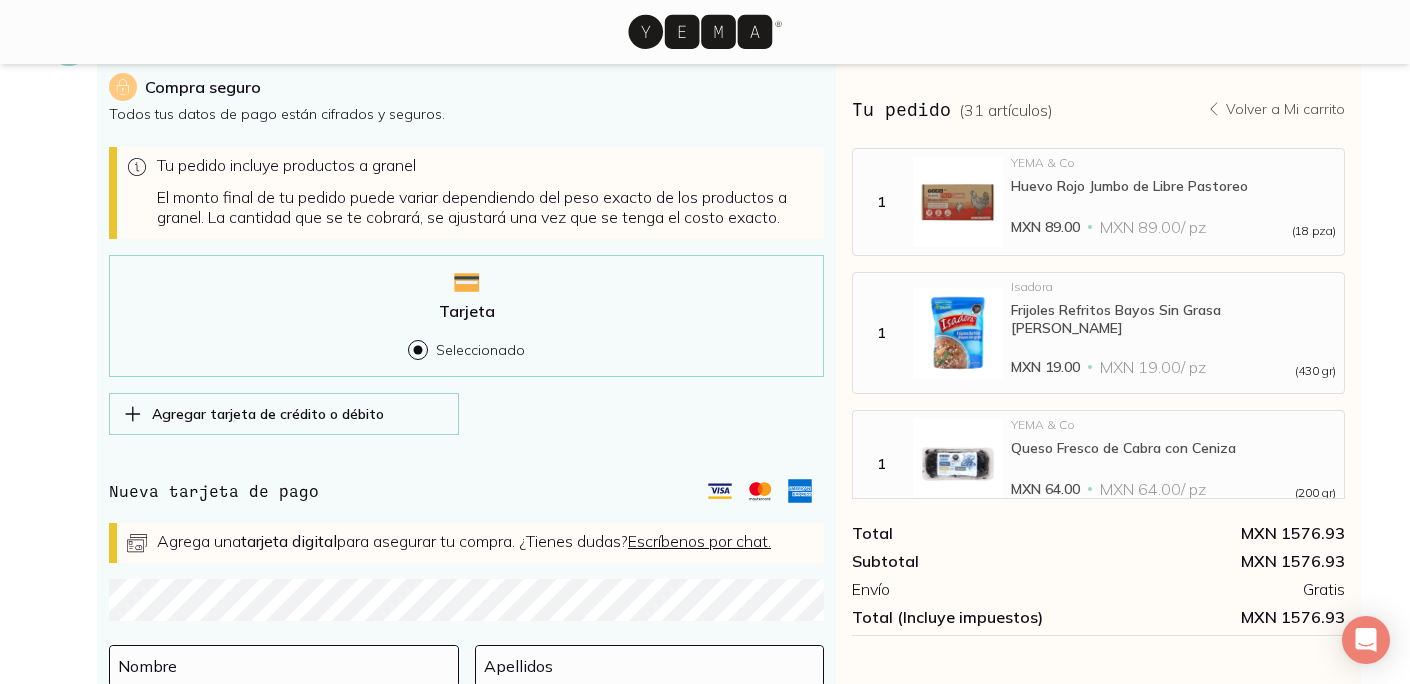click on "Agregar tarjeta de crédito o débito" at bounding box center (268, 414) 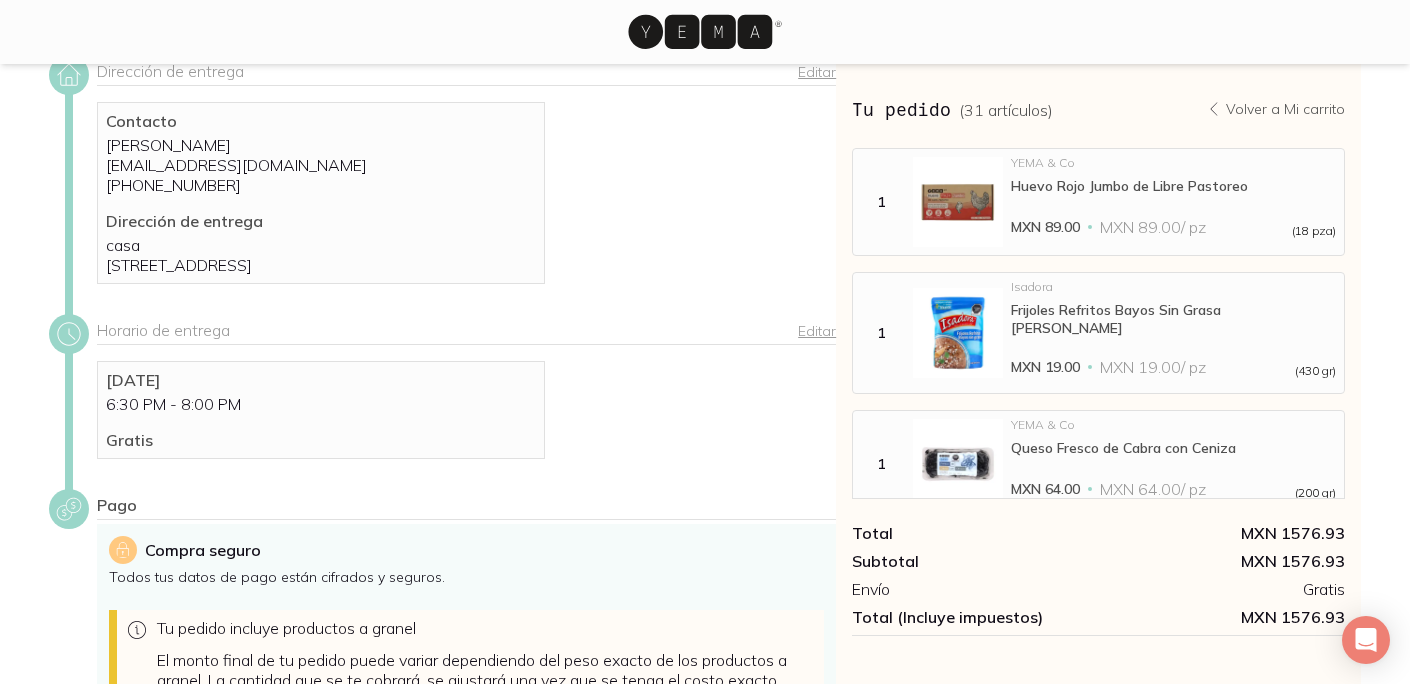 scroll, scrollTop: 0, scrollLeft: 0, axis: both 